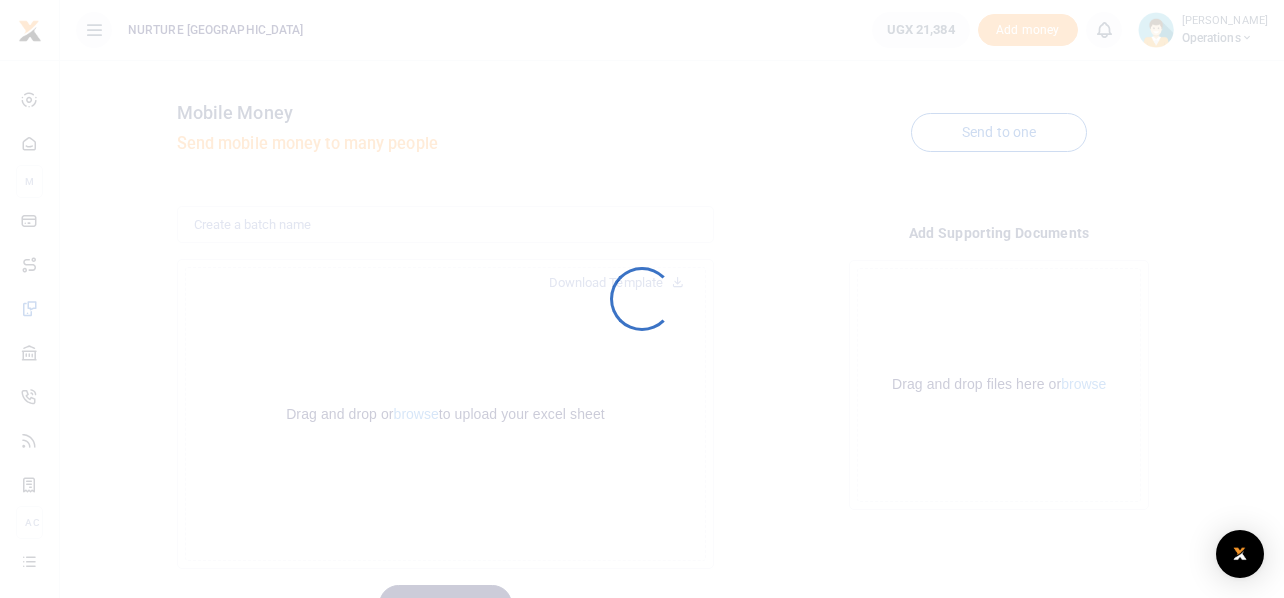 scroll, scrollTop: 0, scrollLeft: 0, axis: both 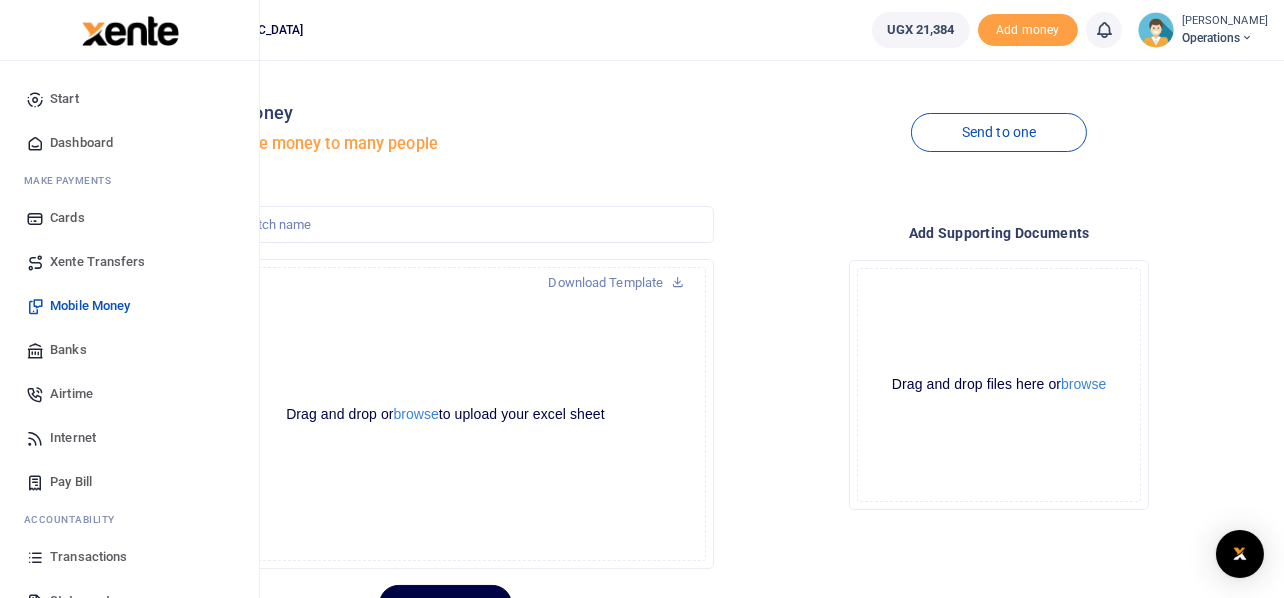 click on "Airtime" at bounding box center (71, 394) 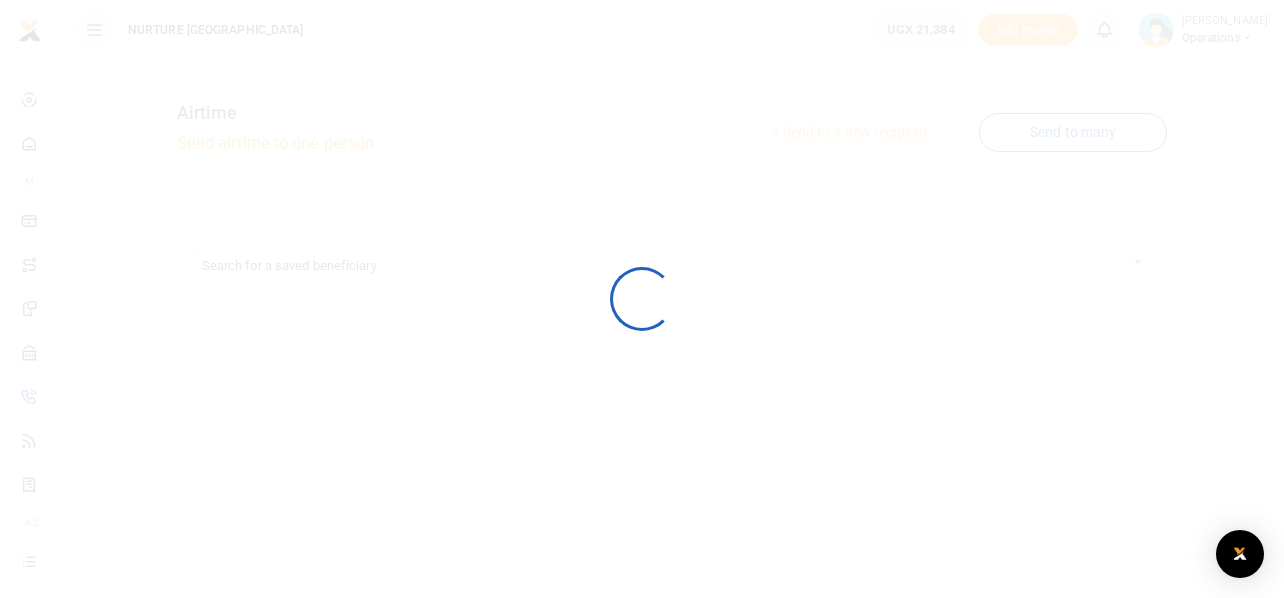 scroll, scrollTop: 0, scrollLeft: 0, axis: both 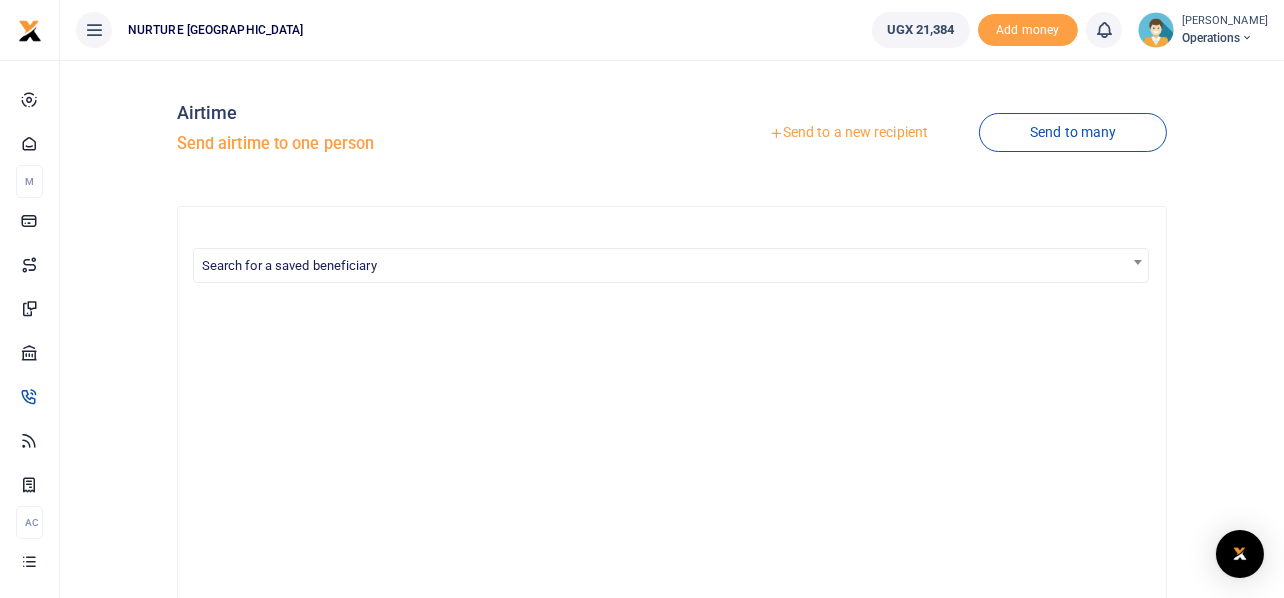 click on "Airtime
Send airtime to one person
Send to a new recipient
Send to many
Search for a saved beneficiary" at bounding box center [672, 526] 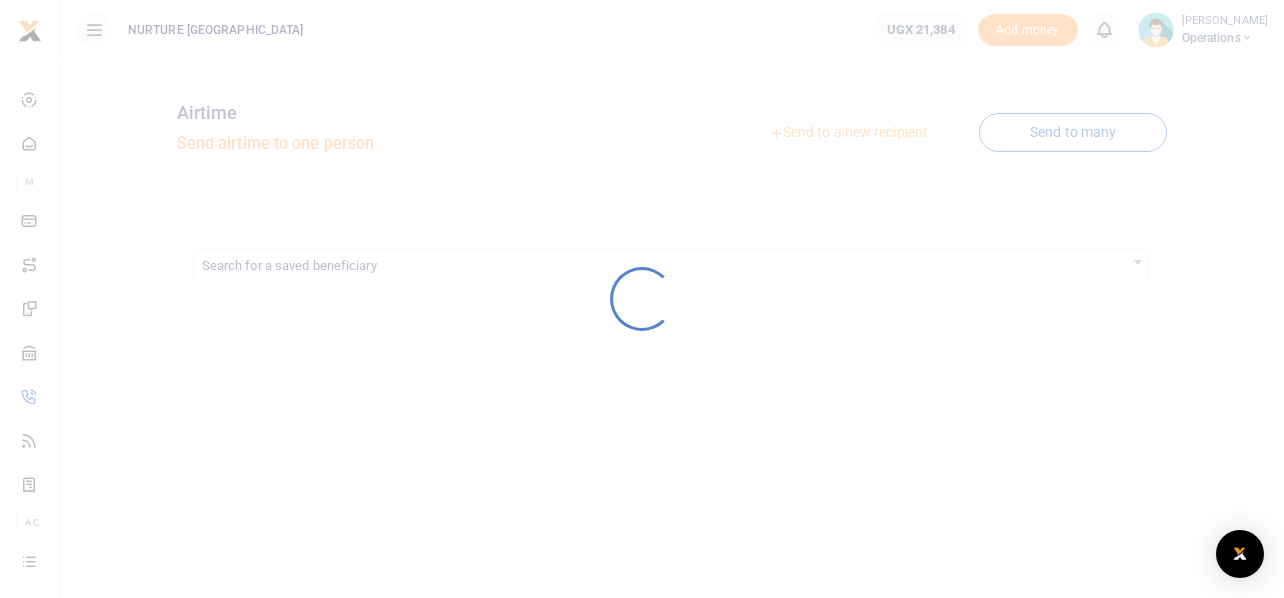 scroll, scrollTop: 0, scrollLeft: 0, axis: both 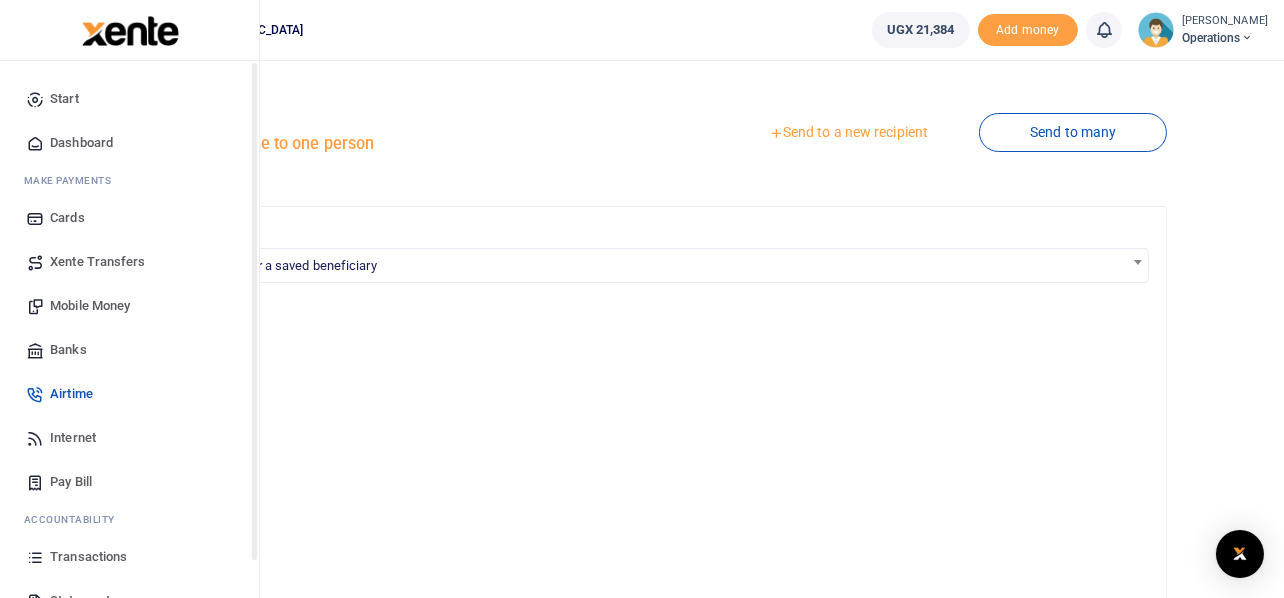 click on "Start" at bounding box center (64, 99) 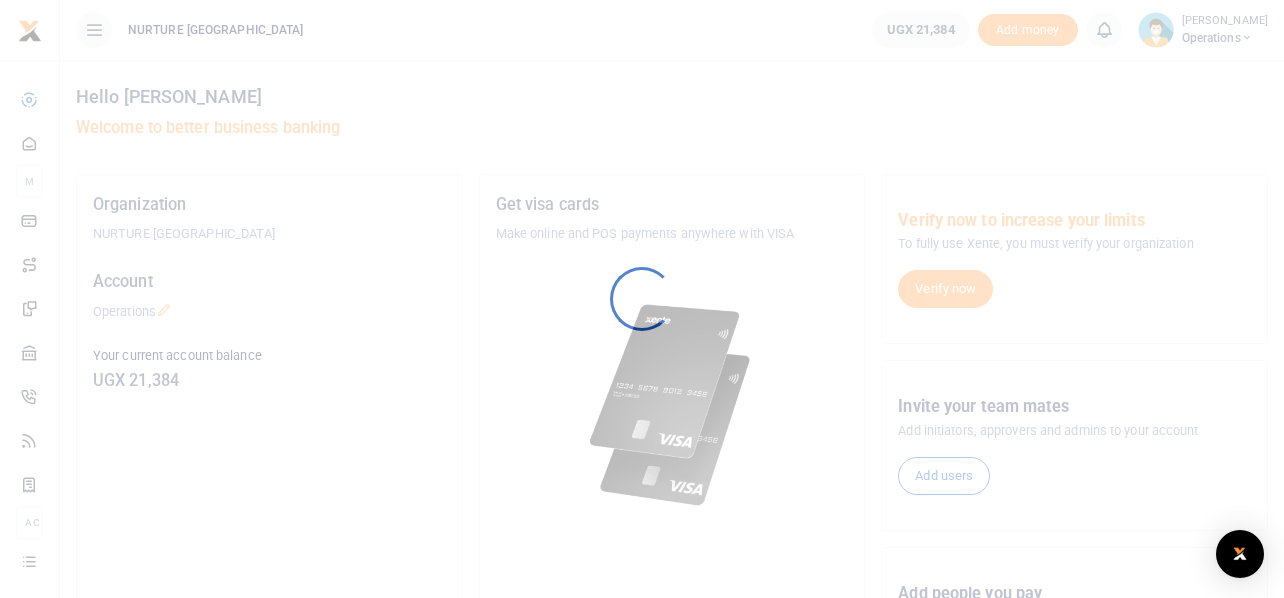 scroll, scrollTop: 0, scrollLeft: 0, axis: both 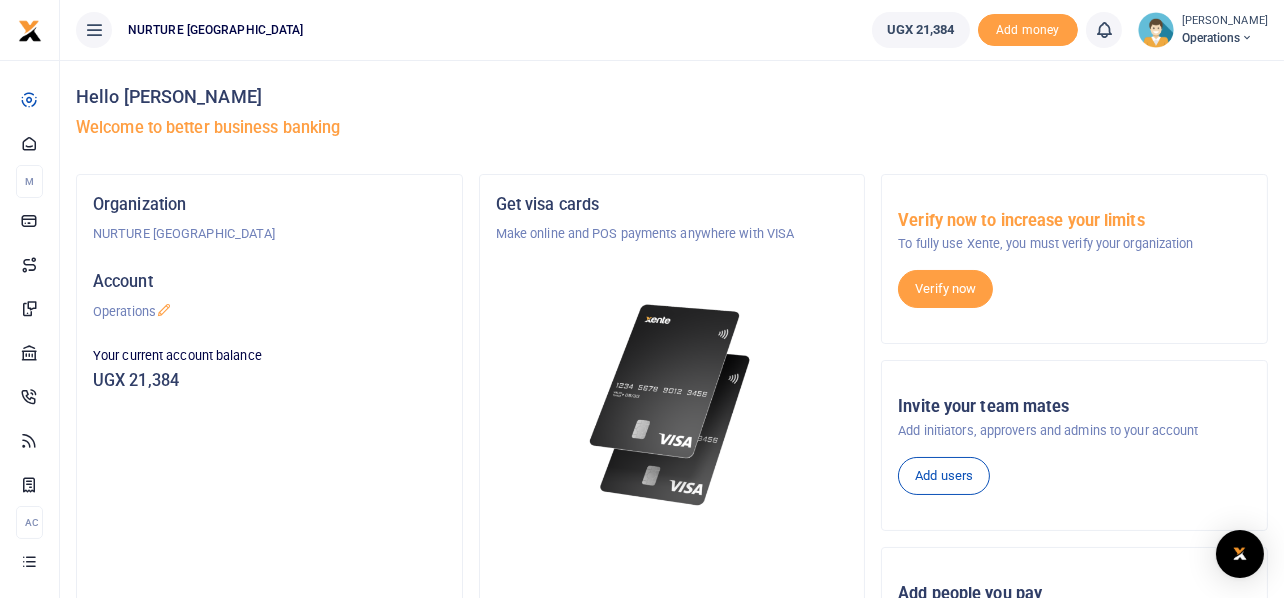 click on "Hello [PERSON_NAME]" at bounding box center [672, 97] 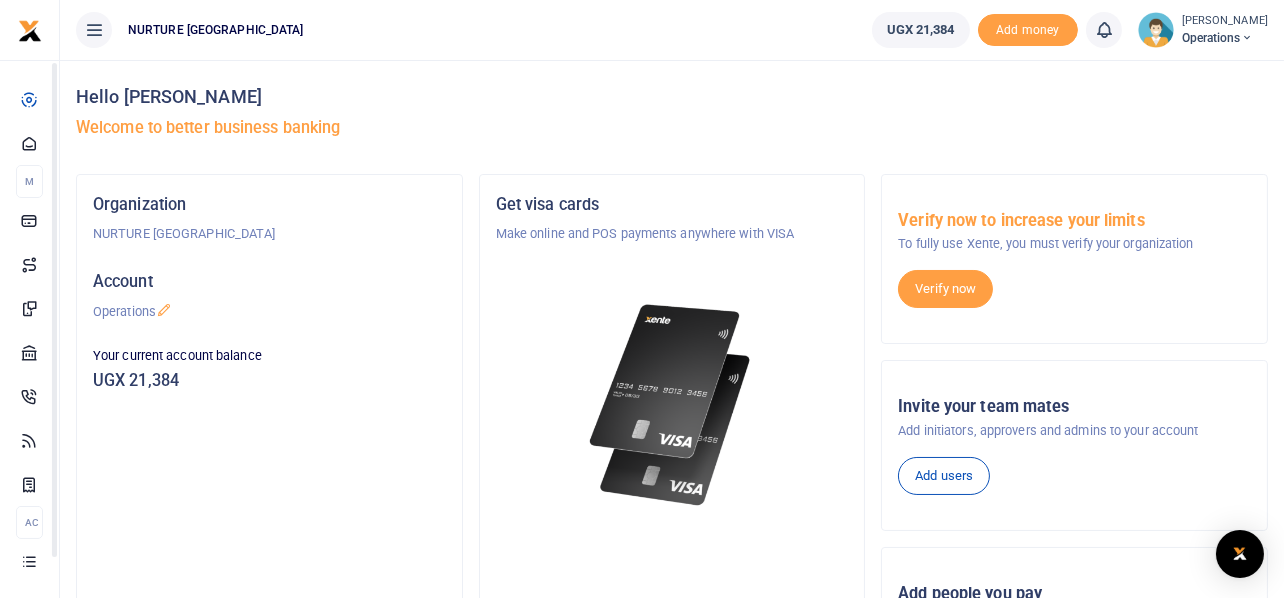 click on "UGX 21,384" at bounding box center (269, 381) 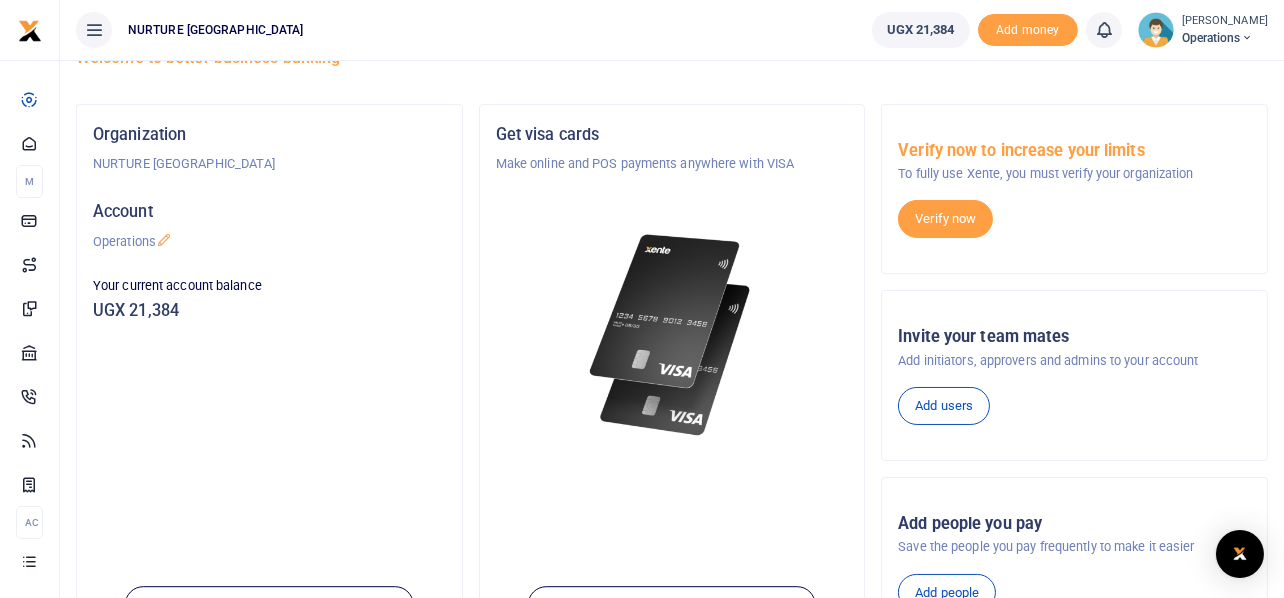 scroll, scrollTop: 0, scrollLeft: 0, axis: both 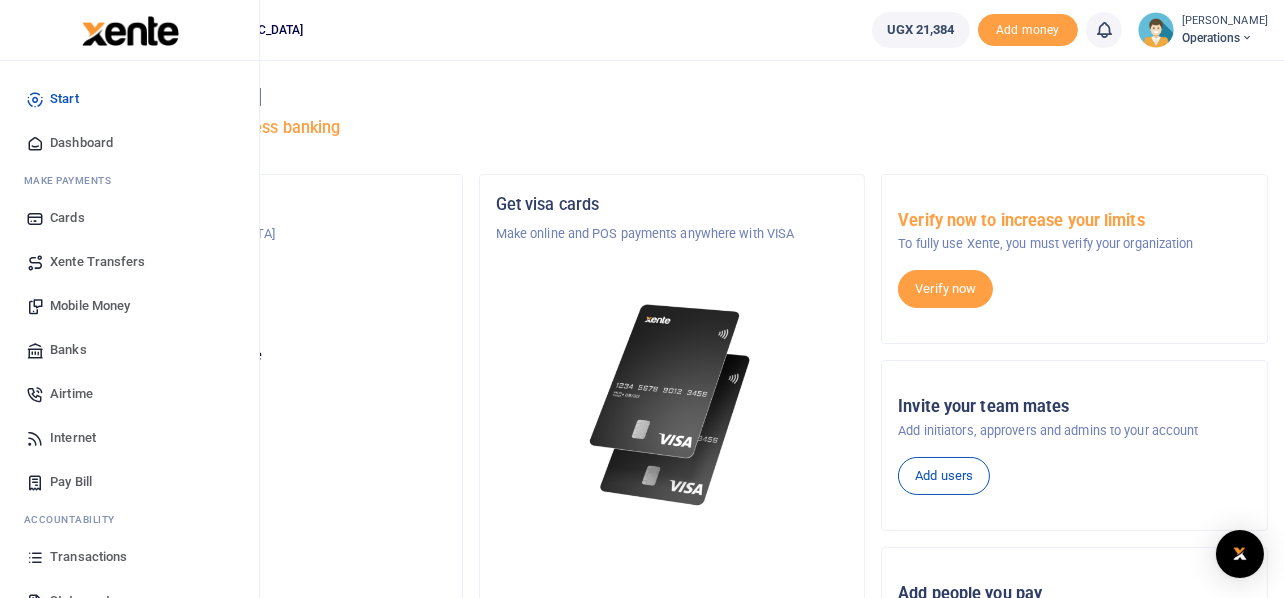 click on "Dashboard" at bounding box center (81, 143) 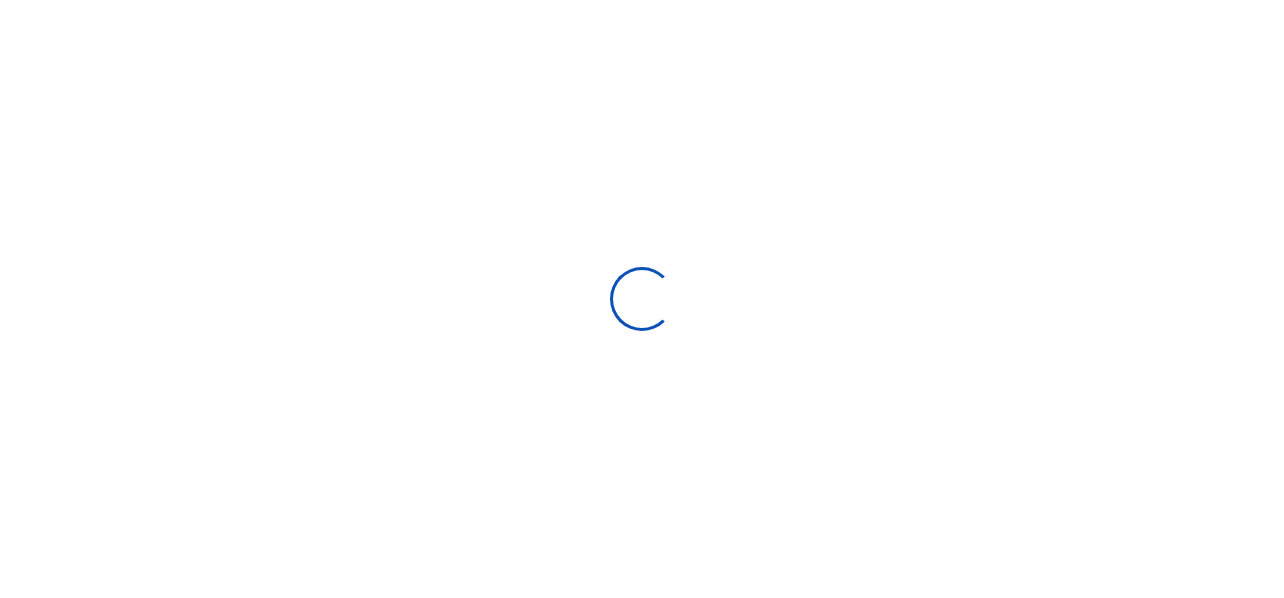 scroll, scrollTop: 0, scrollLeft: 0, axis: both 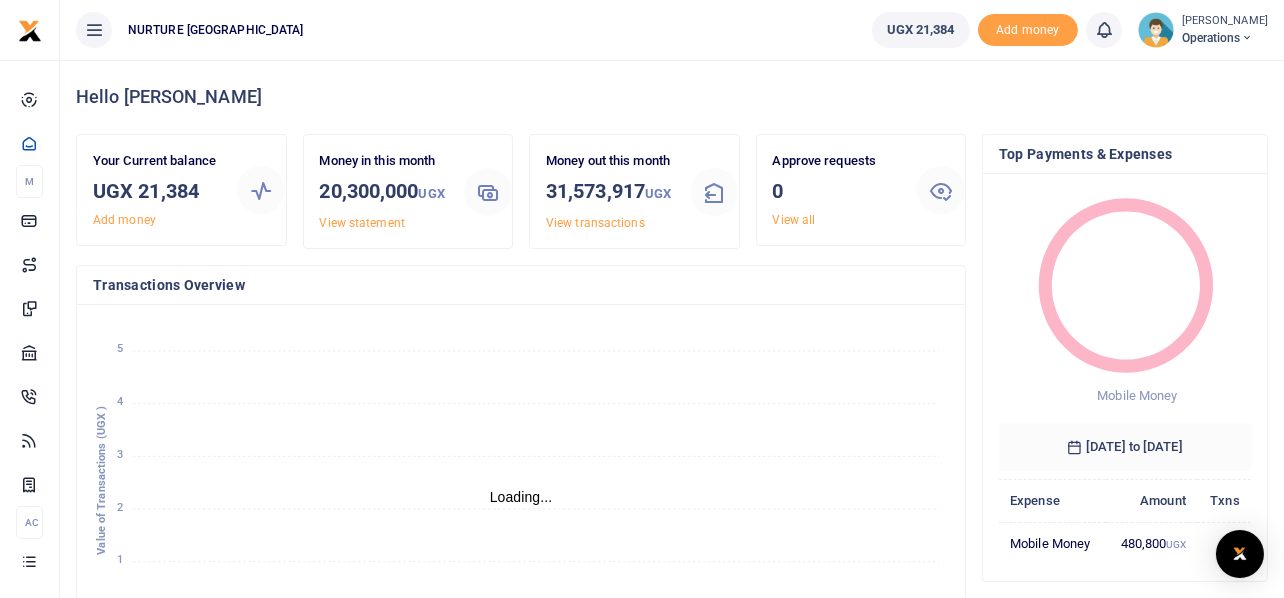 click on "Approve requests
0
View all" at bounding box center [861, 199] 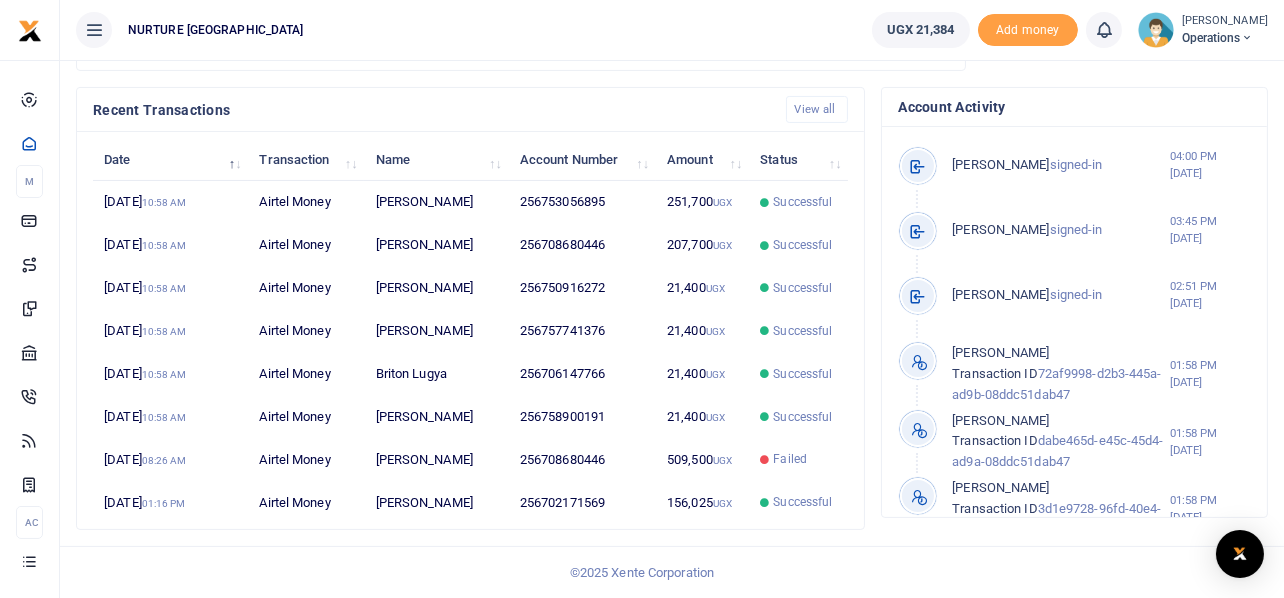 scroll, scrollTop: 650, scrollLeft: 0, axis: vertical 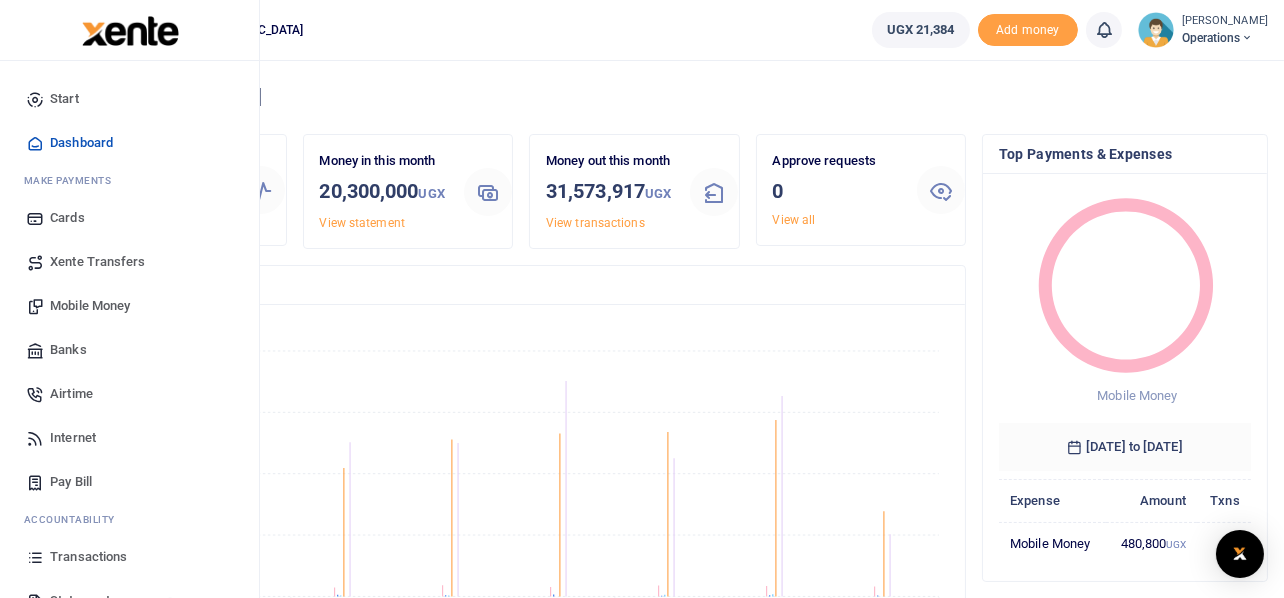 click on "Cards" at bounding box center [67, 218] 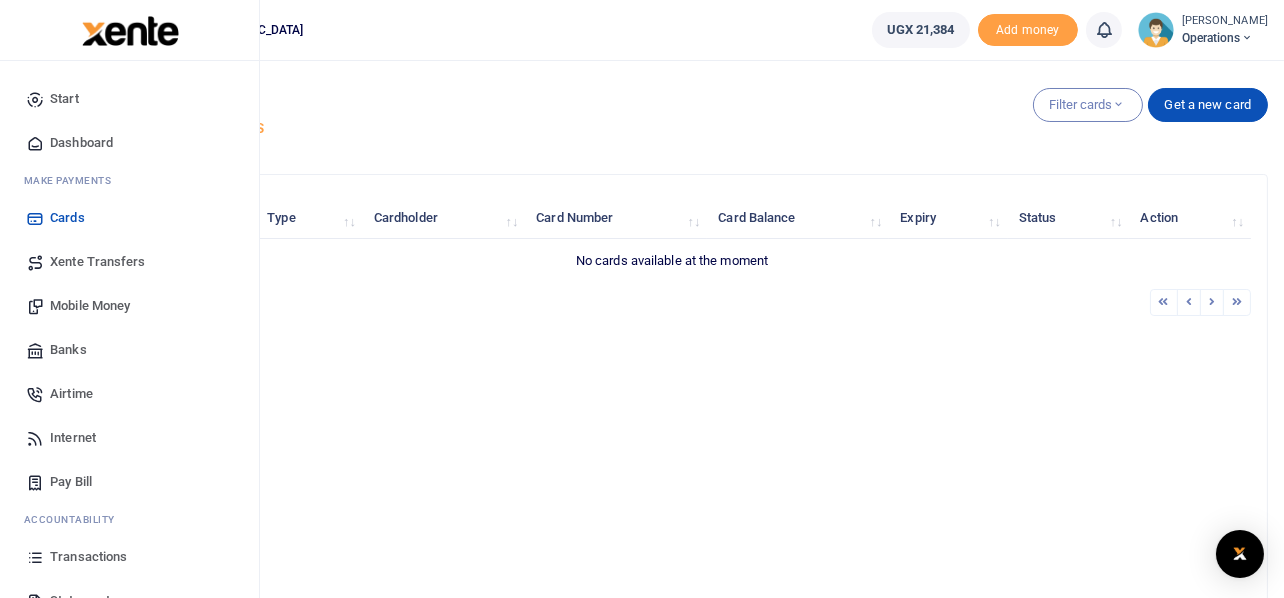 click on "Mobile Money" at bounding box center [90, 306] 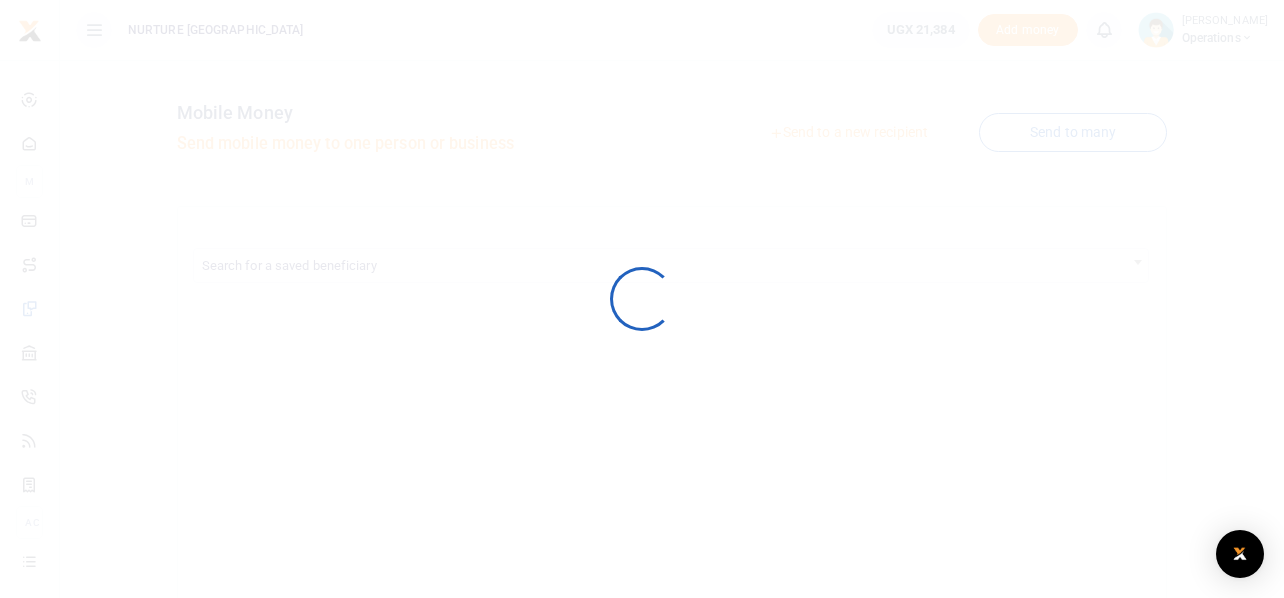 scroll, scrollTop: 0, scrollLeft: 0, axis: both 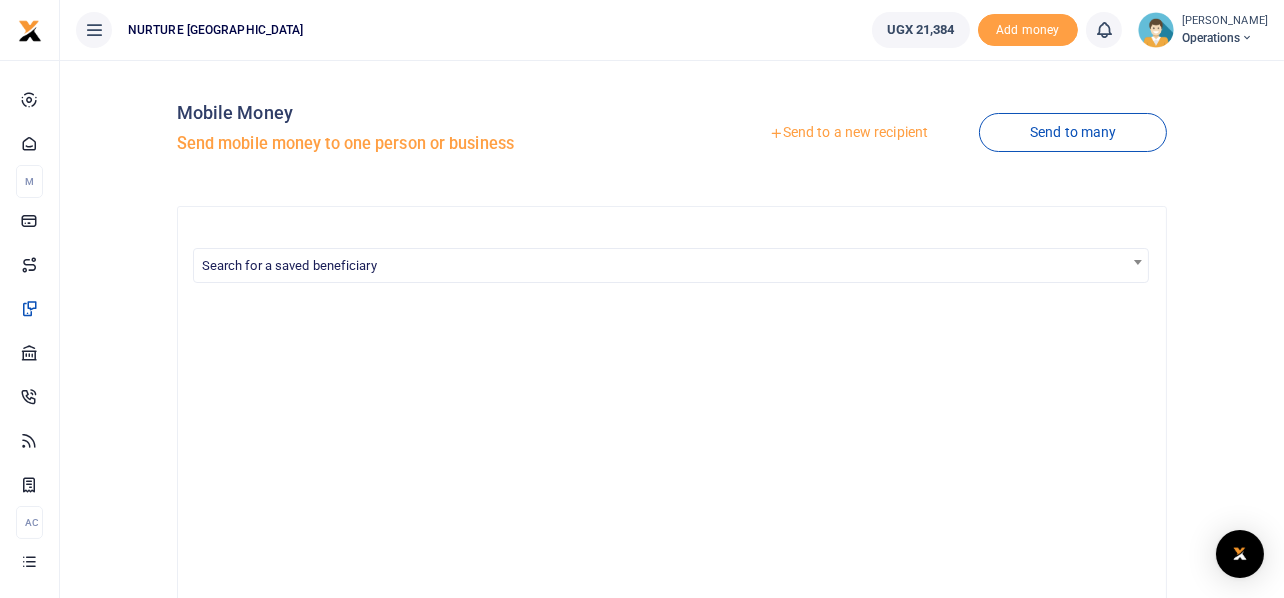 click on "Mobile Money
Send mobile money to one person or business" at bounding box center (420, 133) 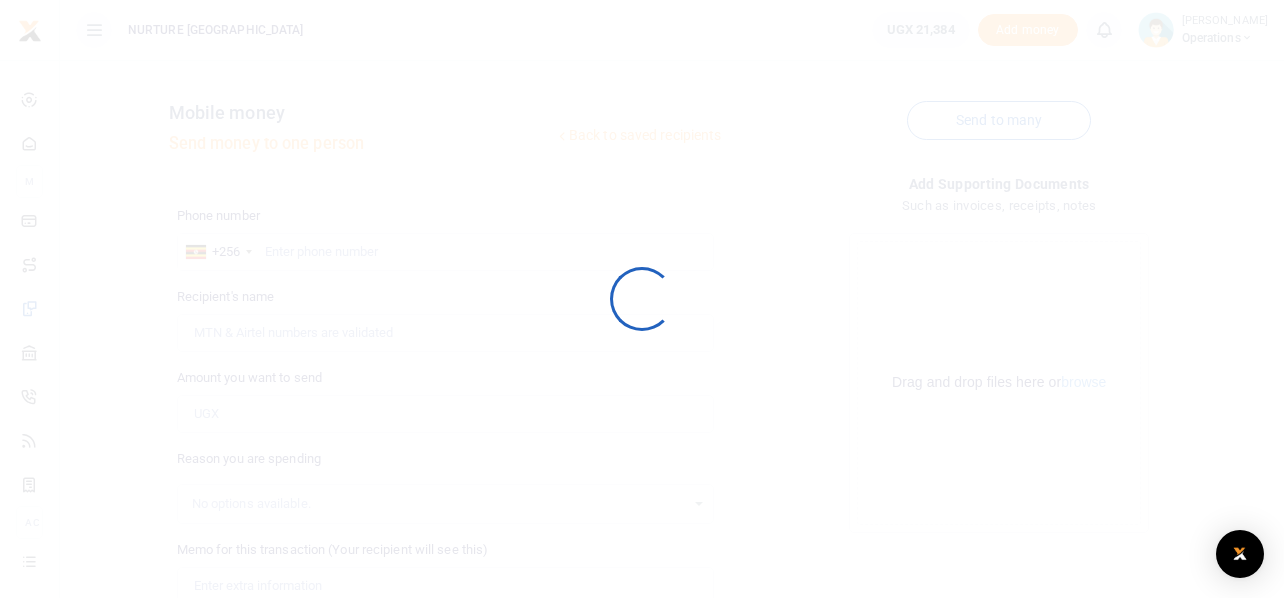 scroll, scrollTop: 0, scrollLeft: 0, axis: both 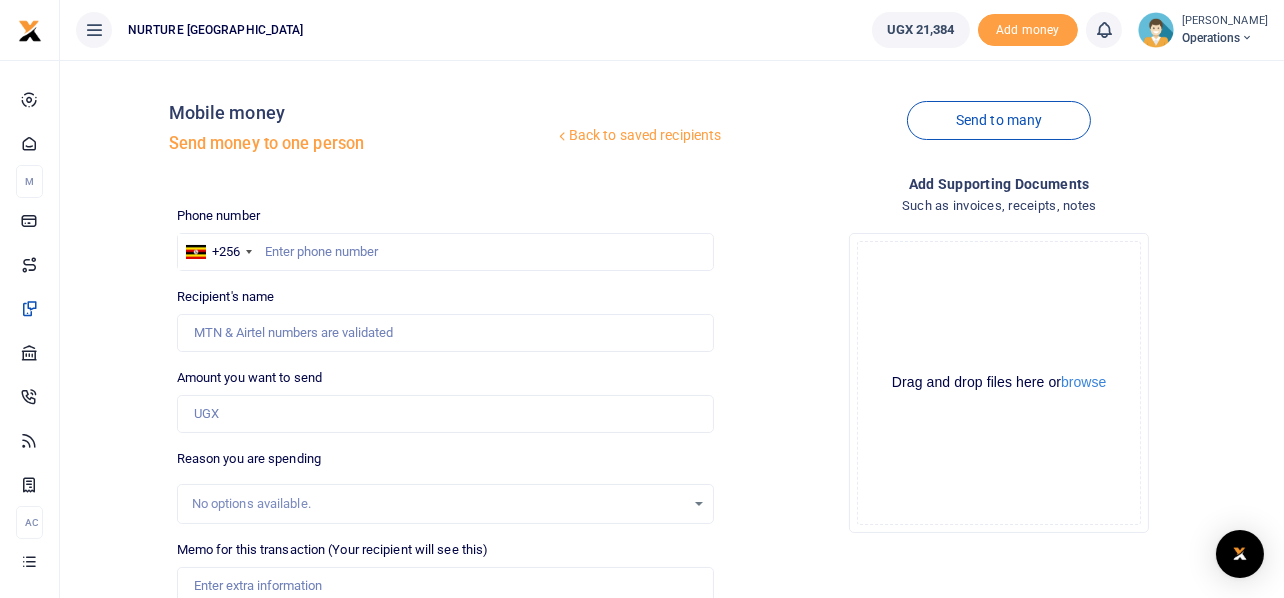 click on "Add supporting Documents" at bounding box center [999, 184] 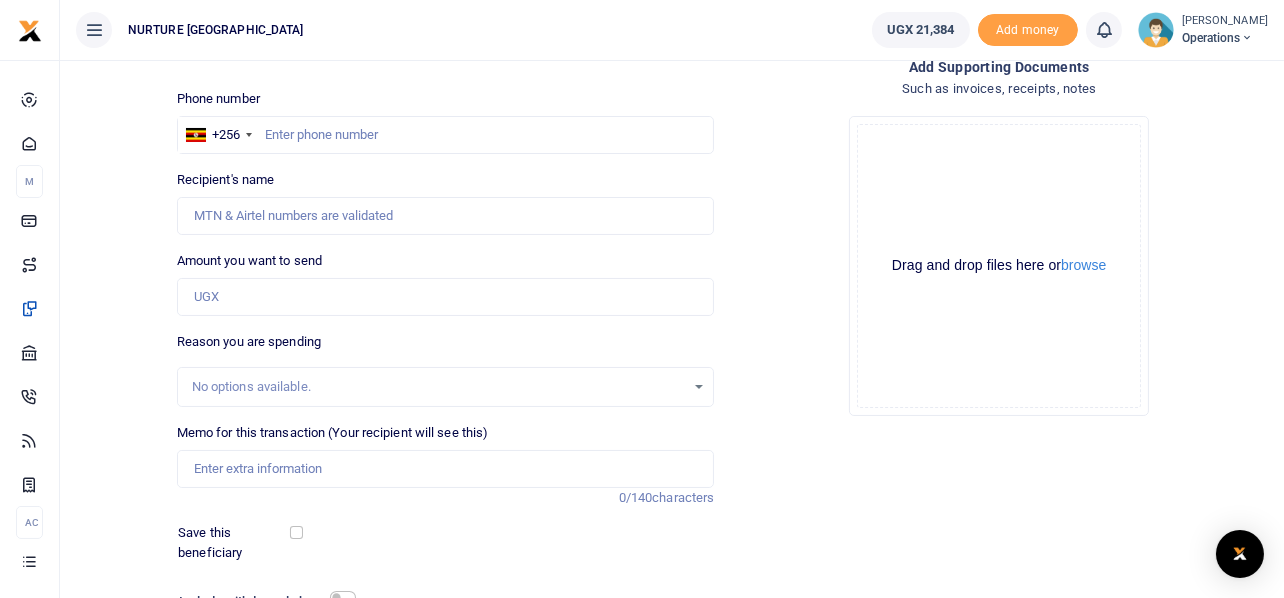 scroll, scrollTop: 0, scrollLeft: 0, axis: both 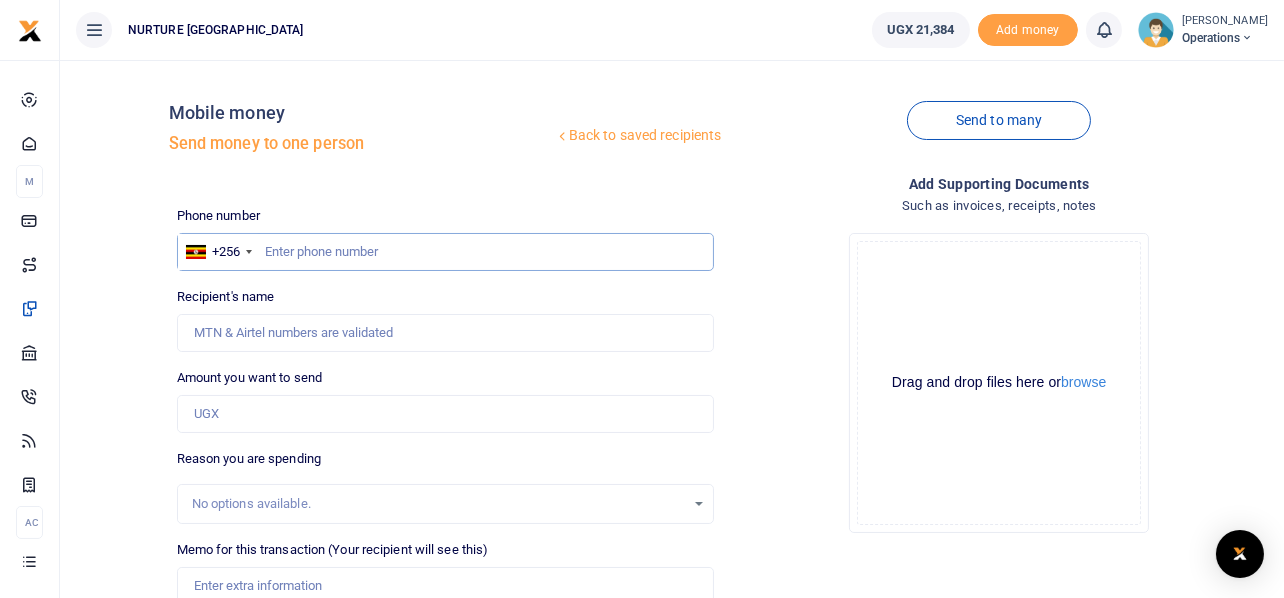 click at bounding box center [446, 252] 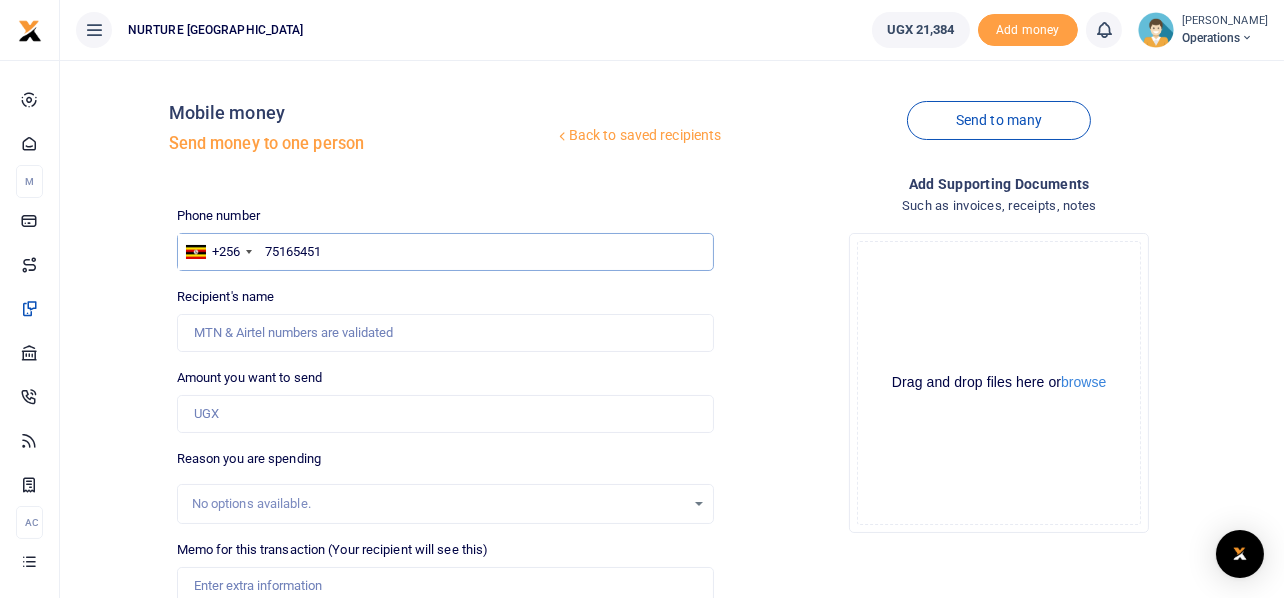 type on "751654512" 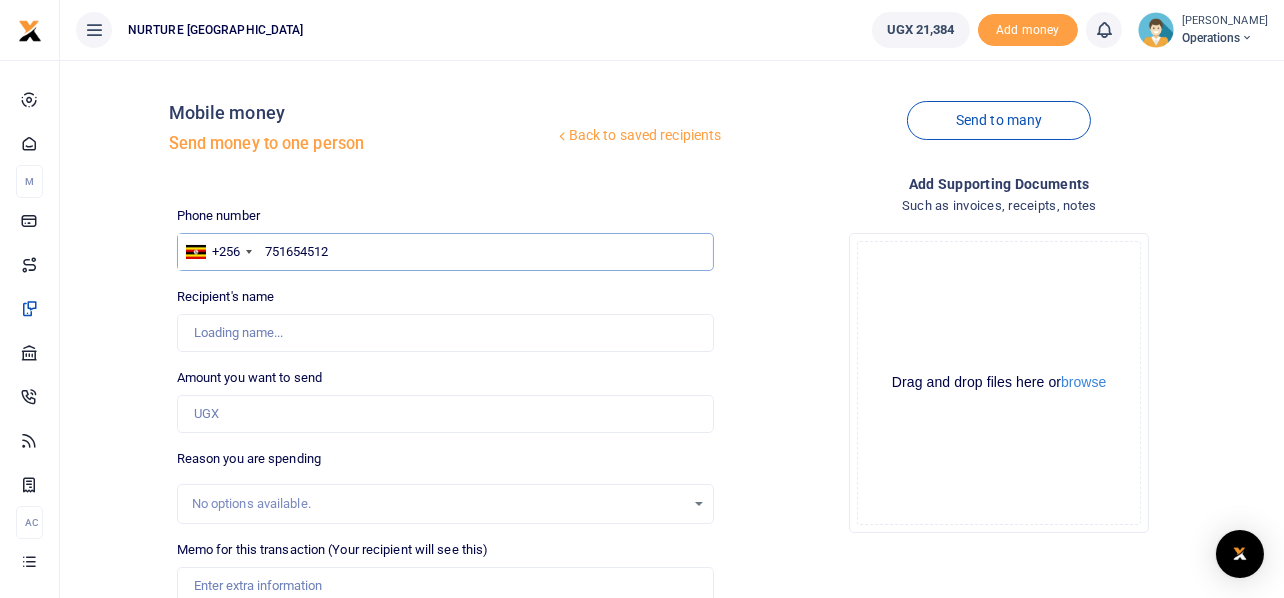 type on "Sarah Nankya" 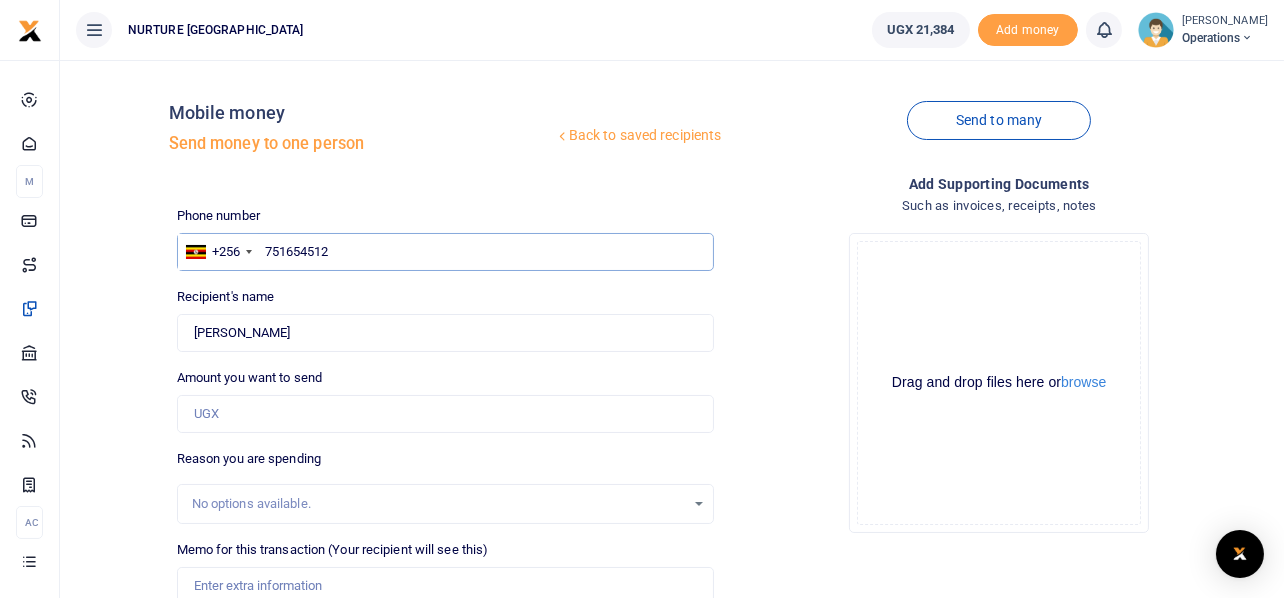 type on "751654512" 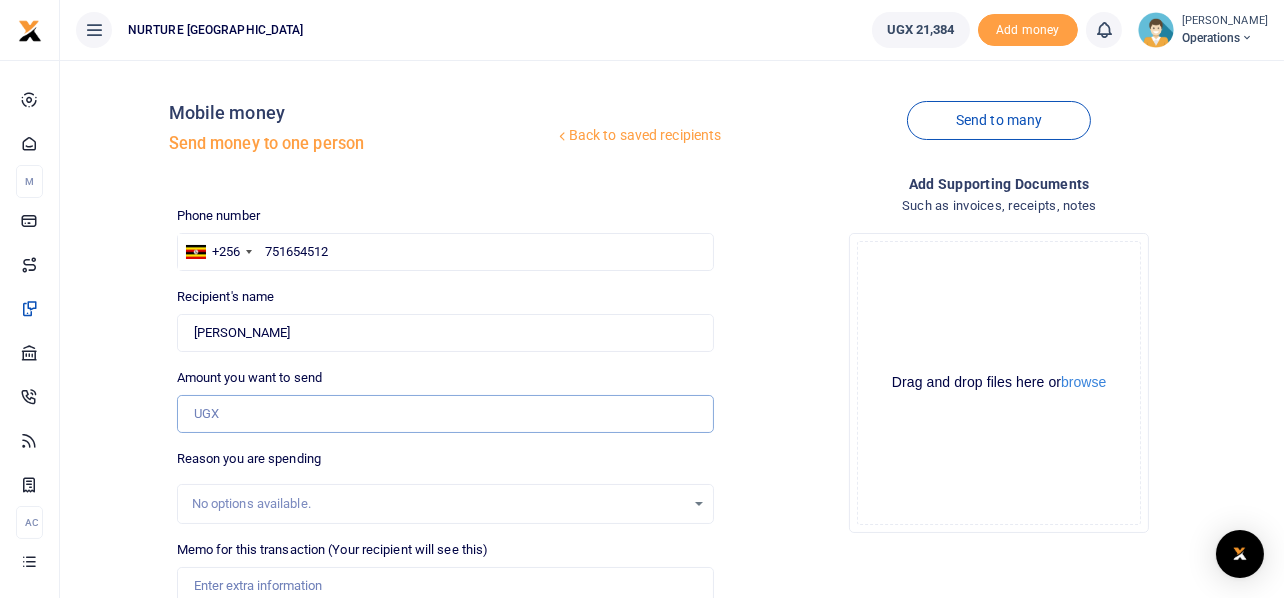 click on "Amount you want to send" at bounding box center (446, 414) 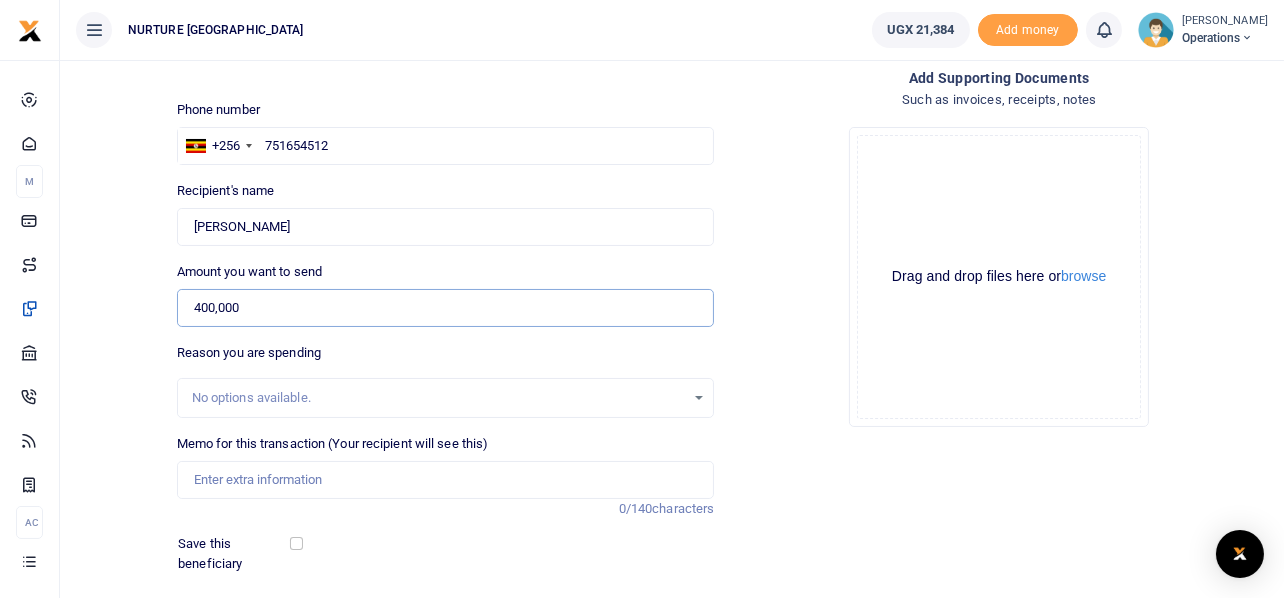 scroll, scrollTop: 199, scrollLeft: 0, axis: vertical 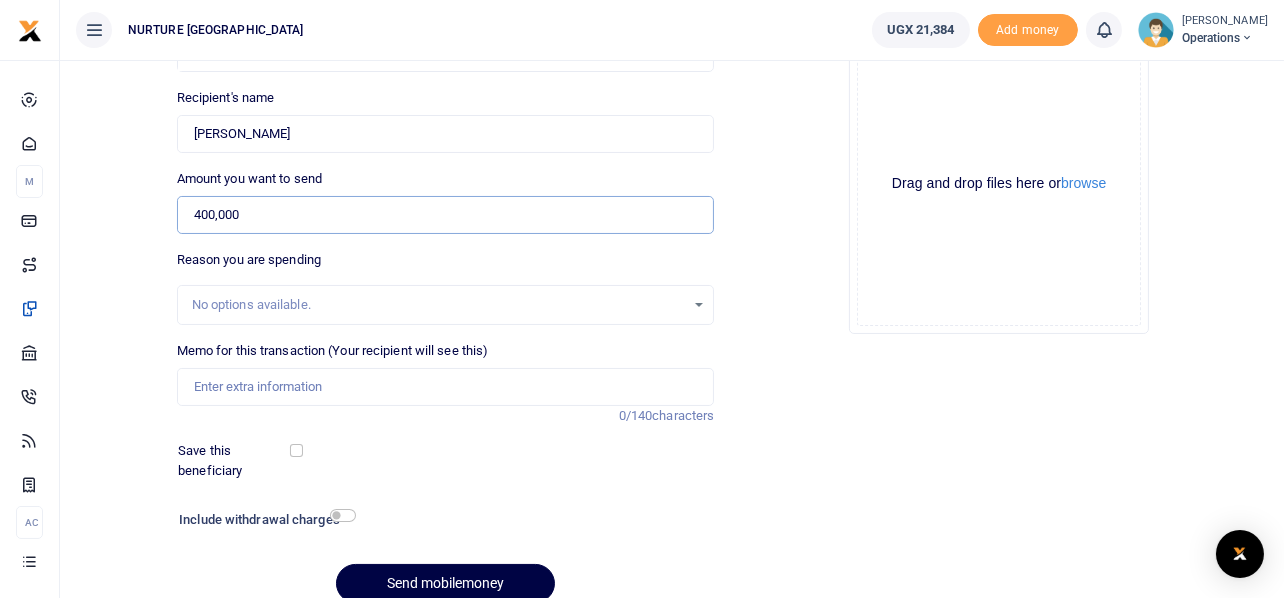 type on "400,000" 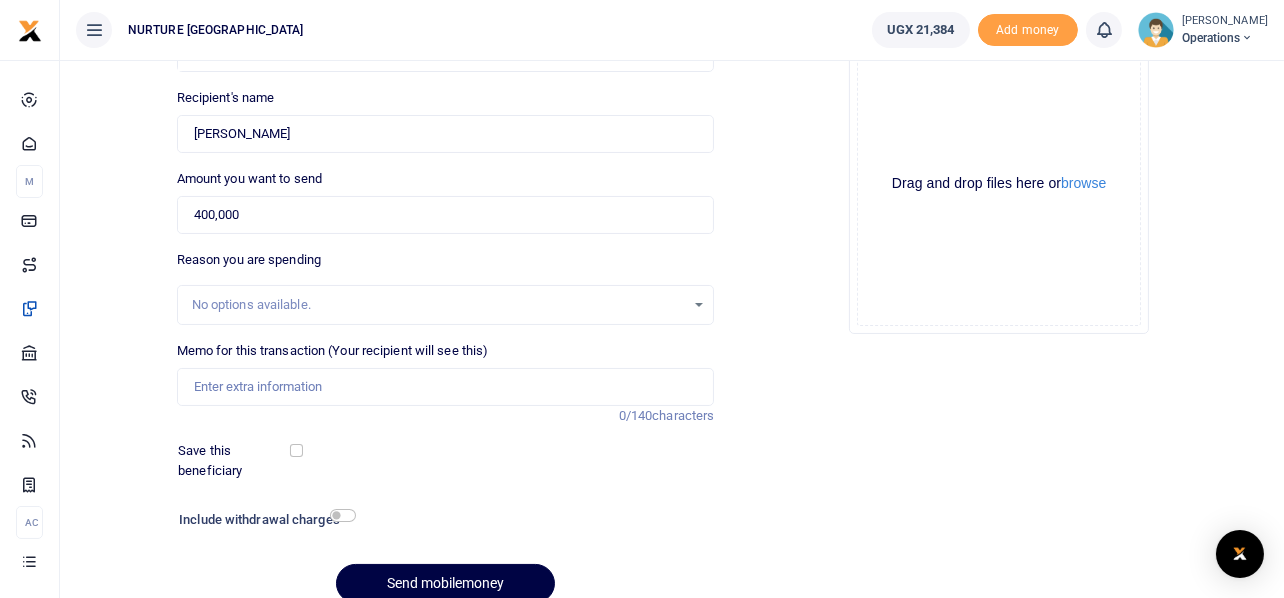 click on "No options available." at bounding box center (446, 305) 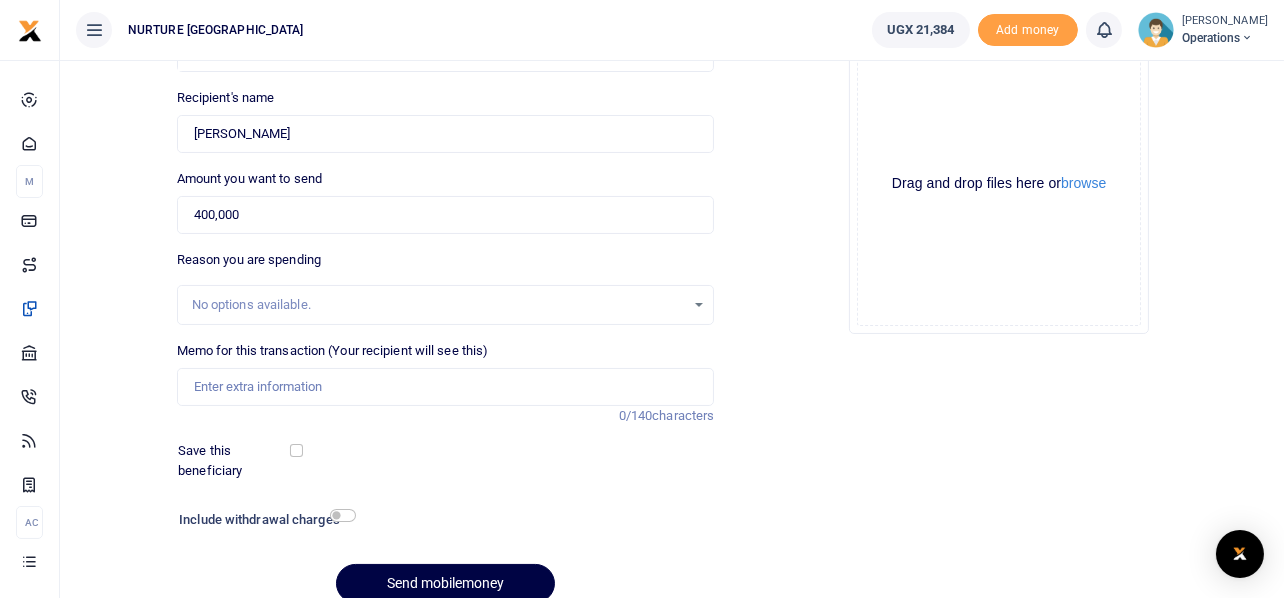 click on "No options available." at bounding box center [446, 305] 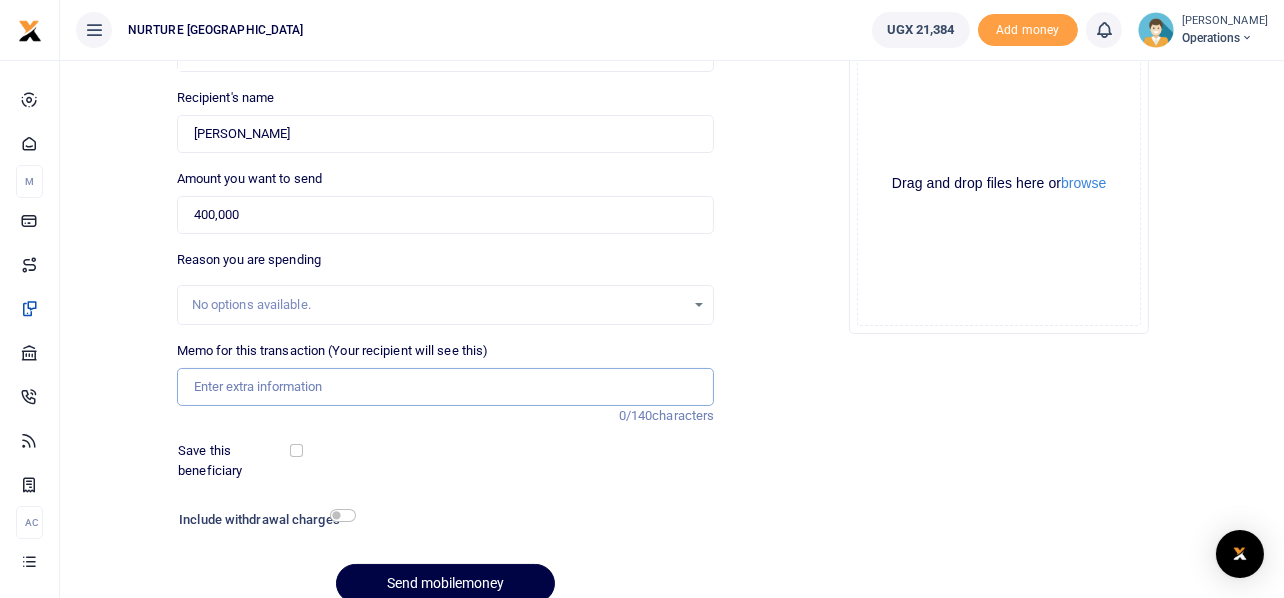 click on "Memo for this transaction (Your recipient will see this)" at bounding box center (446, 387) 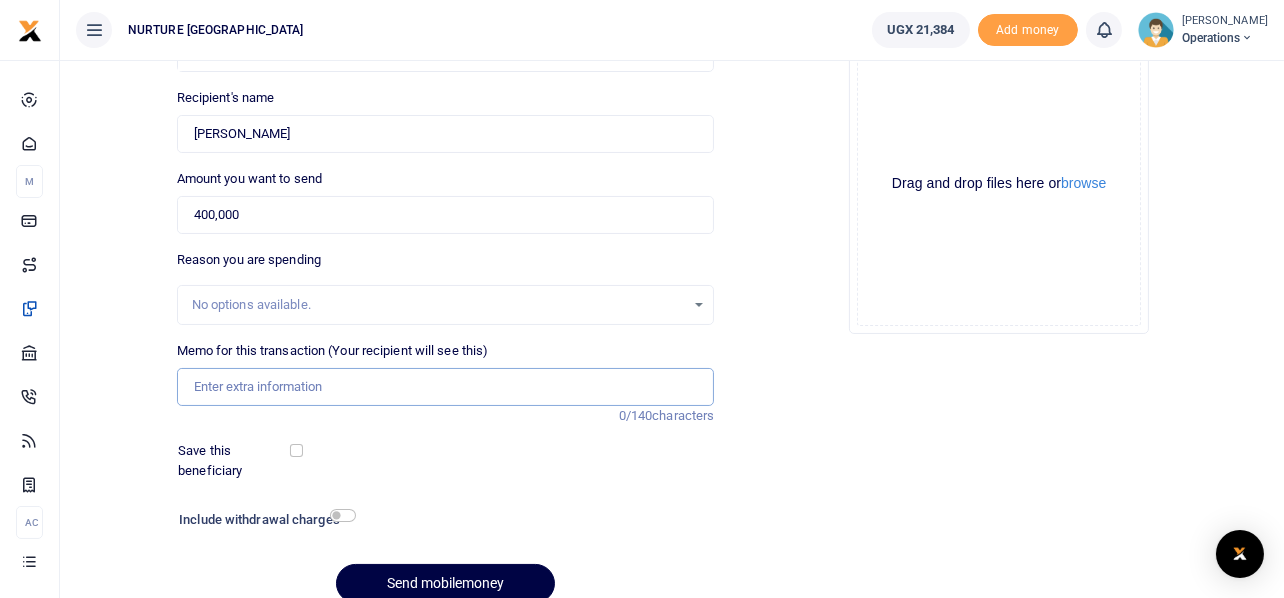 type on "Airtime for the youth social enterprise for the month of Feb 2025" 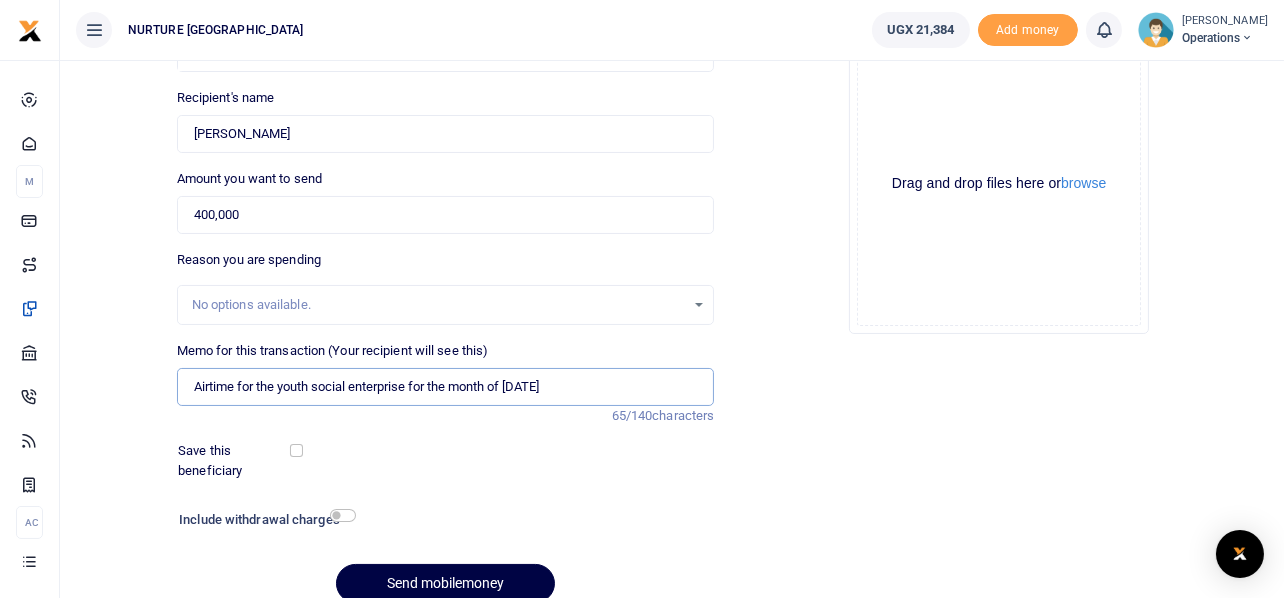 drag, startPoint x: 584, startPoint y: 384, endPoint x: 188, endPoint y: 345, distance: 397.91583 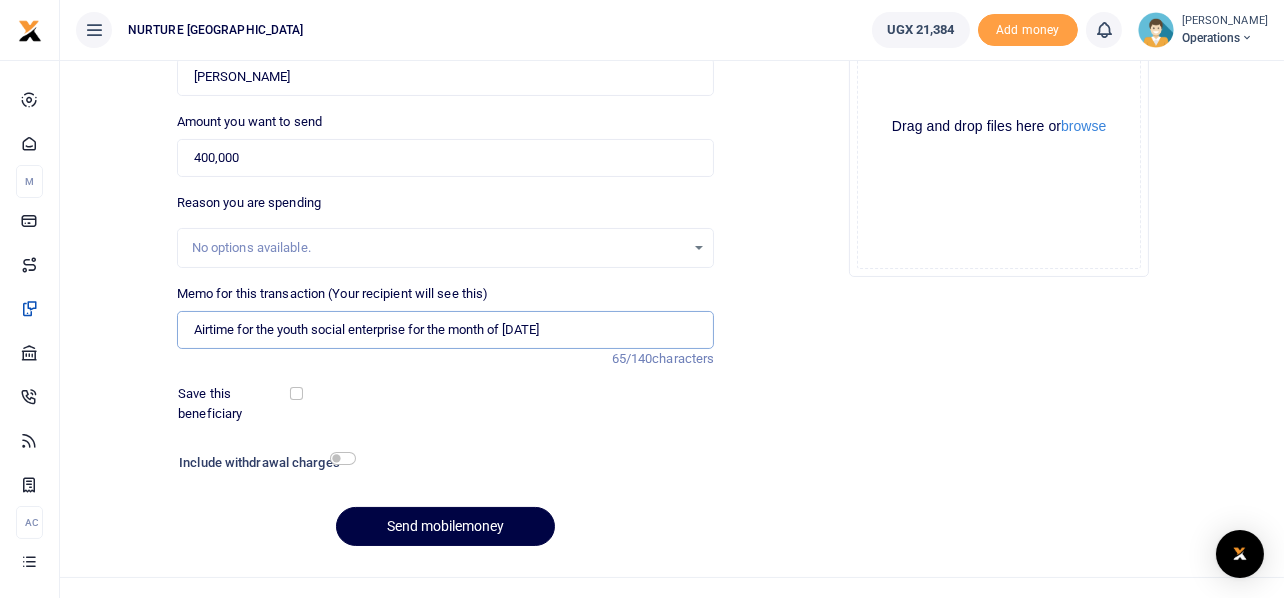 scroll, scrollTop: 287, scrollLeft: 0, axis: vertical 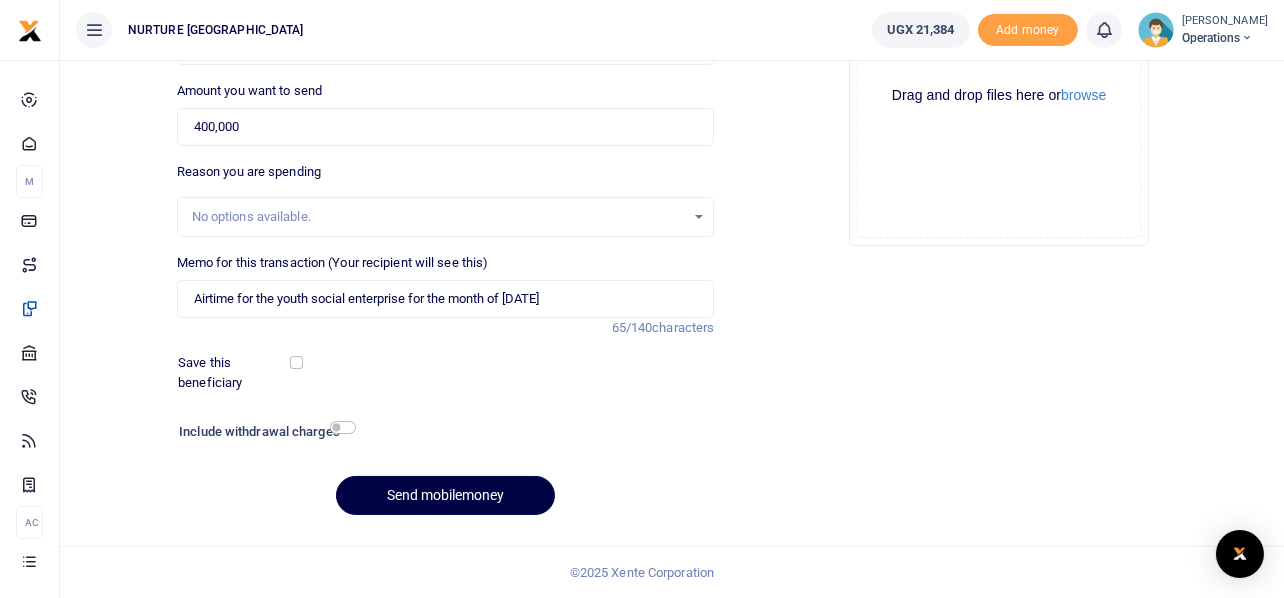 click on "Phone number
+256 Uganda +256 751654512
Phone is required.
Recipient's name
Found
Name is required.
Amount you want to send
400,000
Amount is required.
65/140" at bounding box center (446, 225) 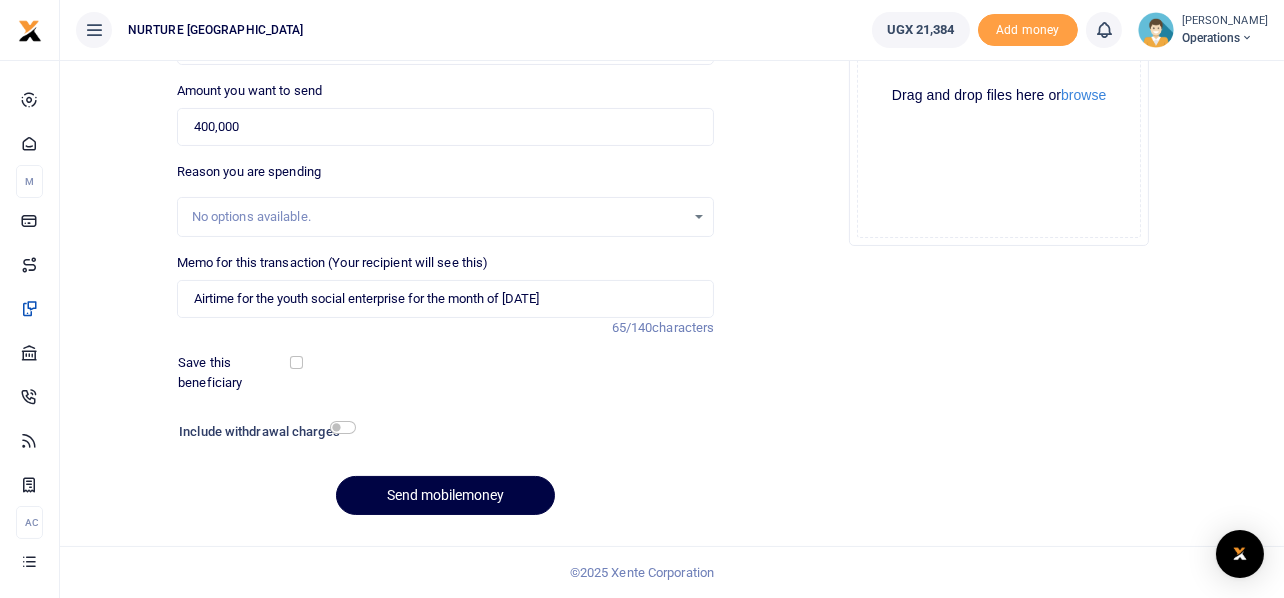 click on "Phone number
+256 Uganda +256 751654512
Phone is required.
Recipient's name
Found
Name is required.
Amount you want to send
400,000
Amount is required.
65/140" at bounding box center (446, 225) 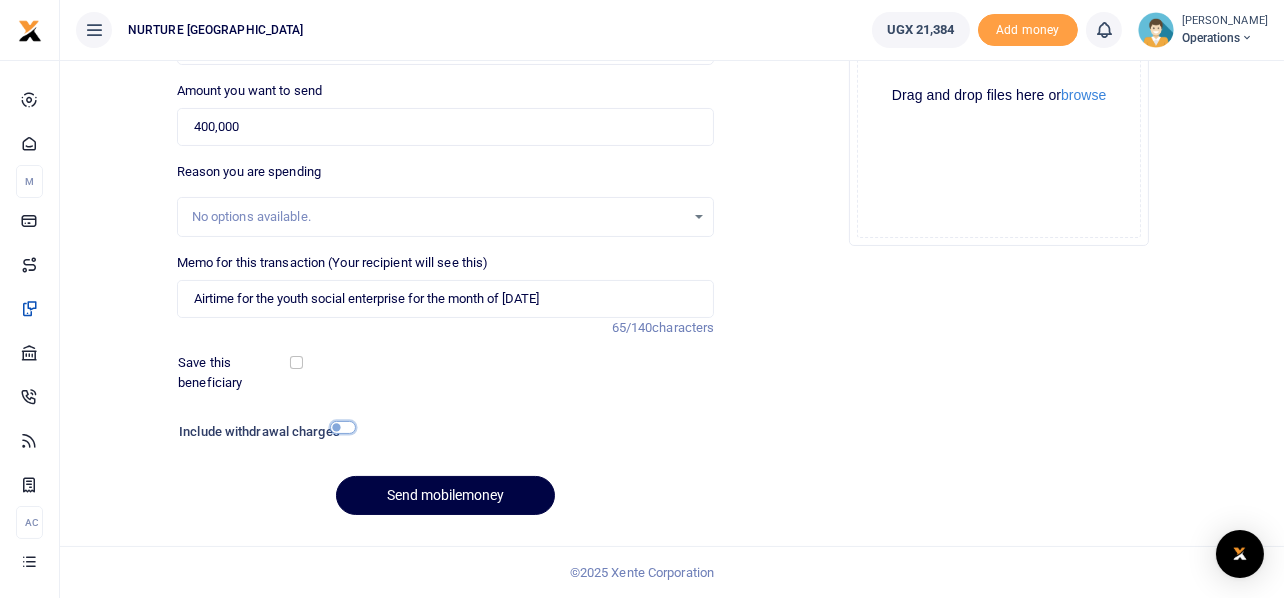 click at bounding box center (343, 427) 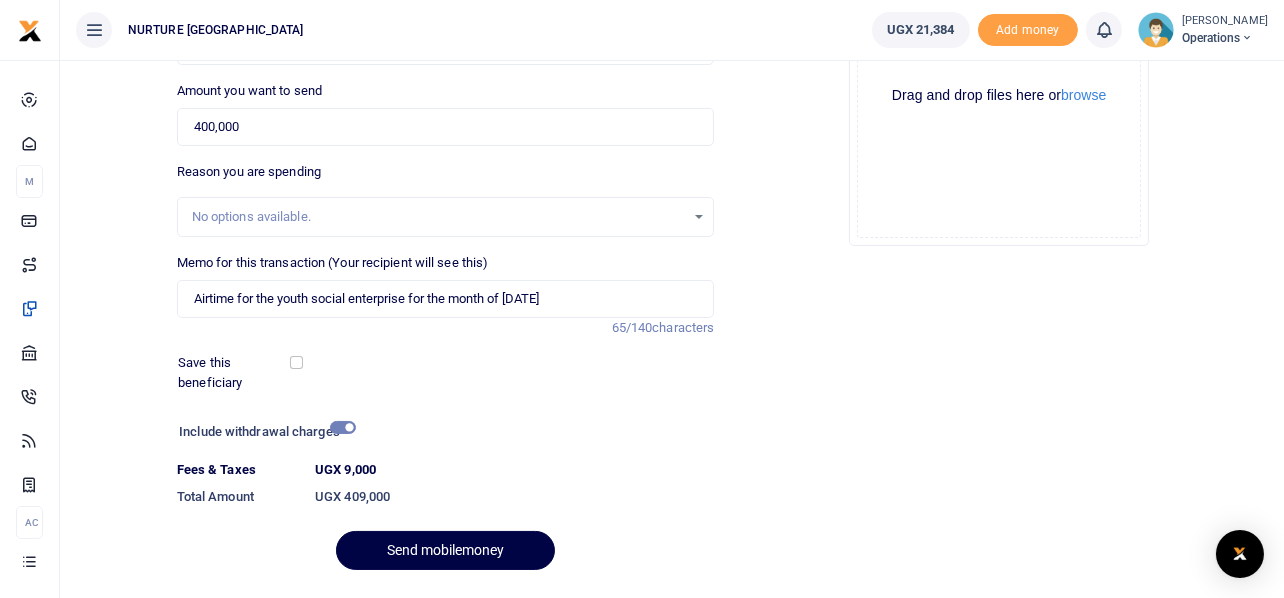 click at bounding box center (516, 434) 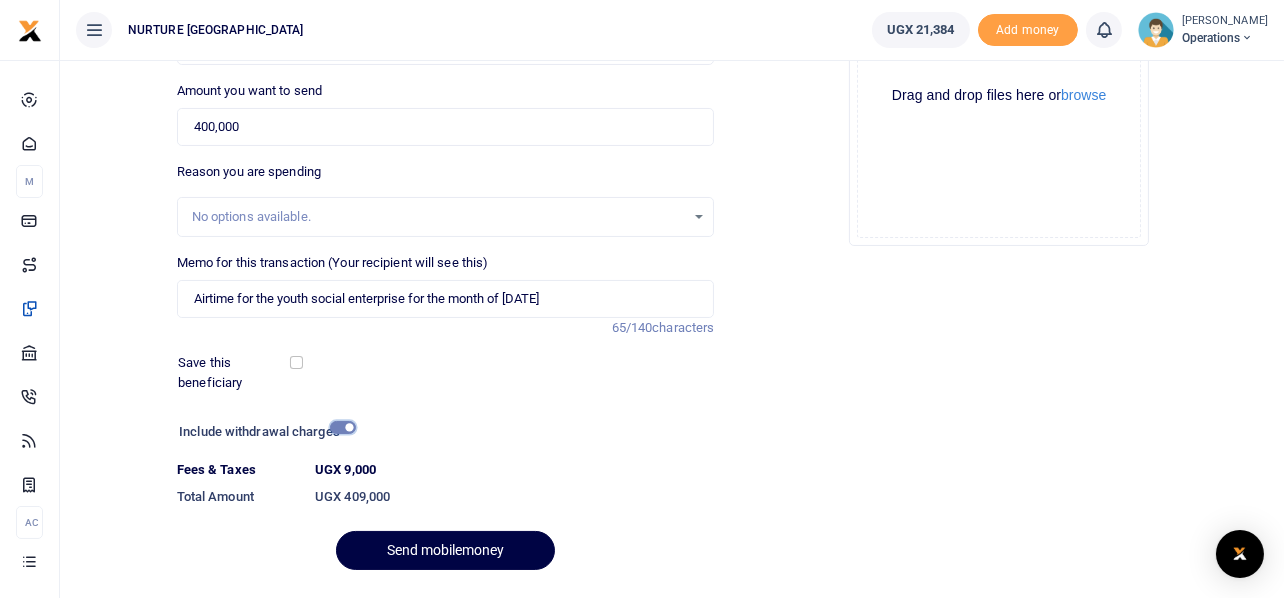 click at bounding box center (343, 427) 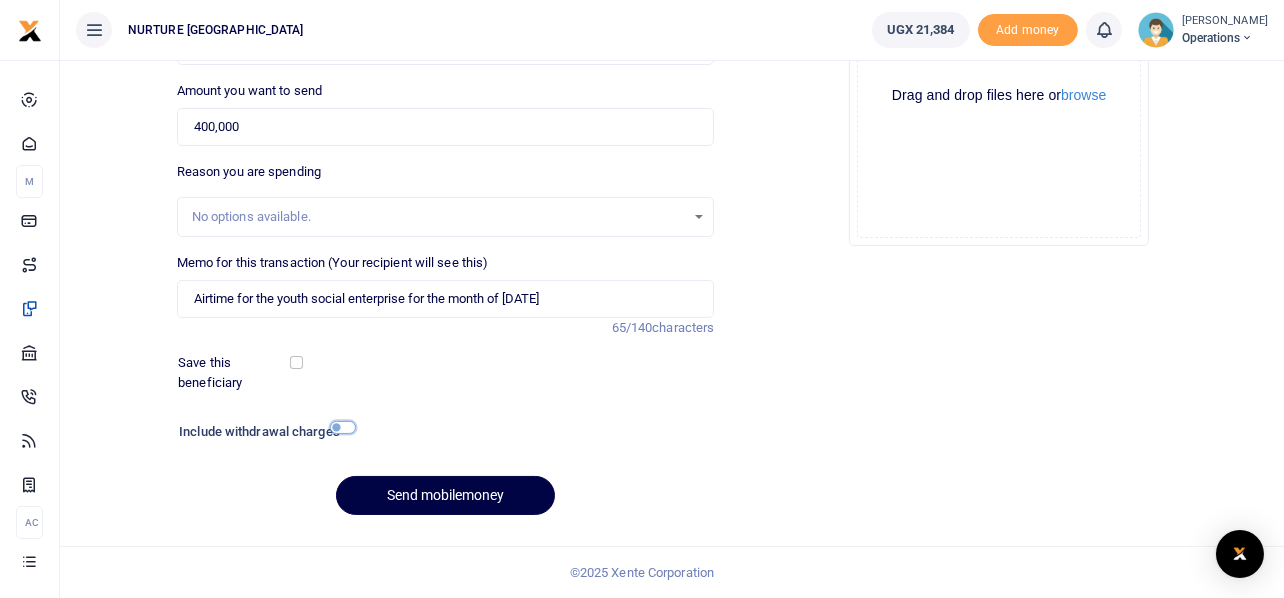 click at bounding box center [343, 427] 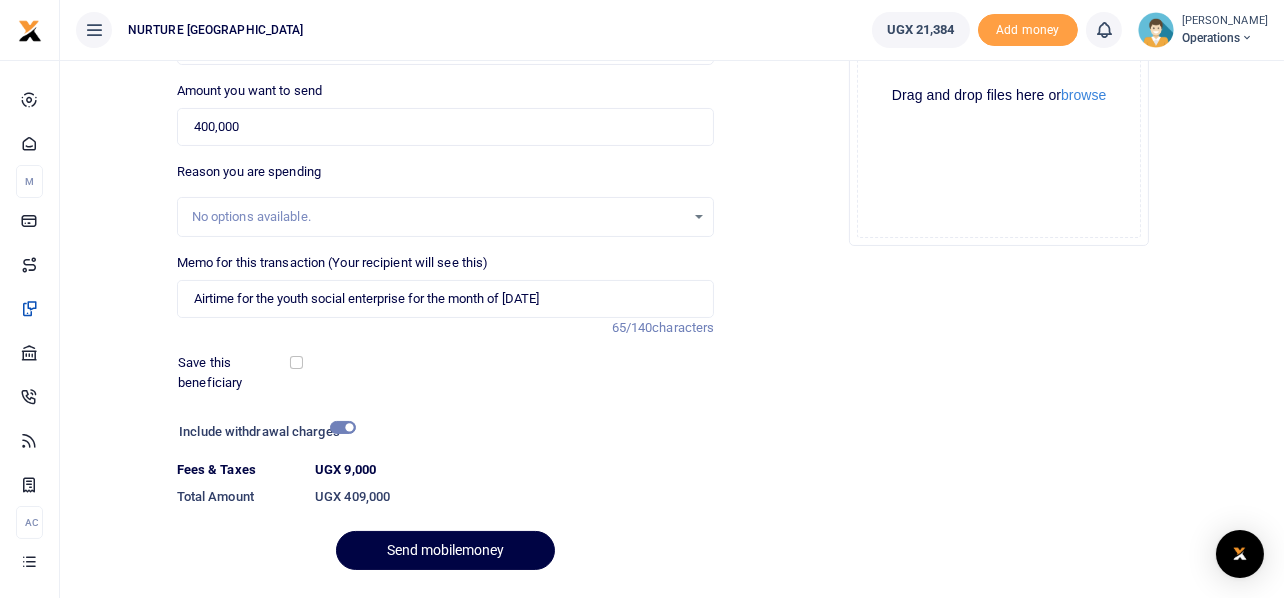 click at bounding box center (516, 434) 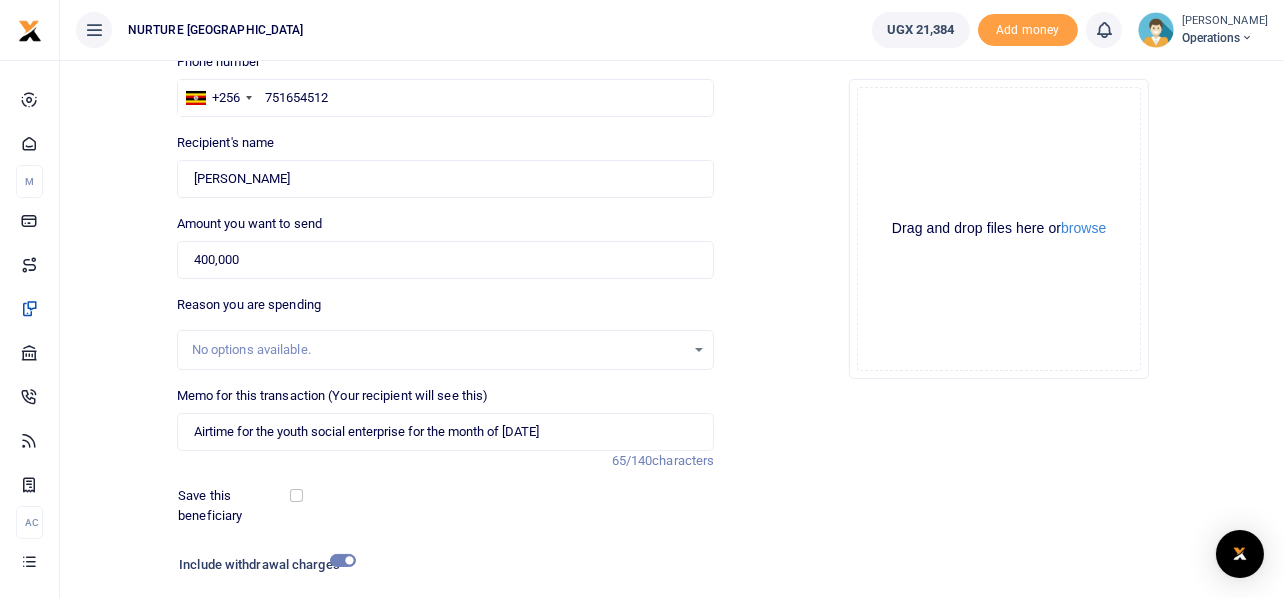 scroll, scrollTop: 142, scrollLeft: 0, axis: vertical 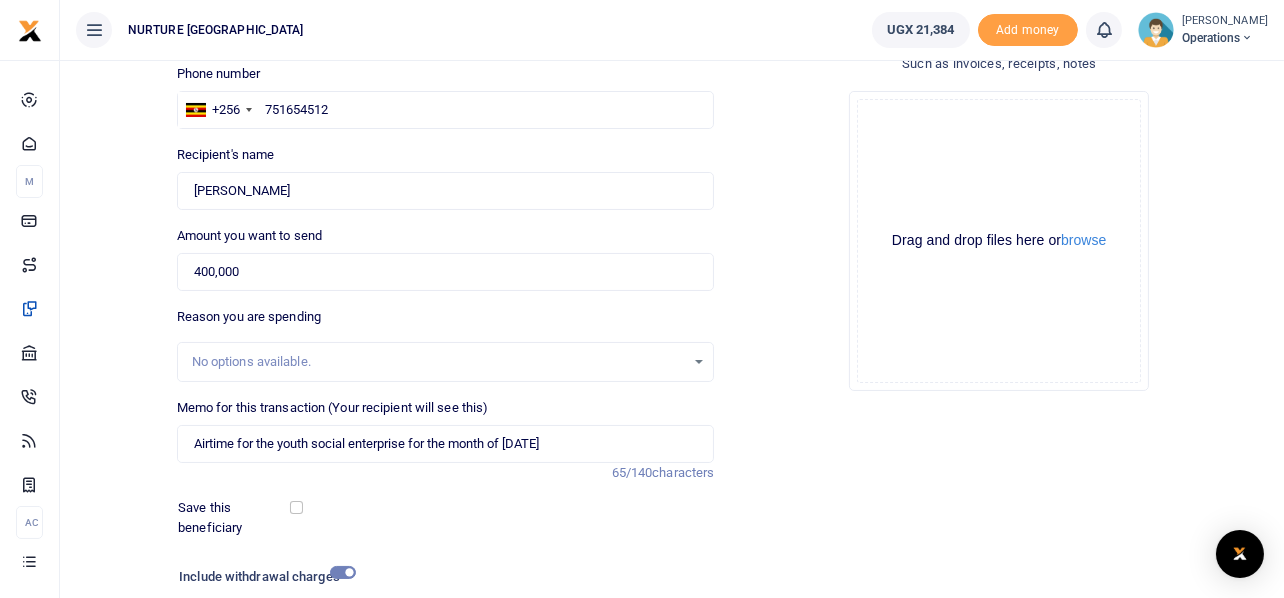 drag, startPoint x: 772, startPoint y: 310, endPoint x: 770, endPoint y: 293, distance: 17.117243 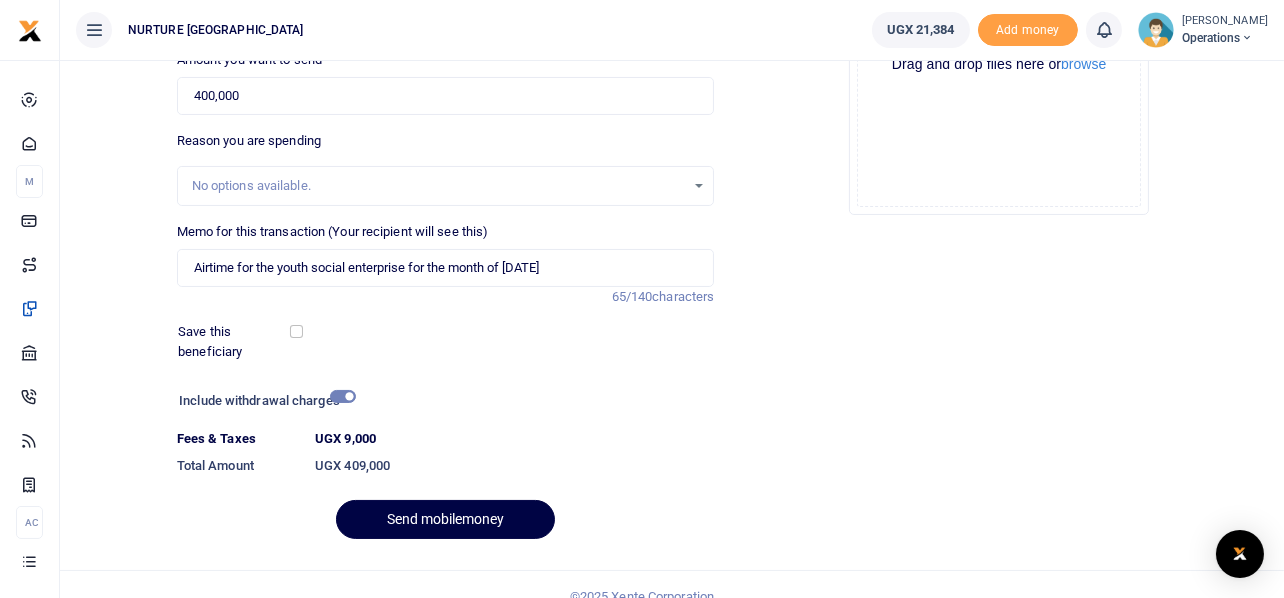 scroll, scrollTop: 342, scrollLeft: 0, axis: vertical 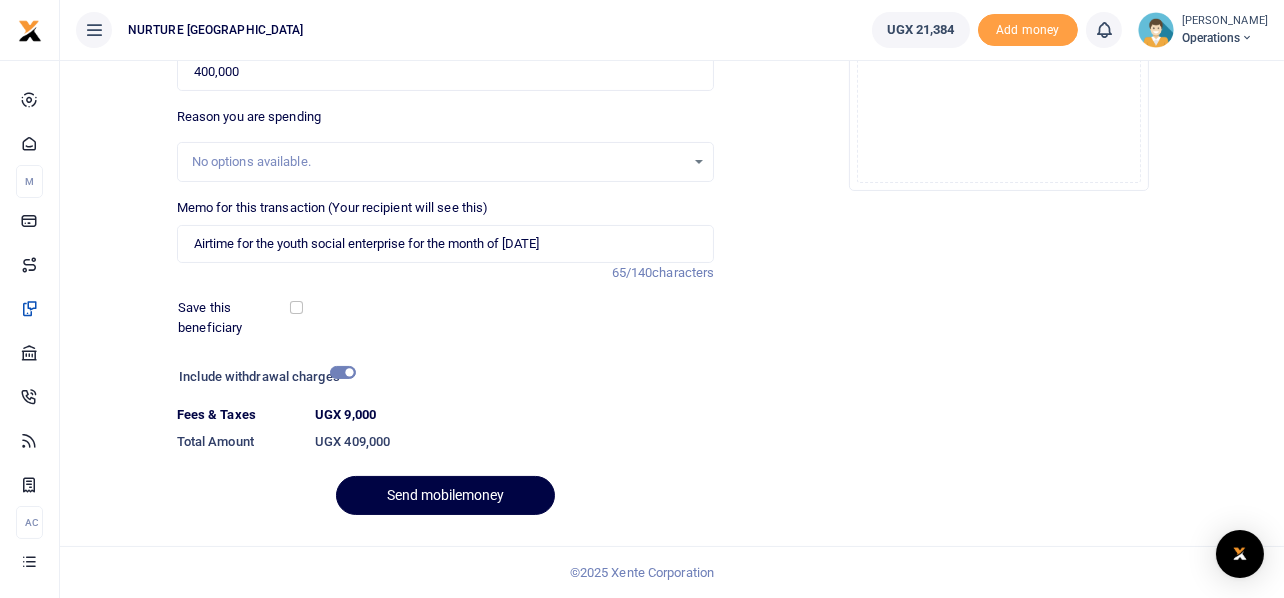 click on "Add supporting Documents
Such as invoices, receipts, notes
Drop your files here Drag and drop files here or  browse Powered by  Uppy" at bounding box center (999, 181) 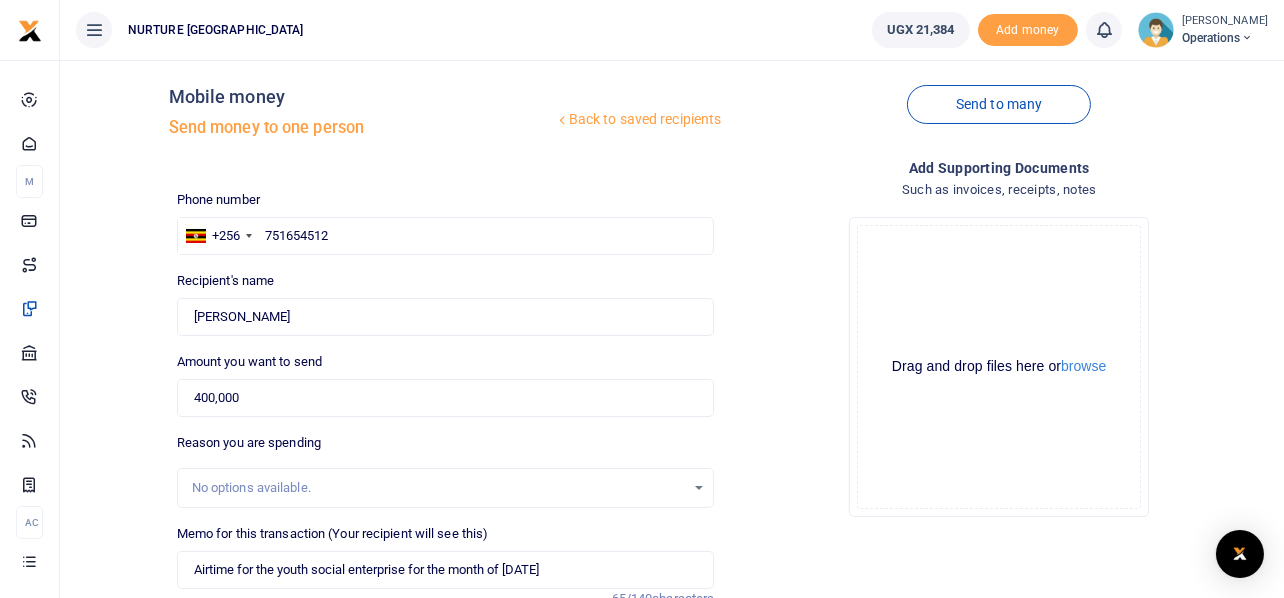 scroll, scrollTop: 0, scrollLeft: 0, axis: both 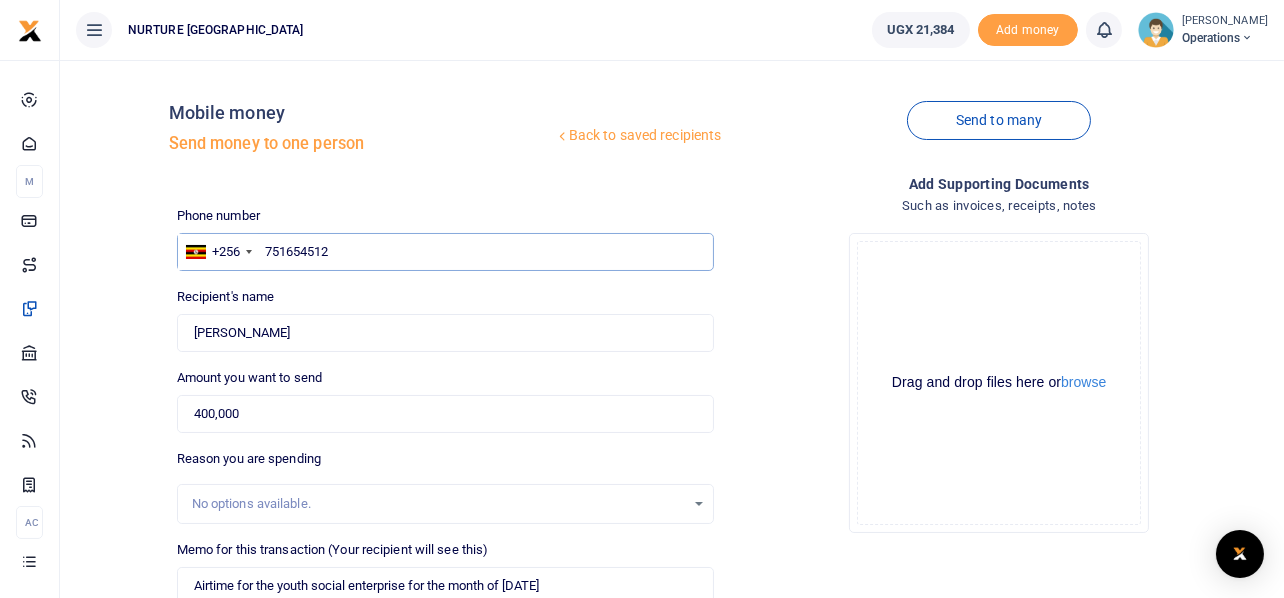 drag, startPoint x: 388, startPoint y: 255, endPoint x: 509, endPoint y: 245, distance: 121.41252 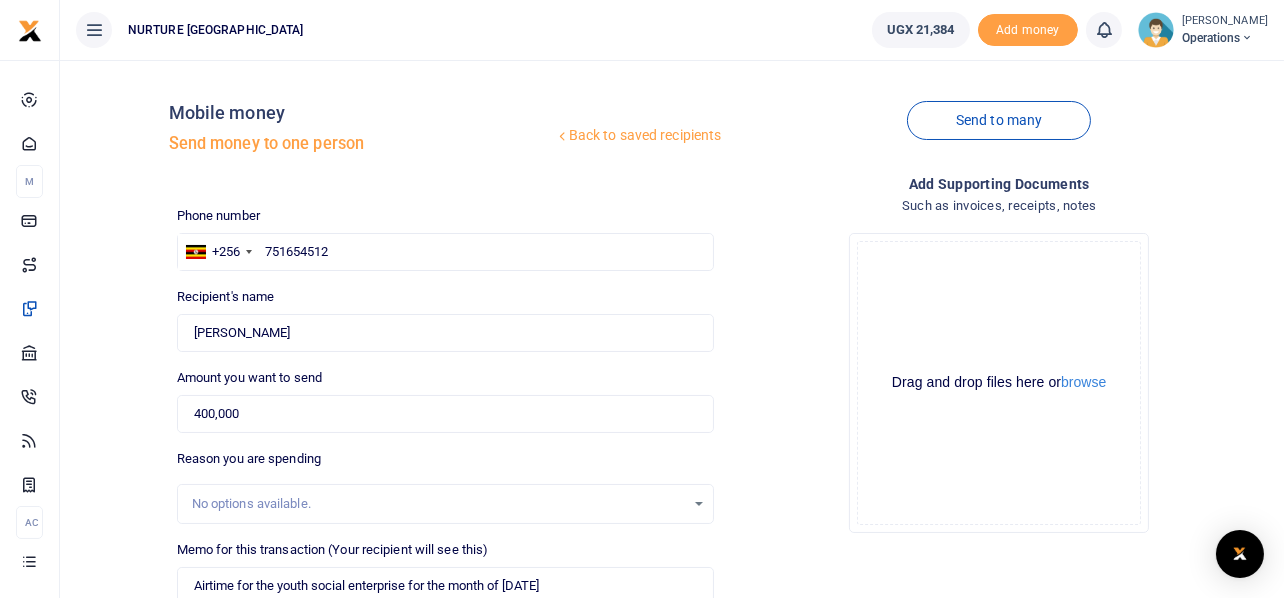 click on "Drop your files here Drag and drop files here or  browse Powered by  Uppy" at bounding box center (999, 383) 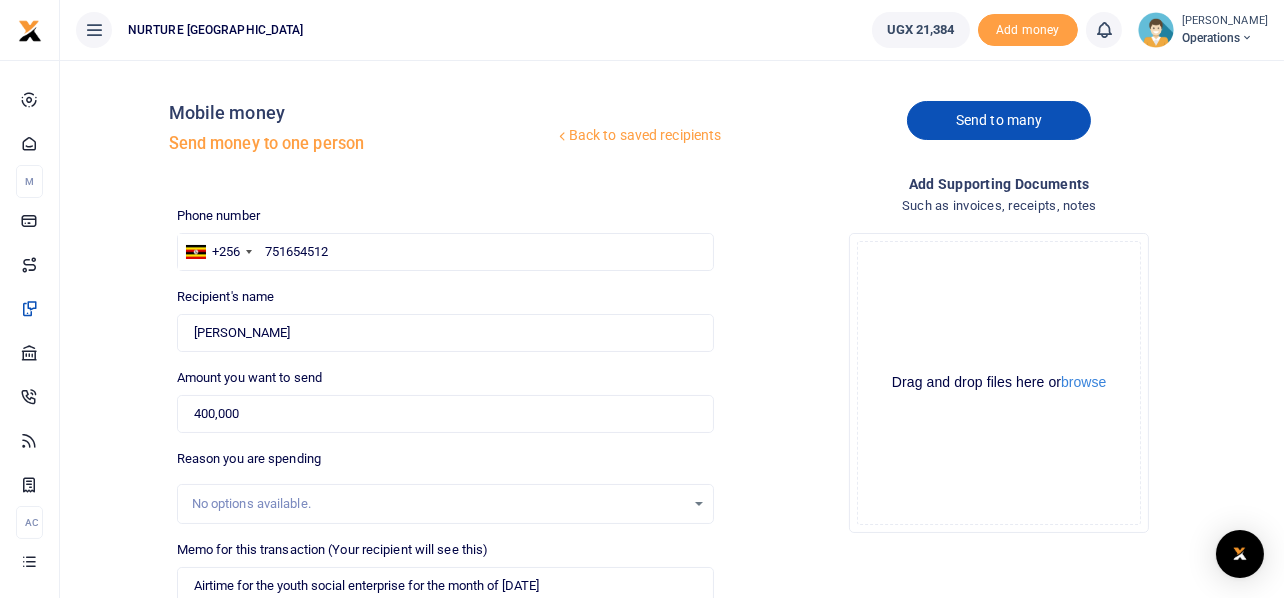 click on "Send to many" at bounding box center [999, 120] 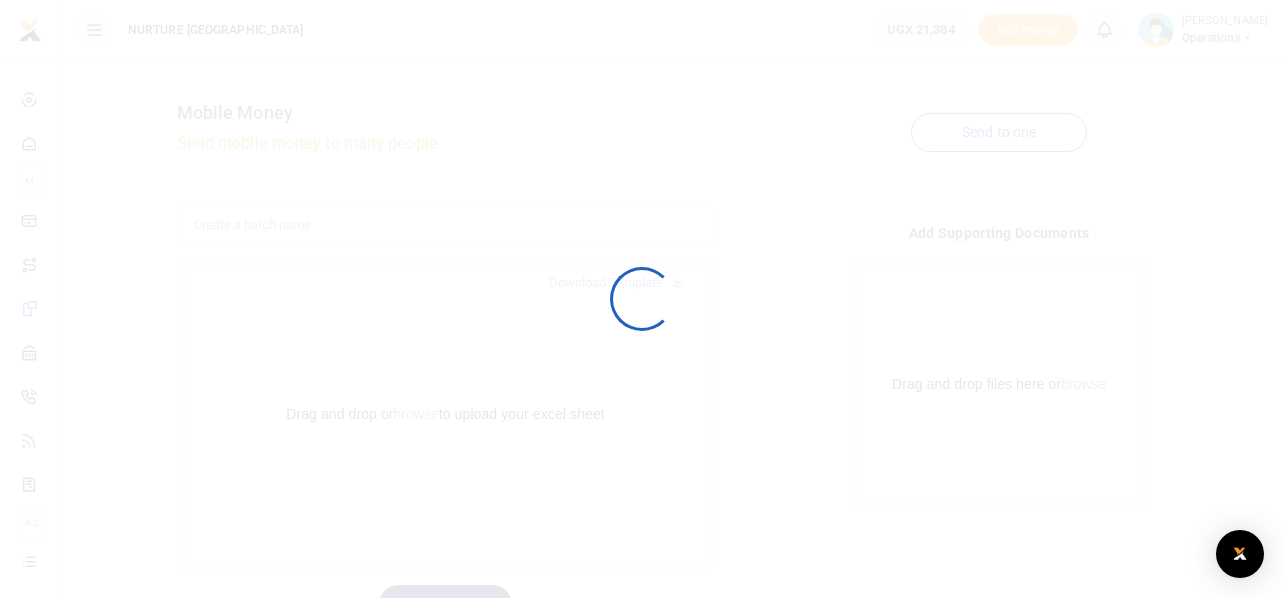 scroll, scrollTop: 0, scrollLeft: 0, axis: both 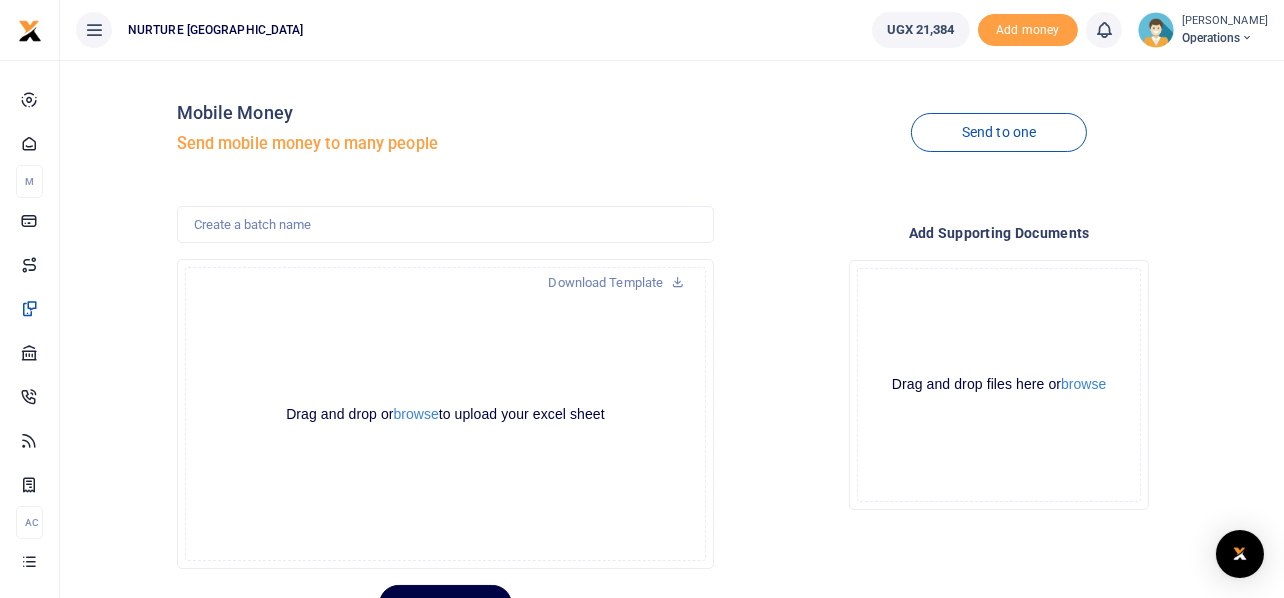 click on "Add supporting Documents" at bounding box center [999, 233] 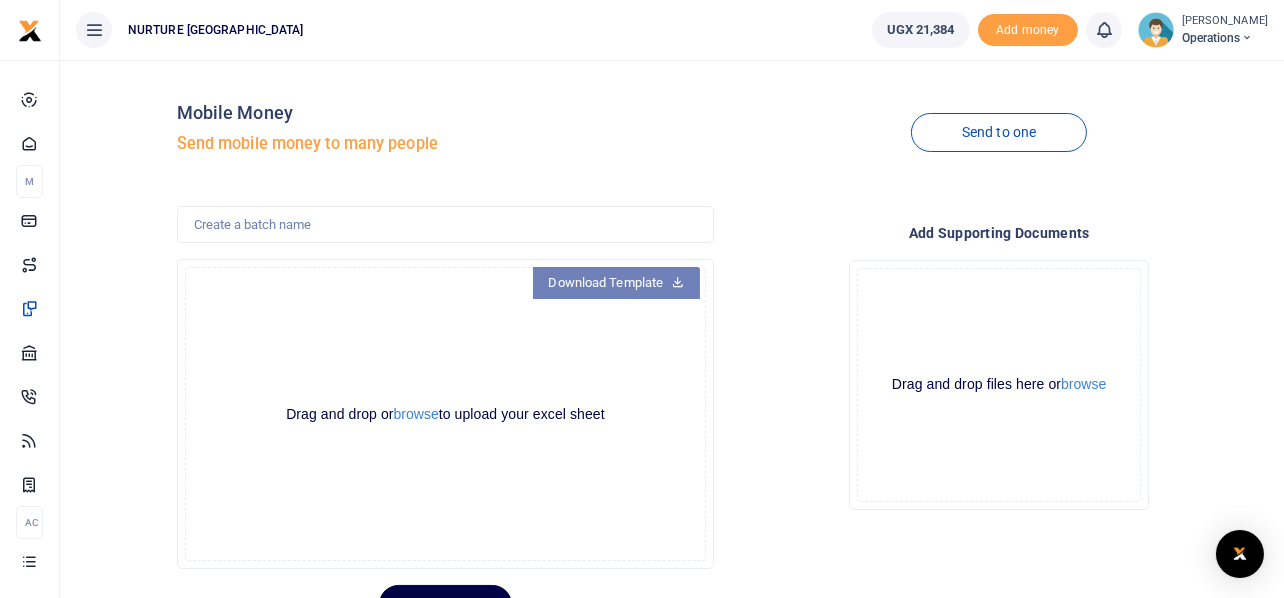 click on "Download Template" at bounding box center (617, 283) 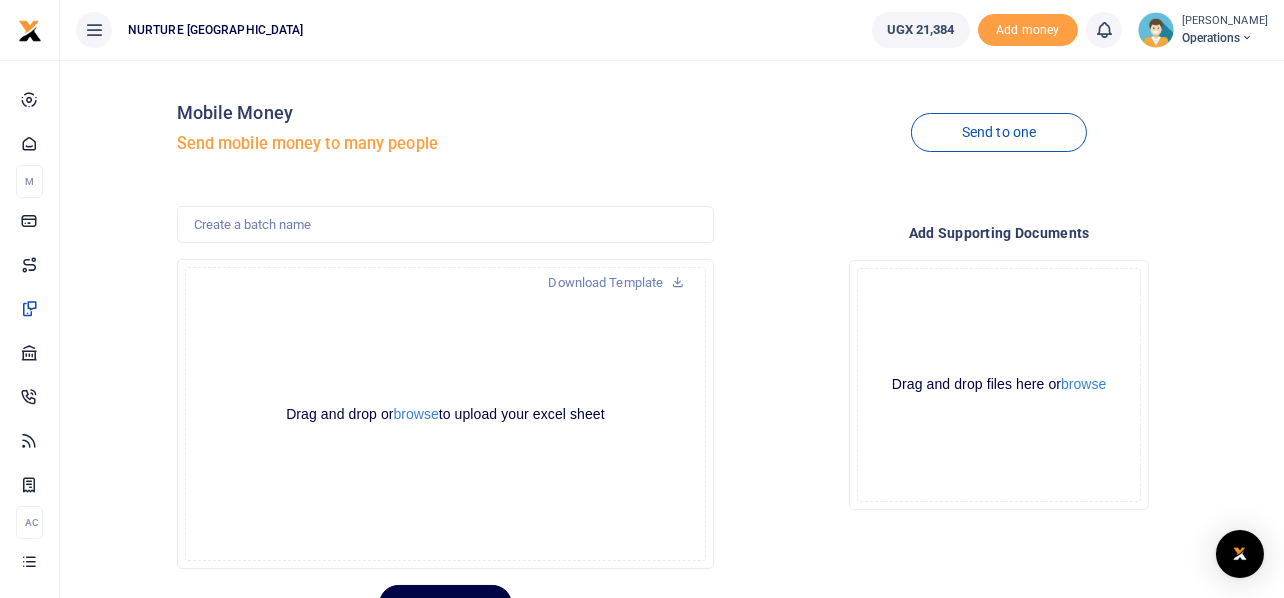 click on "Drag and drop or  browse  to upload your excel sheet Powered by  Uppy" 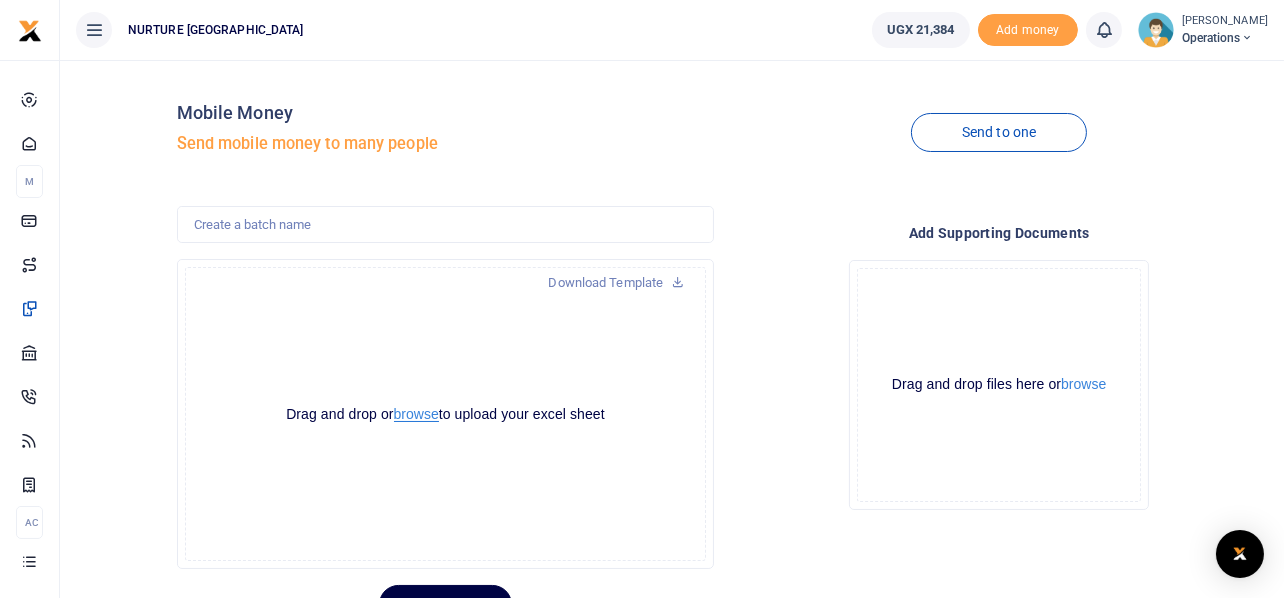 click on "browse" at bounding box center [416, 414] 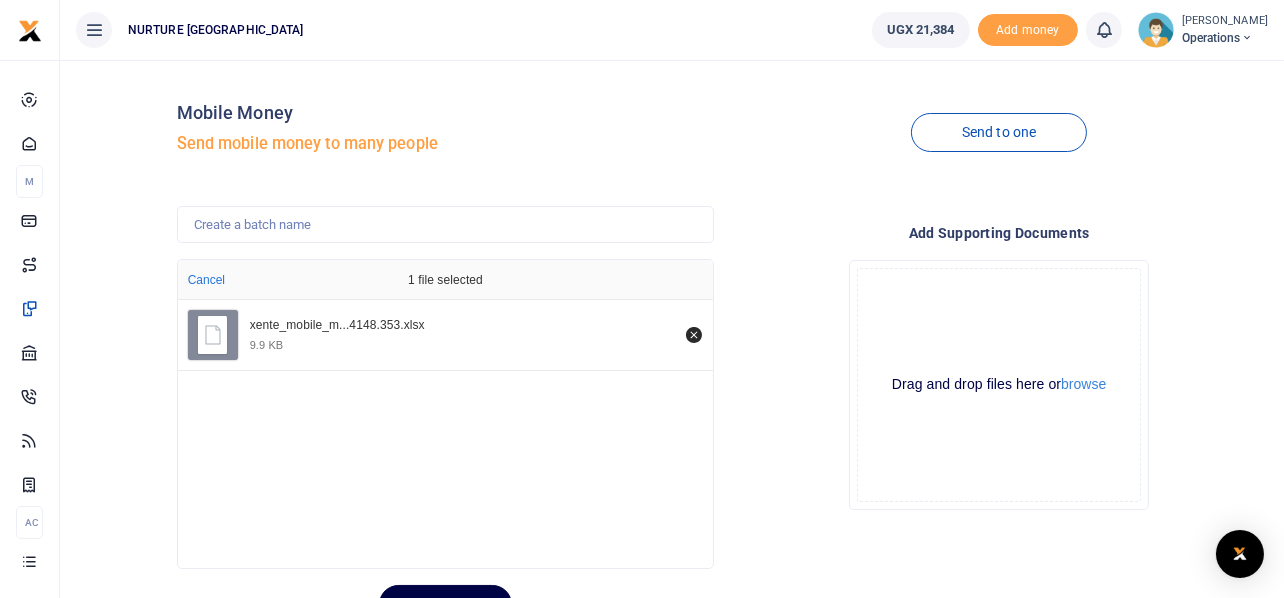 click on "xente_mobile_m...4148.353.xlsx 9.9 KB" at bounding box center [446, 429] 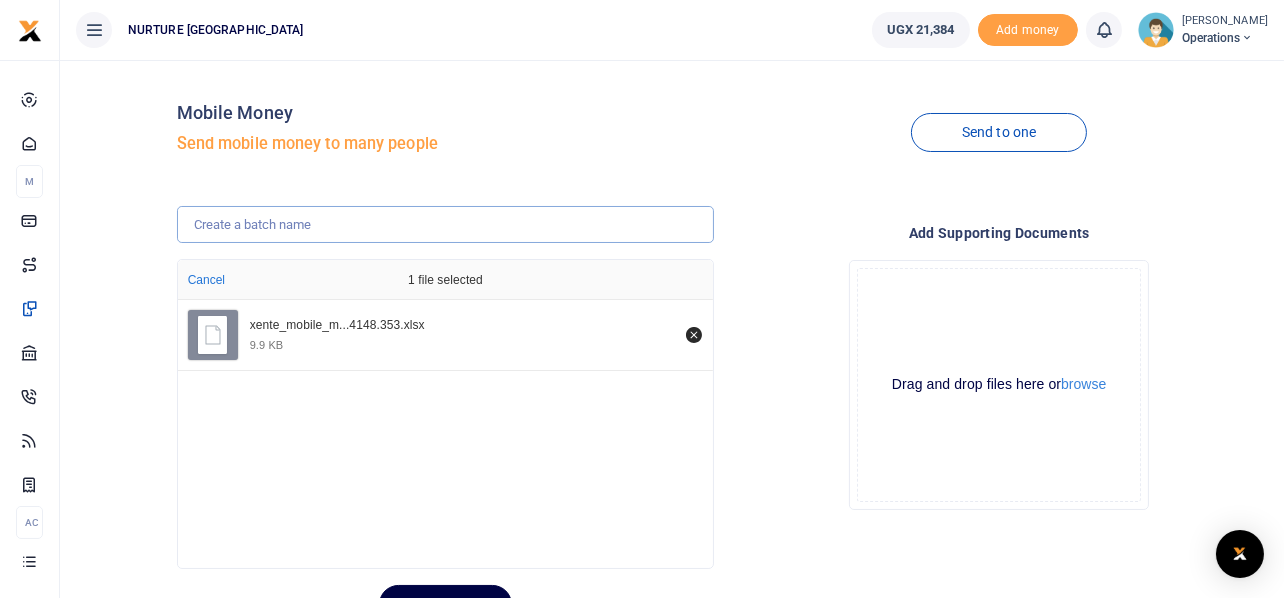 click at bounding box center [446, 225] 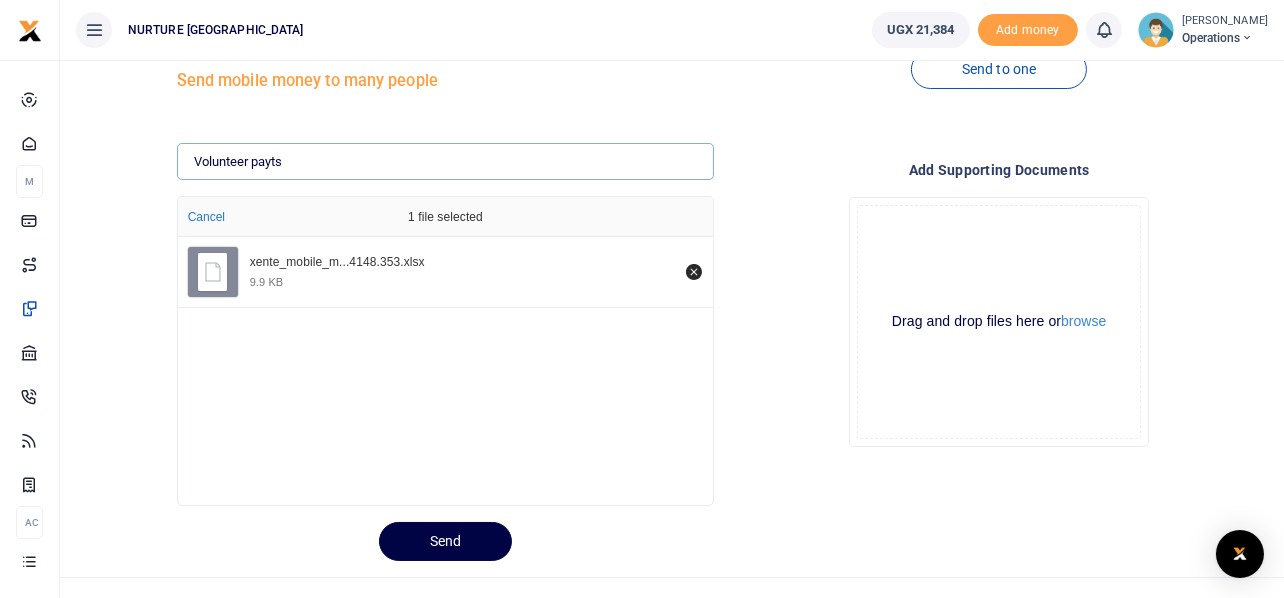 scroll, scrollTop: 94, scrollLeft: 0, axis: vertical 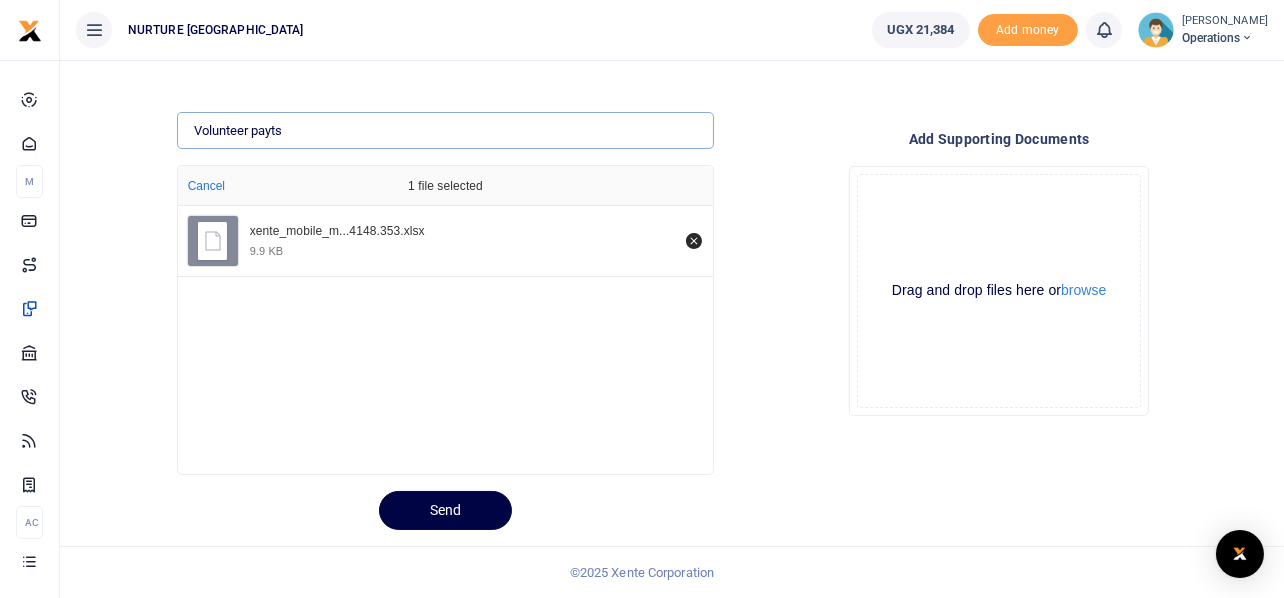 type on "Volunteer payts" 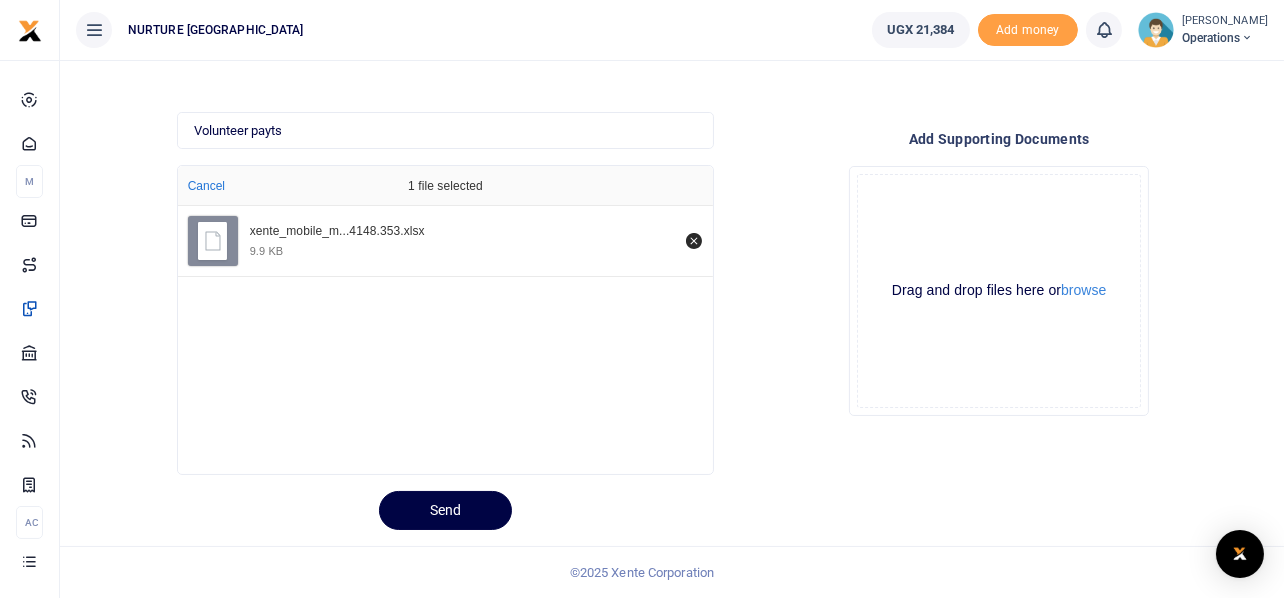 click on "xente_mobile_m...4148.353.xlsx 9.9 KB" at bounding box center [446, 335] 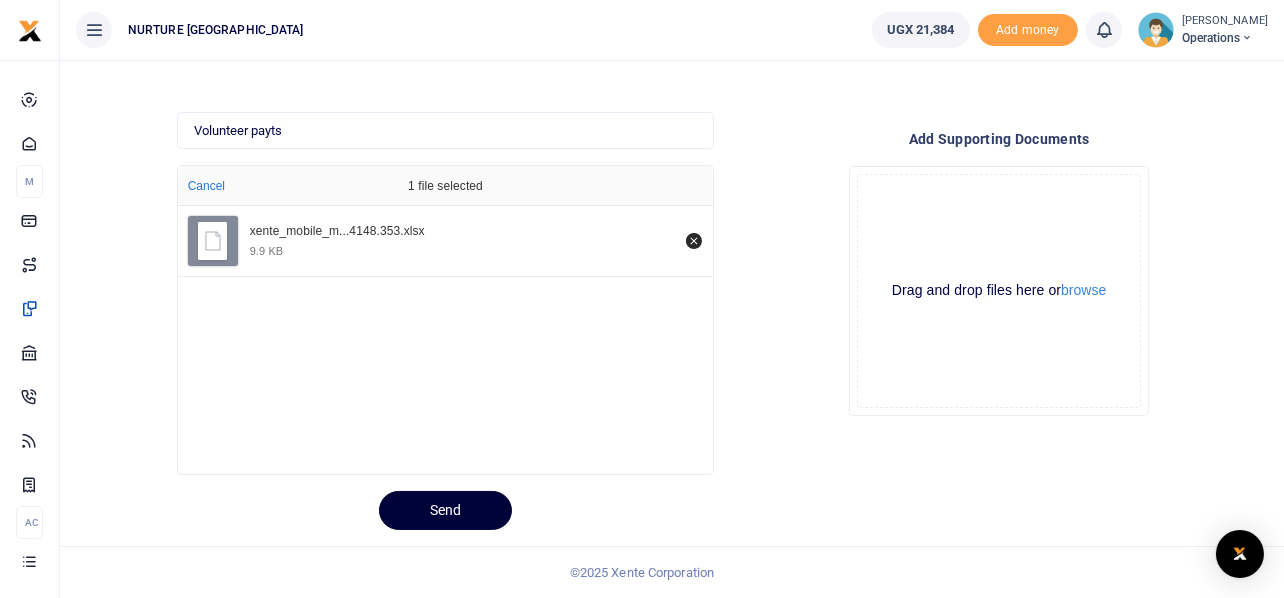 click on "Send" at bounding box center (445, 510) 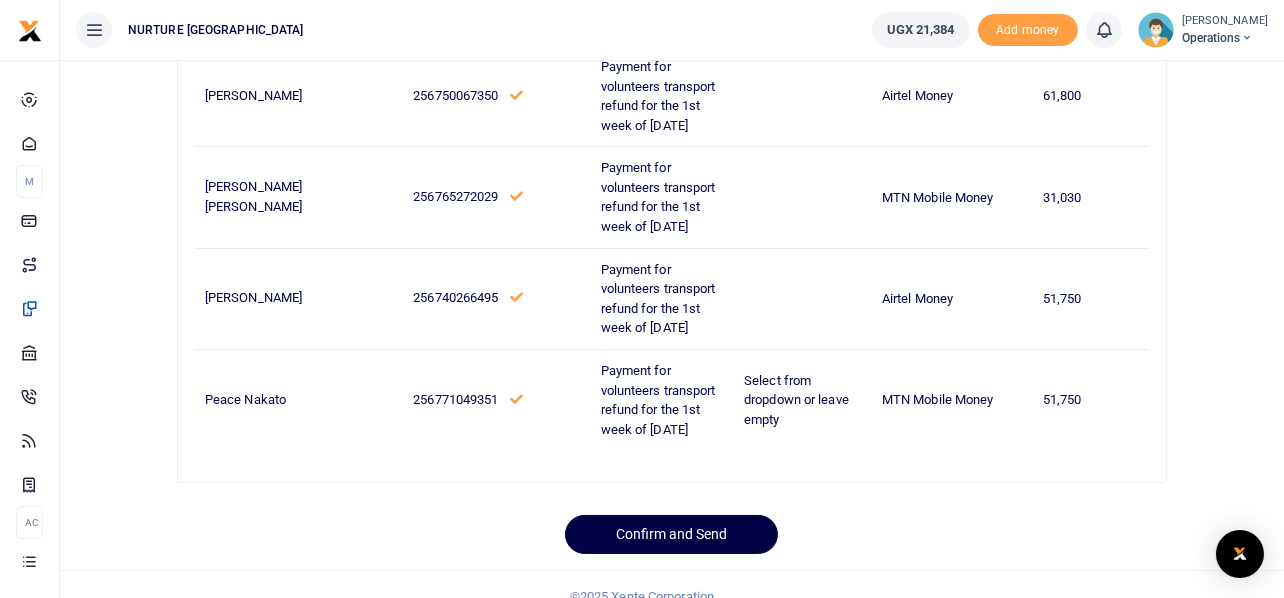 scroll, scrollTop: 263, scrollLeft: 0, axis: vertical 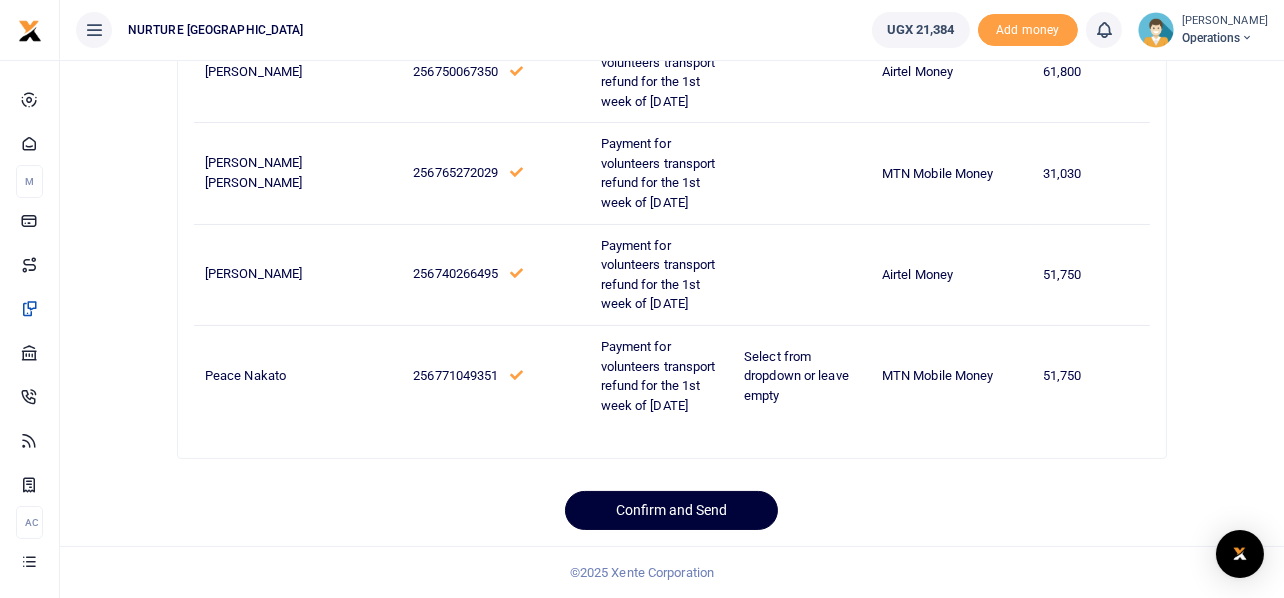 click on "Confirm and Send" at bounding box center [671, 510] 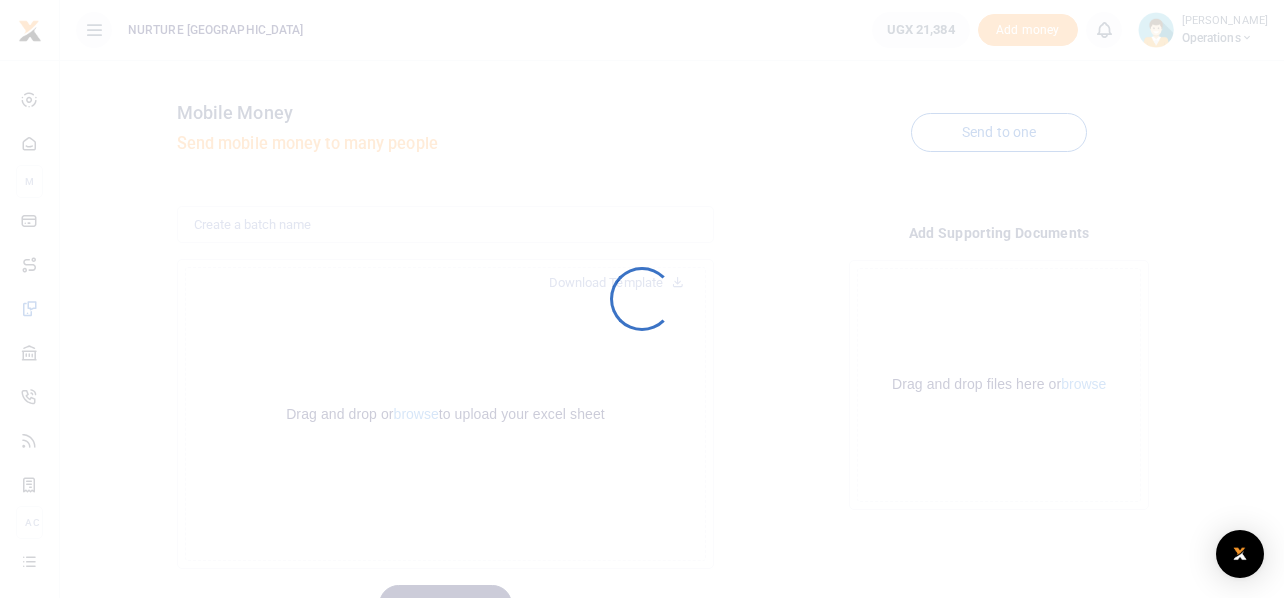 scroll, scrollTop: 94, scrollLeft: 0, axis: vertical 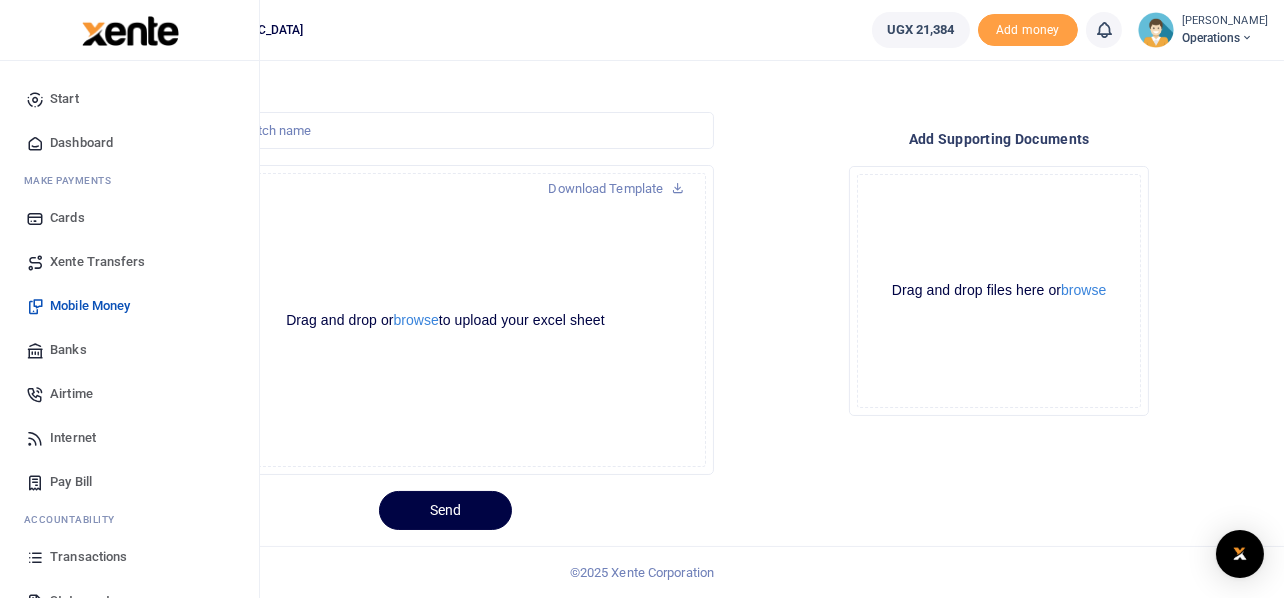 click on "Airtime" at bounding box center [71, 394] 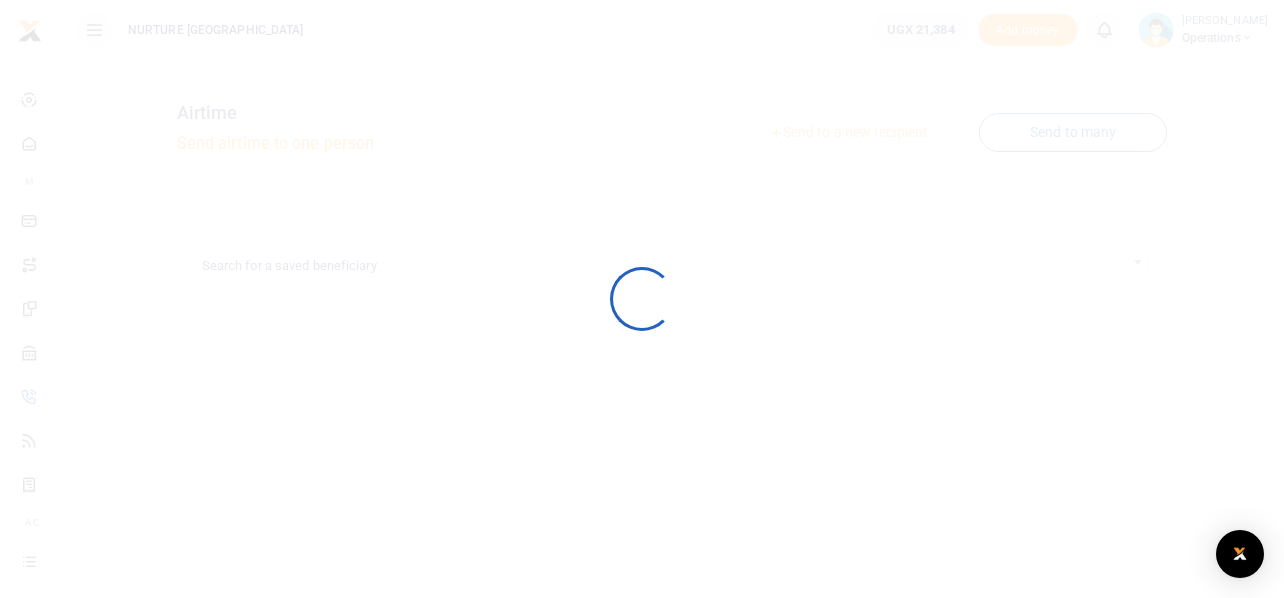 scroll, scrollTop: 0, scrollLeft: 0, axis: both 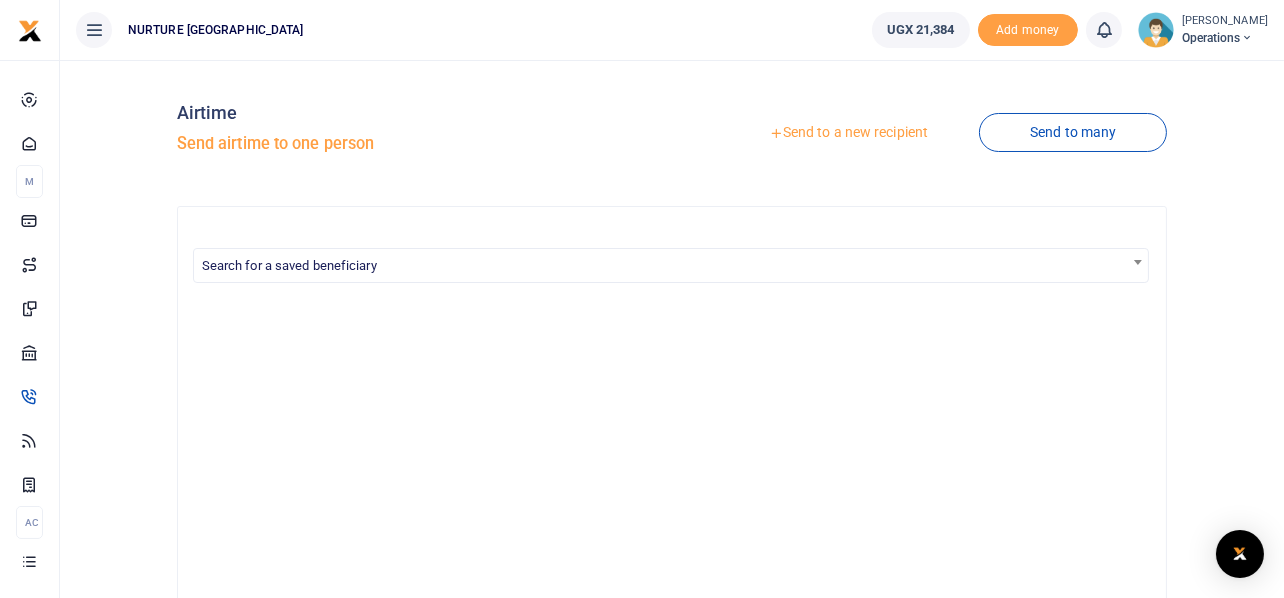click on "Airtime
Send airtime to one person" at bounding box center [420, 133] 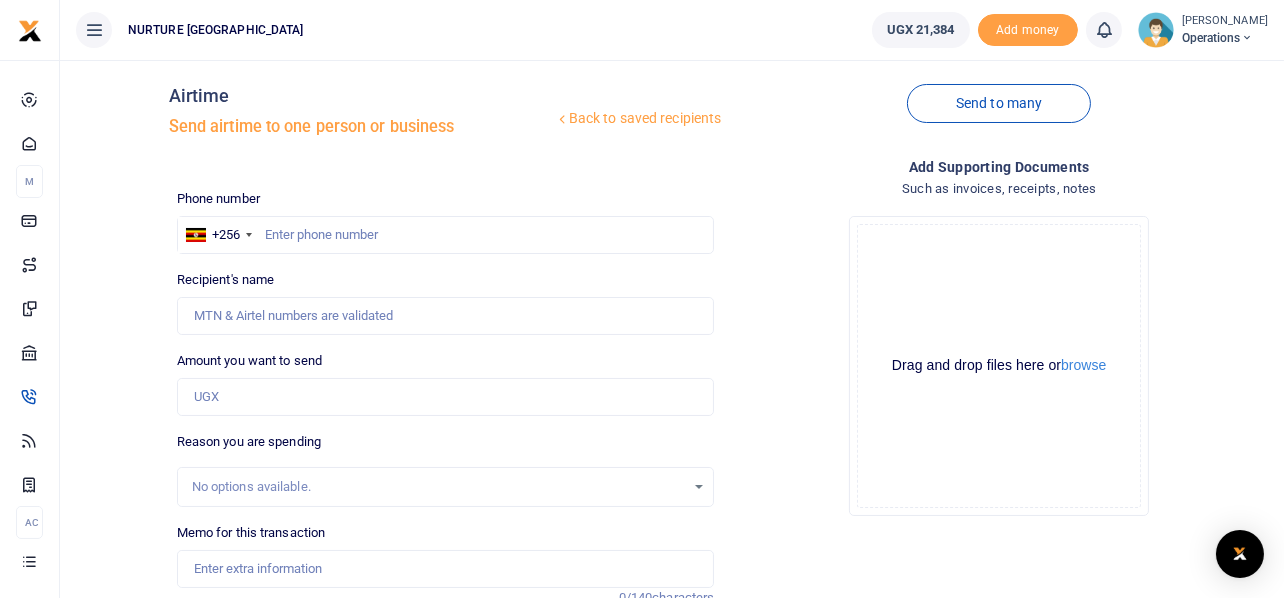 scroll, scrollTop: 0, scrollLeft: 0, axis: both 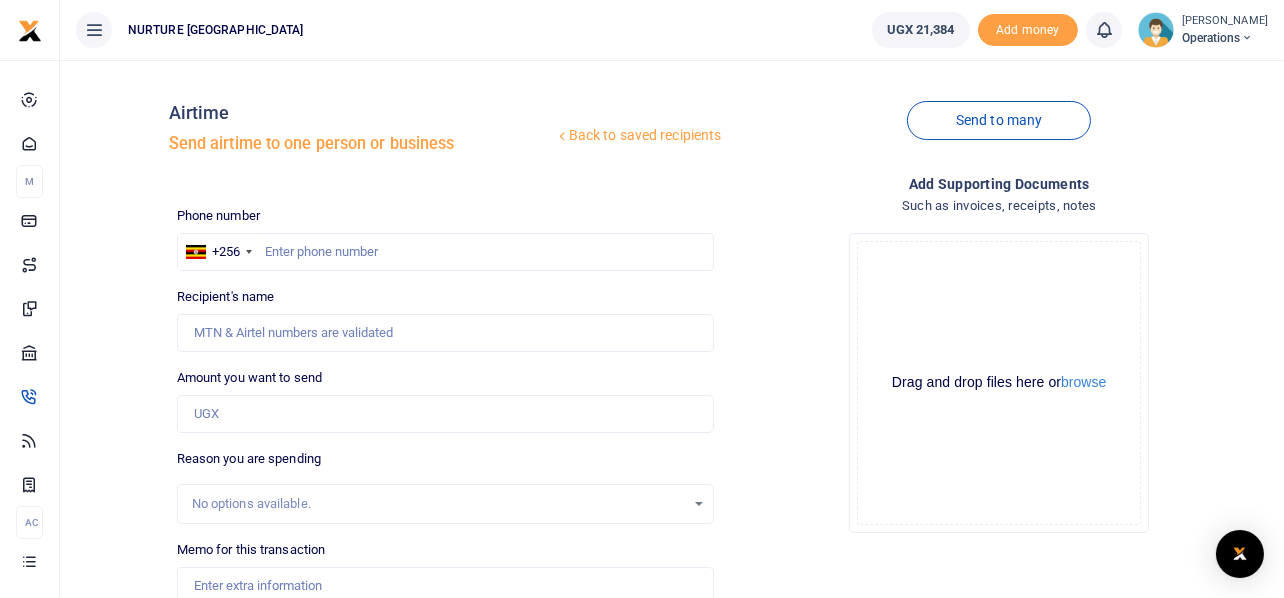 click on "Drop your files here Drag and drop files here or  browse Powered by  Uppy" at bounding box center [999, 383] 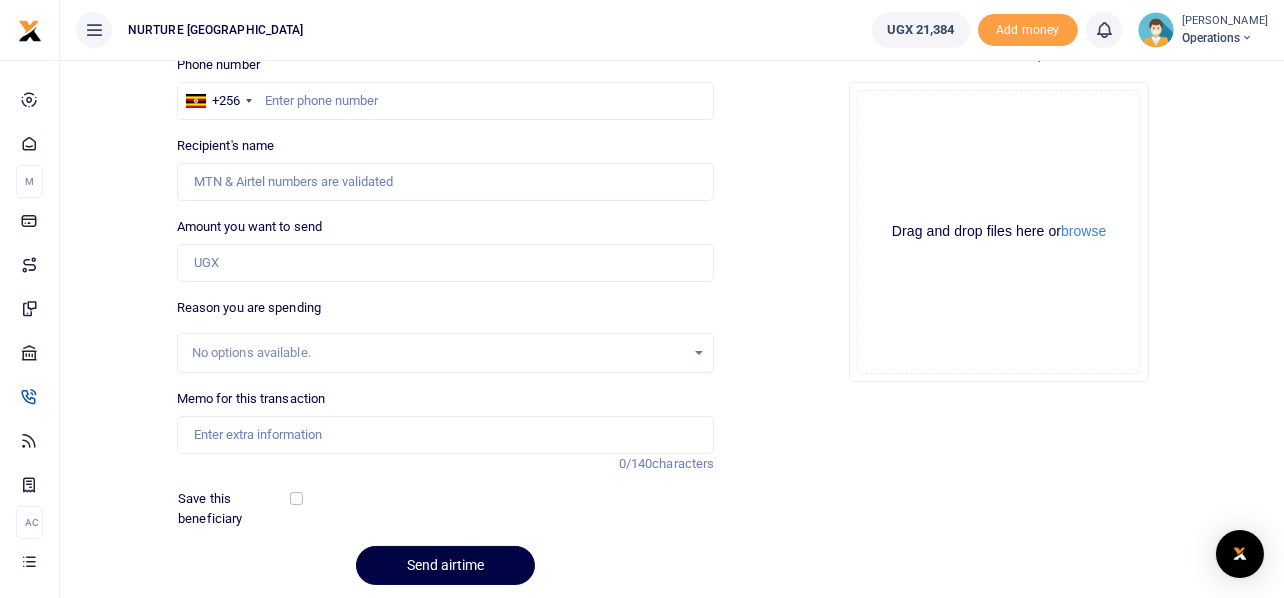 scroll, scrollTop: 221, scrollLeft: 0, axis: vertical 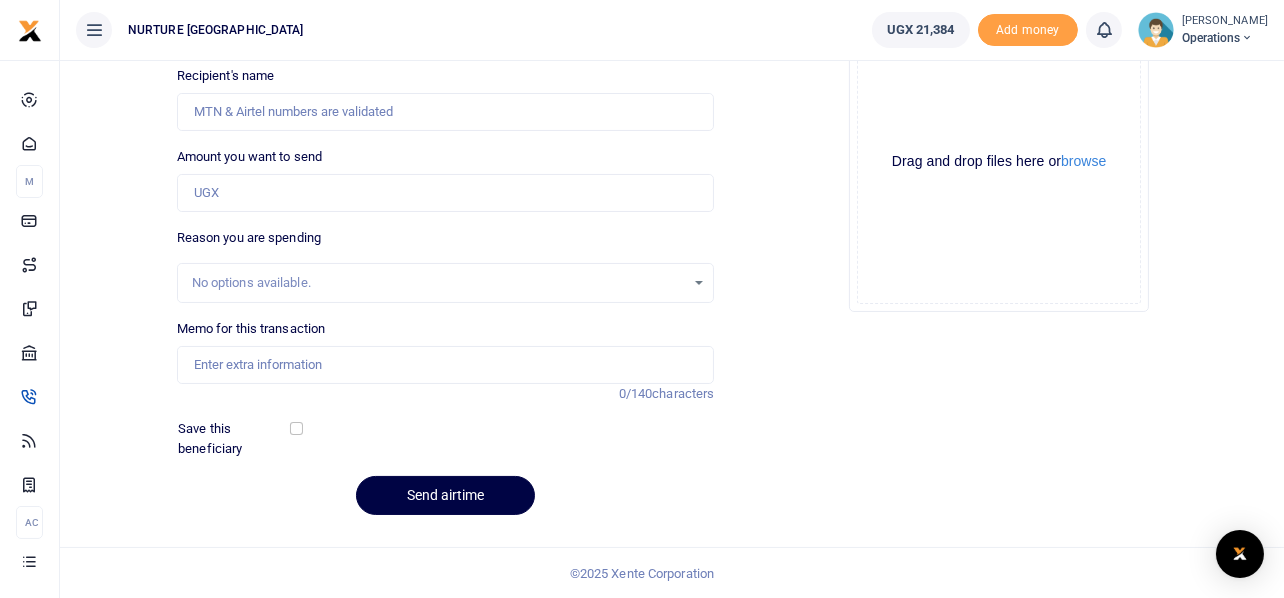 click at bounding box center (346, 438) 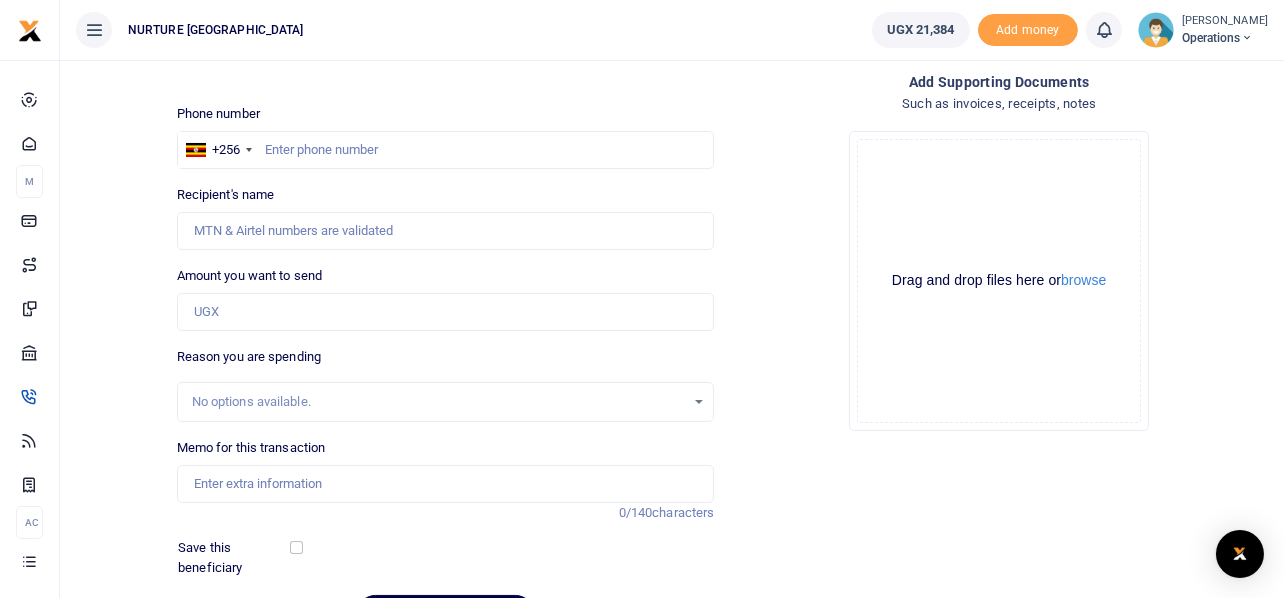 scroll, scrollTop: 0, scrollLeft: 0, axis: both 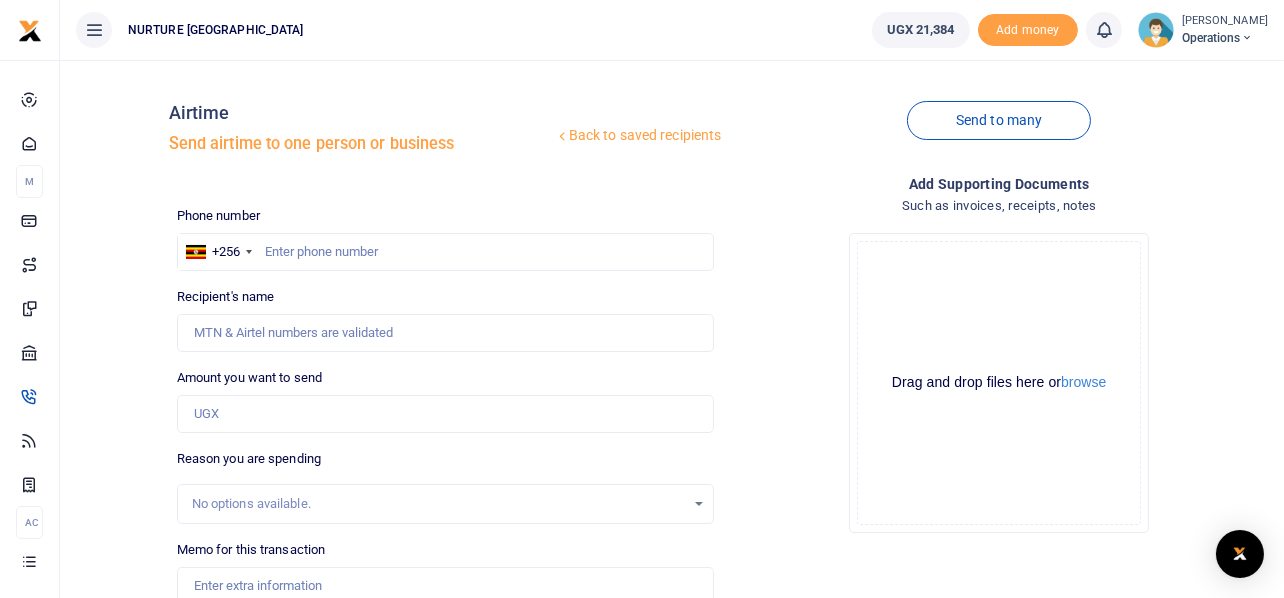 click on "Drop your files here Drag and drop files here or  browse Powered by  Uppy" at bounding box center [999, 383] 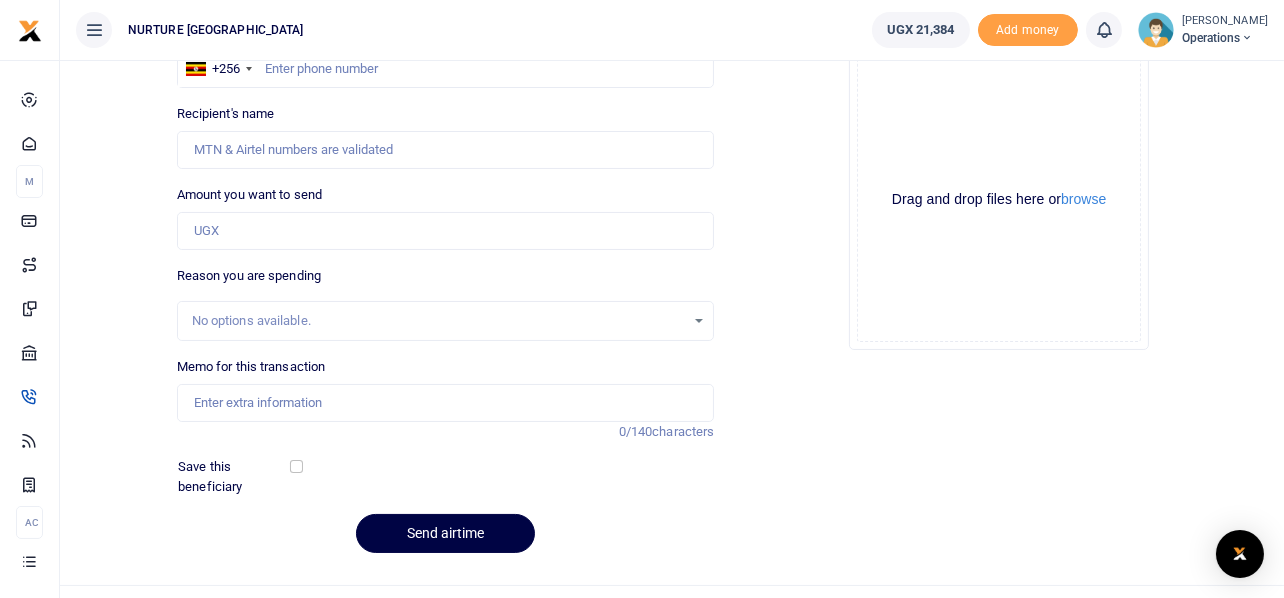 scroll, scrollTop: 221, scrollLeft: 0, axis: vertical 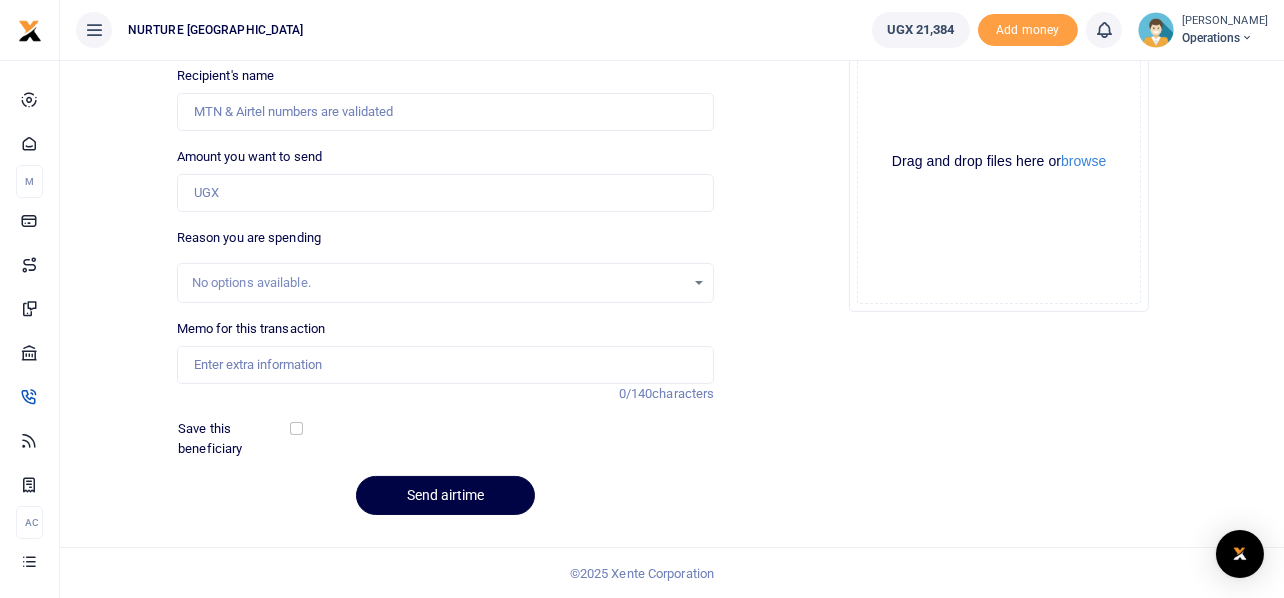 click on "Drop your files here Drag and drop files here or  browse Powered by  Uppy" at bounding box center (999, 162) 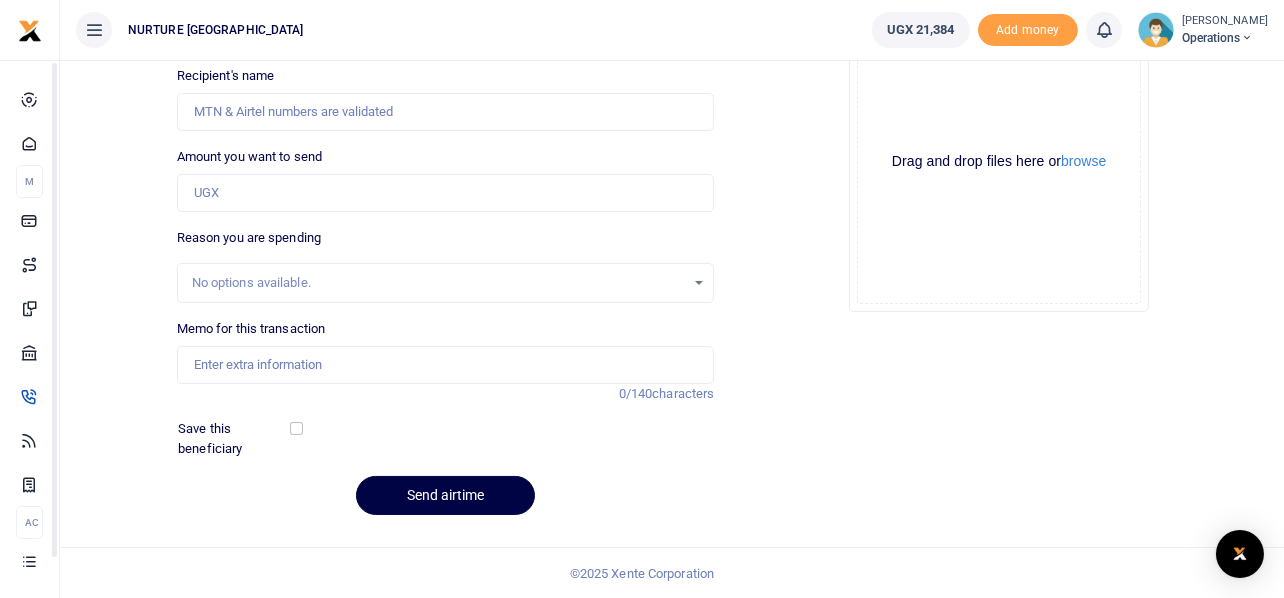 click at bounding box center (346, 438) 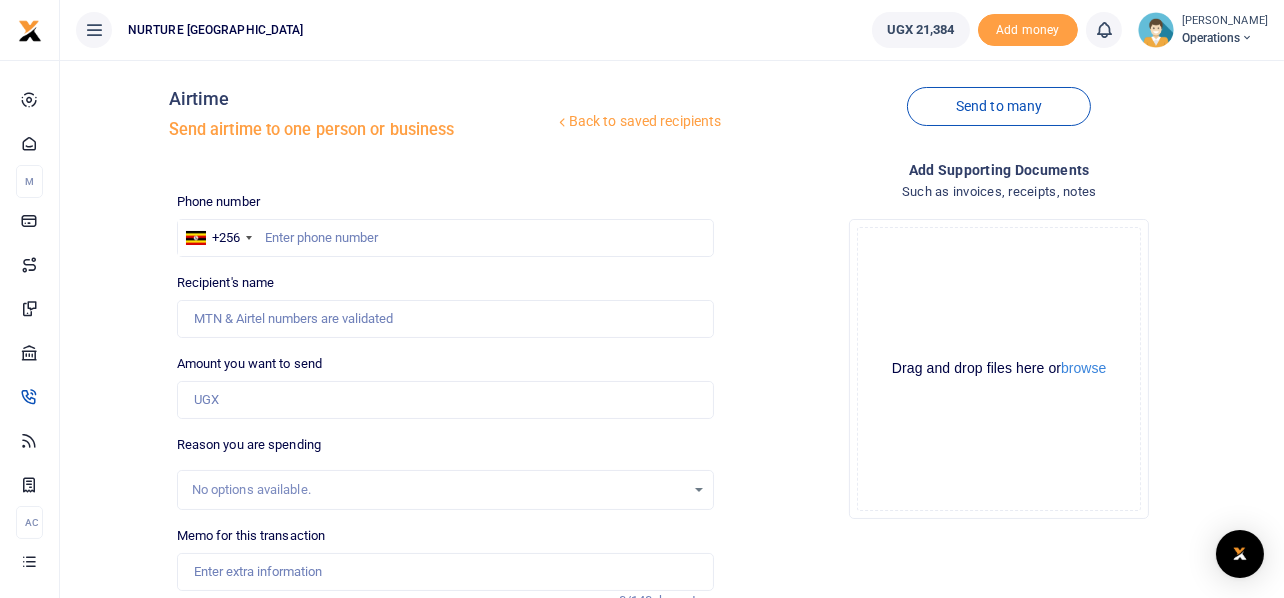 scroll, scrollTop: 0, scrollLeft: 0, axis: both 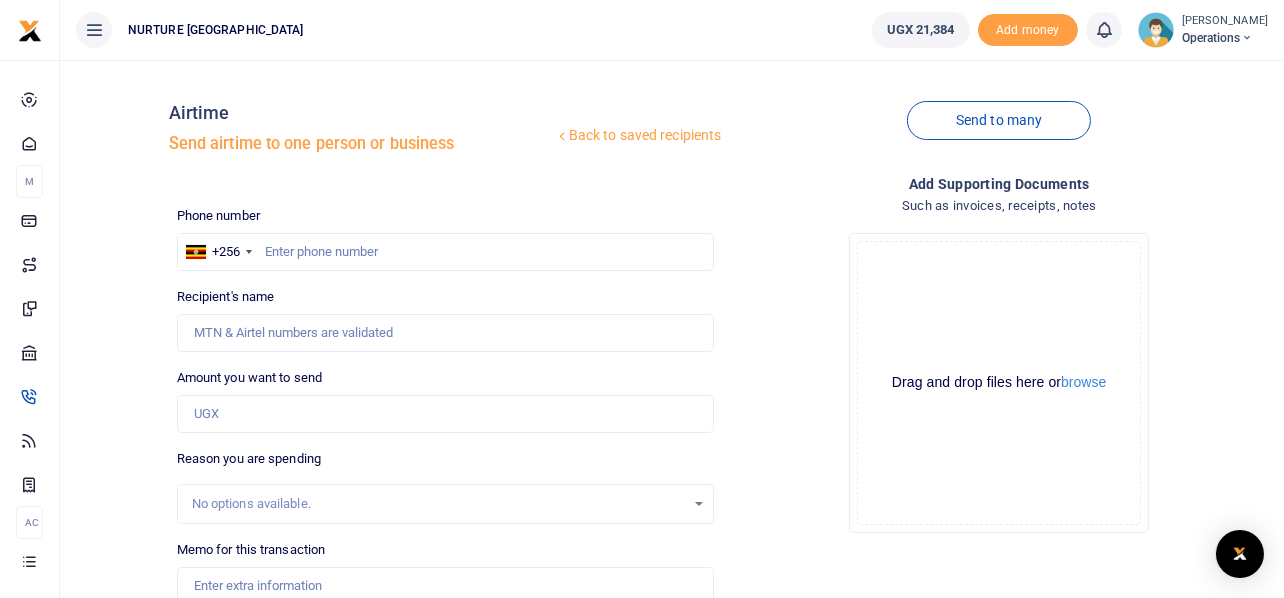 click on "Drop your files here Drag and drop files here or  browse Powered by  Uppy" at bounding box center [999, 383] 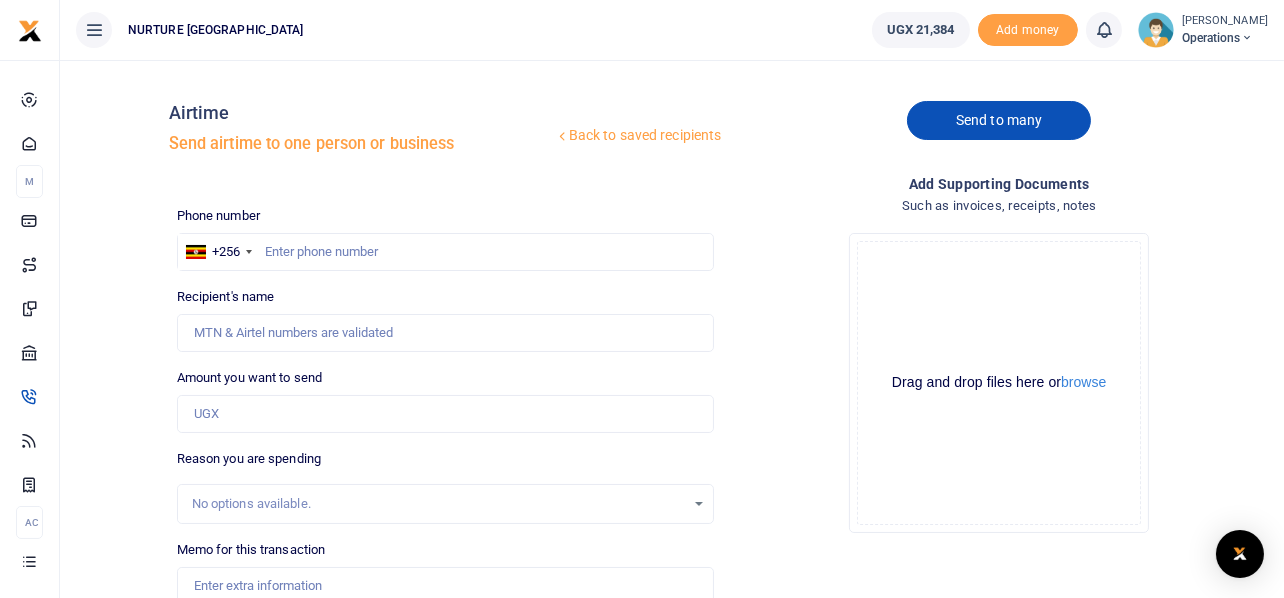 click on "Send to many" at bounding box center (999, 120) 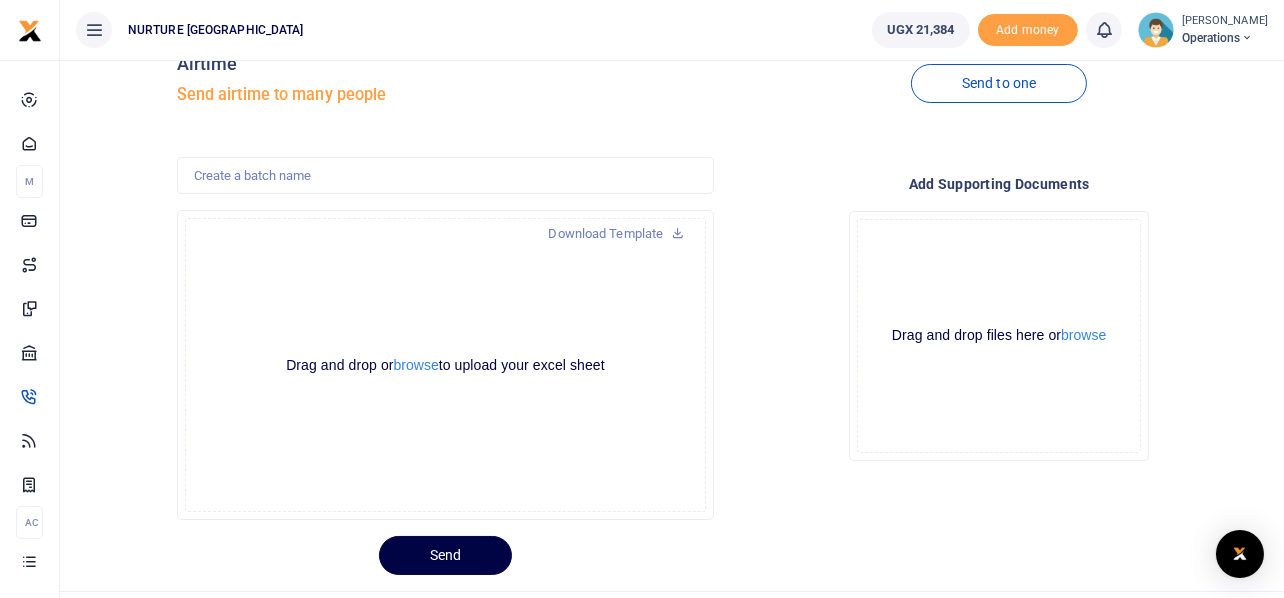 scroll, scrollTop: 94, scrollLeft: 0, axis: vertical 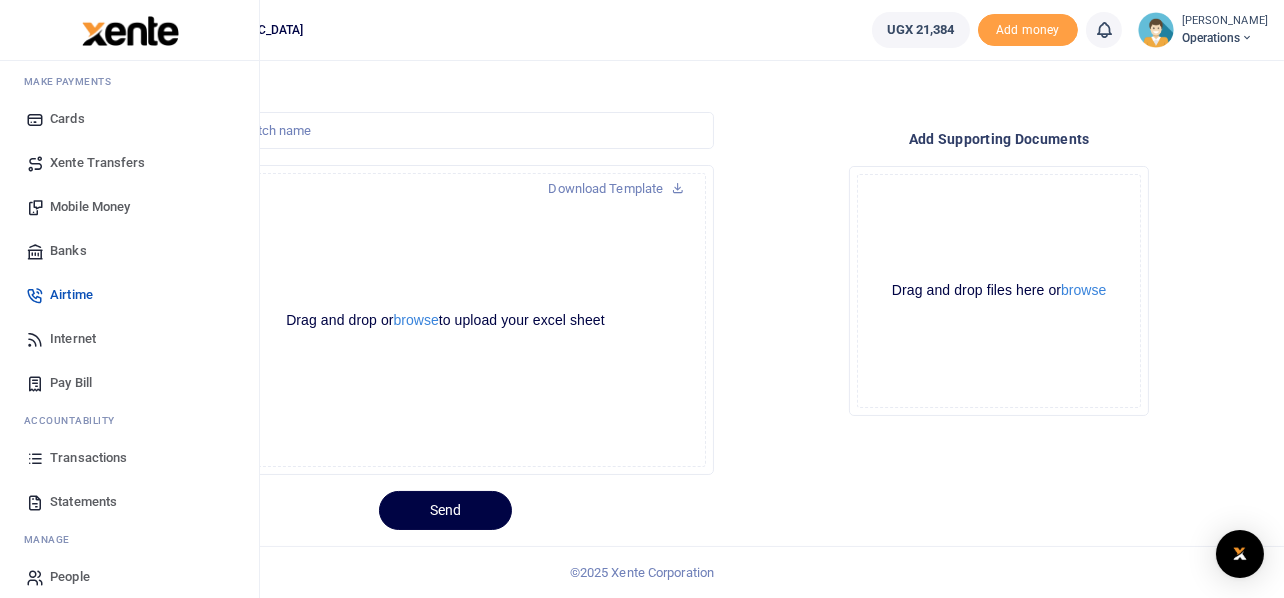 click on "Internet" at bounding box center [73, 339] 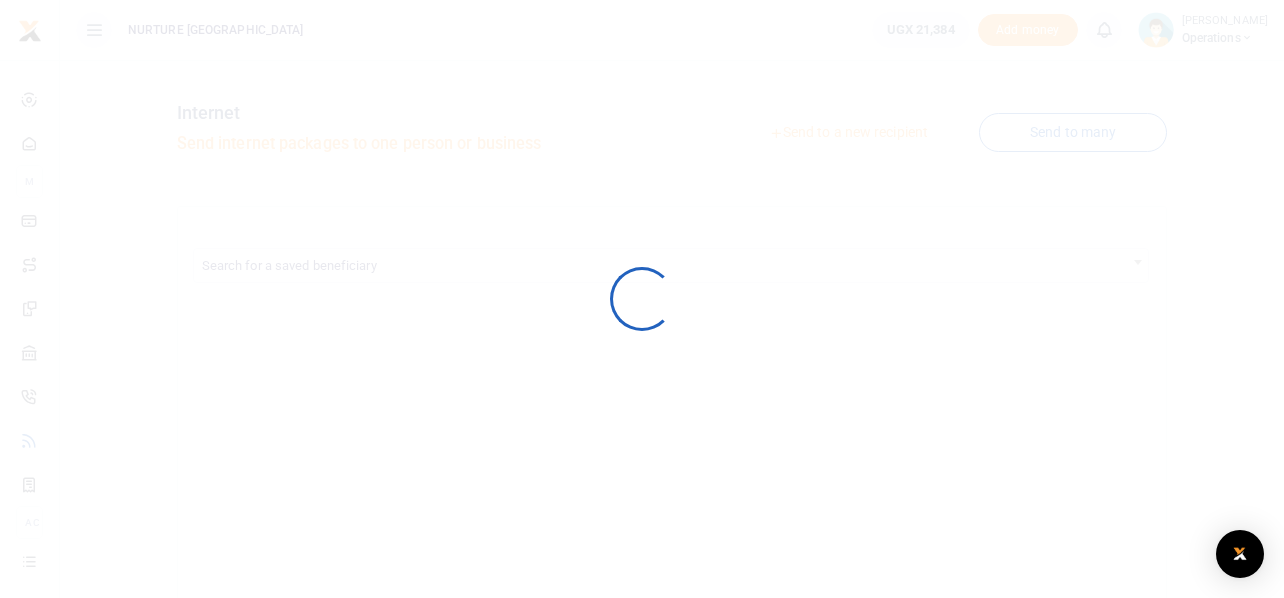 scroll, scrollTop: 0, scrollLeft: 0, axis: both 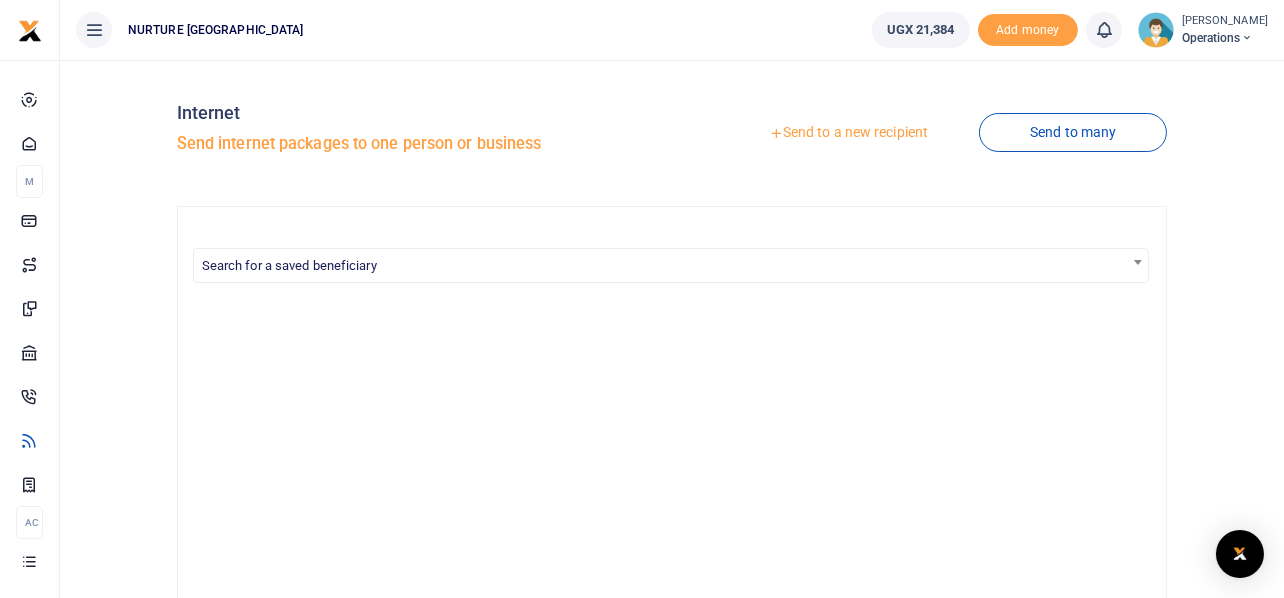 click on "Send to a new recipient" at bounding box center (848, 133) 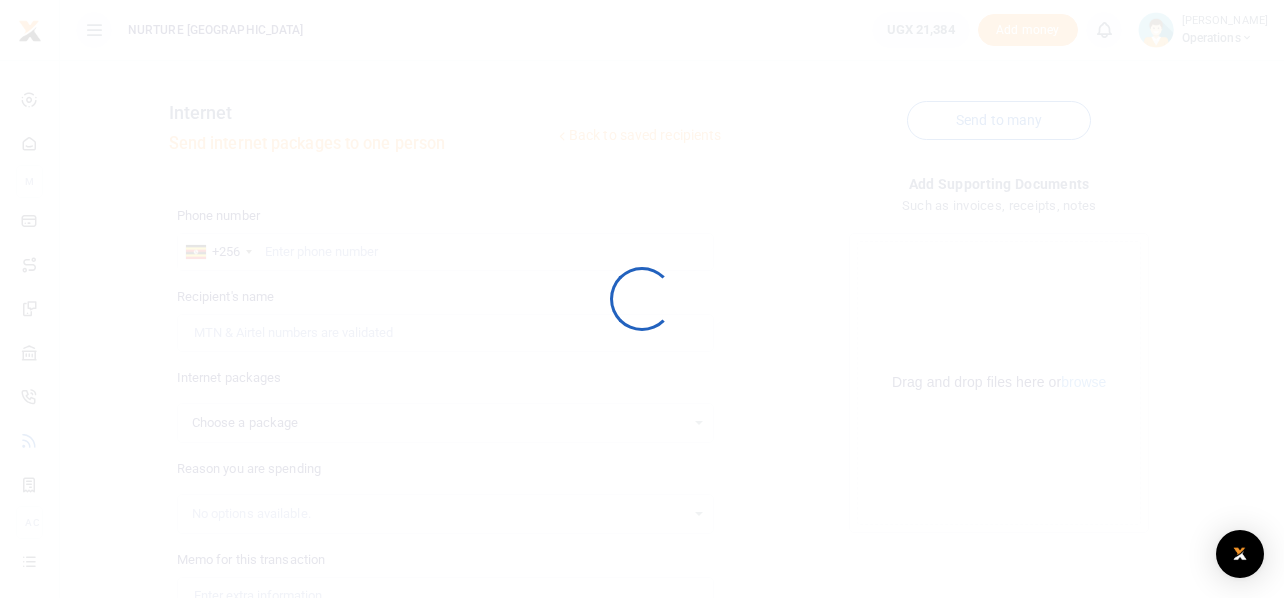 scroll, scrollTop: 0, scrollLeft: 0, axis: both 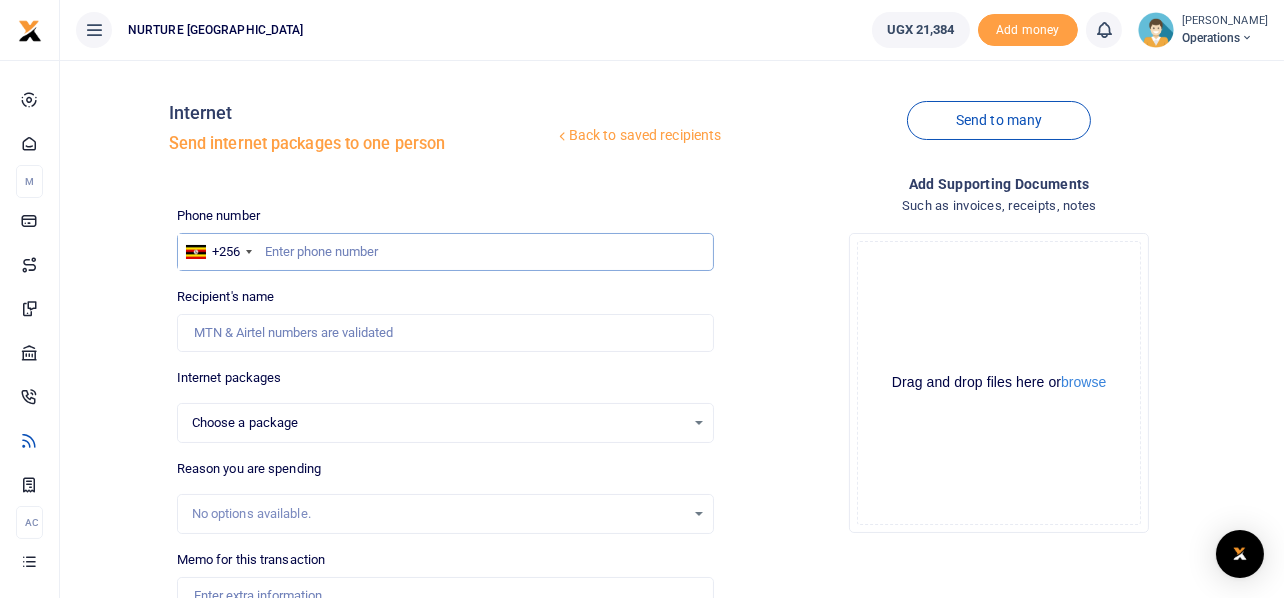 click at bounding box center [446, 252] 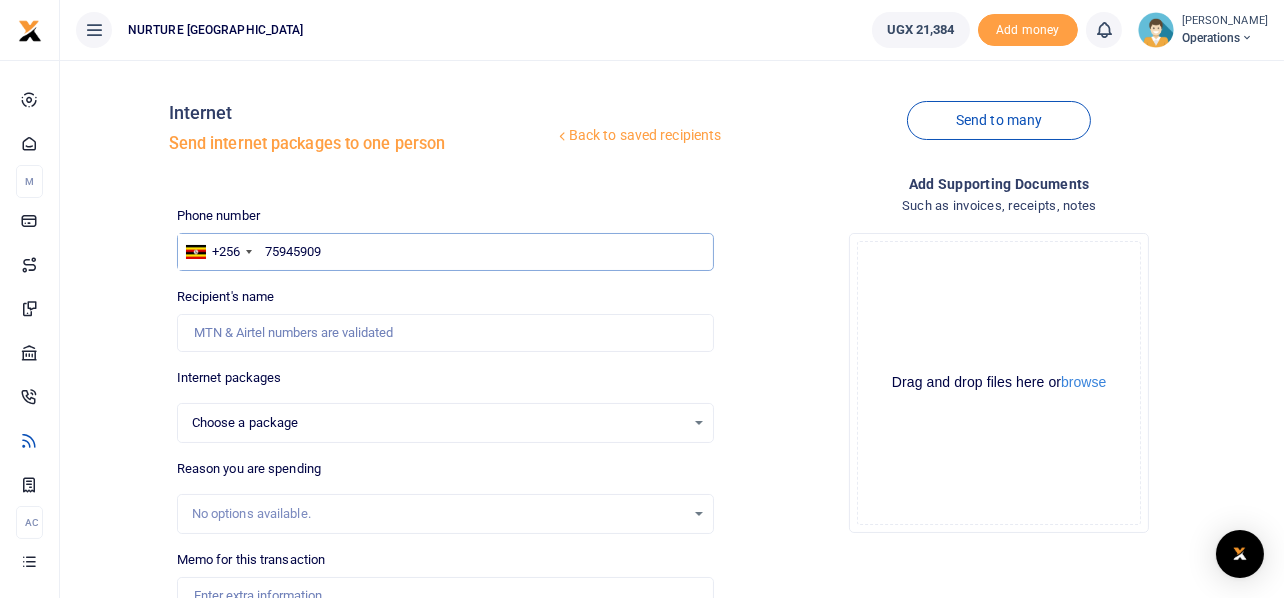 type on "759459097" 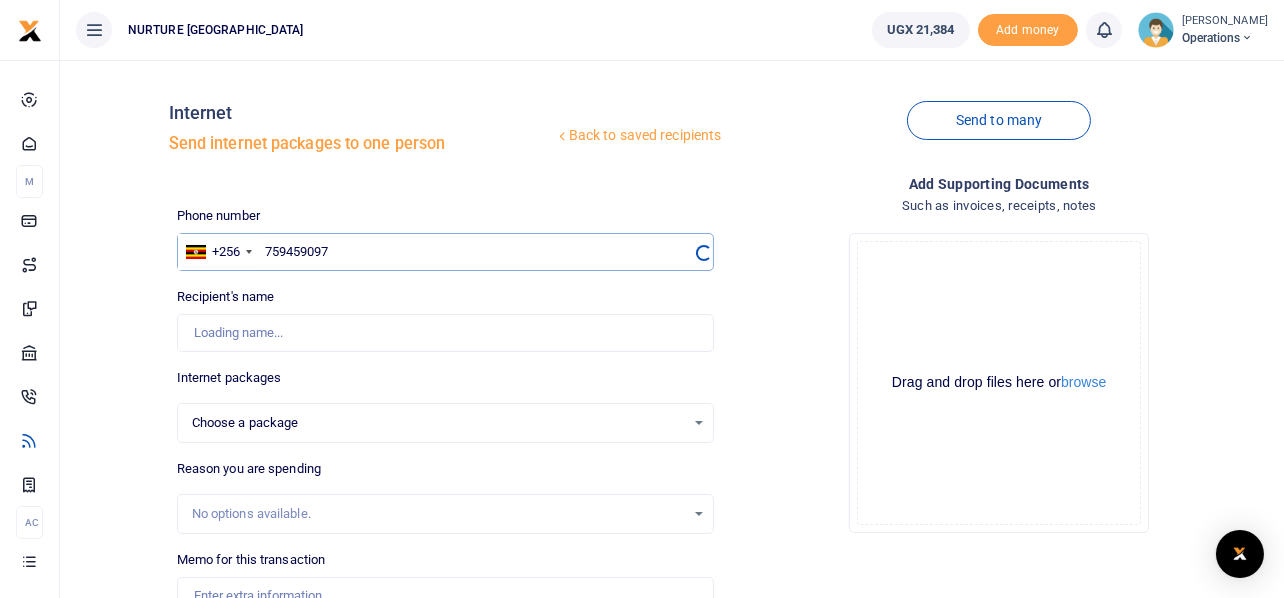select 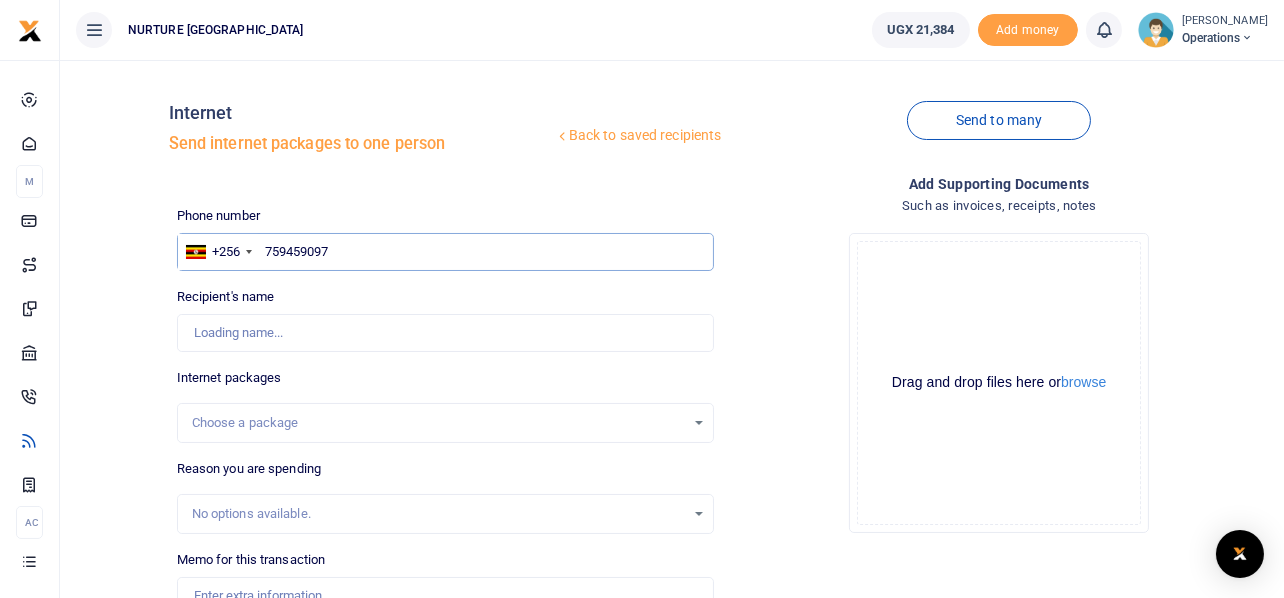click on "759459097" at bounding box center [446, 252] 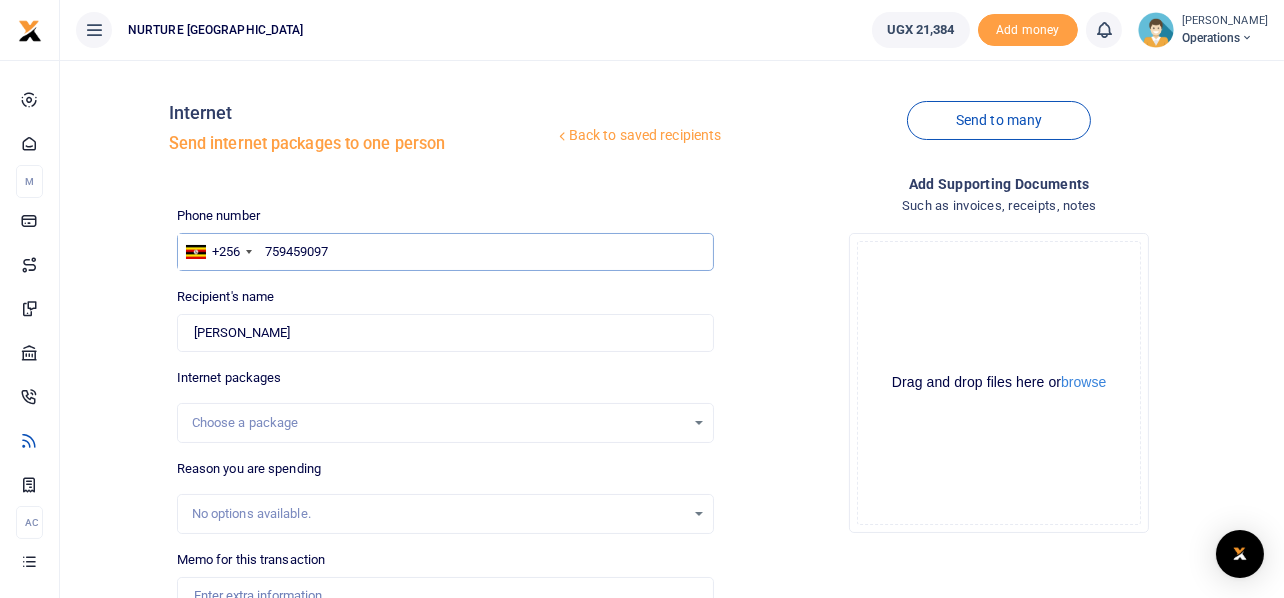 type 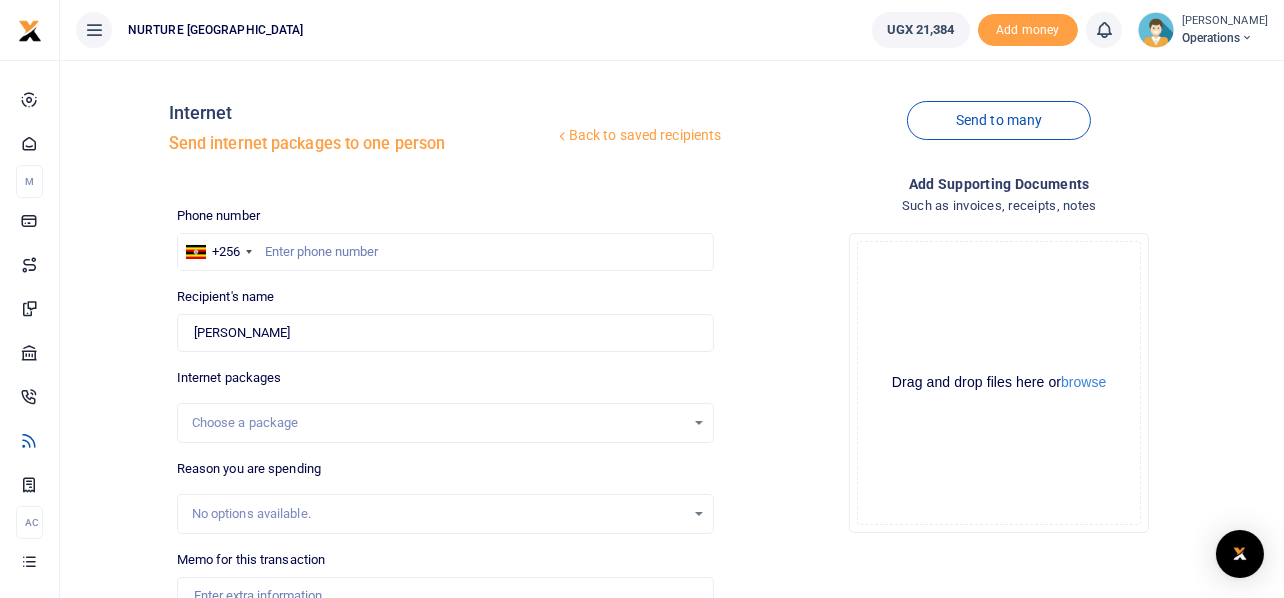click on "Drop your files here Drag and drop files here or  browse Powered by  Uppy" at bounding box center [999, 383] 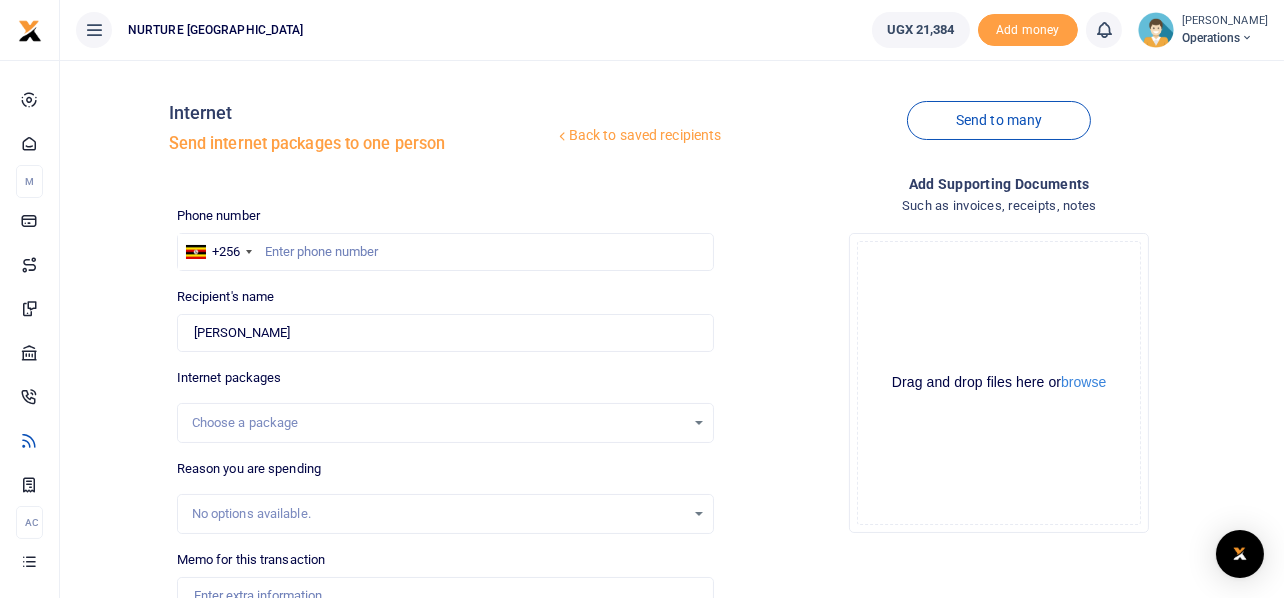 click on "Choose a package" at bounding box center [446, 423] 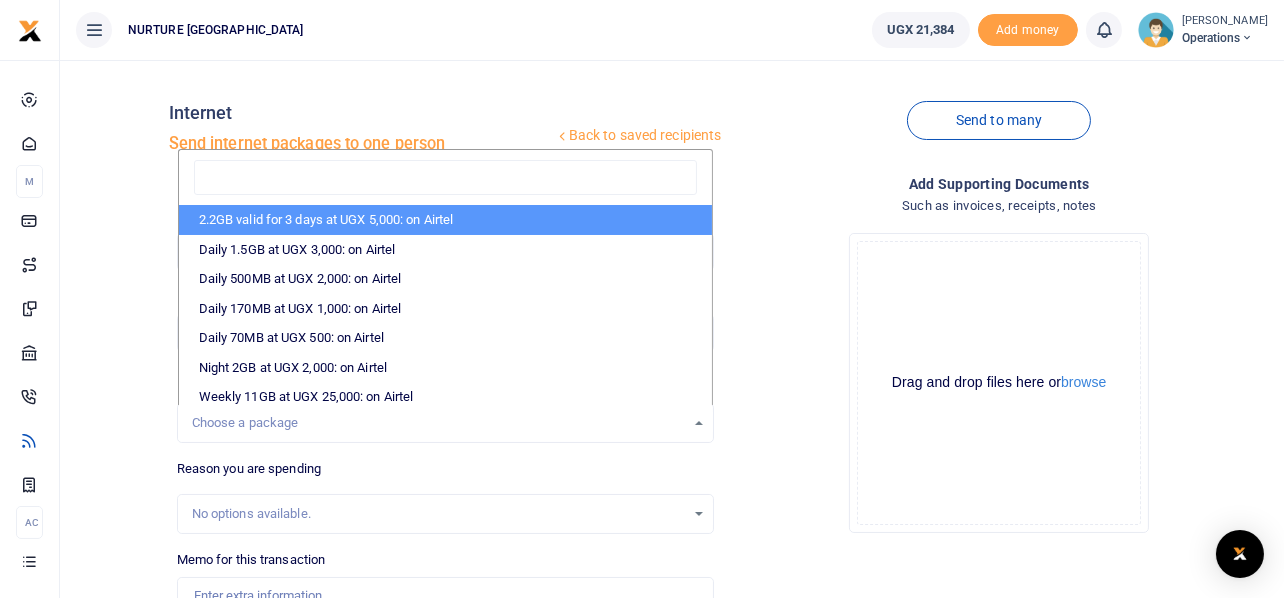 drag, startPoint x: 775, startPoint y: 353, endPoint x: 551, endPoint y: 257, distance: 243.70474 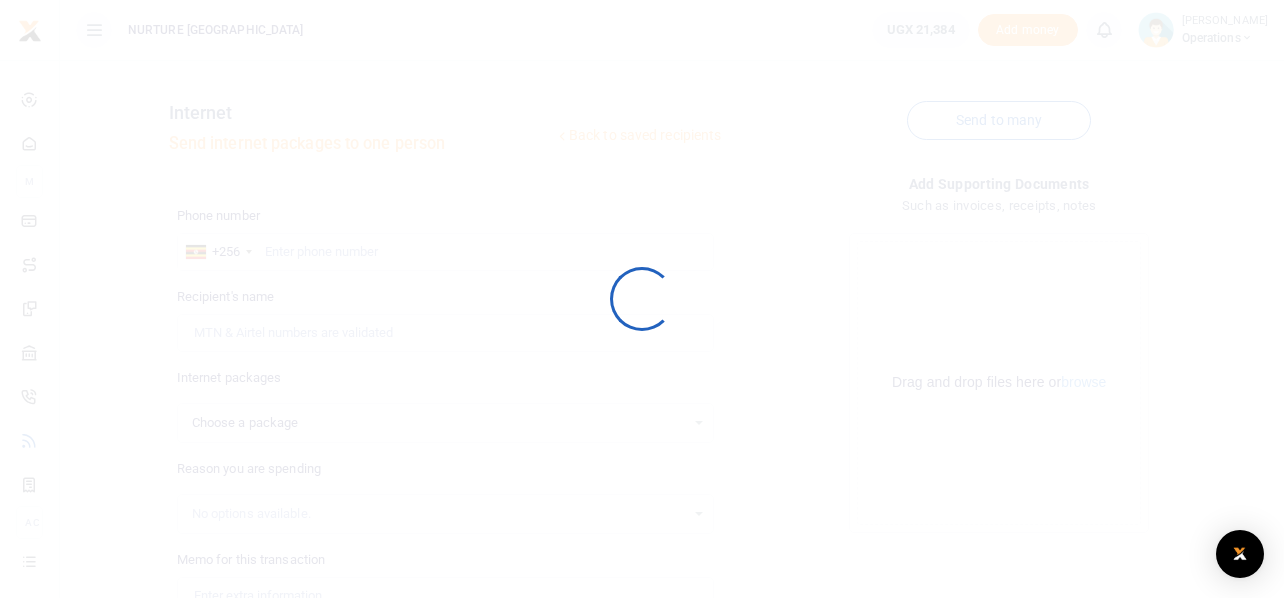 scroll, scrollTop: 0, scrollLeft: 0, axis: both 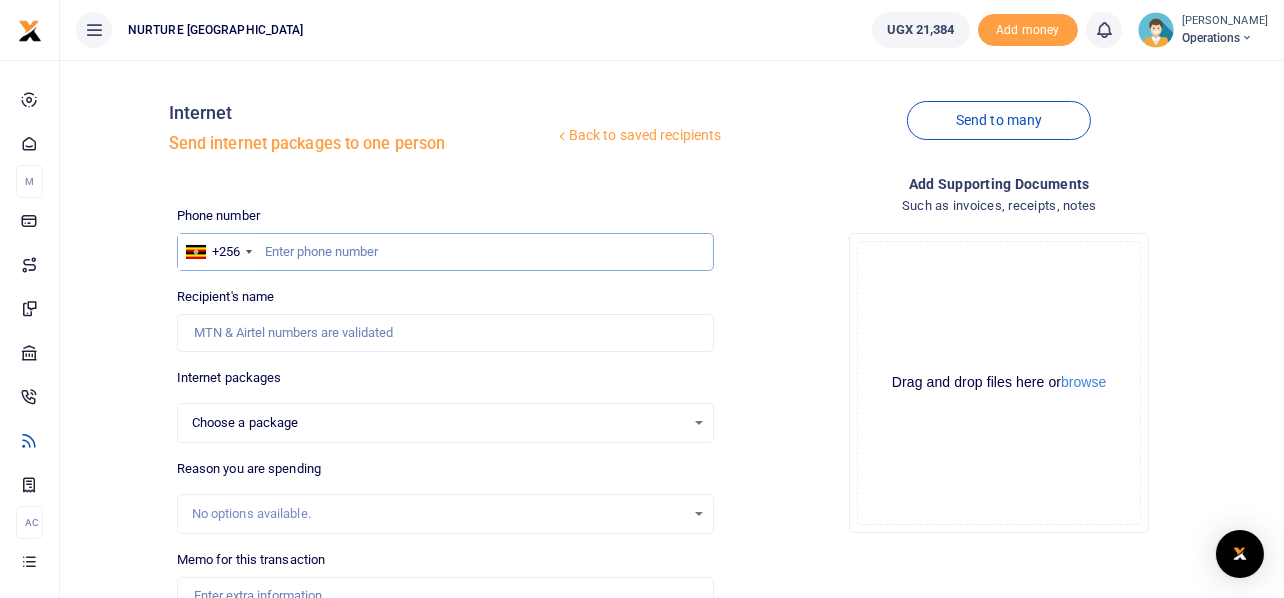 click at bounding box center (446, 252) 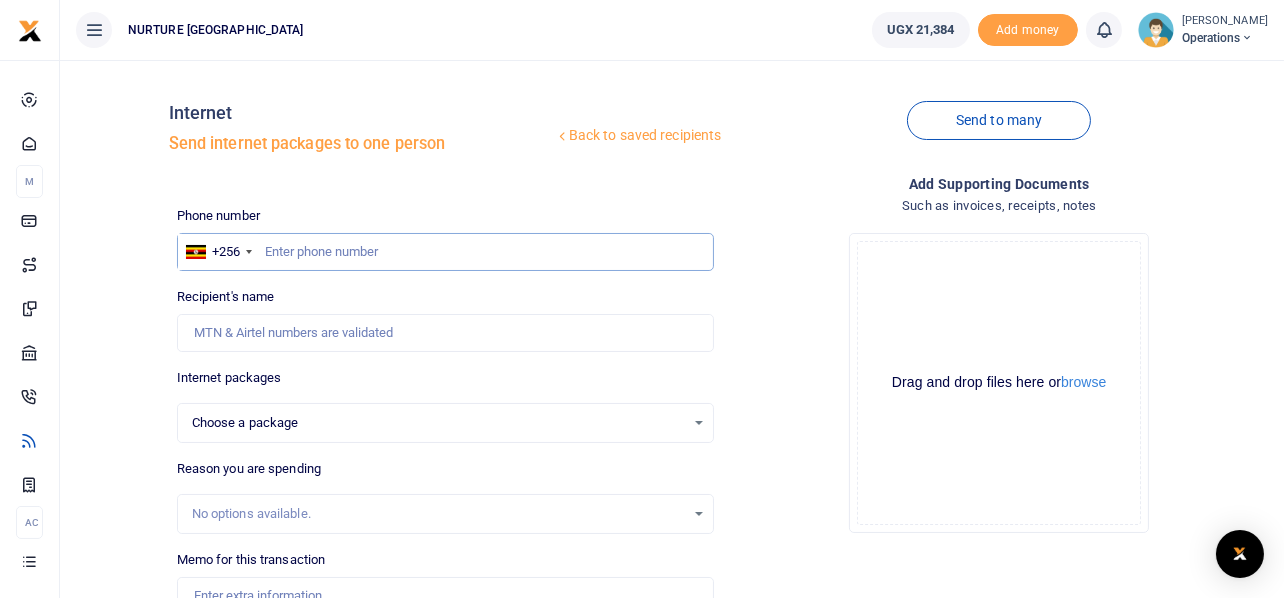 click at bounding box center (446, 252) 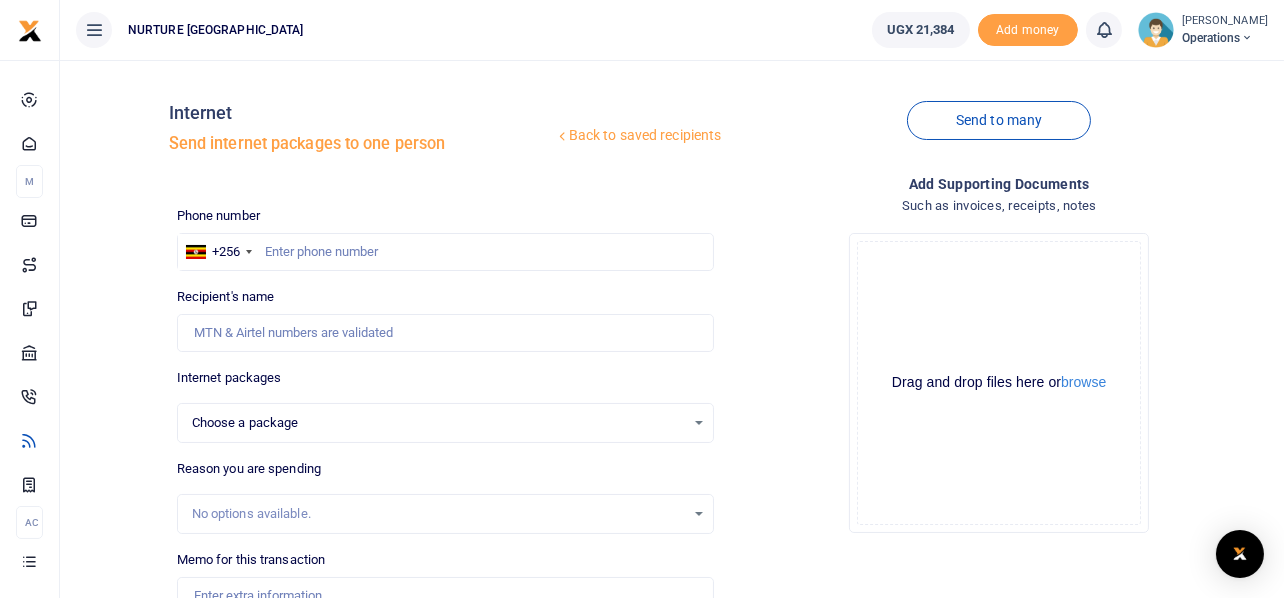 click on "Drop your files here Drag and drop files here or  browse Powered by  Uppy" at bounding box center [999, 383] 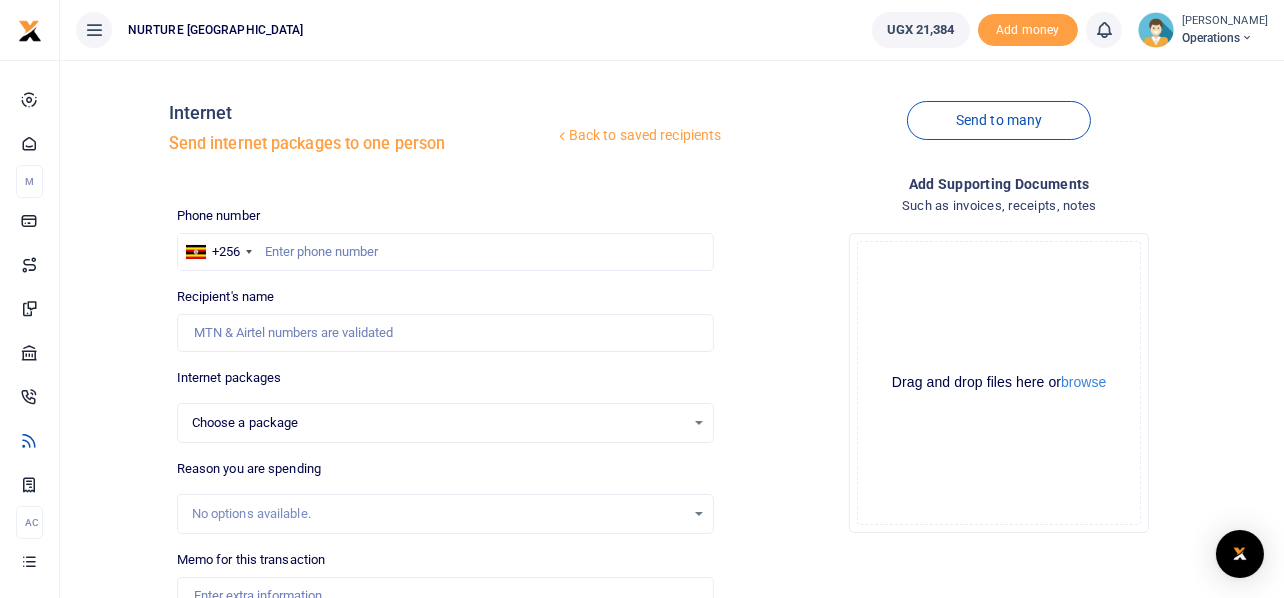 click on "Choose a package Choose a package" at bounding box center [446, 423] 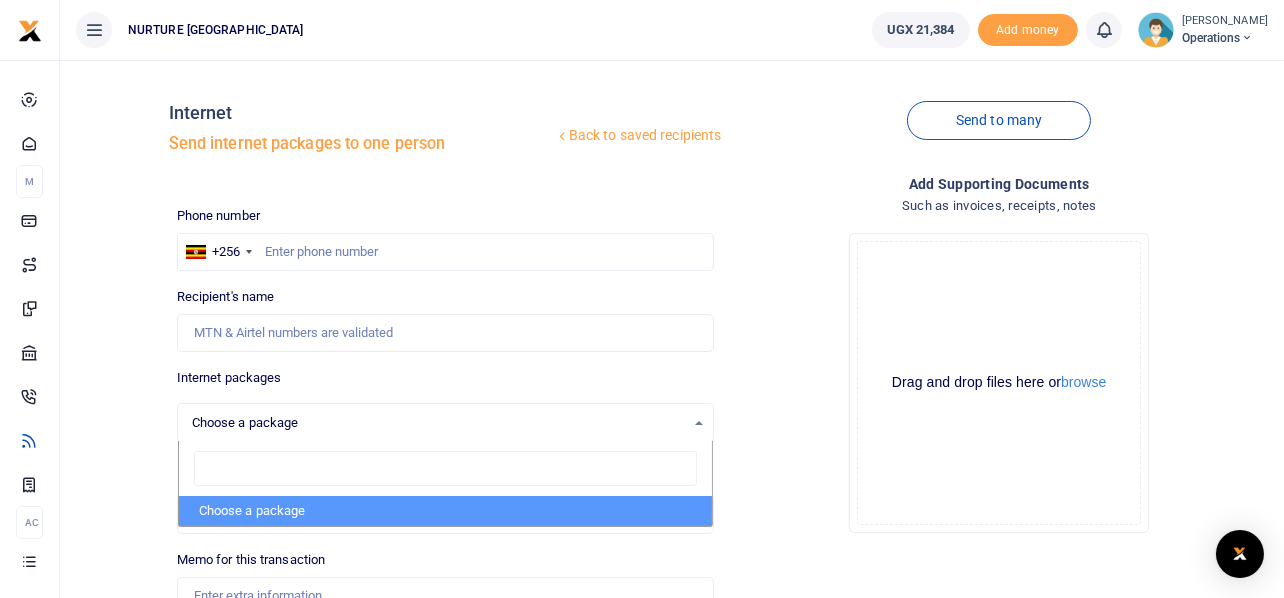 click on "Choose a package Choose a package" at bounding box center (446, 423) 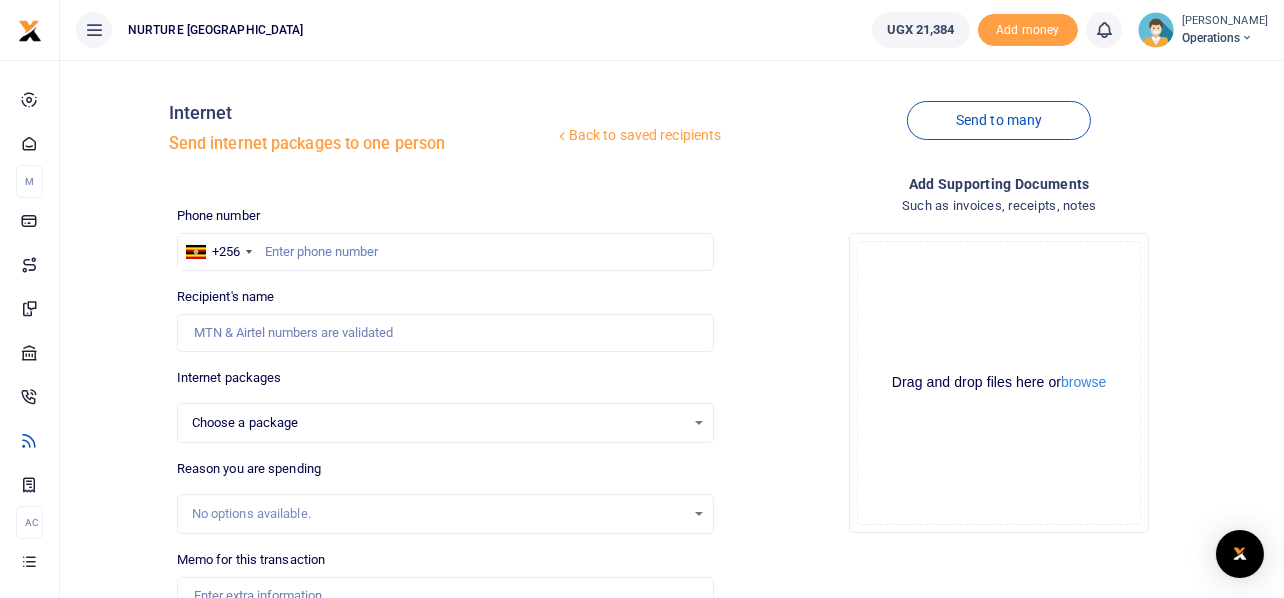 click on "Choose a package Choose a package" at bounding box center (446, 423) 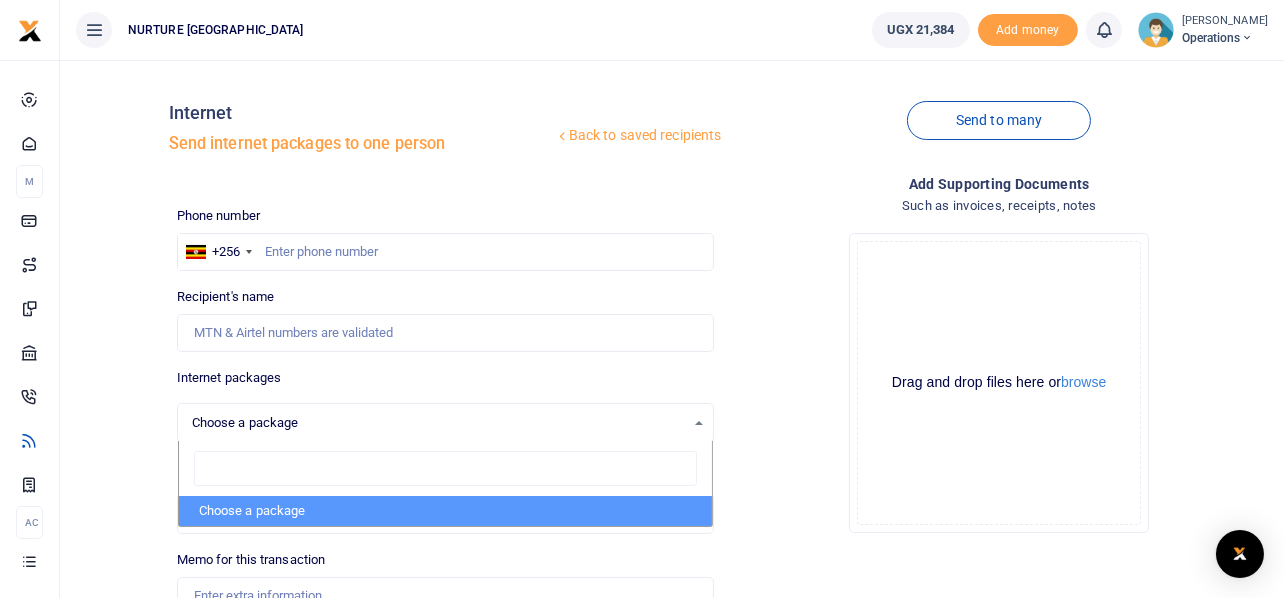 drag, startPoint x: 367, startPoint y: 228, endPoint x: 375, endPoint y: 238, distance: 12.806249 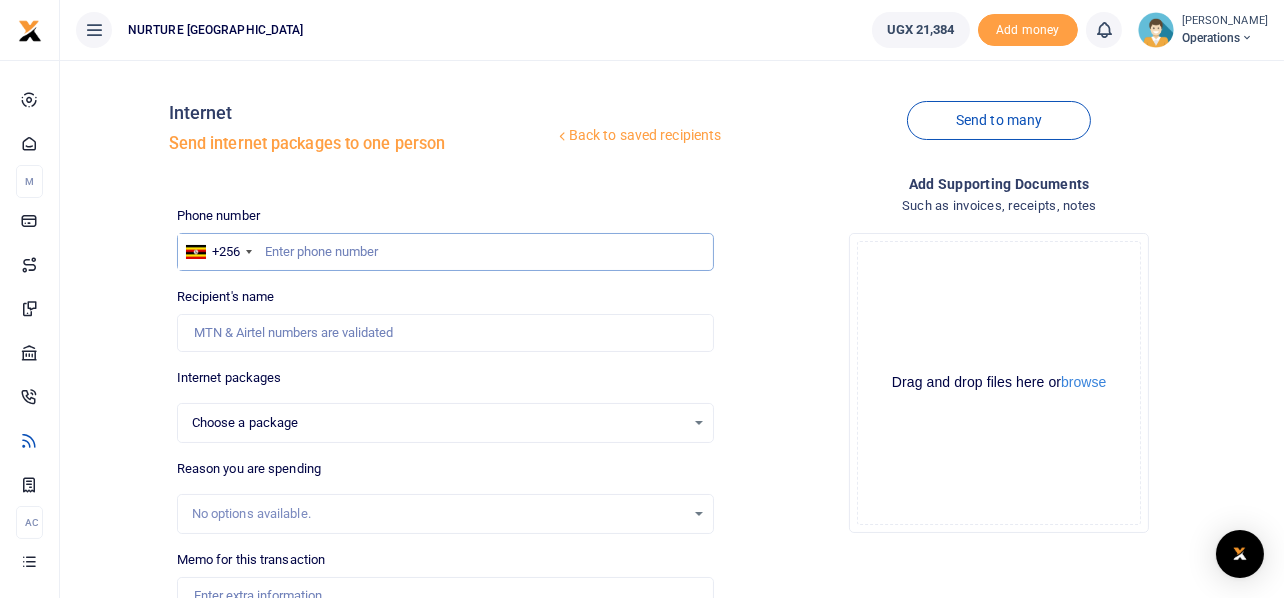 click at bounding box center [446, 252] 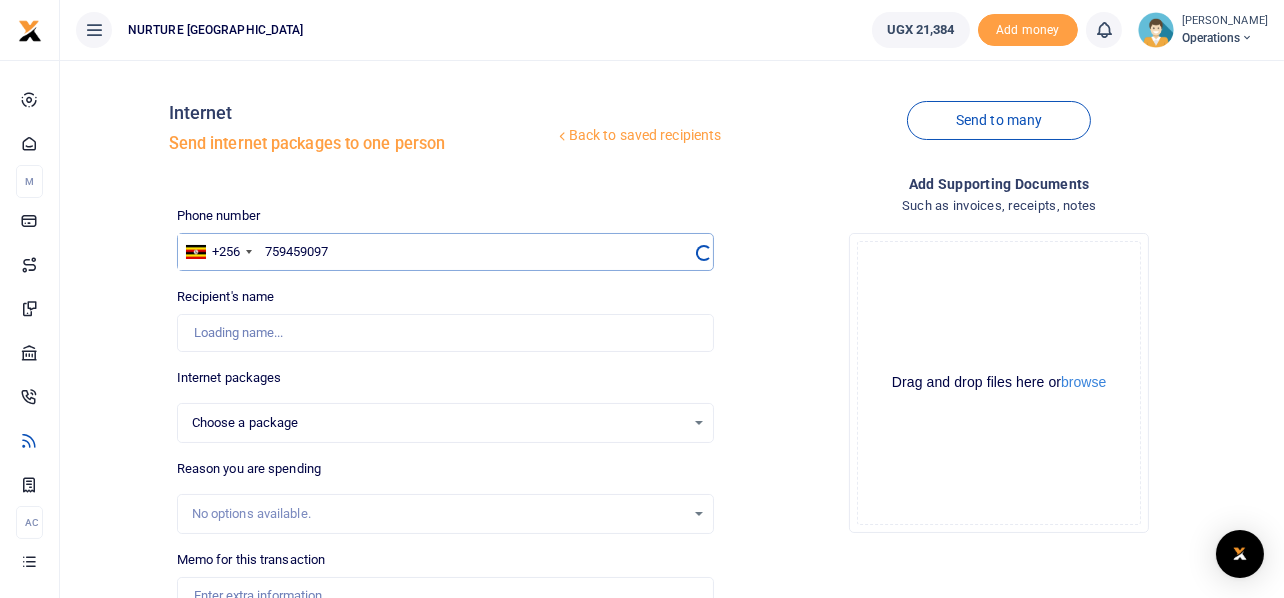 select 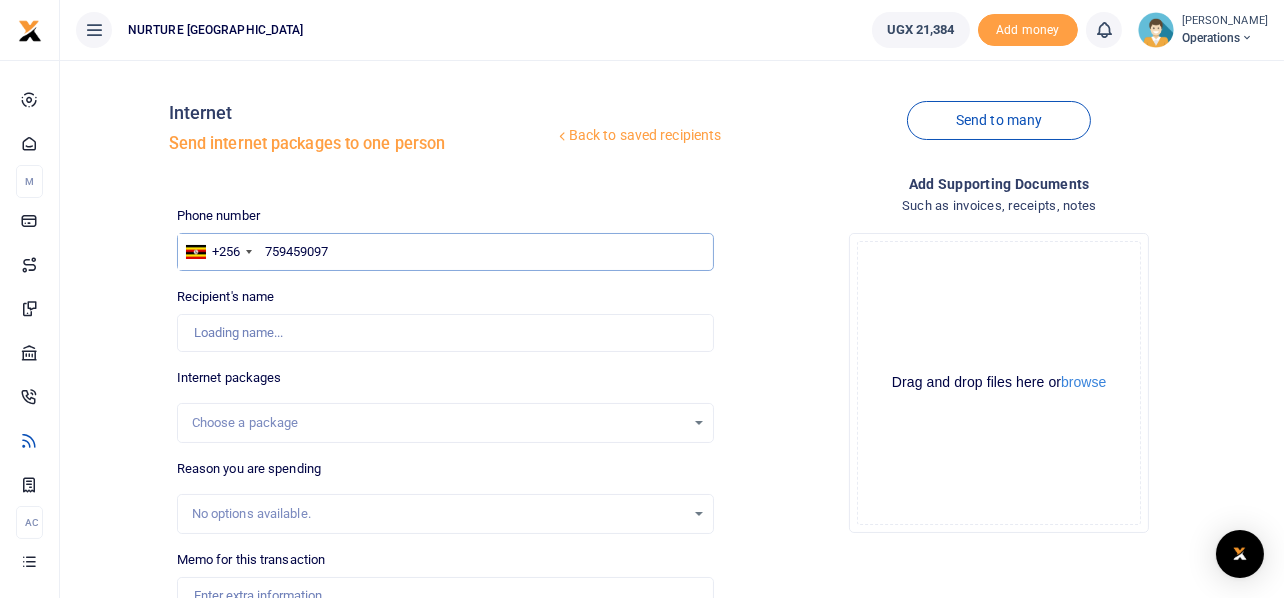 type on "[PERSON_NAME]" 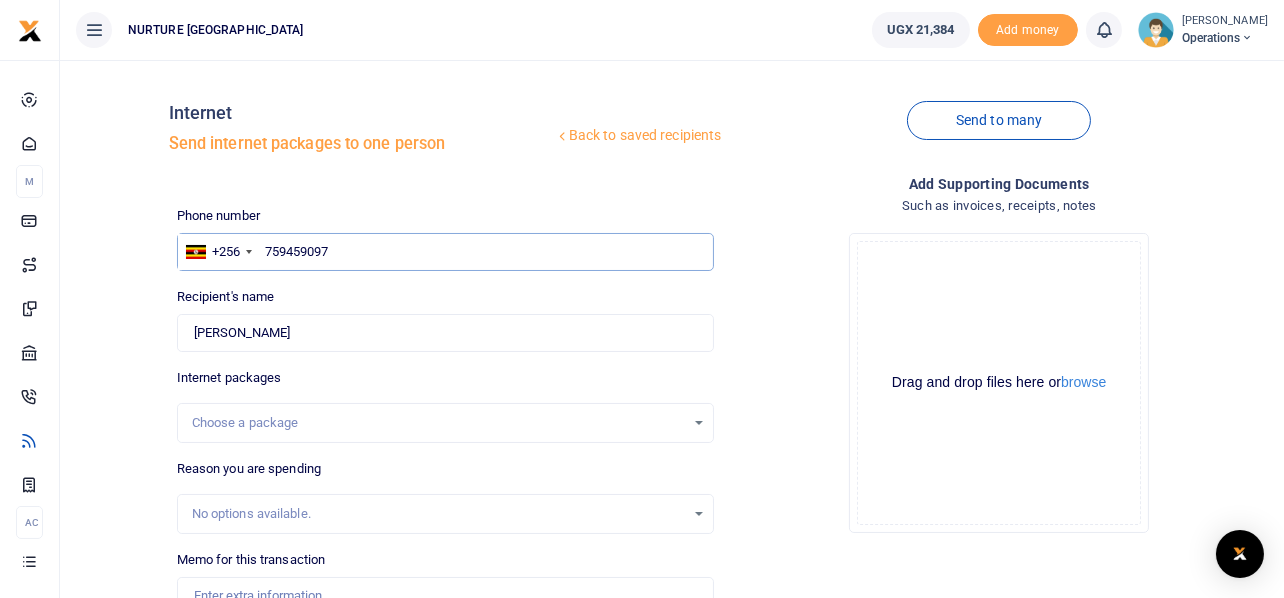 type on "759459097" 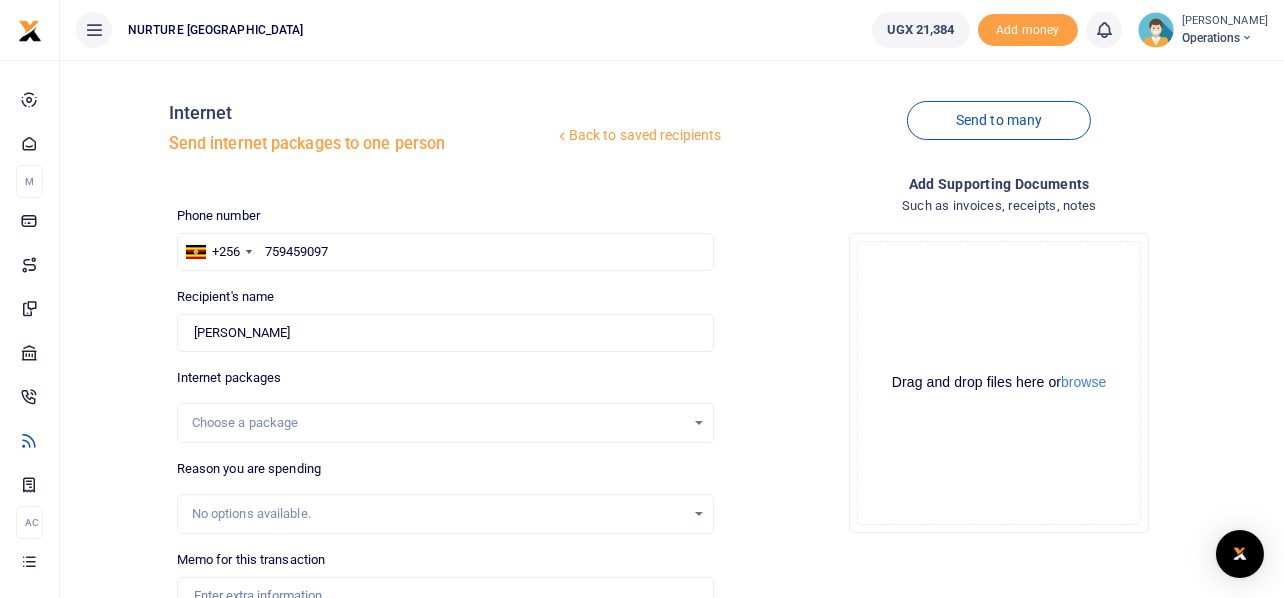 click on "Choose a package" at bounding box center (446, 423) 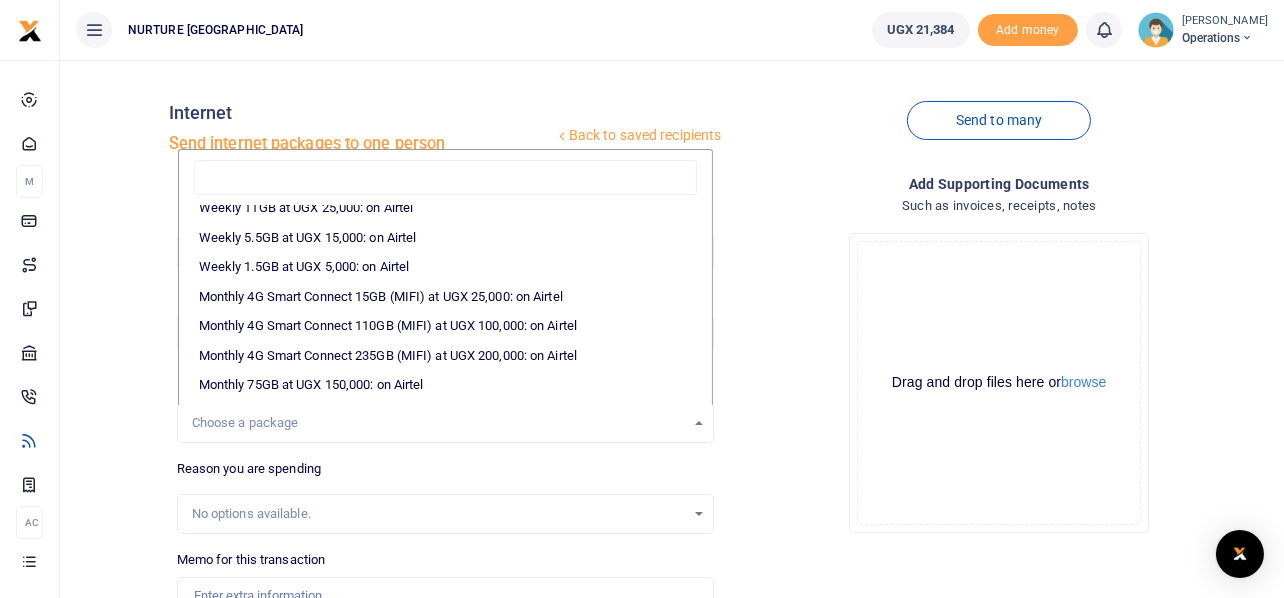 scroll, scrollTop: 300, scrollLeft: 0, axis: vertical 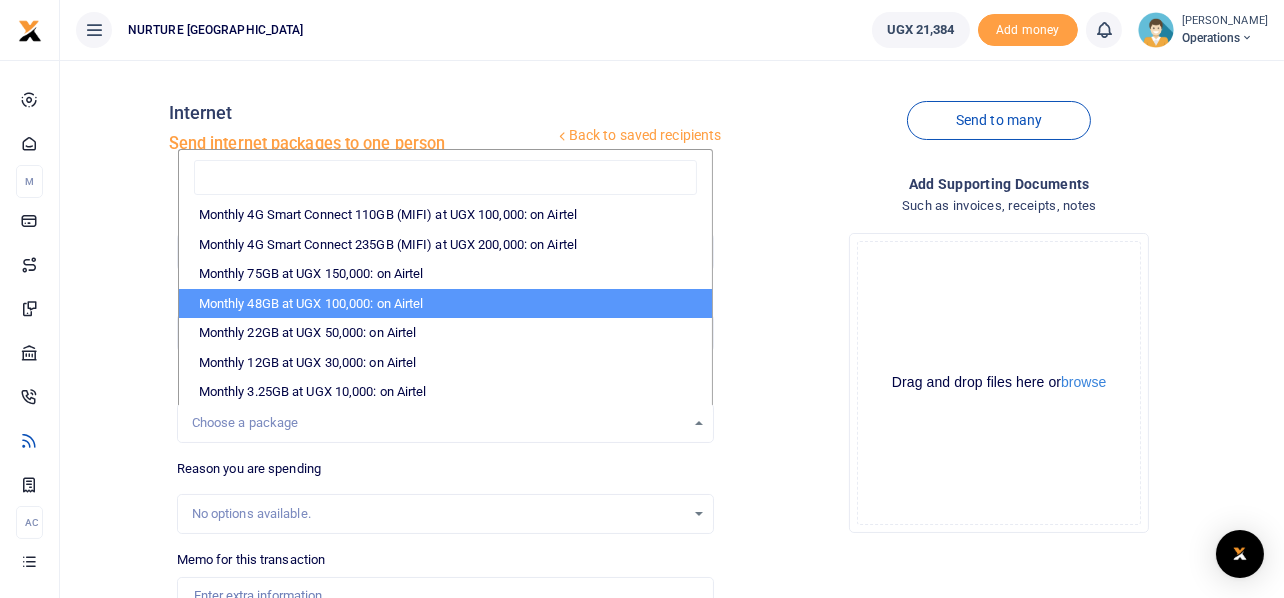 click on "Monthly 48GB at UGX  100,000: on Airtel" at bounding box center [446, 304] 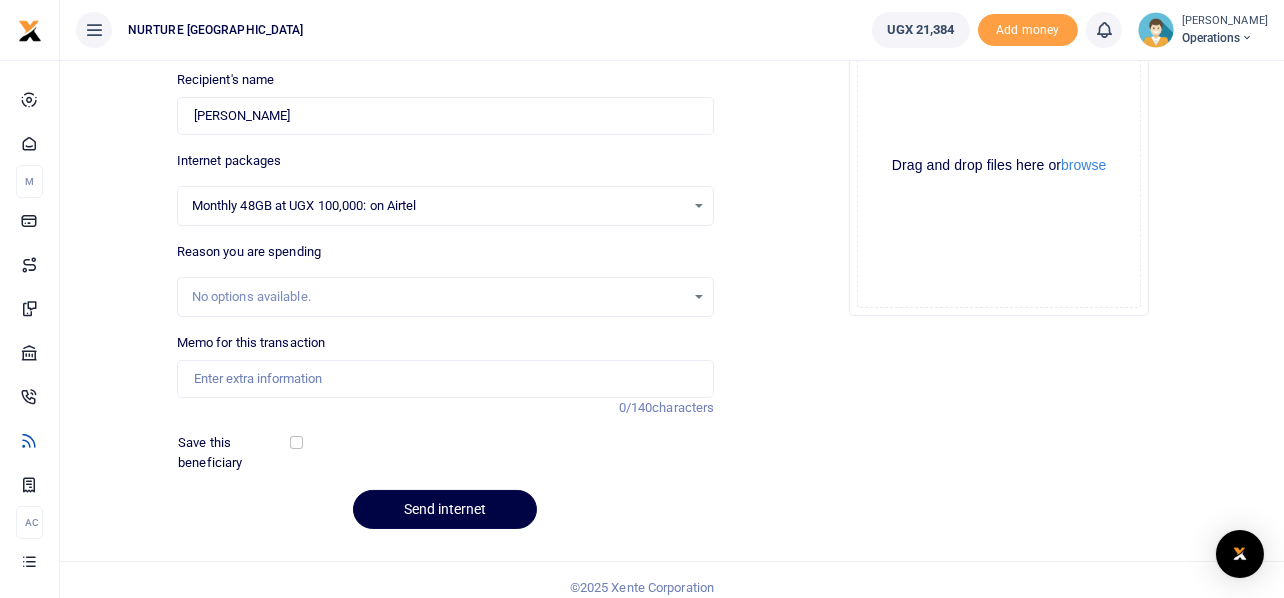 scroll, scrollTop: 231, scrollLeft: 0, axis: vertical 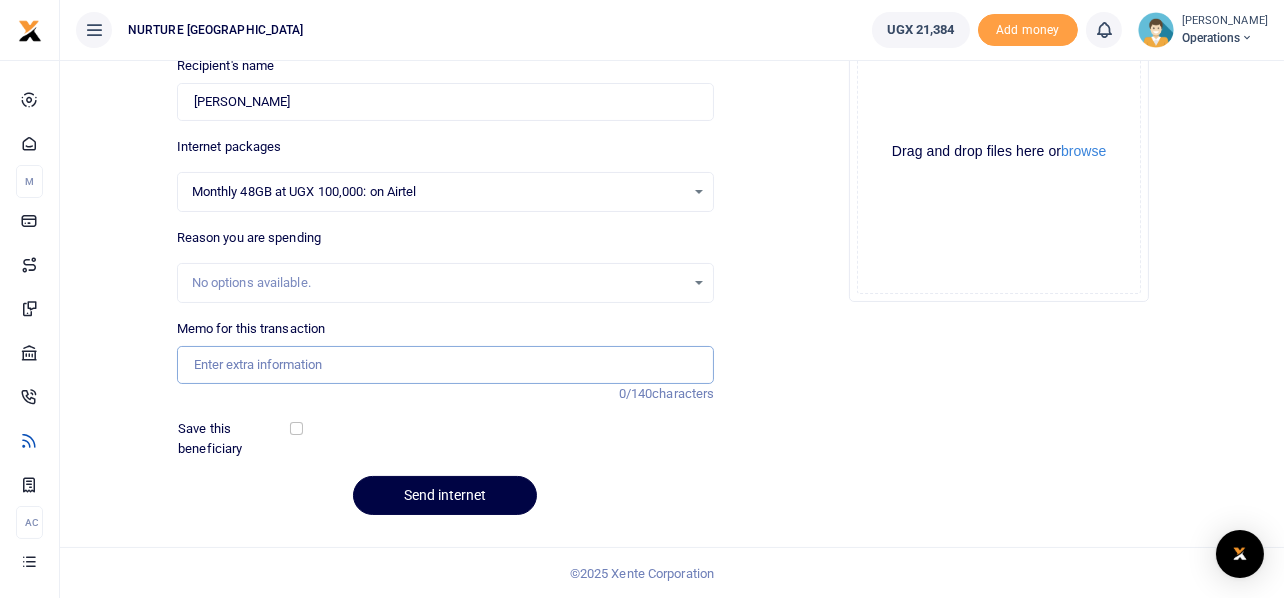 click on "Memo for this transaction" at bounding box center (446, 365) 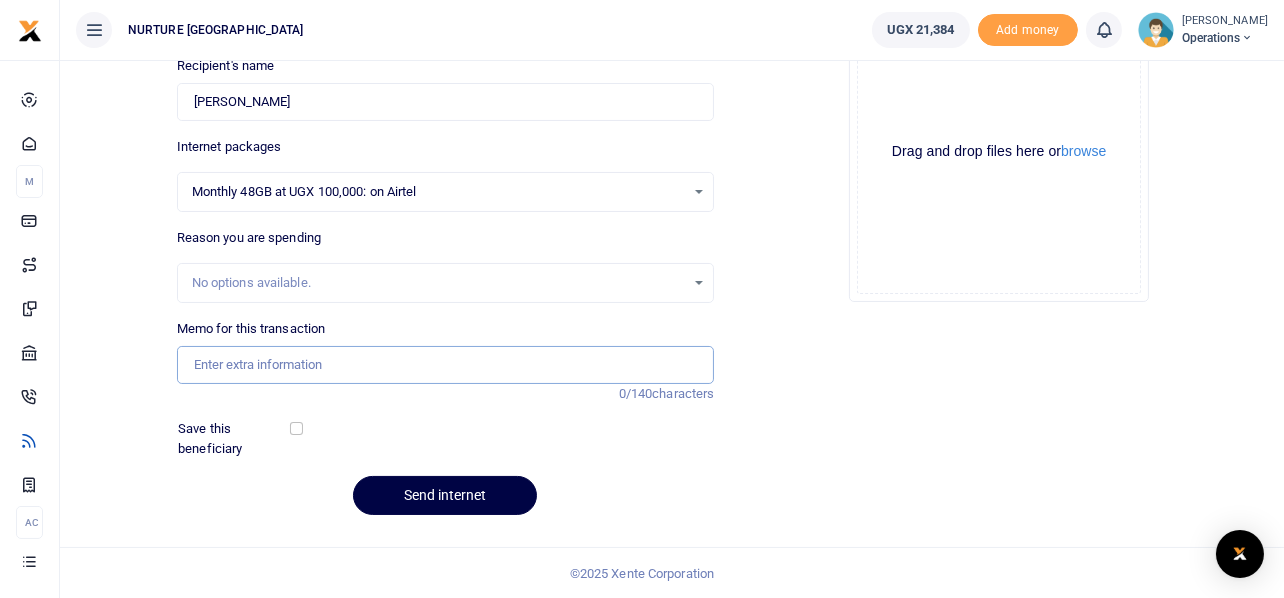 type on "Airtime for the youth social enterprise for the month of Feb 2025" 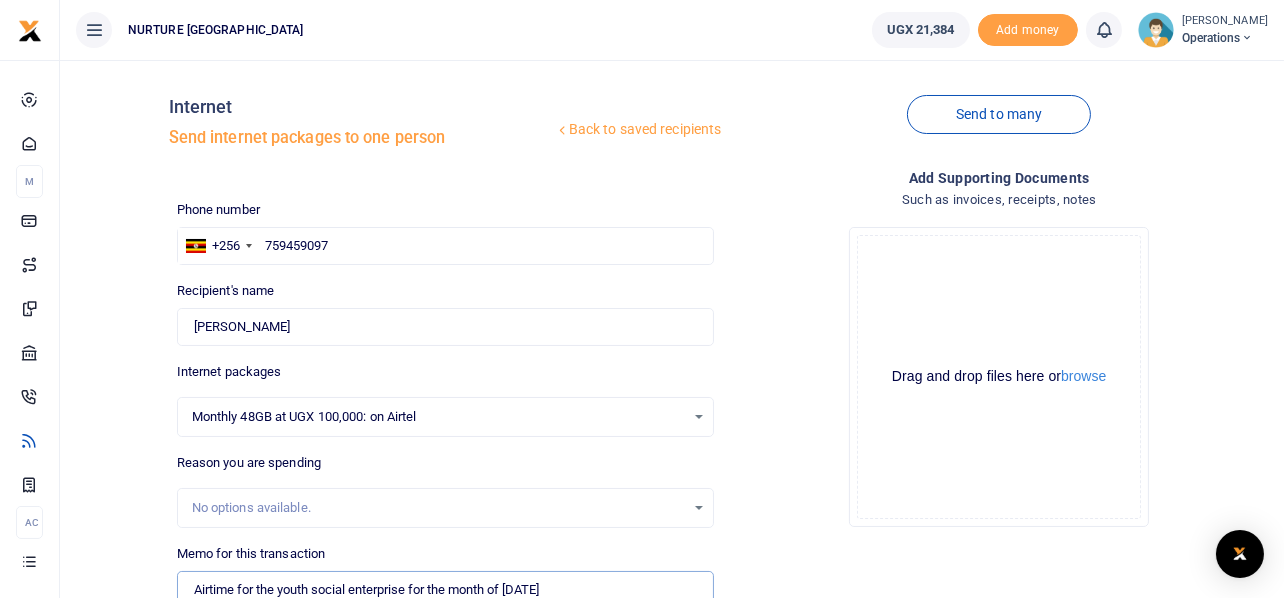 scroll, scrollTop: 0, scrollLeft: 0, axis: both 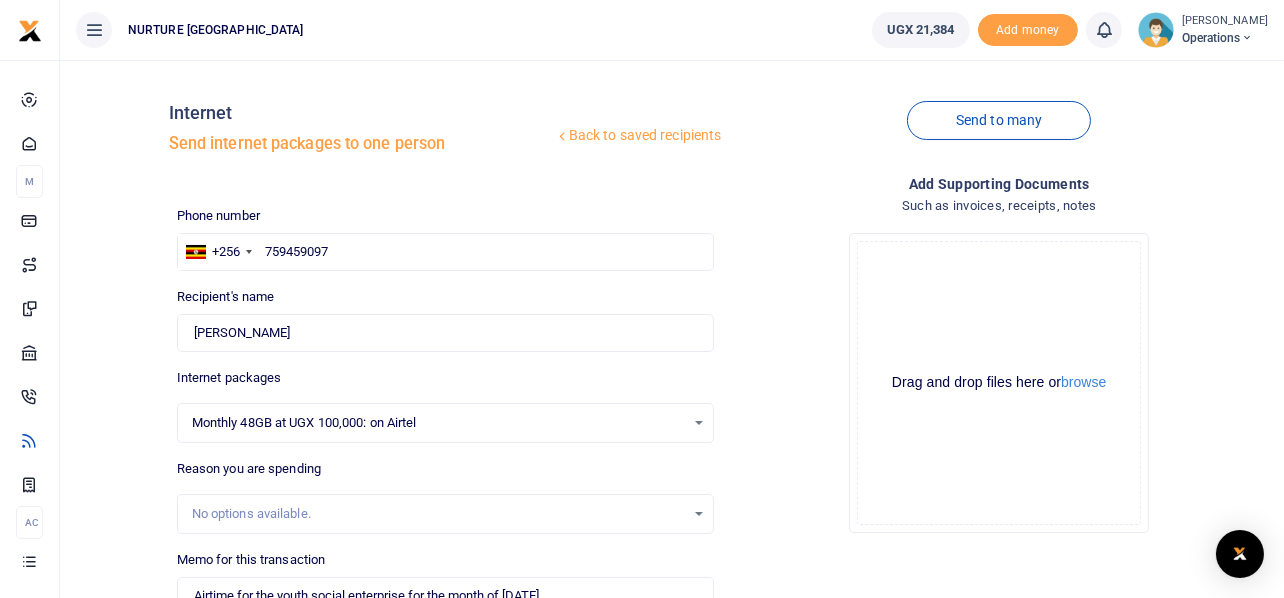 click on "Drop your files here Drag and drop files here or  browse Powered by  Uppy" at bounding box center (999, 383) 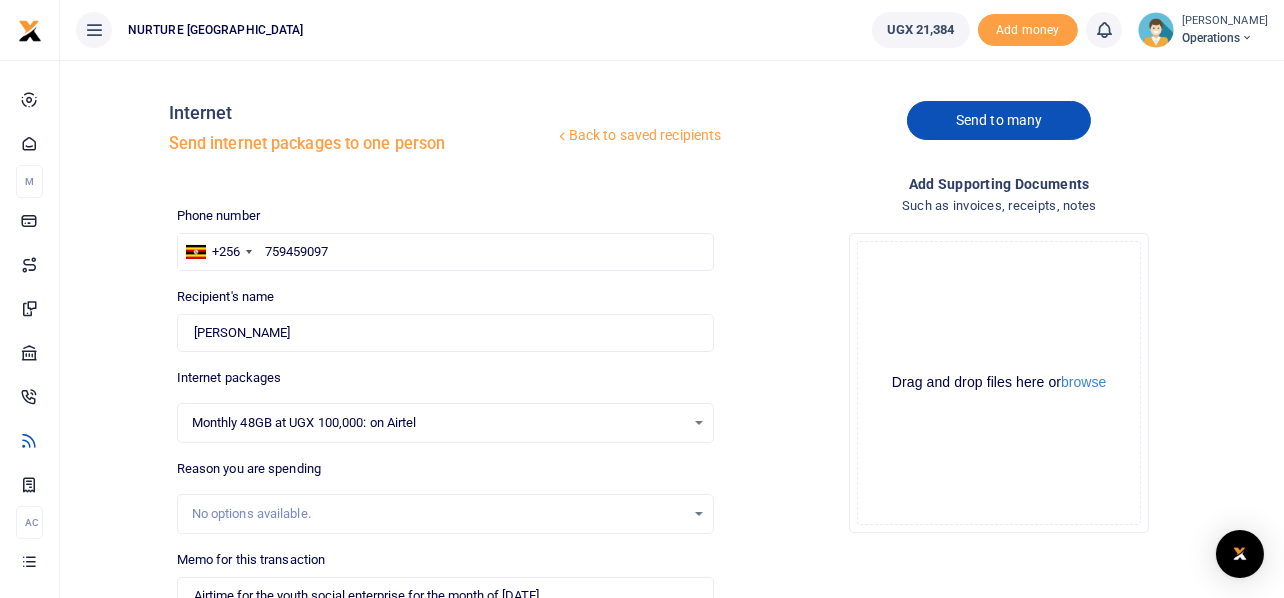click on "Send to many" at bounding box center [999, 120] 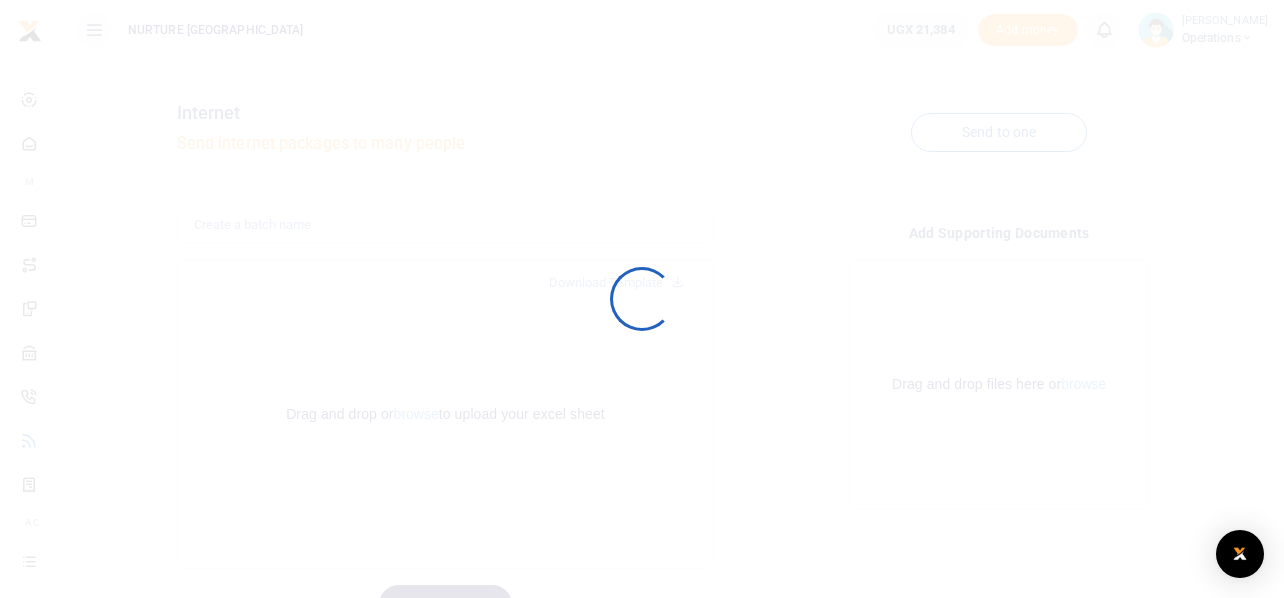 scroll, scrollTop: 0, scrollLeft: 0, axis: both 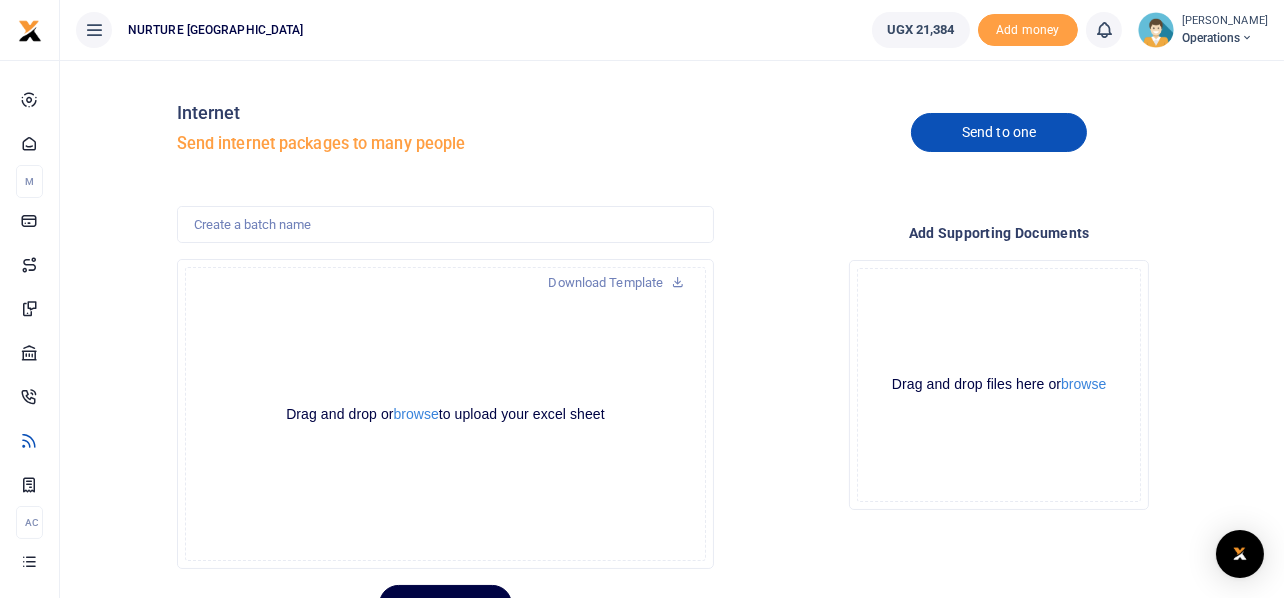 click on "Send to one" at bounding box center (999, 132) 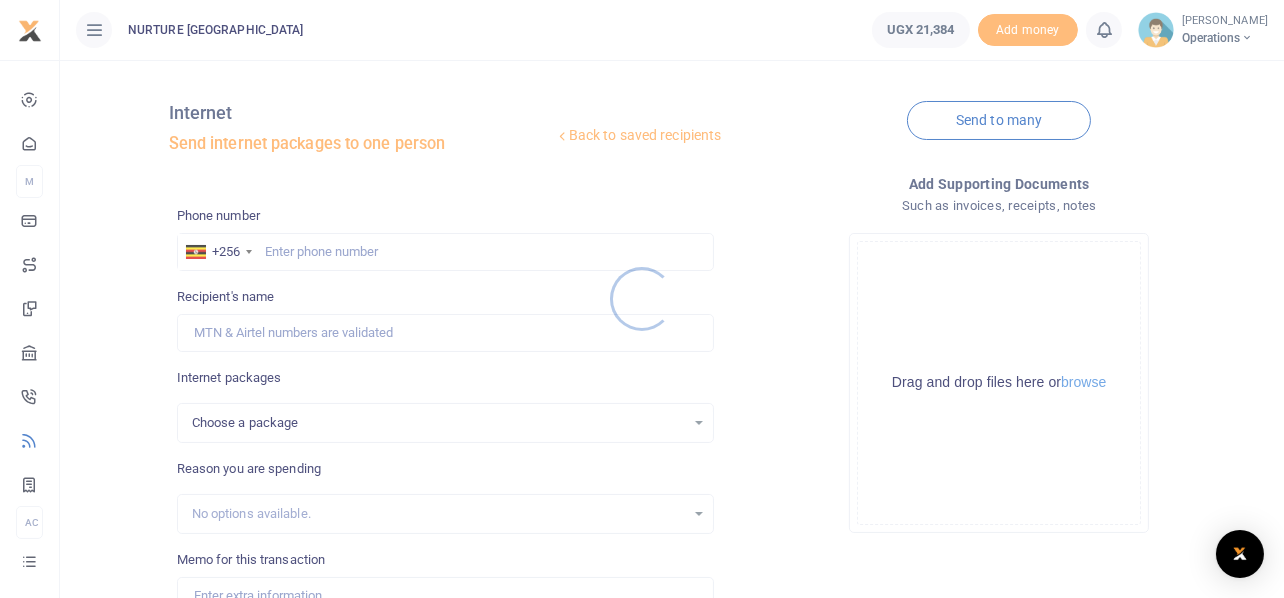 scroll, scrollTop: 231, scrollLeft: 0, axis: vertical 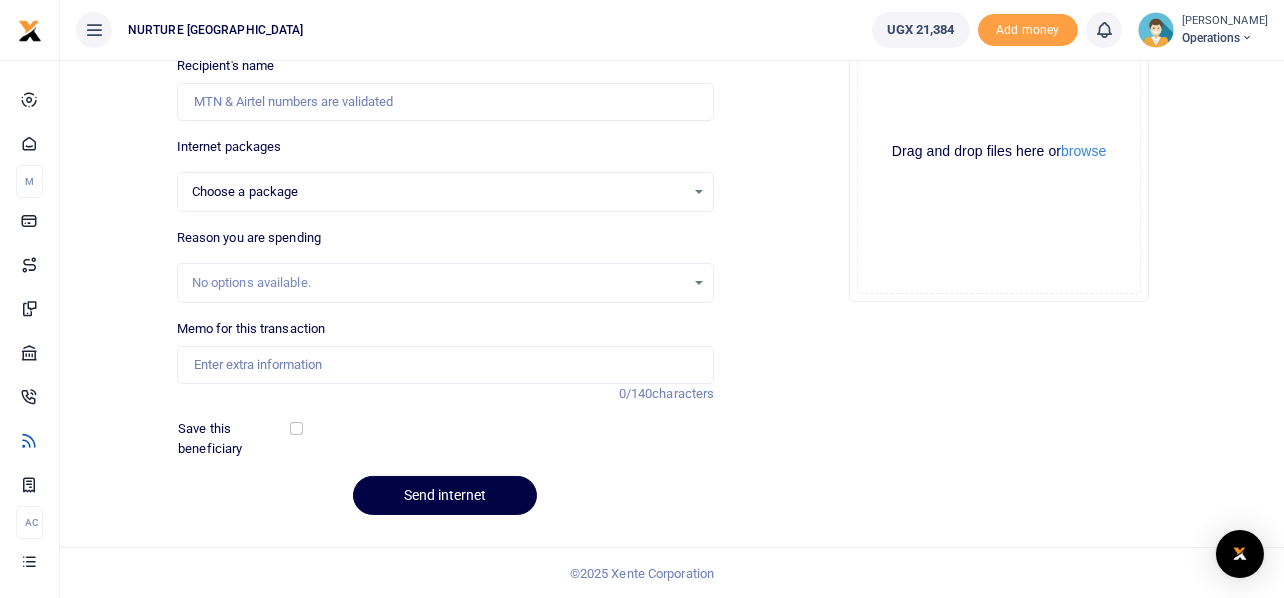 click on "Drop your files here Drag and drop files here or  browse Powered by  Uppy" at bounding box center [999, 152] 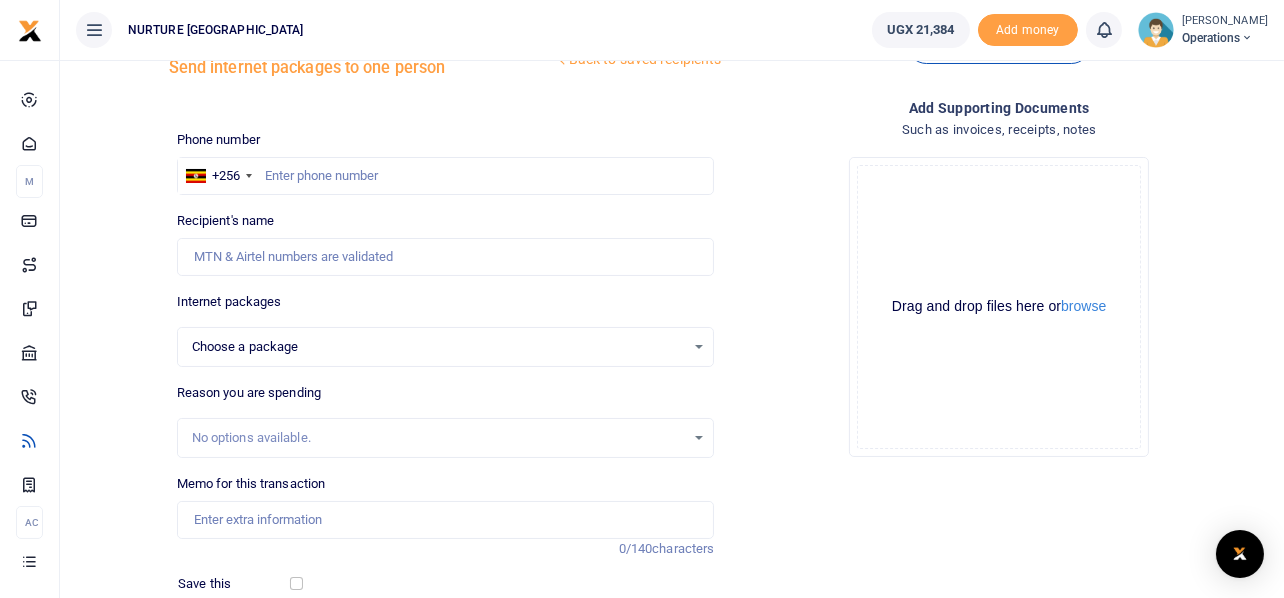 scroll, scrollTop: 231, scrollLeft: 0, axis: vertical 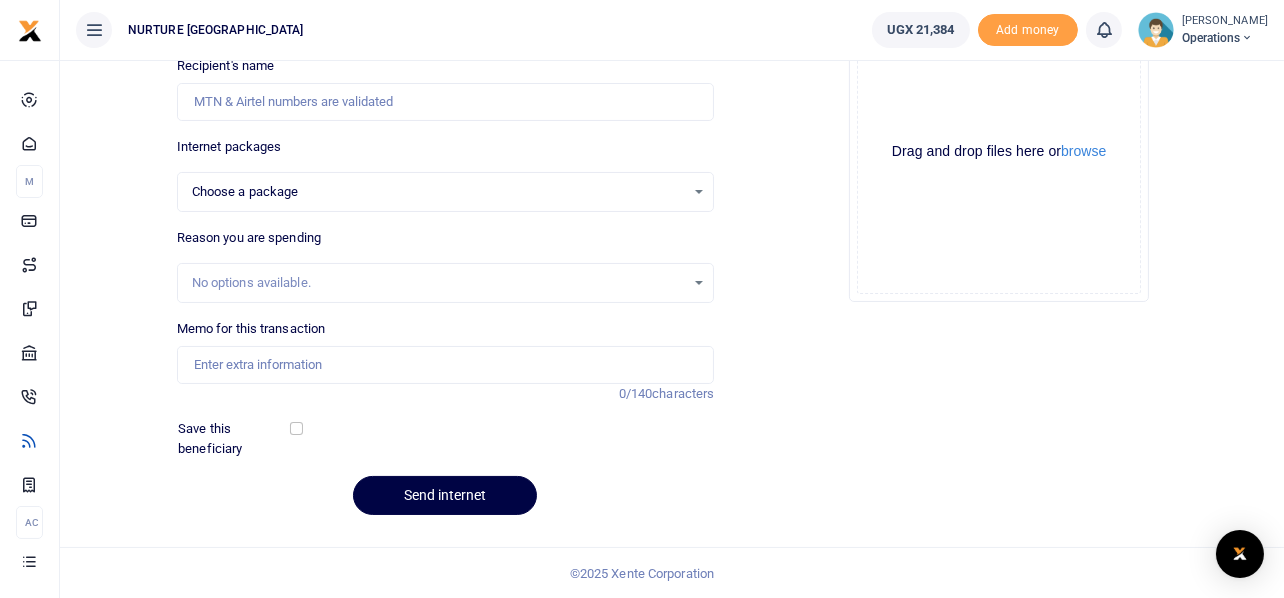 click on "Drop your files here Drag and drop files here or  browse Powered by  Uppy" at bounding box center [999, 152] 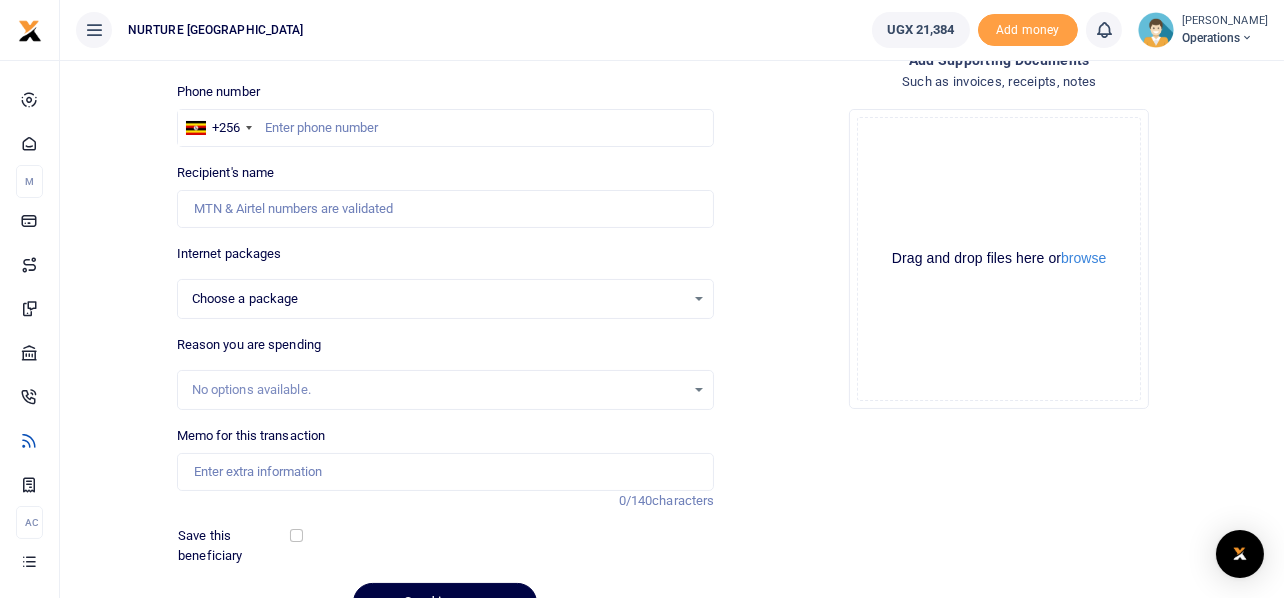 scroll, scrollTop: 0, scrollLeft: 0, axis: both 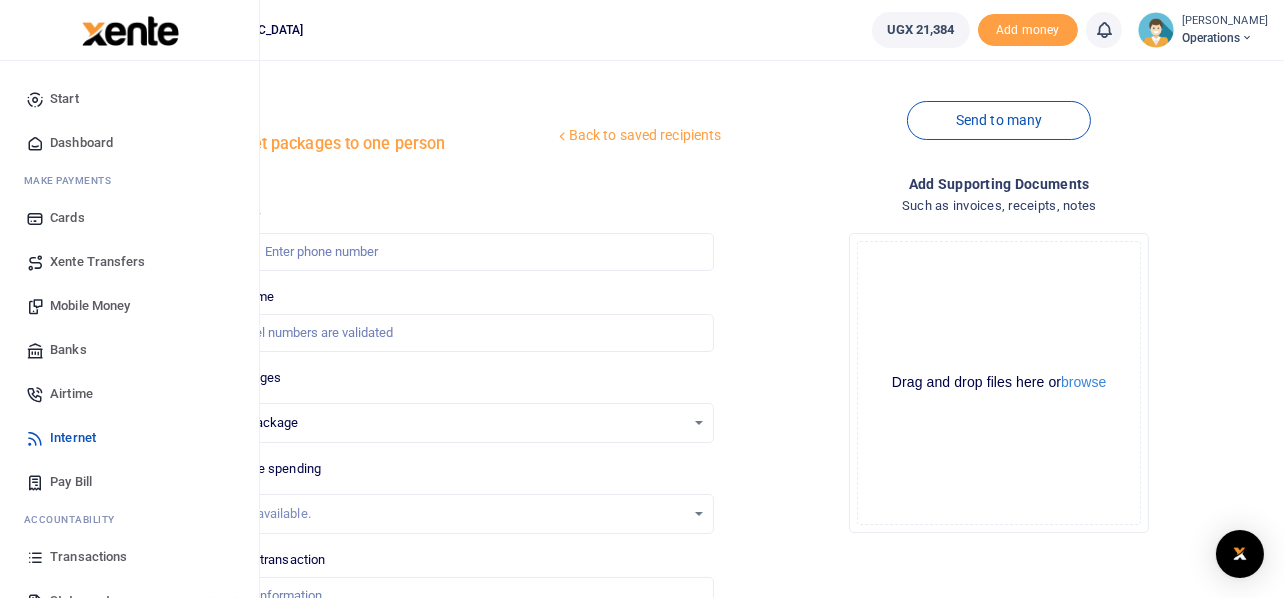 click on "Pay Bill" at bounding box center [71, 482] 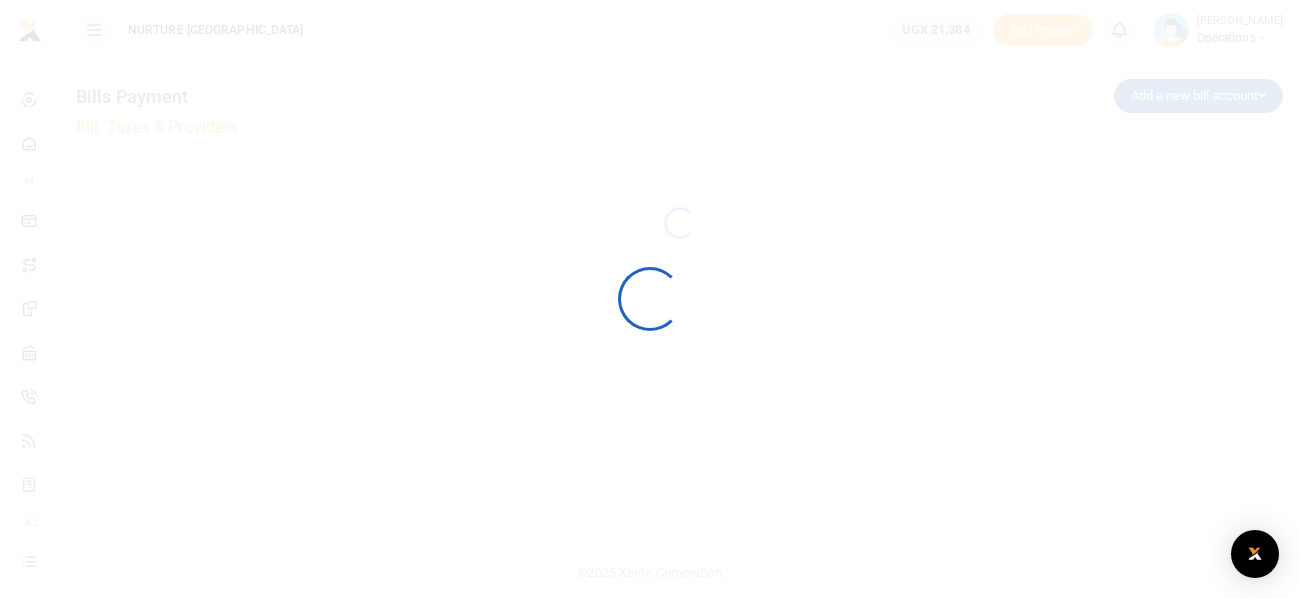 scroll, scrollTop: 0, scrollLeft: 0, axis: both 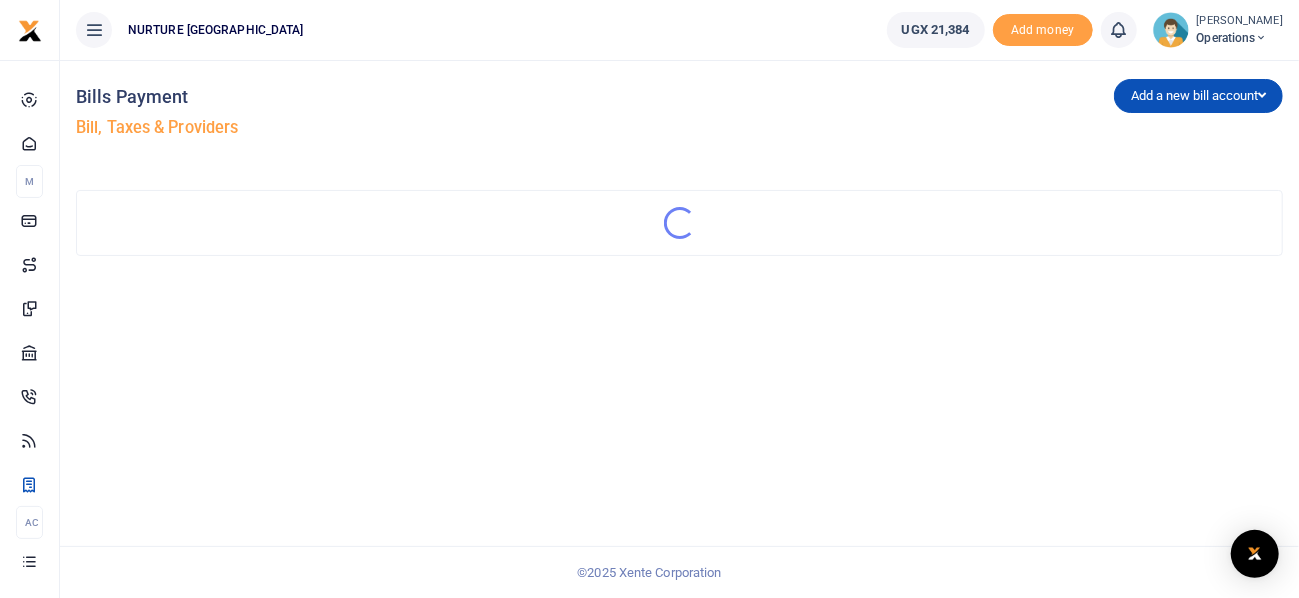 drag, startPoint x: 901, startPoint y: 325, endPoint x: 119, endPoint y: 108, distance: 811.54974 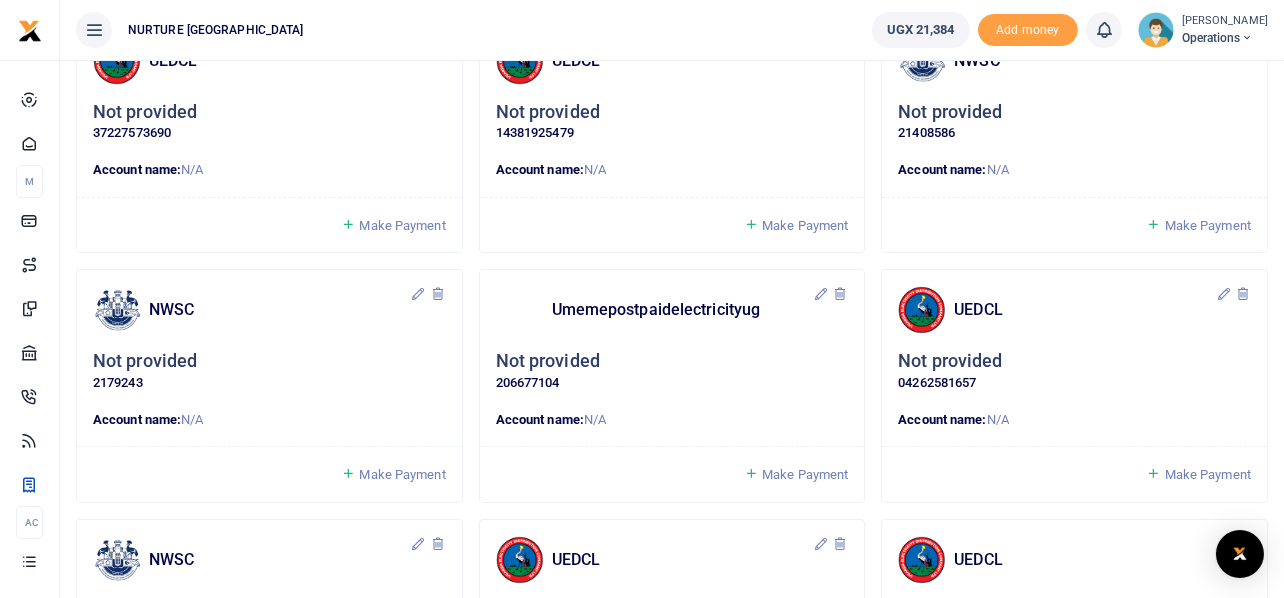 scroll, scrollTop: 0, scrollLeft: 0, axis: both 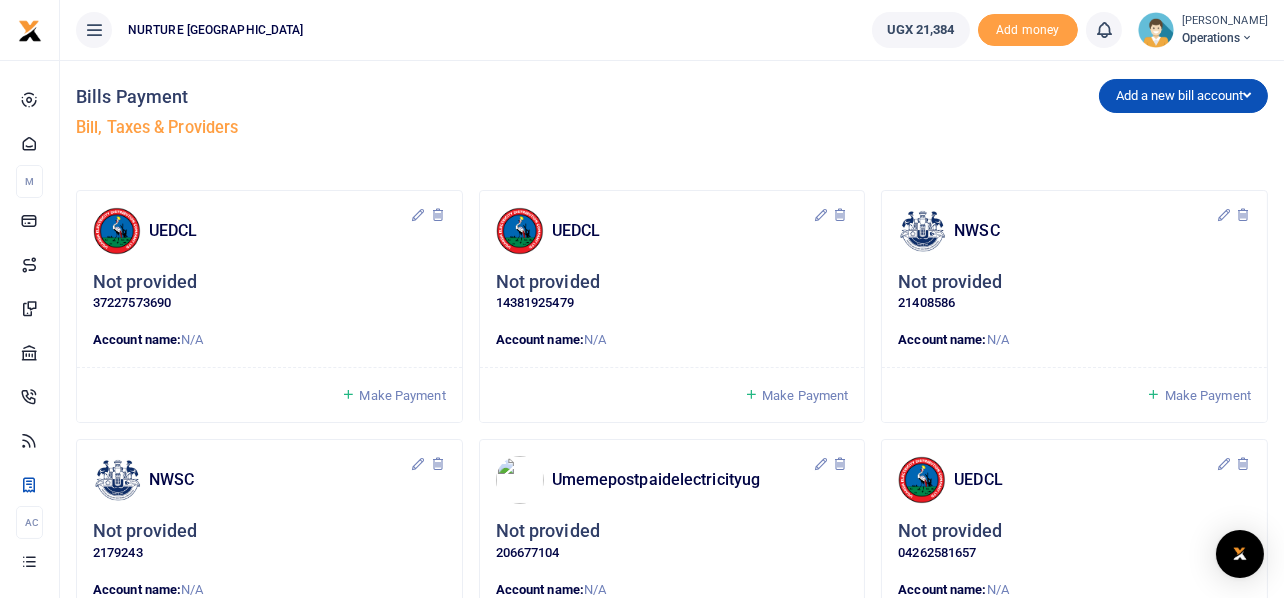 click on "Bills Payment
Bill, Taxes & Providers" at bounding box center [370, 117] 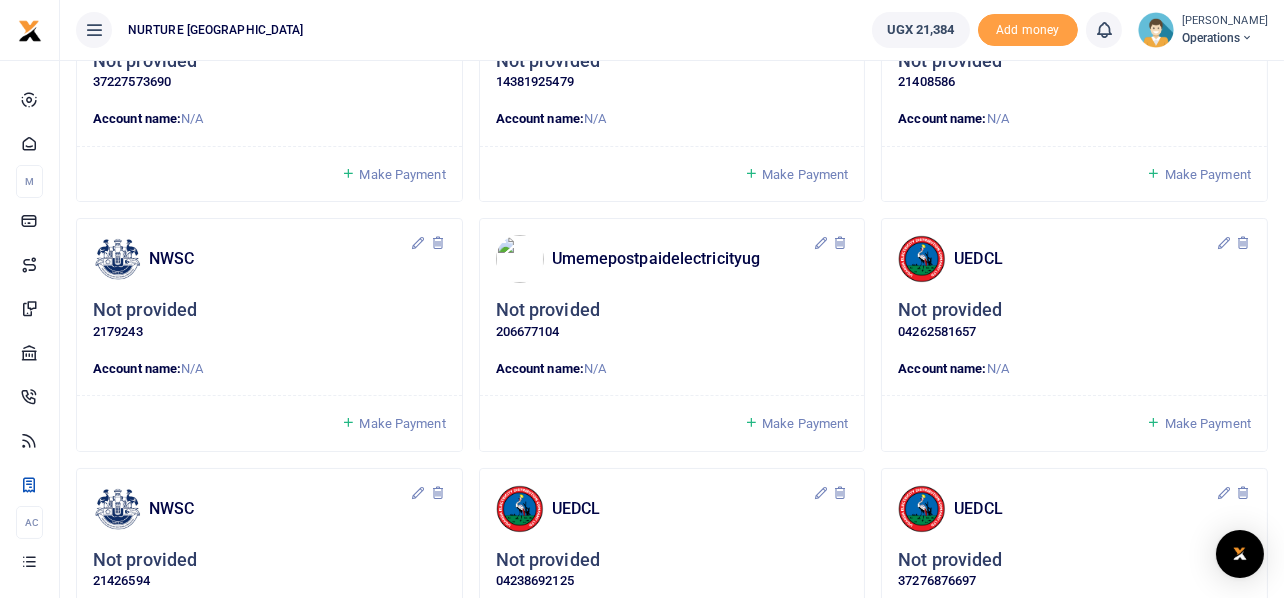 scroll, scrollTop: 0, scrollLeft: 0, axis: both 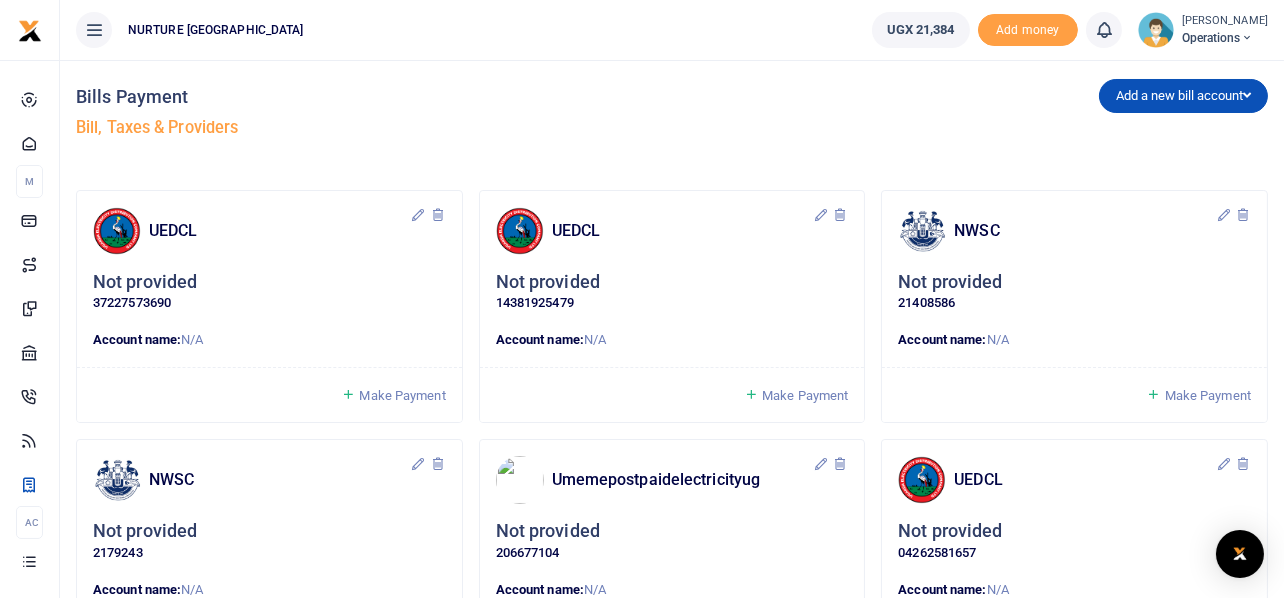 click on "Bills Payment" at bounding box center [370, 97] 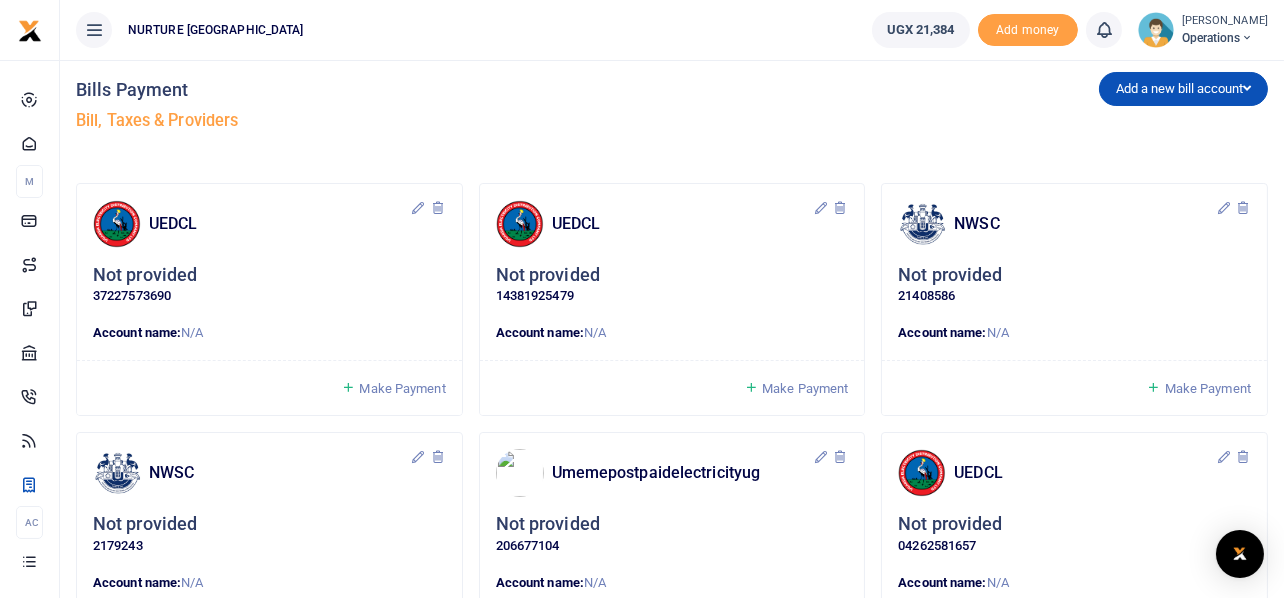 scroll, scrollTop: 0, scrollLeft: 0, axis: both 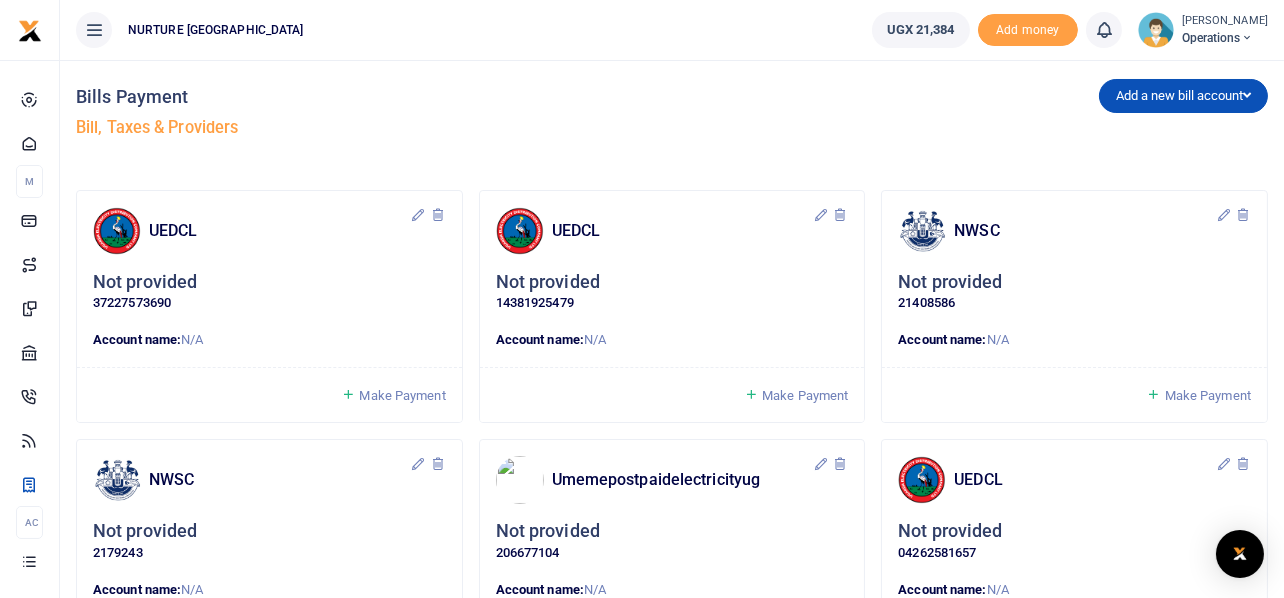 drag, startPoint x: 435, startPoint y: 104, endPoint x: 471, endPoint y: 105, distance: 36.013885 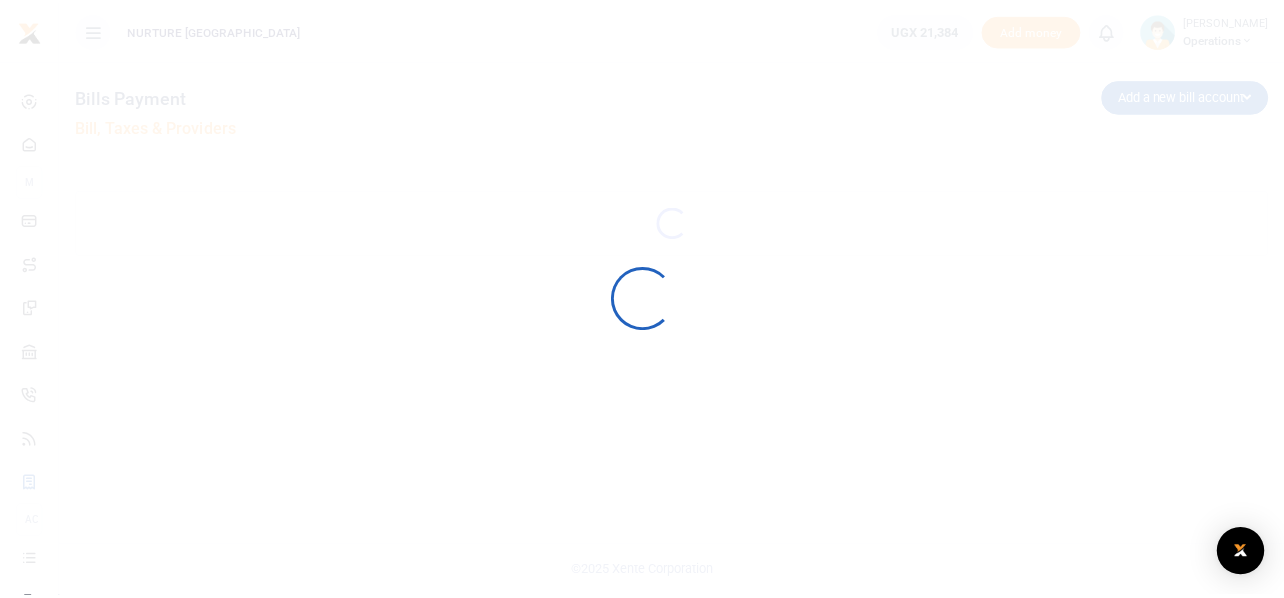scroll, scrollTop: 0, scrollLeft: 0, axis: both 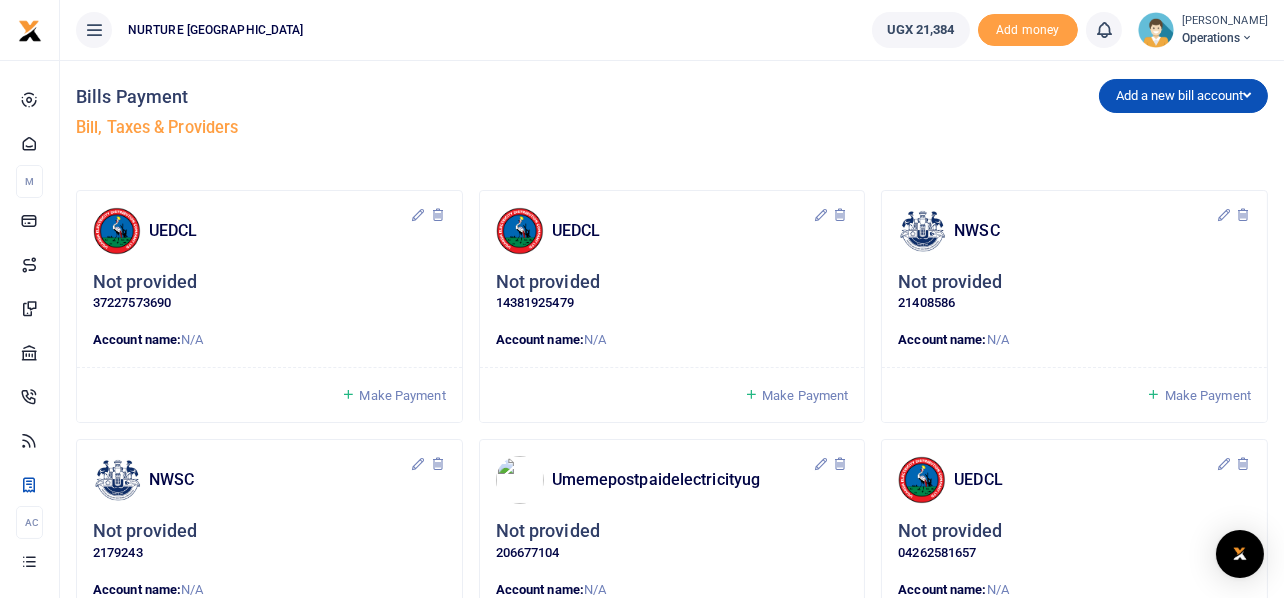 click on "Add a new bill account
UEDCL
NWSC
URA
KCCA" at bounding box center (974, 117) 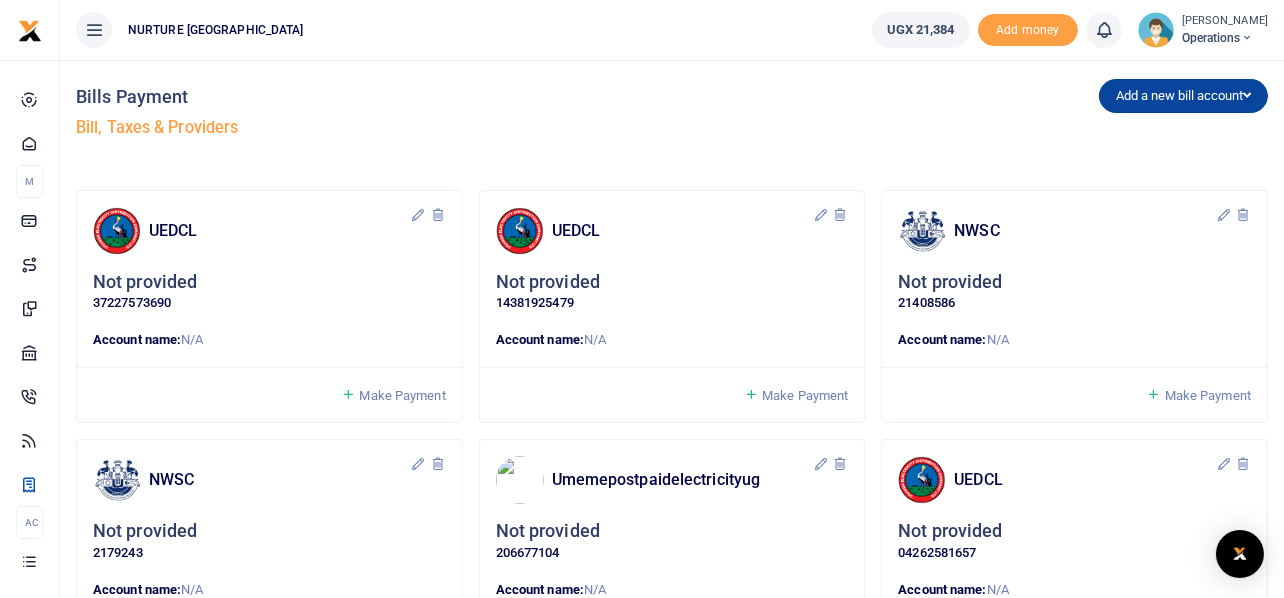 click at bounding box center [1247, 95] 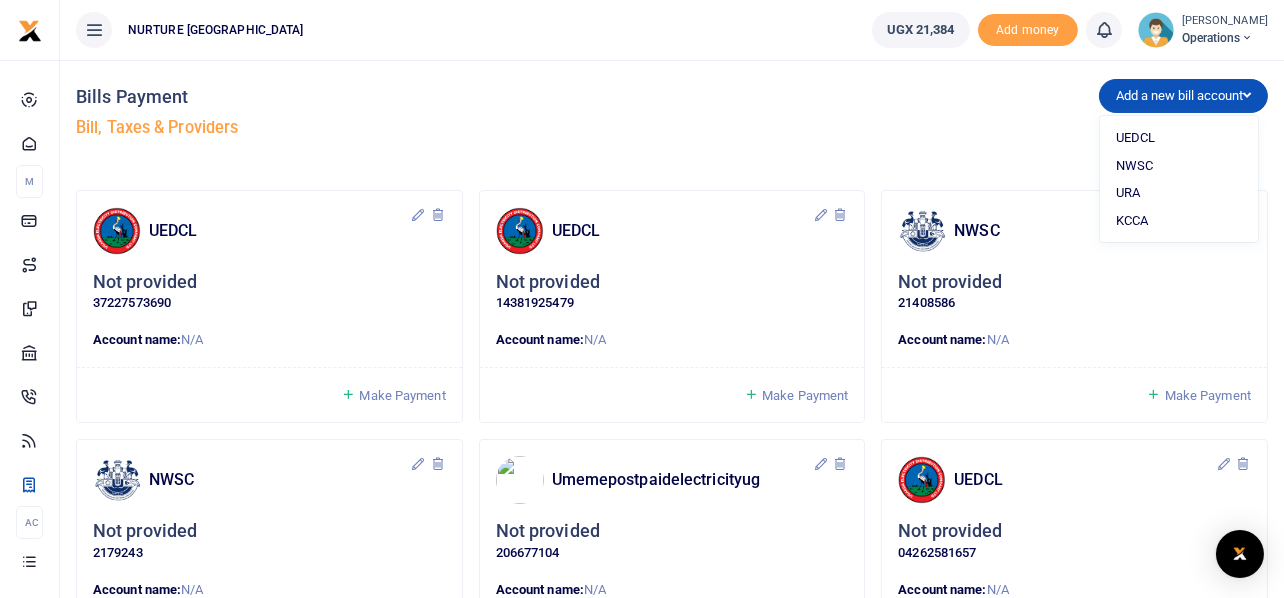 click on "Add a new bill account
UEDCL
NWSC
URA
KCCA" at bounding box center [974, 117] 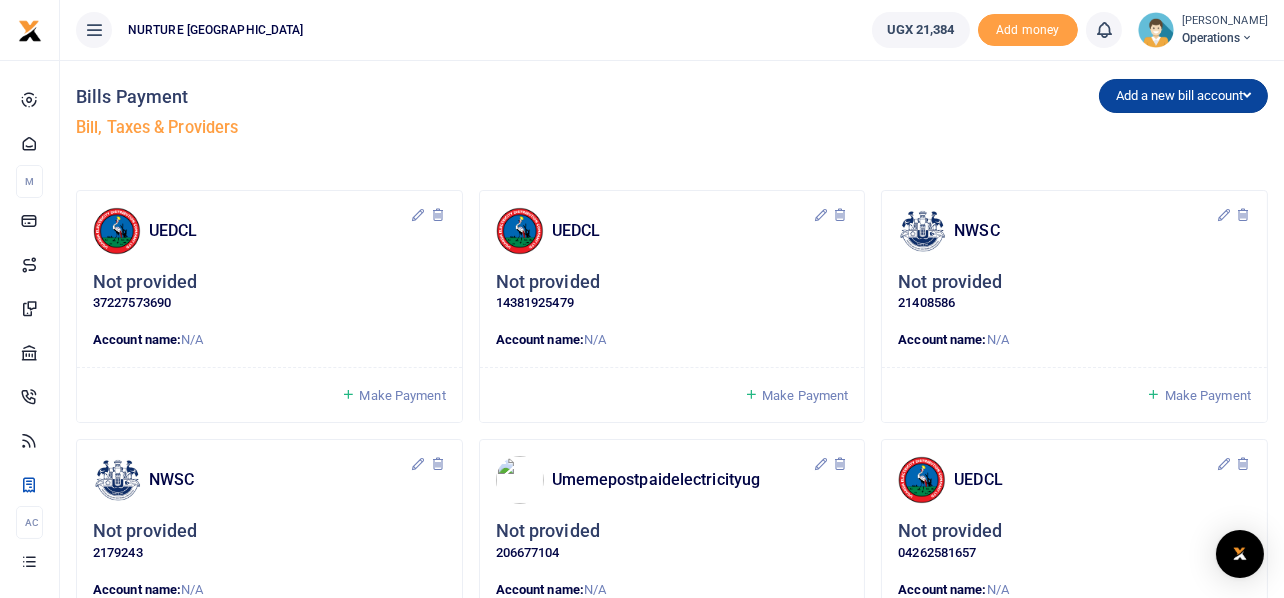 click at bounding box center (1247, 95) 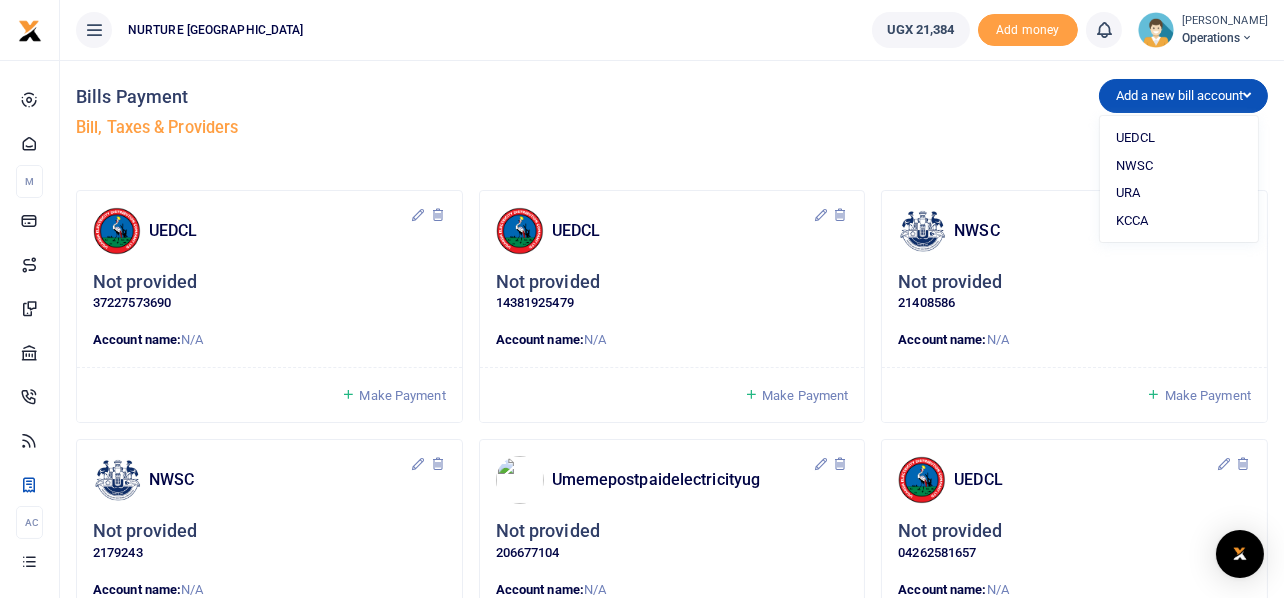 click on "Add a new bill account
UEDCL
NWSC
URA
KCCA" at bounding box center [974, 117] 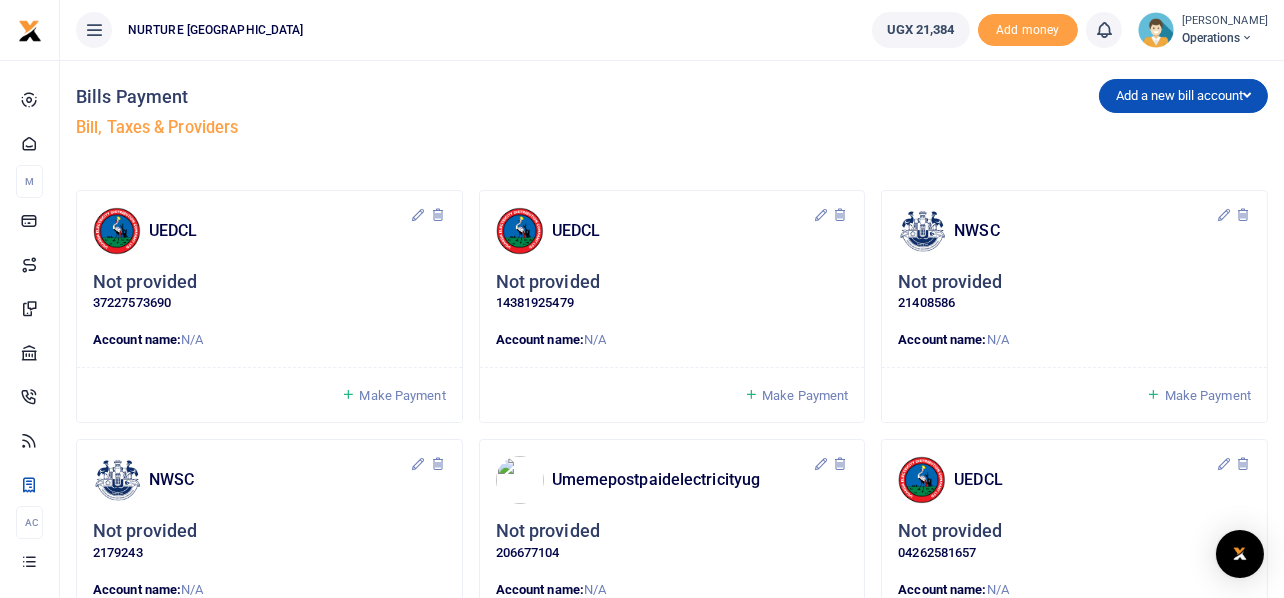 click on "Add a new bill account
UEDCL
NWSC
URA
KCCA" at bounding box center [974, 117] 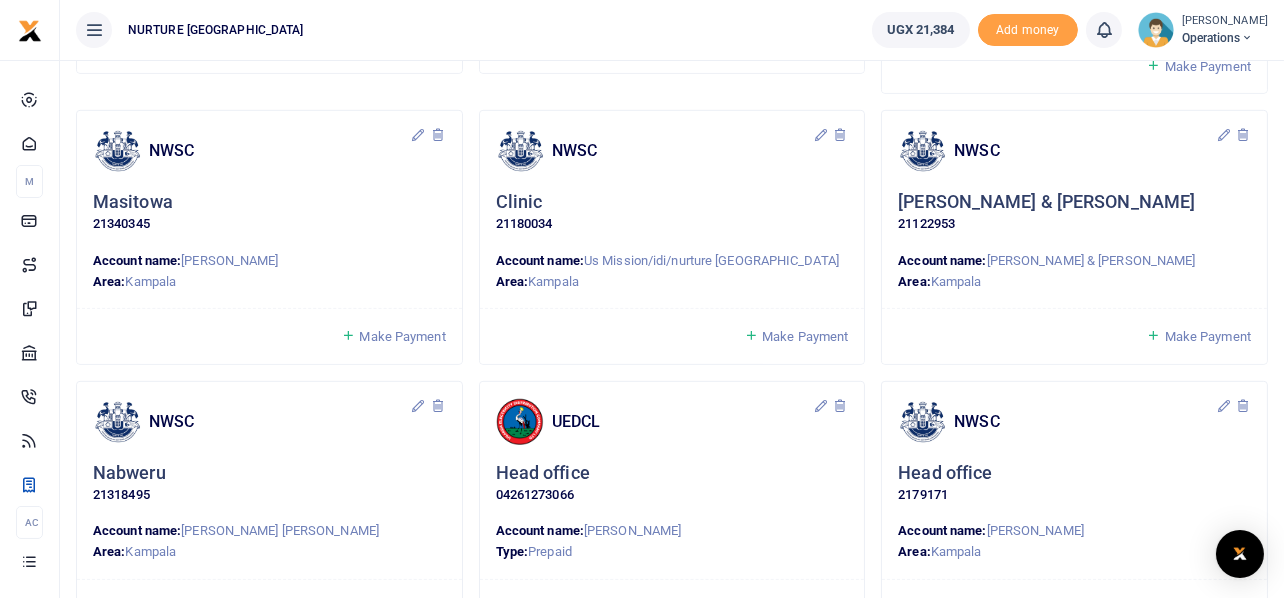 scroll, scrollTop: 1721, scrollLeft: 0, axis: vertical 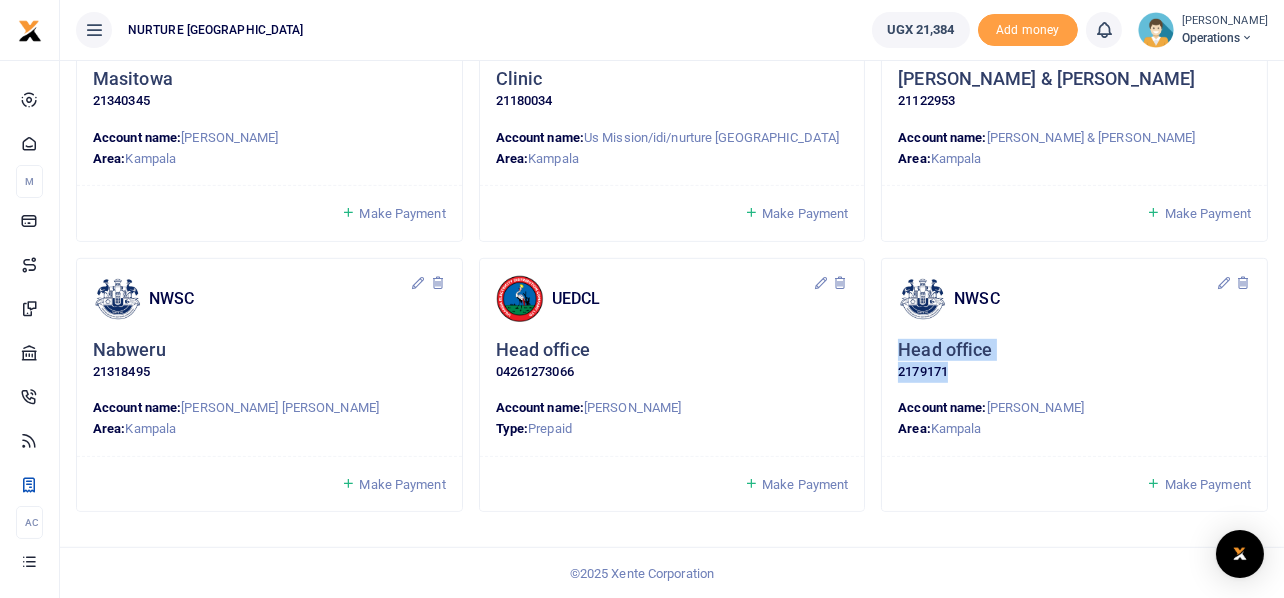 drag, startPoint x: 959, startPoint y: 366, endPoint x: 899, endPoint y: 357, distance: 60.671246 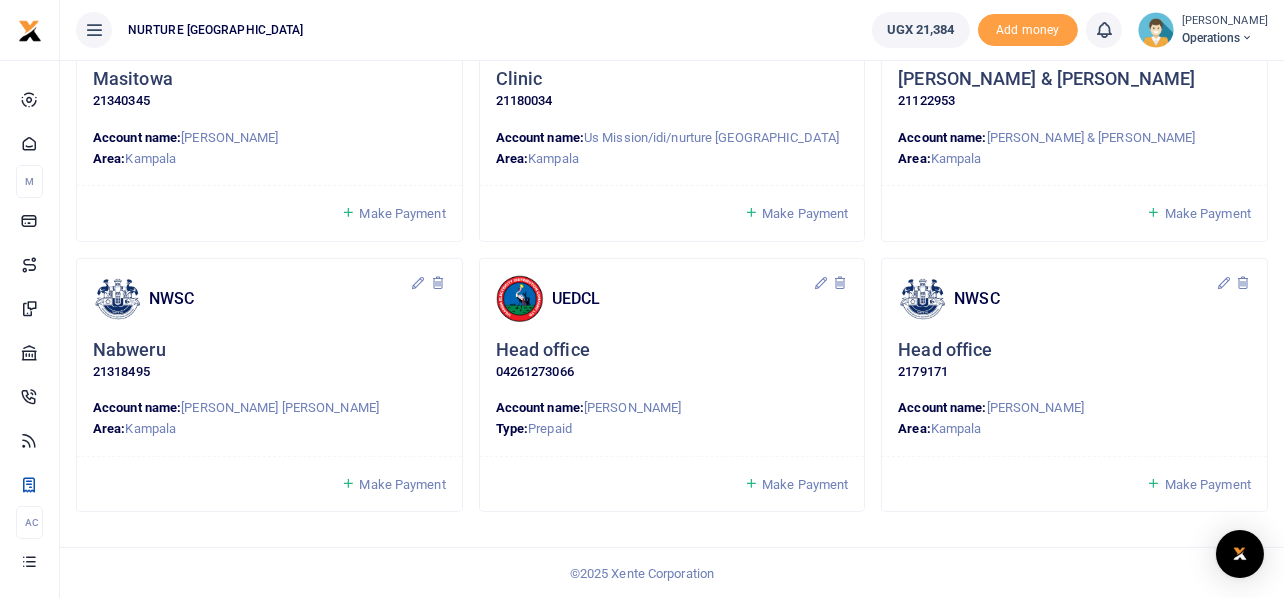 click on "Make Payment" at bounding box center (1208, 484) 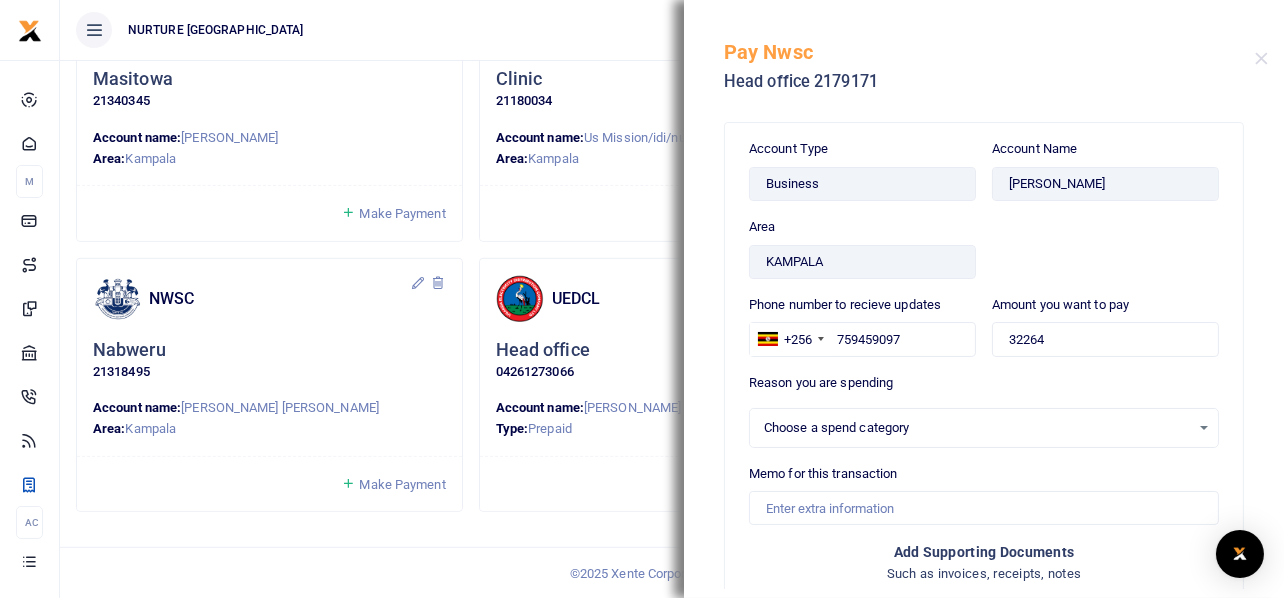 select 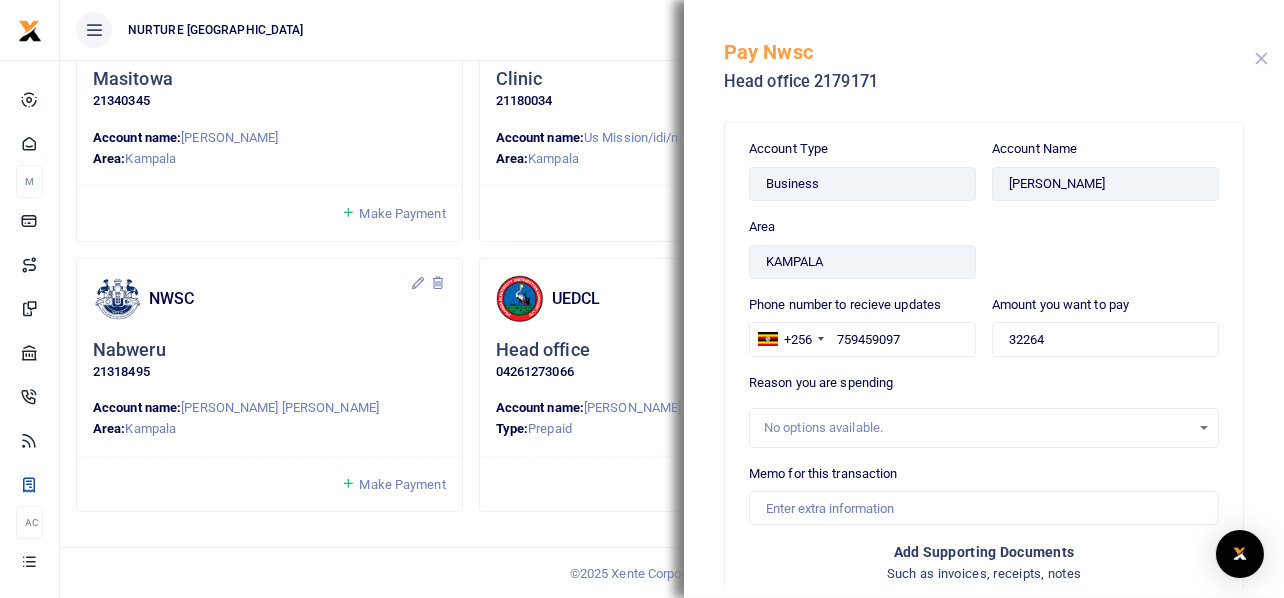 click at bounding box center [1261, 58] 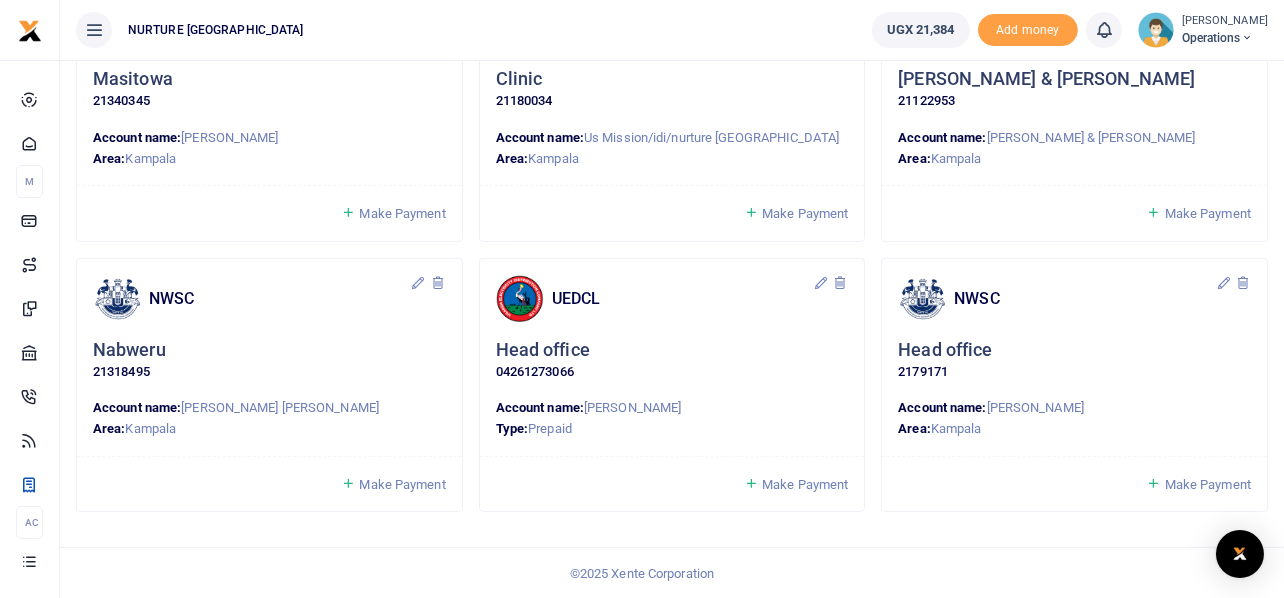 click on "Make Payment" at bounding box center (1208, 484) 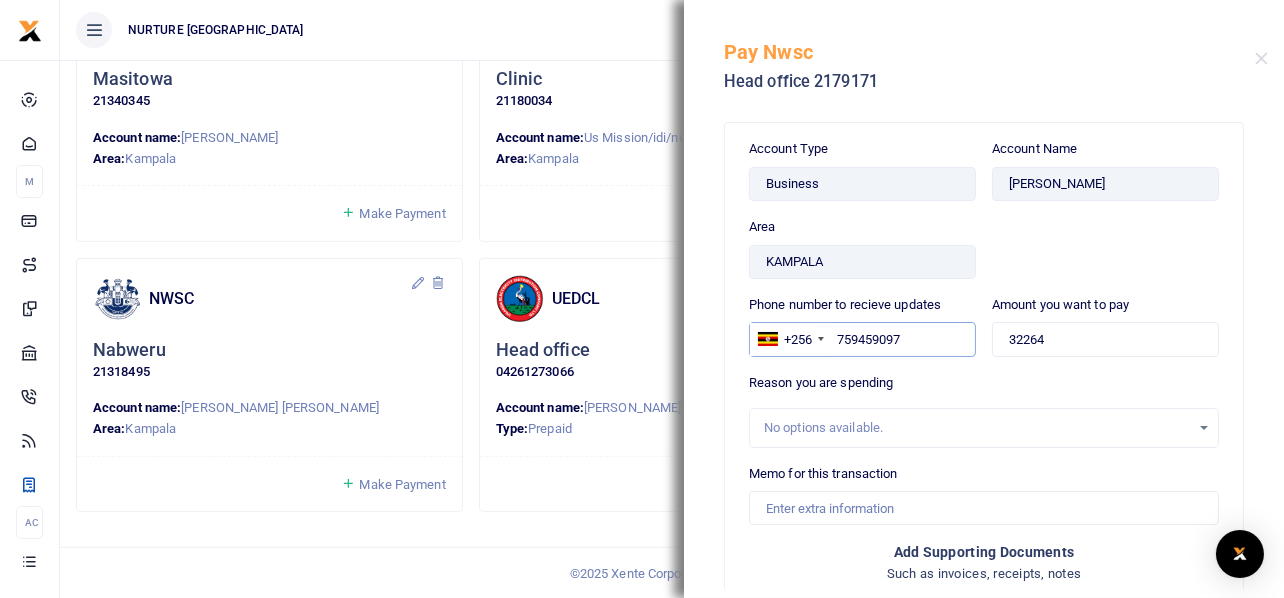 click on "759459097" at bounding box center [862, 339] 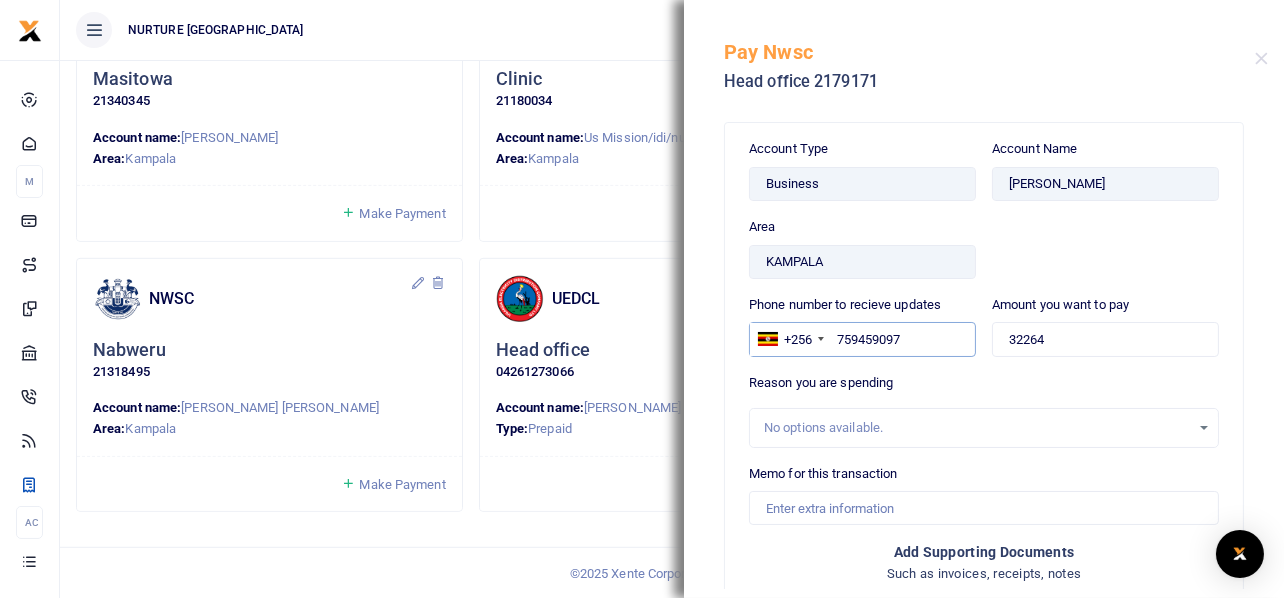 click on "759459097" at bounding box center (862, 339) 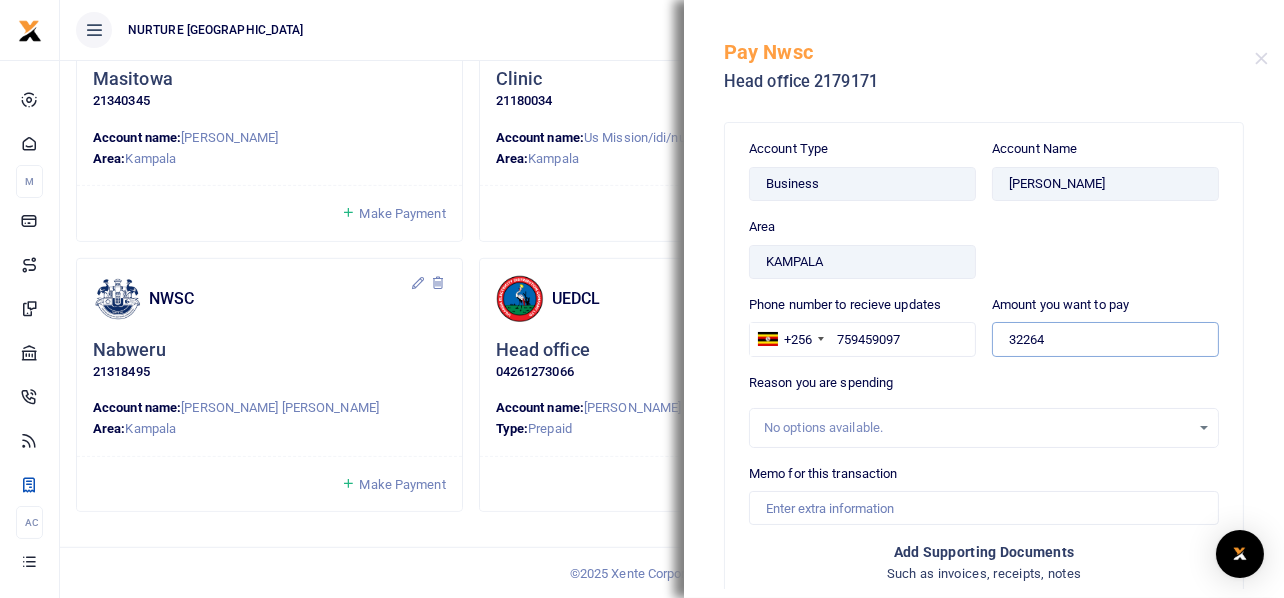click on "32264" at bounding box center (1105, 339) 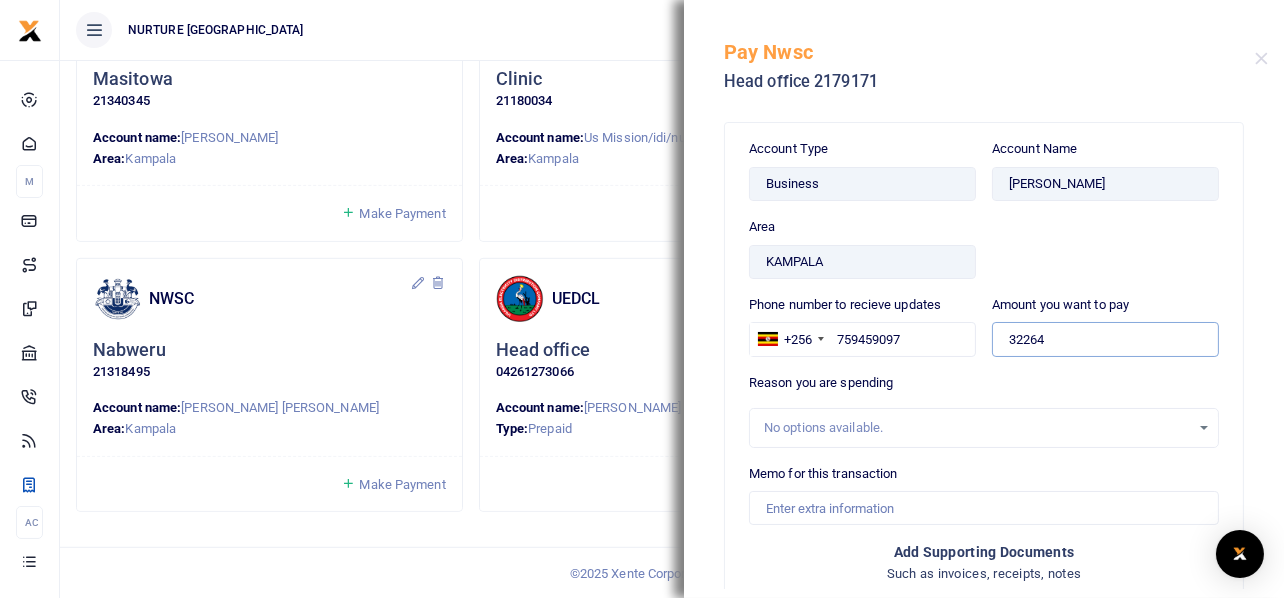 scroll, scrollTop: 281, scrollLeft: 0, axis: vertical 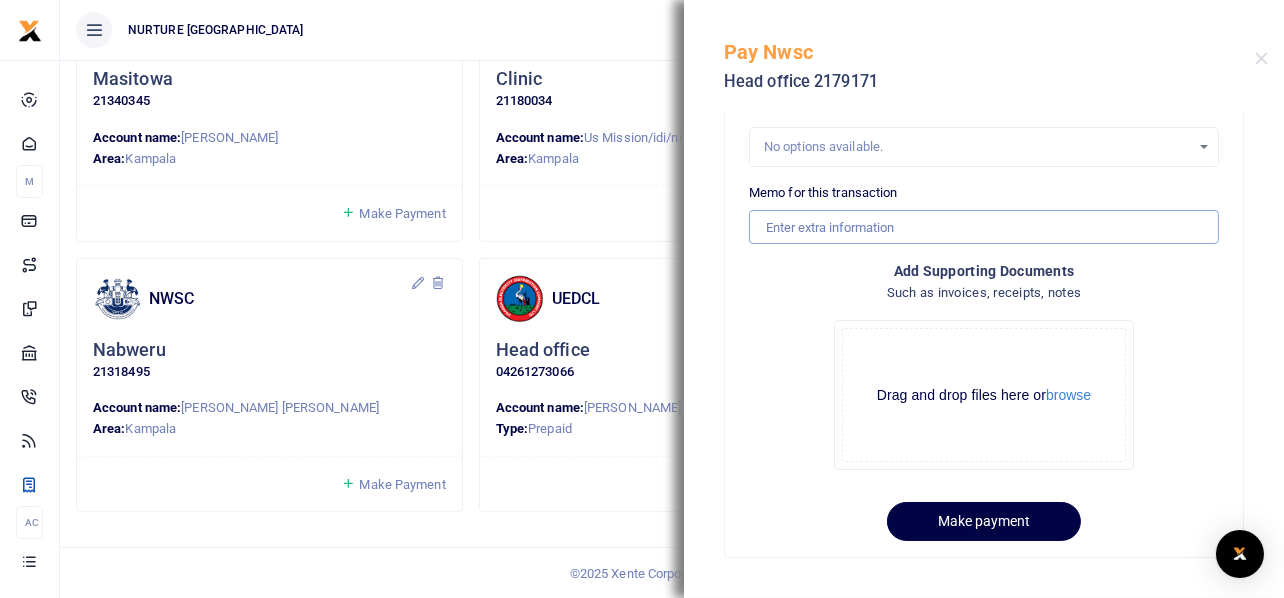 click on "Memo for this transaction" at bounding box center (984, 227) 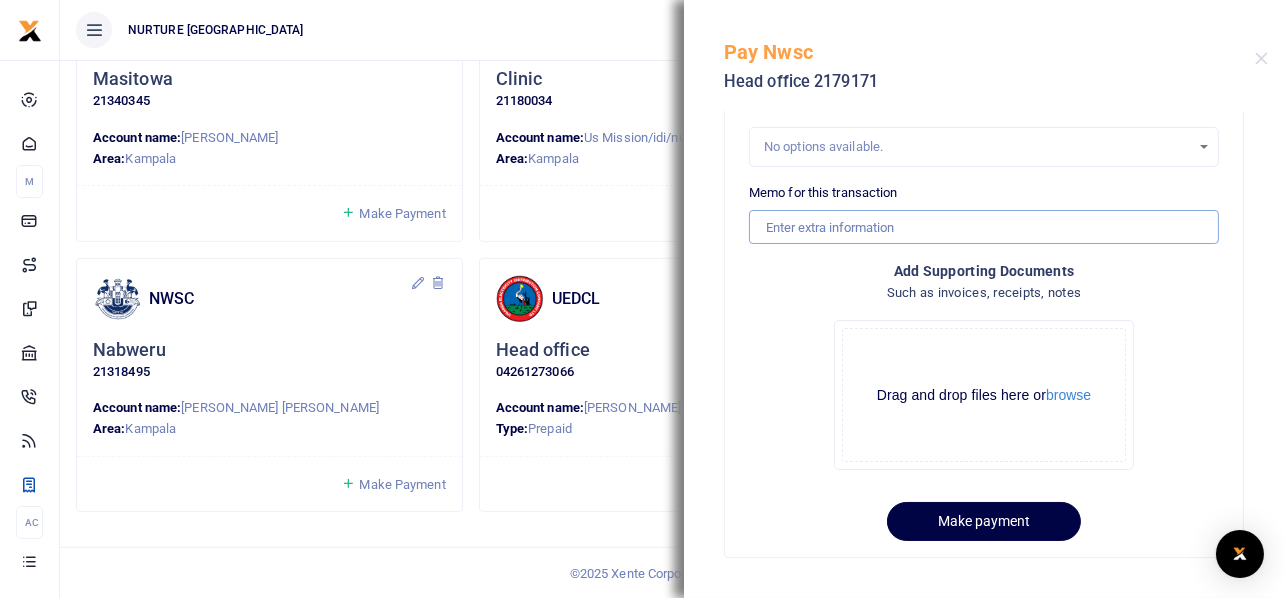 type on "Payment of water bills for head office for the month of Oct 2024" 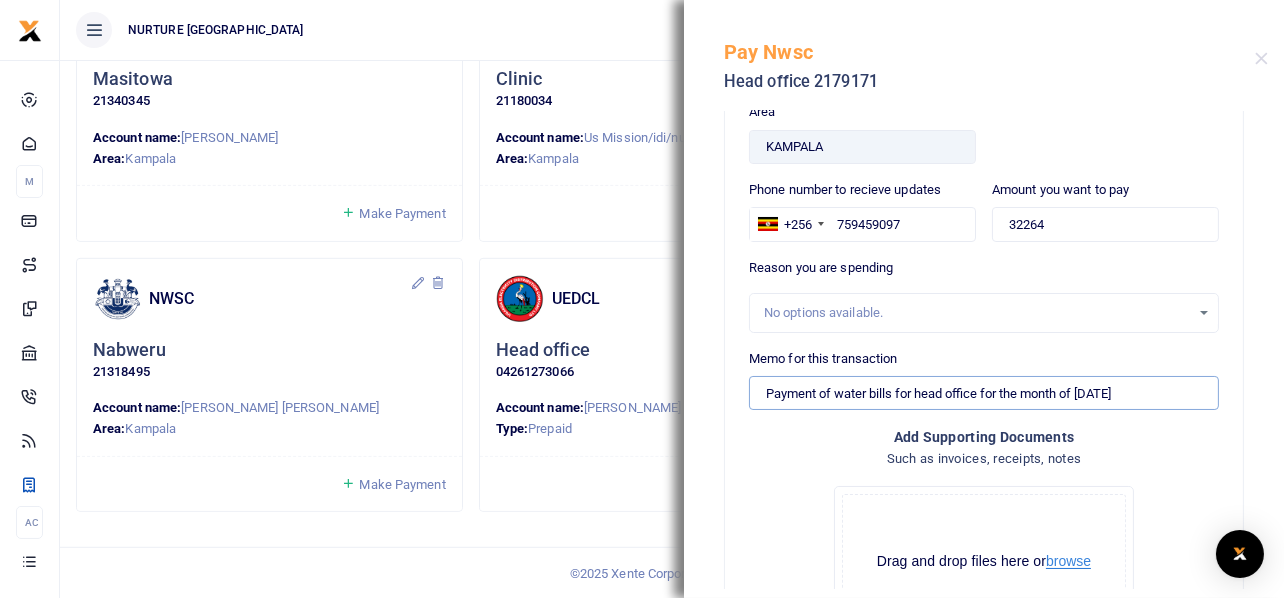 scroll, scrollTop: 0, scrollLeft: 0, axis: both 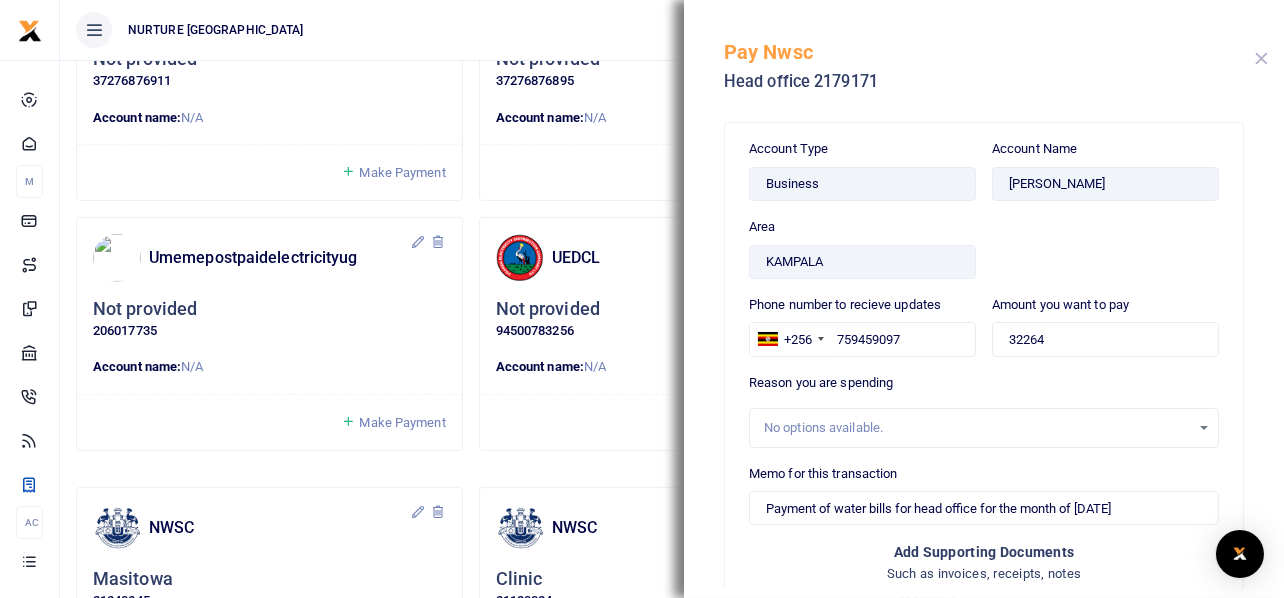 click at bounding box center [1261, 58] 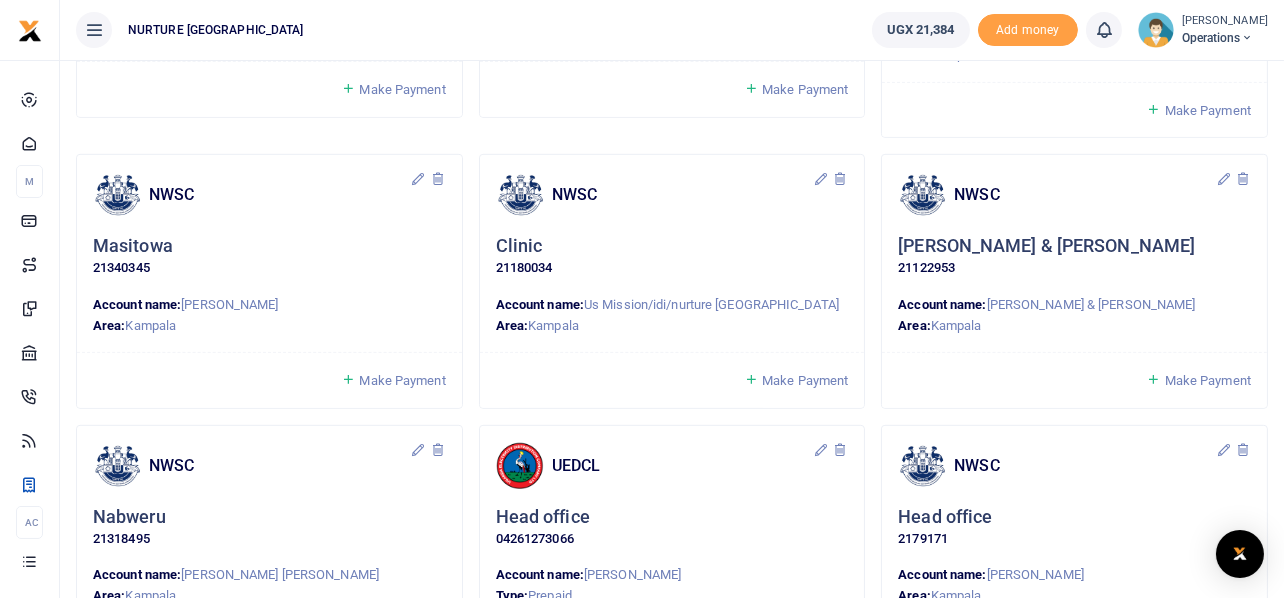 scroll, scrollTop: 1721, scrollLeft: 0, axis: vertical 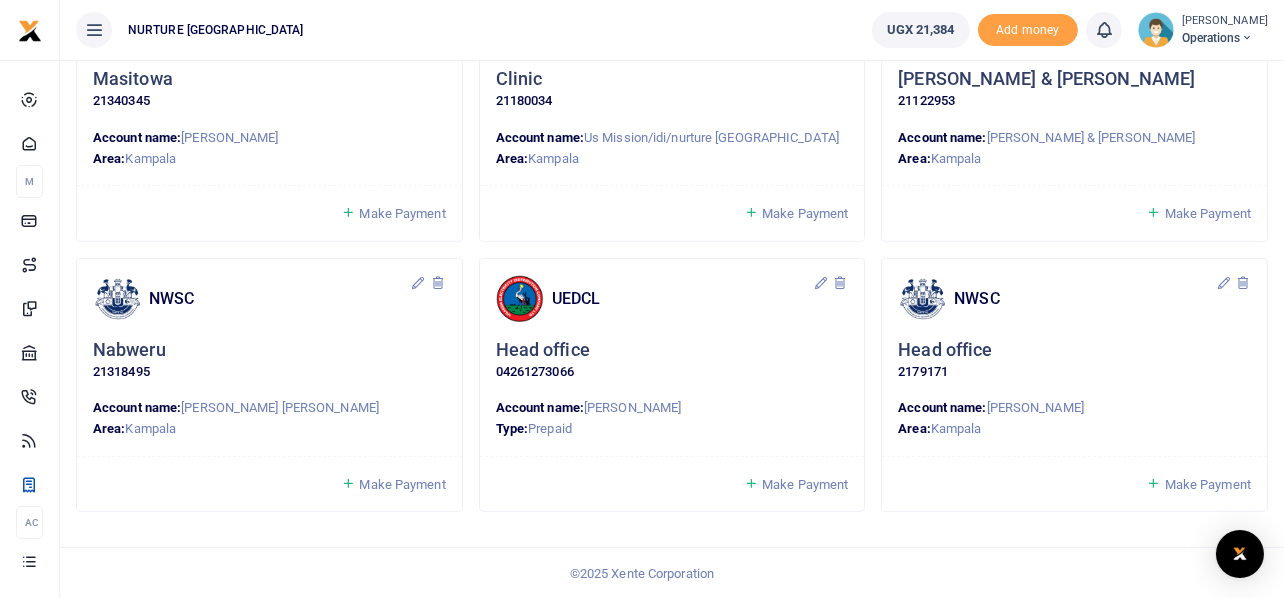 click on "Make Payment" at bounding box center (805, 484) 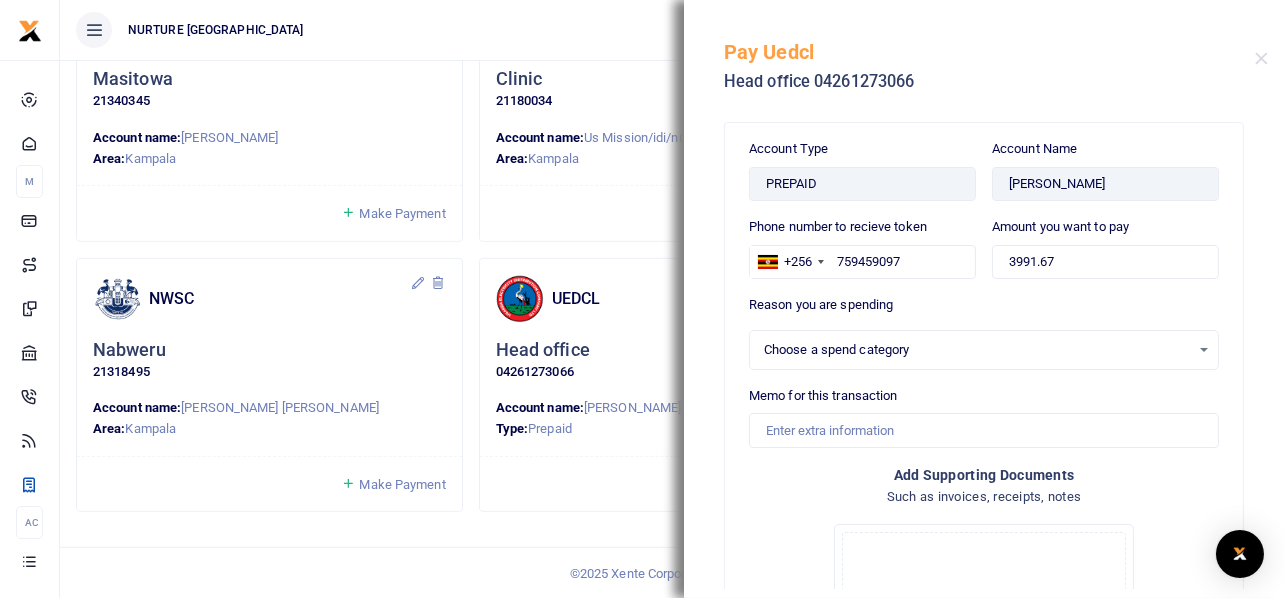 select 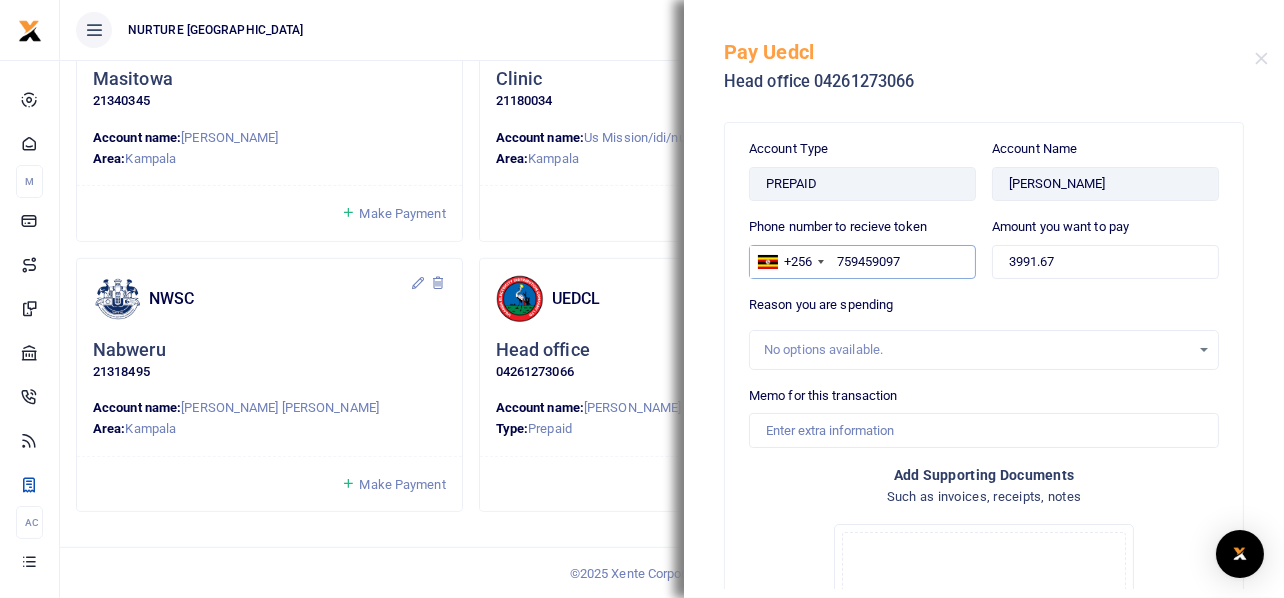 click on "759459097" at bounding box center (862, 262) 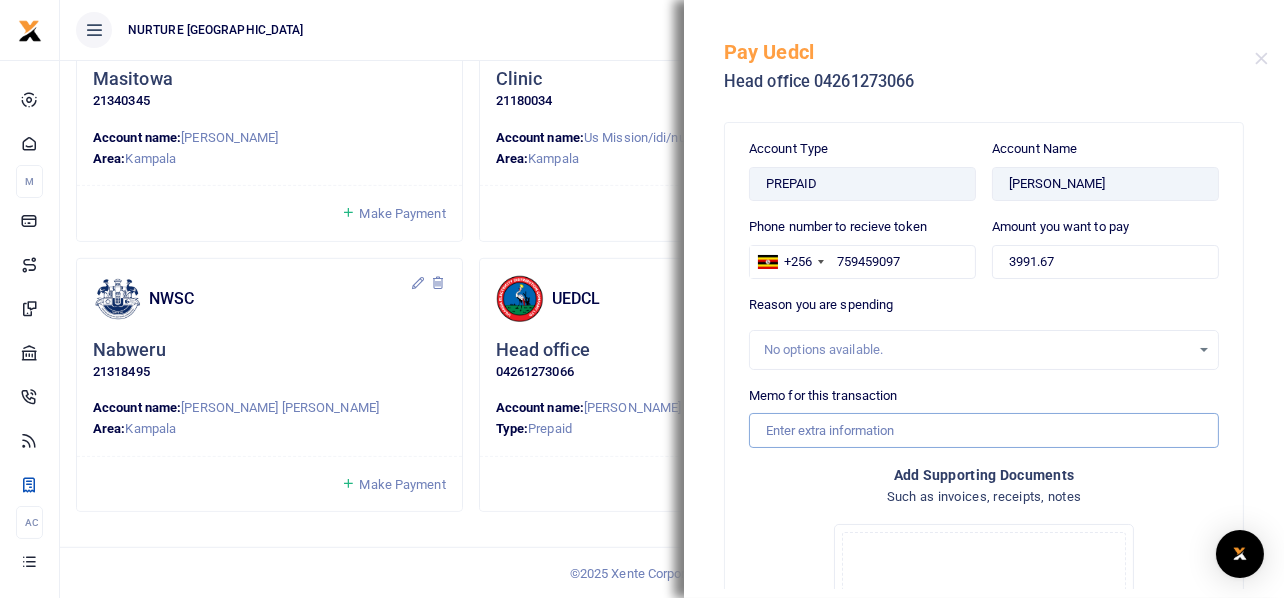 click on "Memo for this transaction" at bounding box center (984, 430) 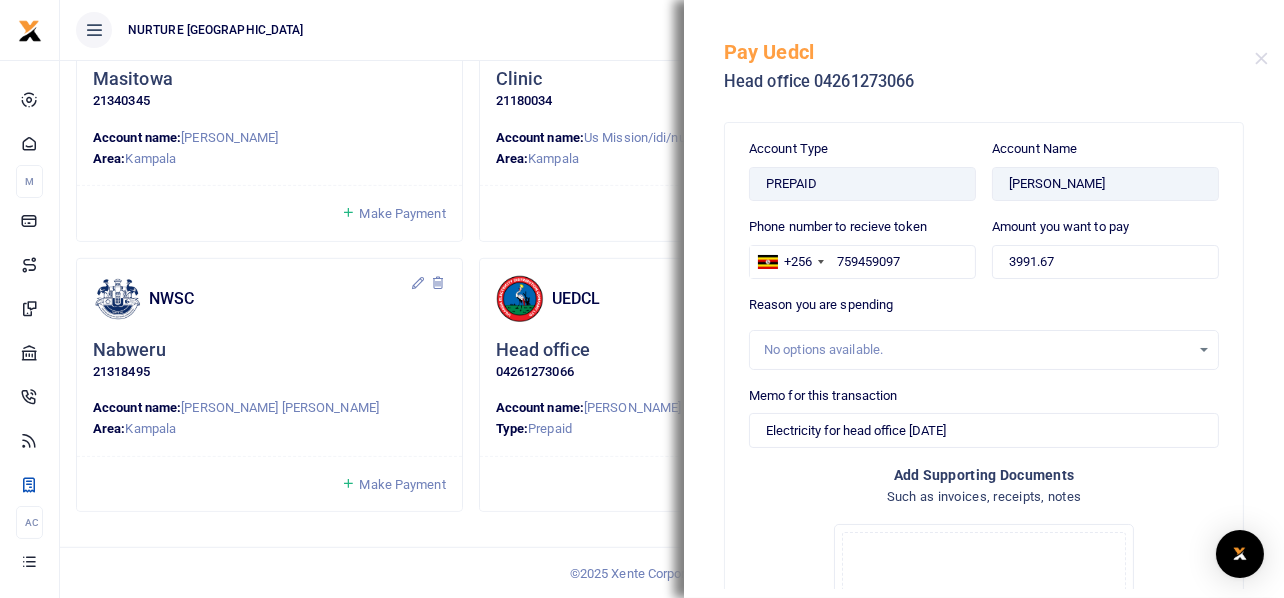 click on "Such as invoices, receipts, notes" at bounding box center (984, 497) 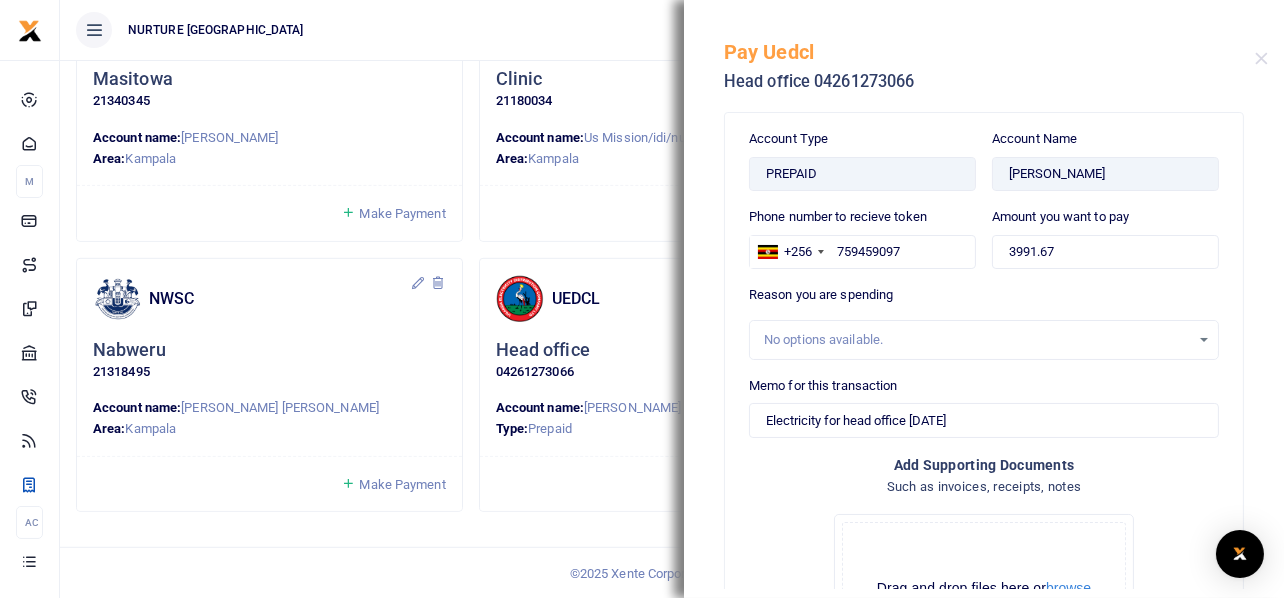 scroll, scrollTop: 0, scrollLeft: 0, axis: both 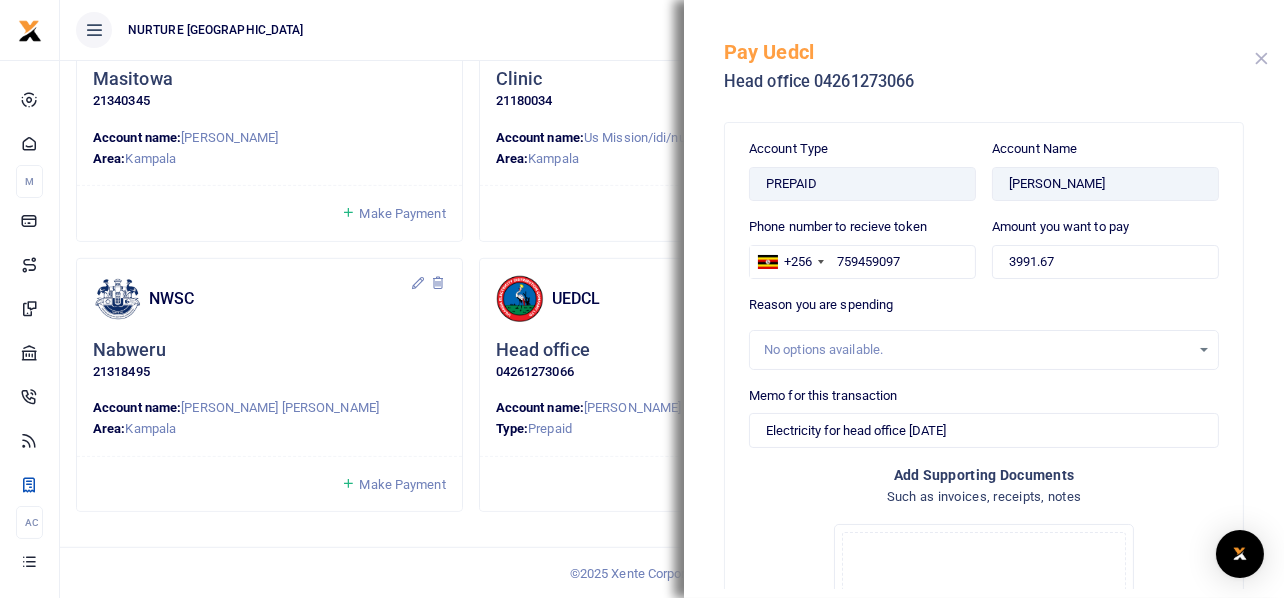click at bounding box center (1261, 58) 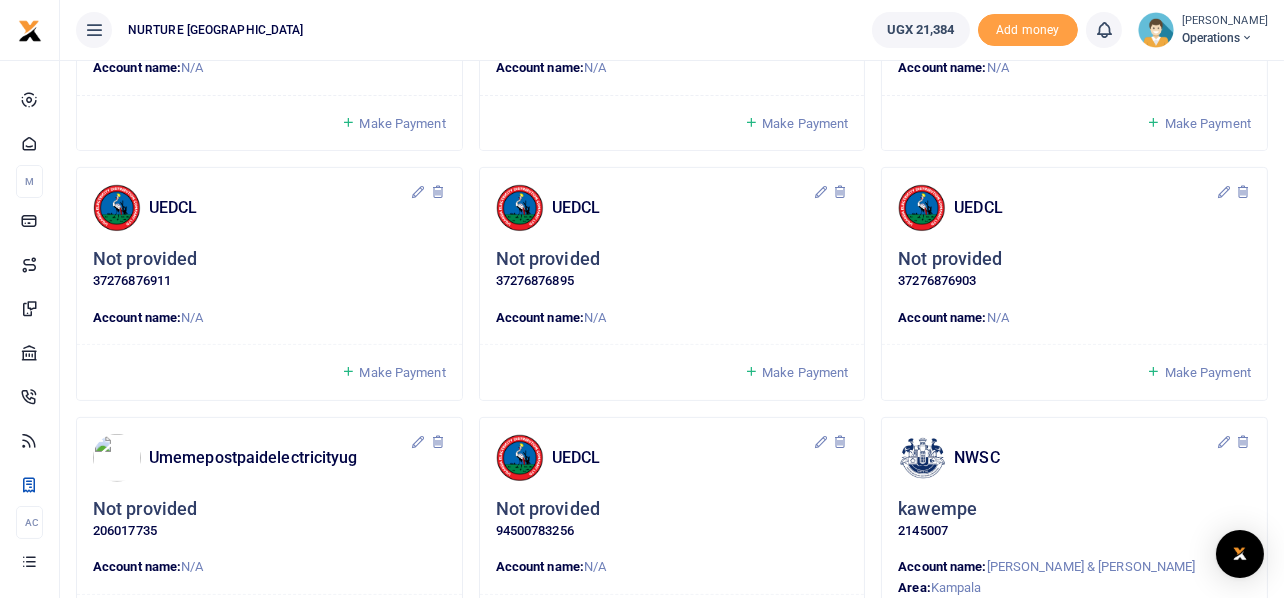 scroll, scrollTop: 321, scrollLeft: 0, axis: vertical 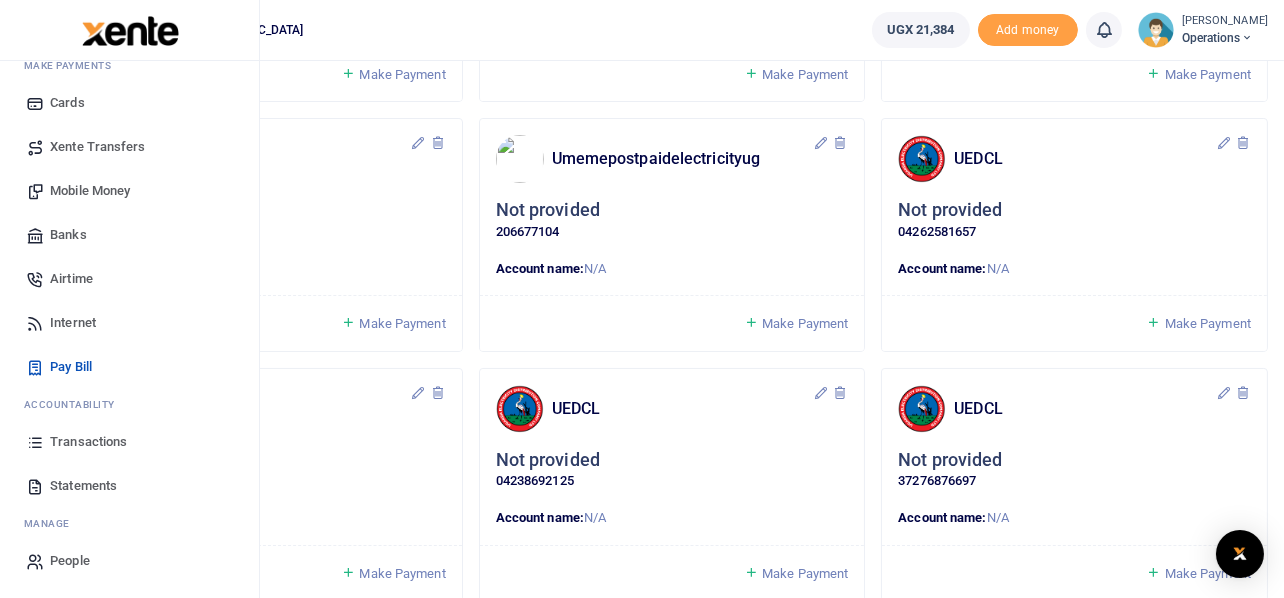 click on "Transactions" at bounding box center [88, 442] 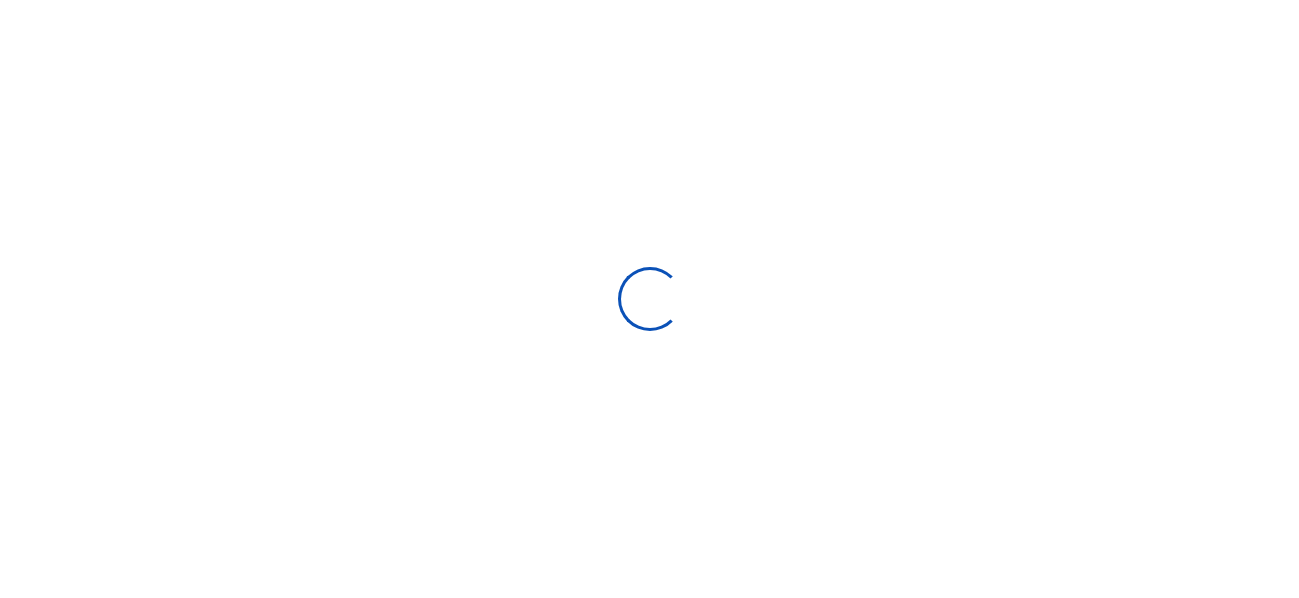 select 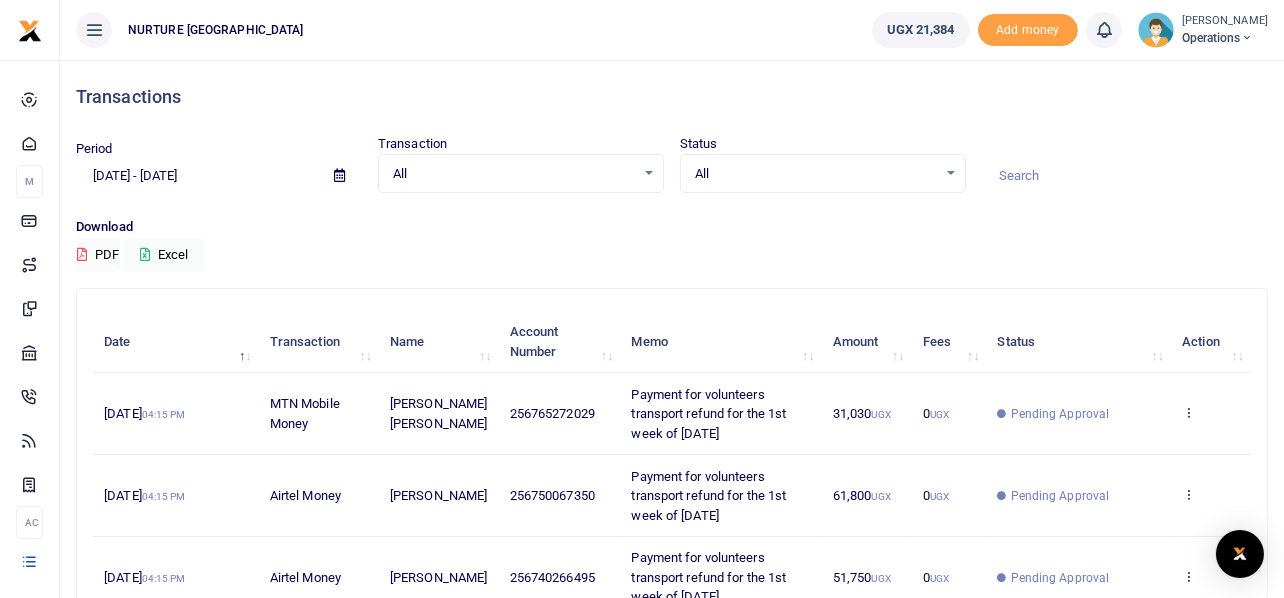 scroll, scrollTop: 0, scrollLeft: 0, axis: both 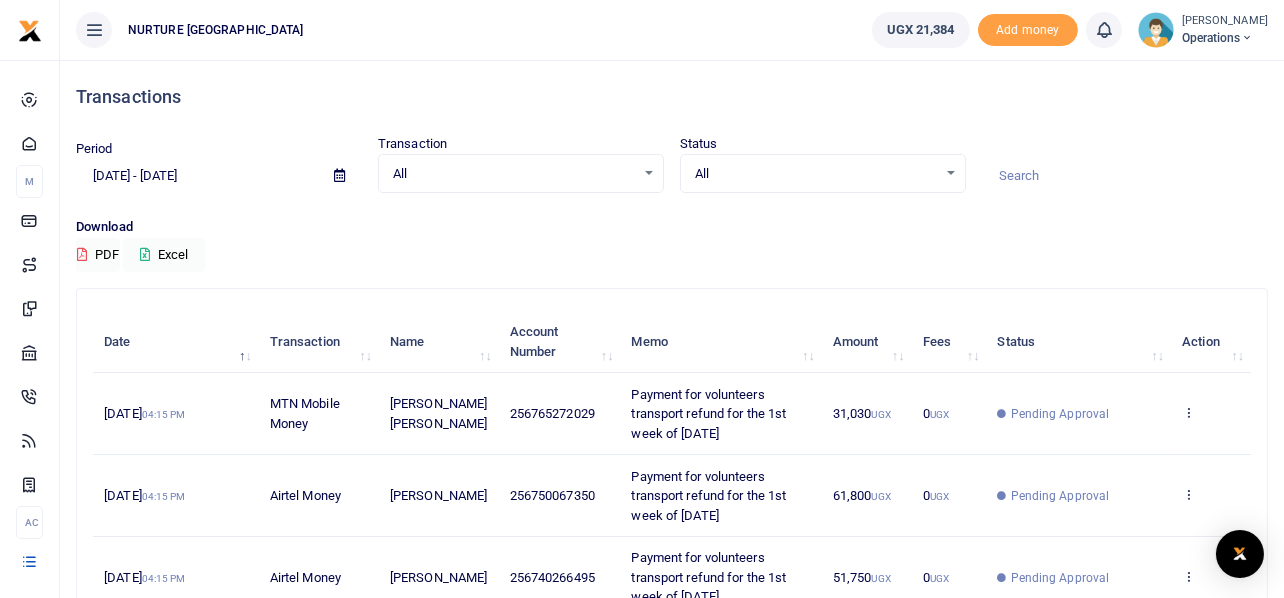 click on "Download" at bounding box center (672, 227) 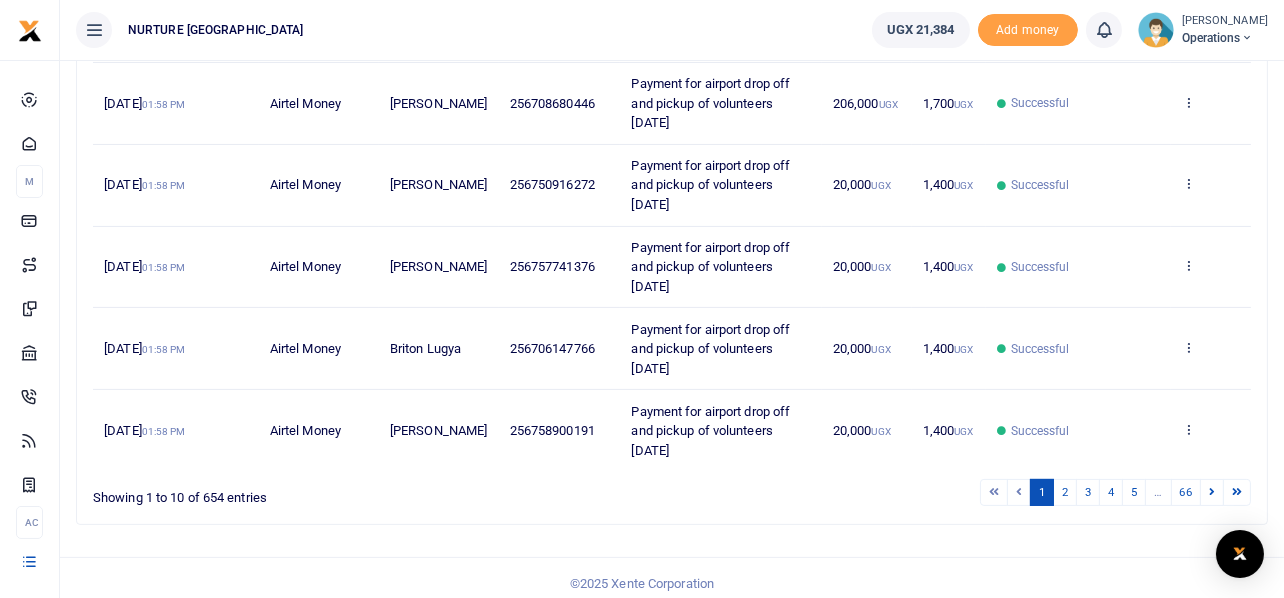 scroll, scrollTop: 729, scrollLeft: 0, axis: vertical 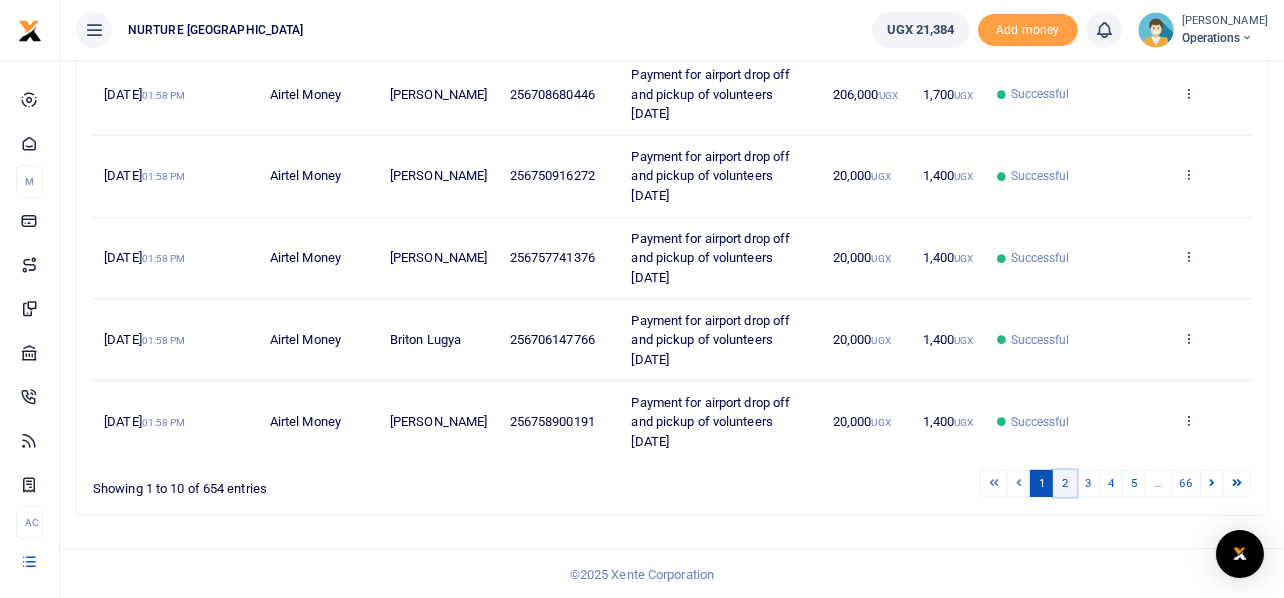 click on "2" at bounding box center [1065, 483] 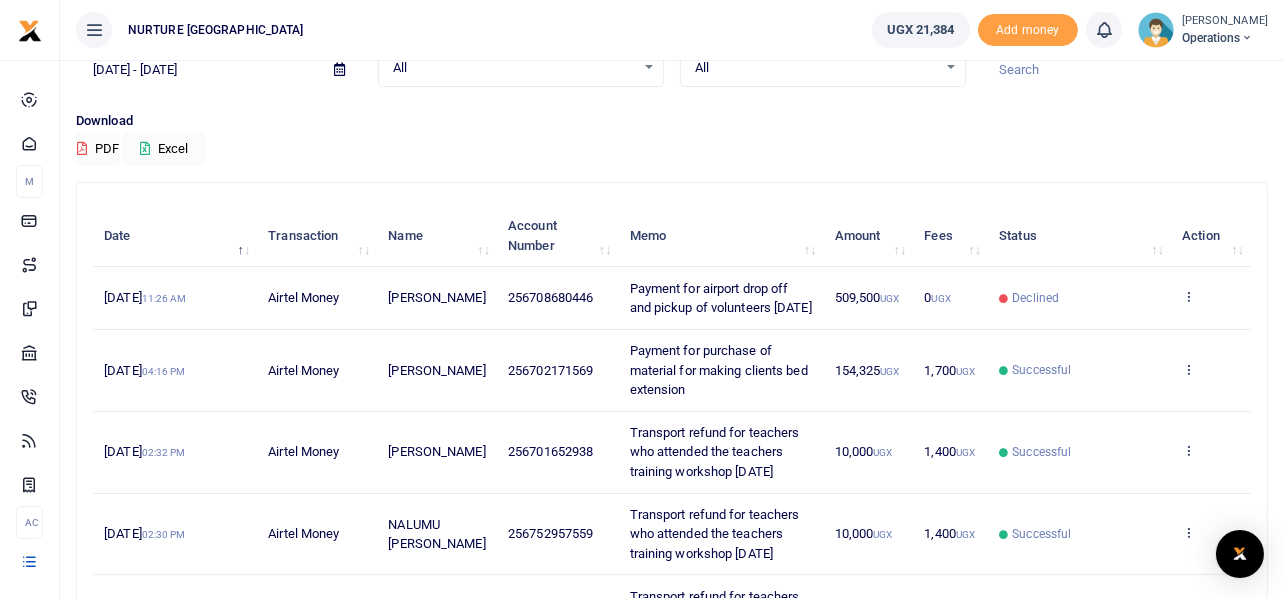 scroll, scrollTop: 0, scrollLeft: 0, axis: both 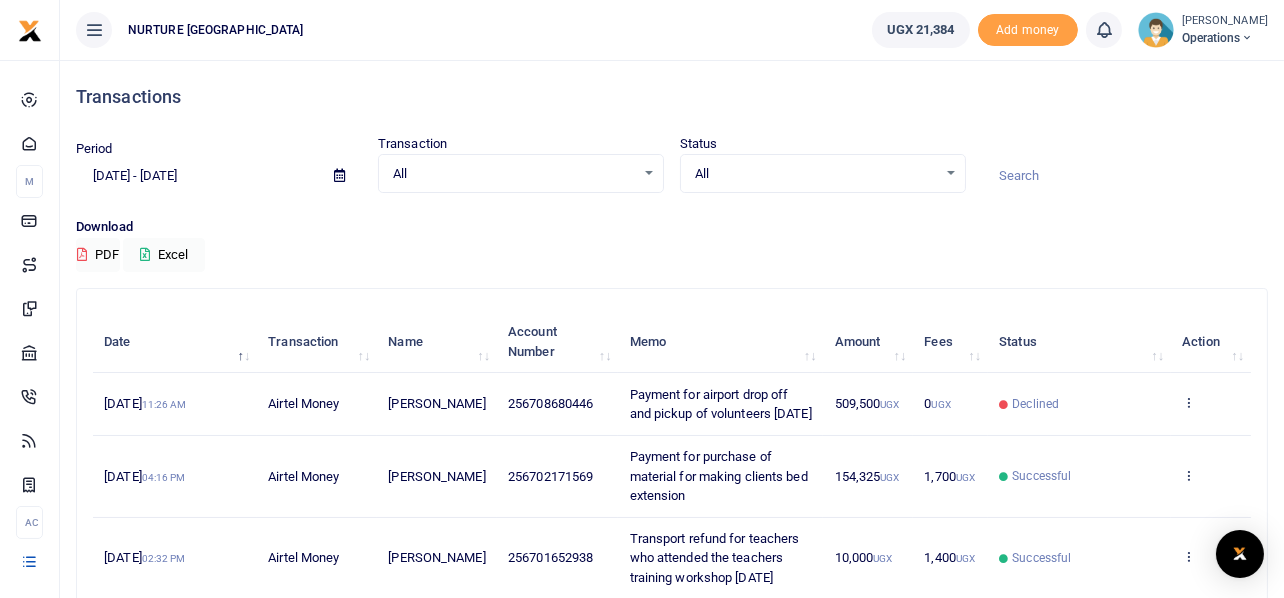 drag, startPoint x: 1171, startPoint y: 207, endPoint x: 813, endPoint y: 223, distance: 358.35736 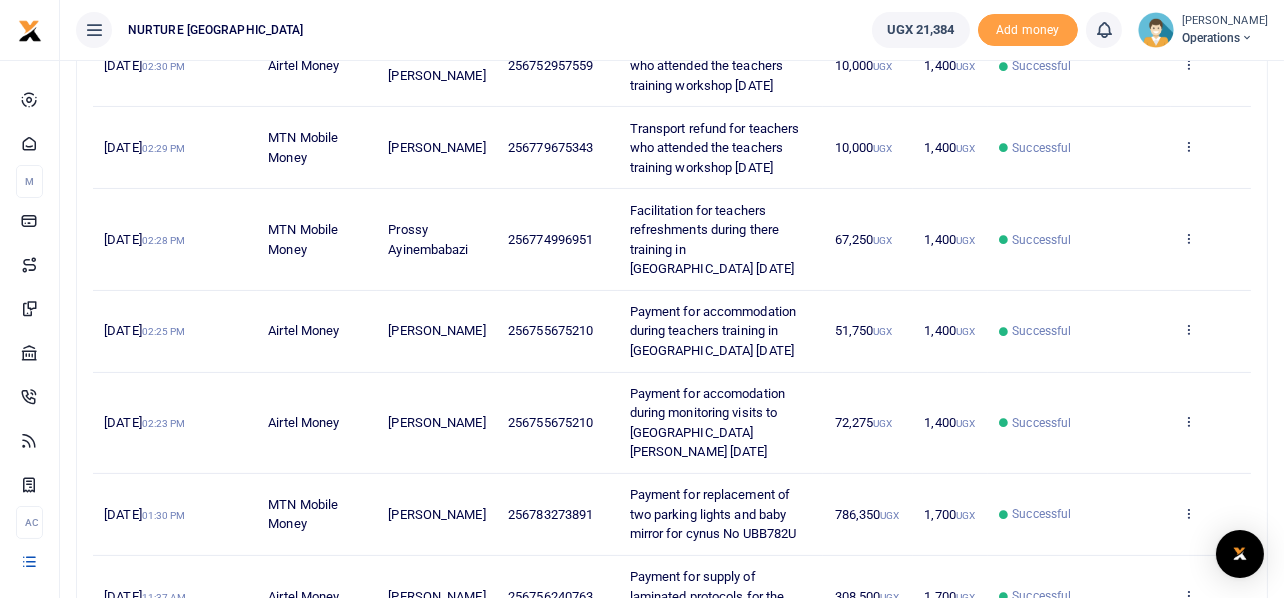scroll, scrollTop: 699, scrollLeft: 0, axis: vertical 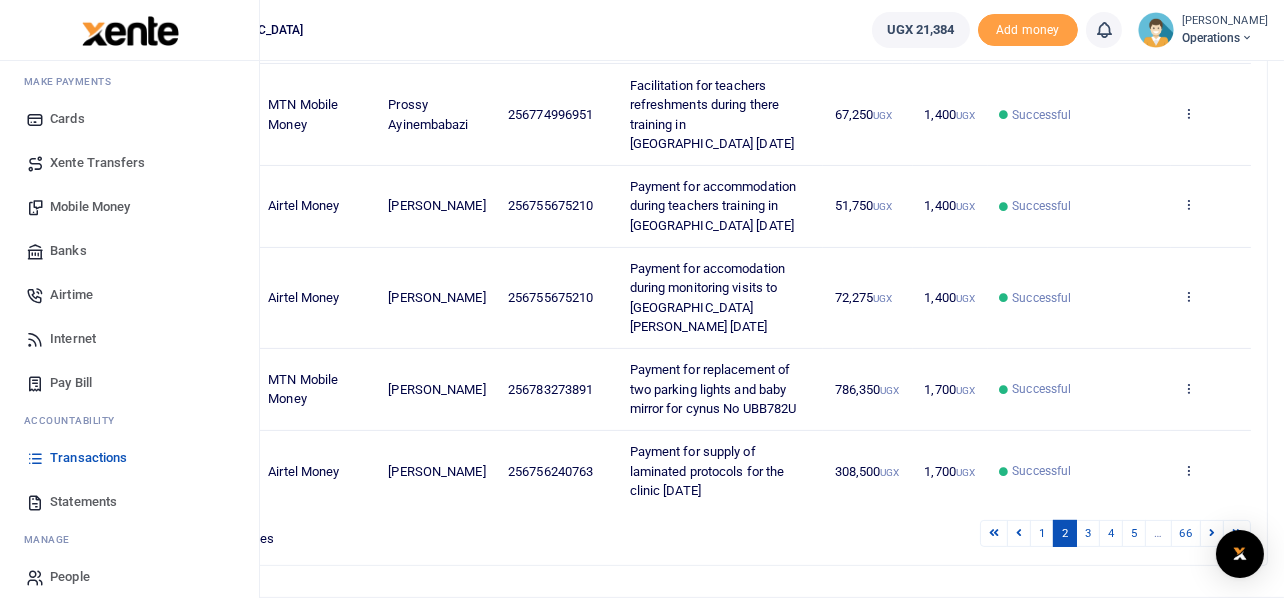 click on "Statements" at bounding box center (83, 502) 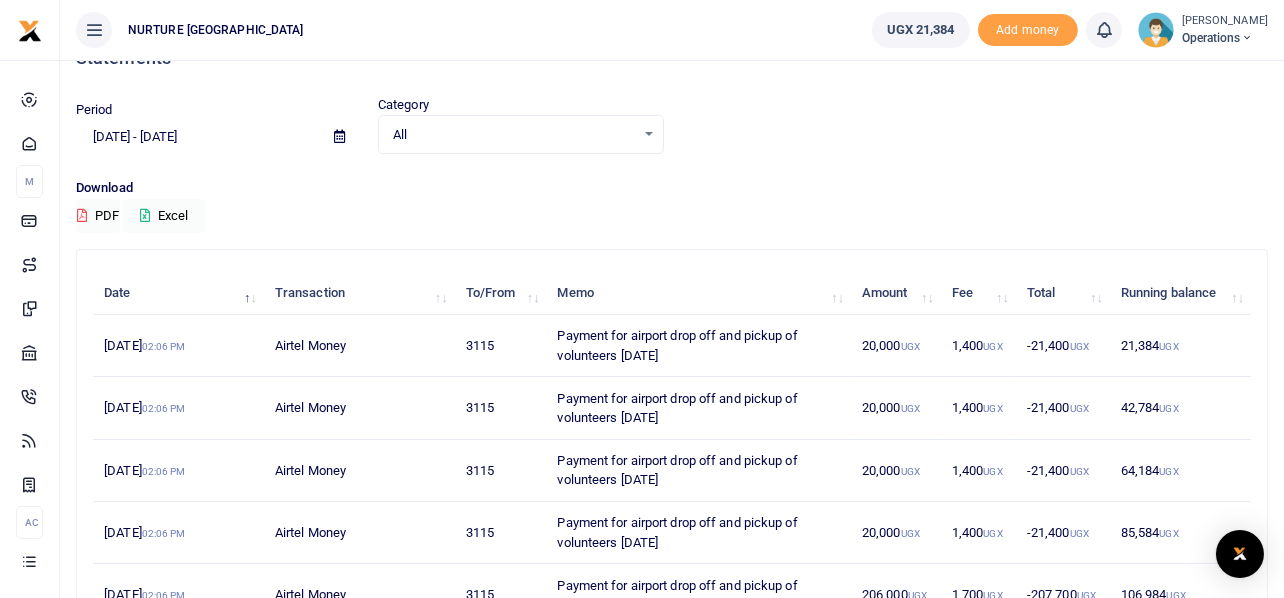 scroll, scrollTop: 0, scrollLeft: 0, axis: both 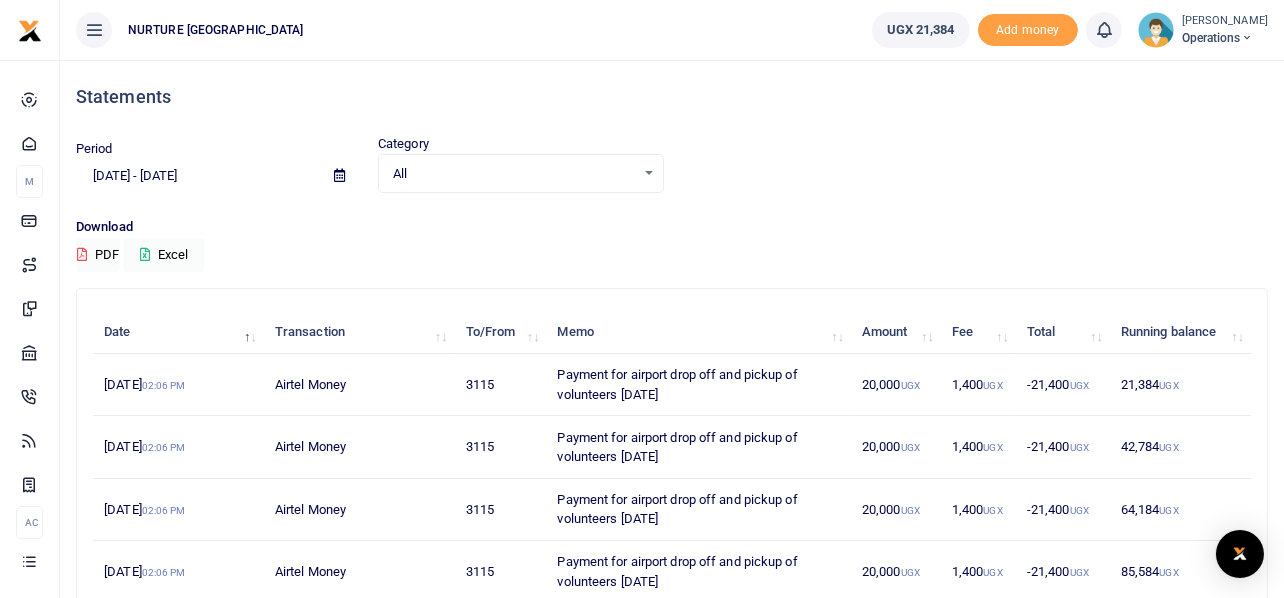 click on "Download" at bounding box center [672, 227] 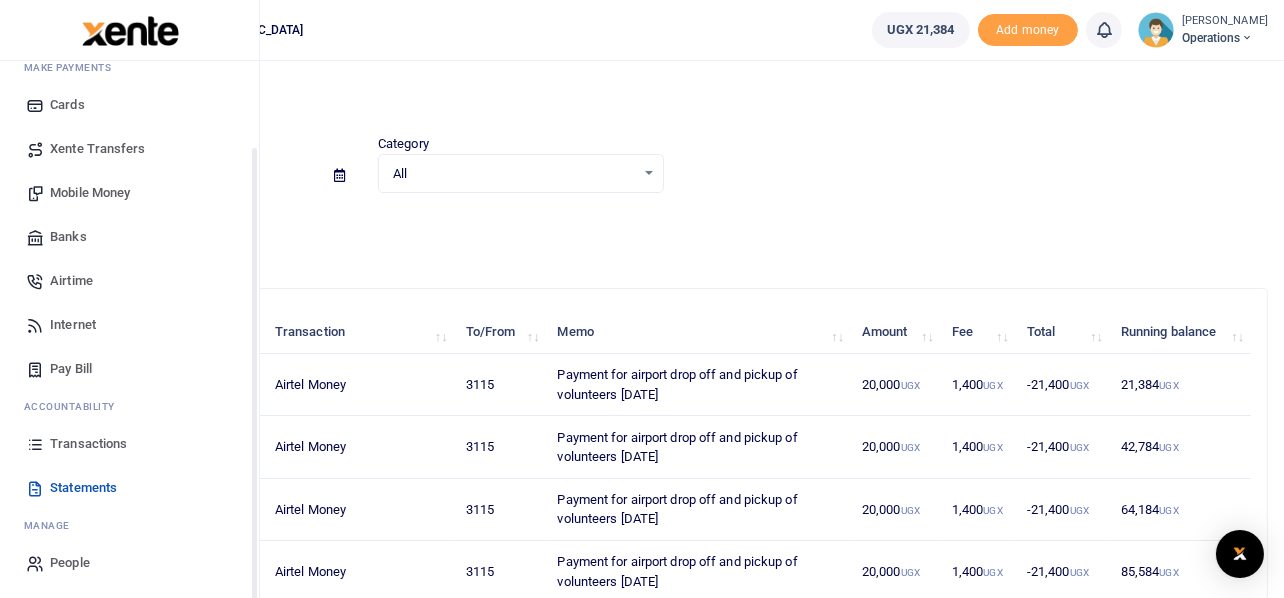 scroll, scrollTop: 115, scrollLeft: 0, axis: vertical 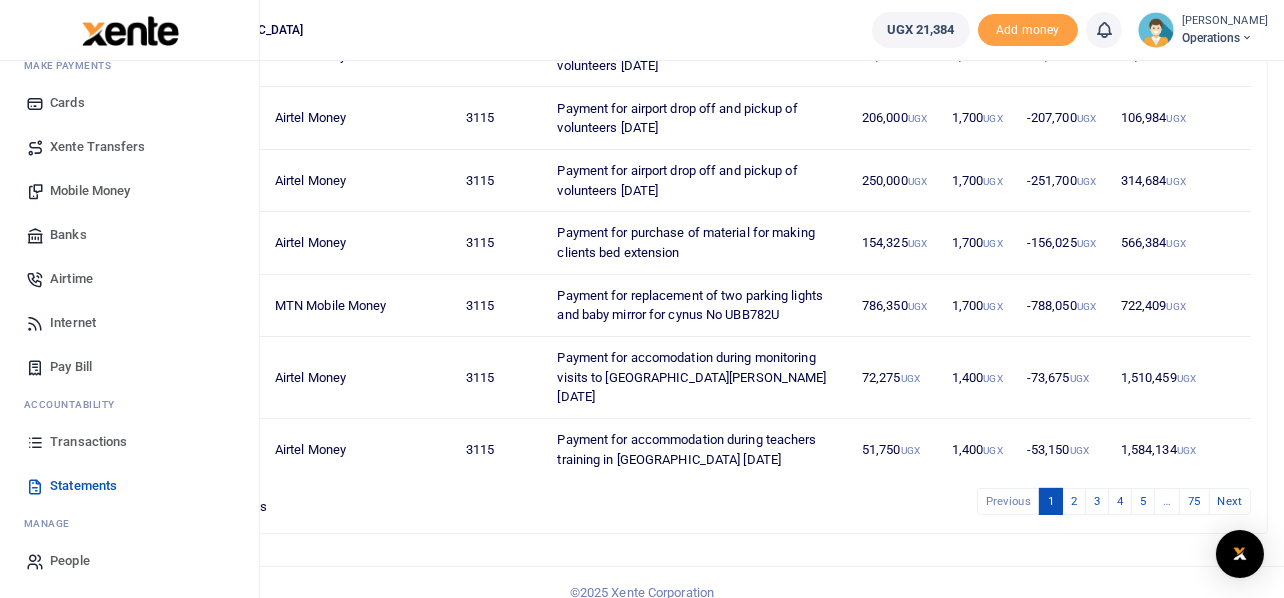 click on "People" at bounding box center [70, 561] 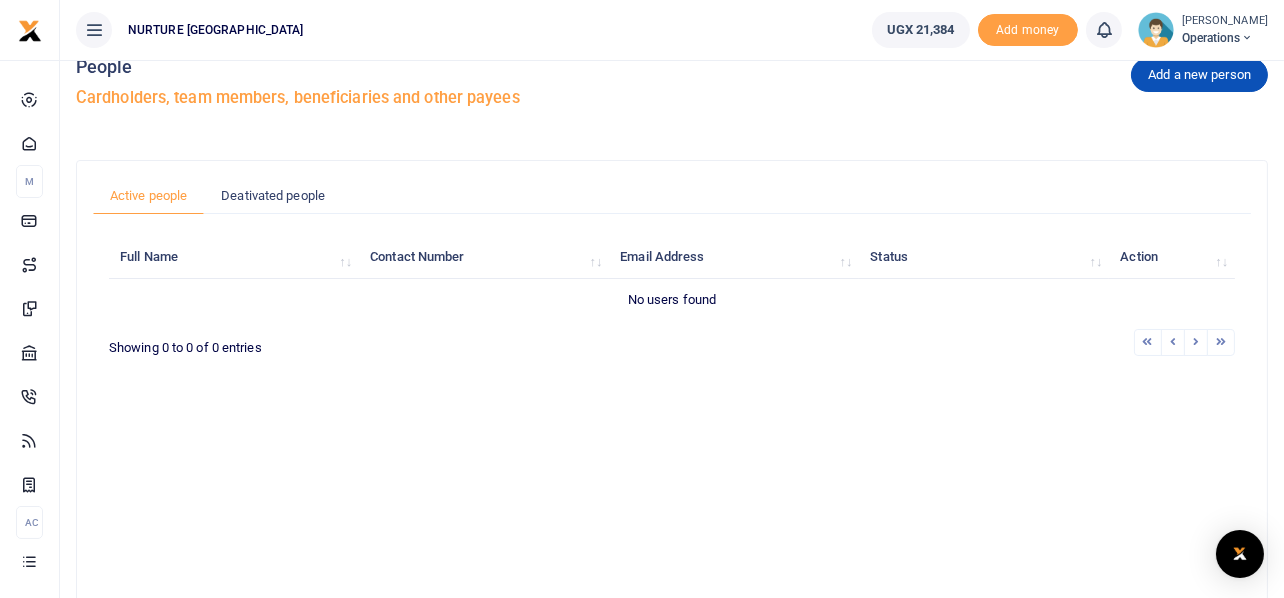 scroll, scrollTop: 0, scrollLeft: 0, axis: both 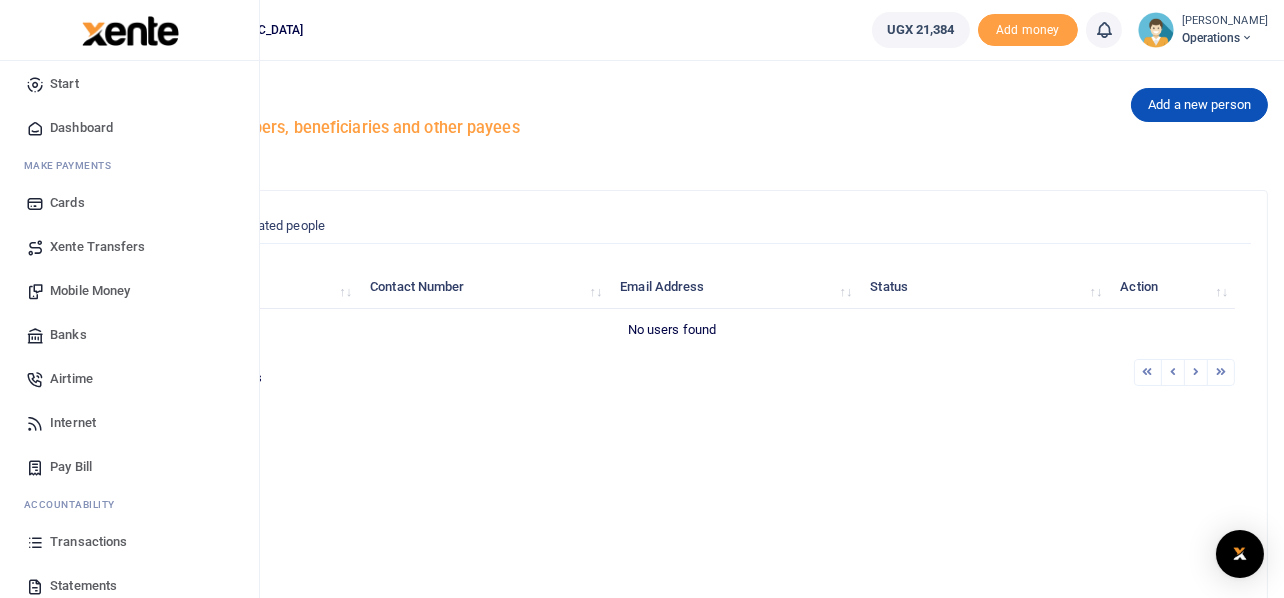 click on "Mobile Money" at bounding box center [90, 291] 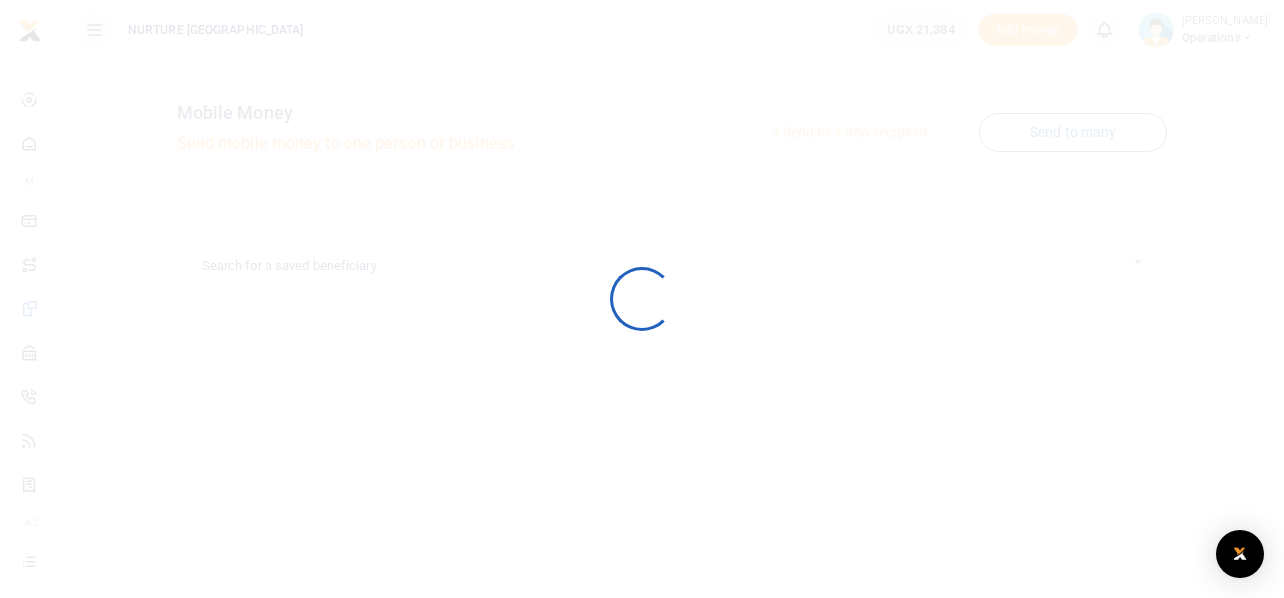 scroll, scrollTop: 0, scrollLeft: 0, axis: both 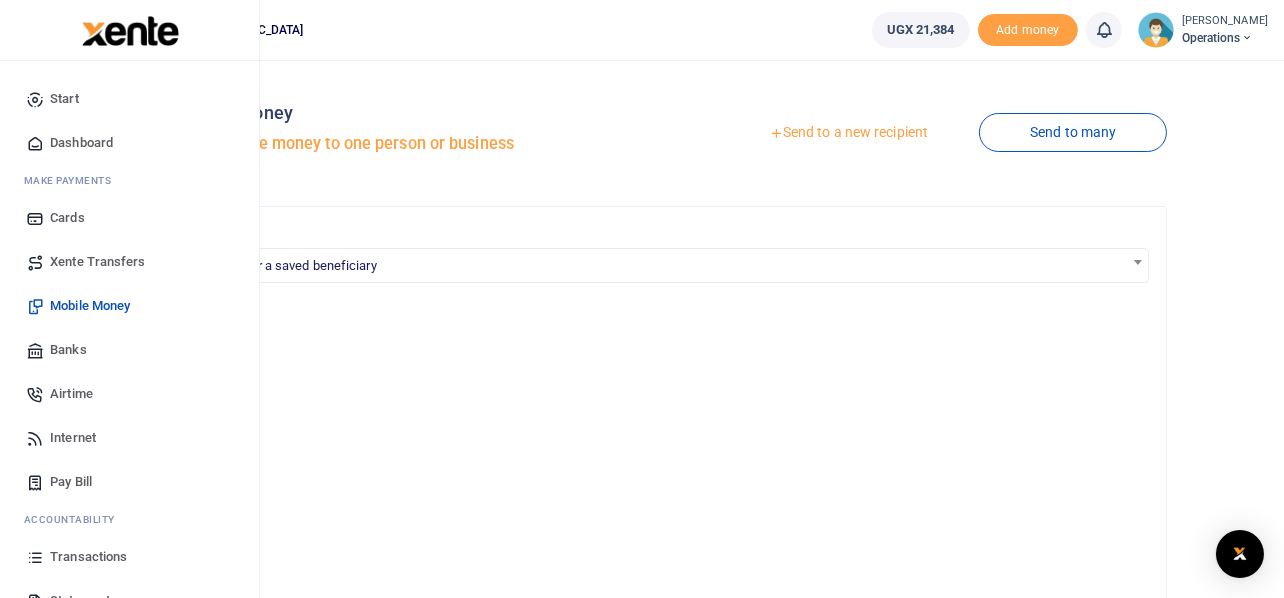 click on "Airtime" at bounding box center (71, 394) 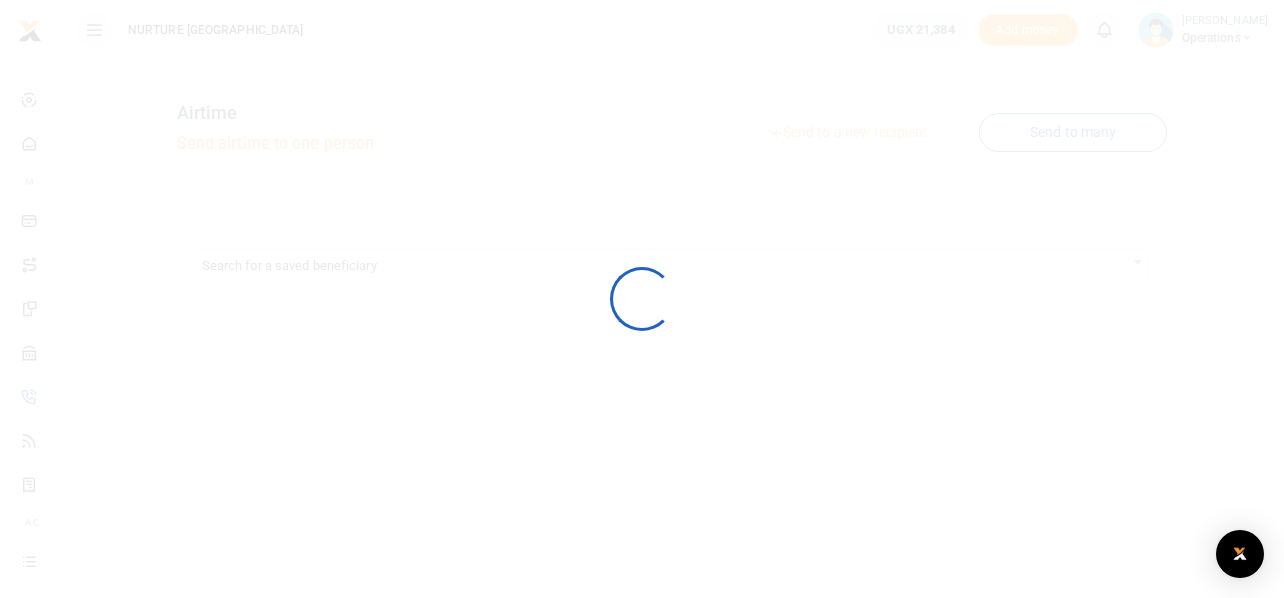 scroll, scrollTop: 0, scrollLeft: 0, axis: both 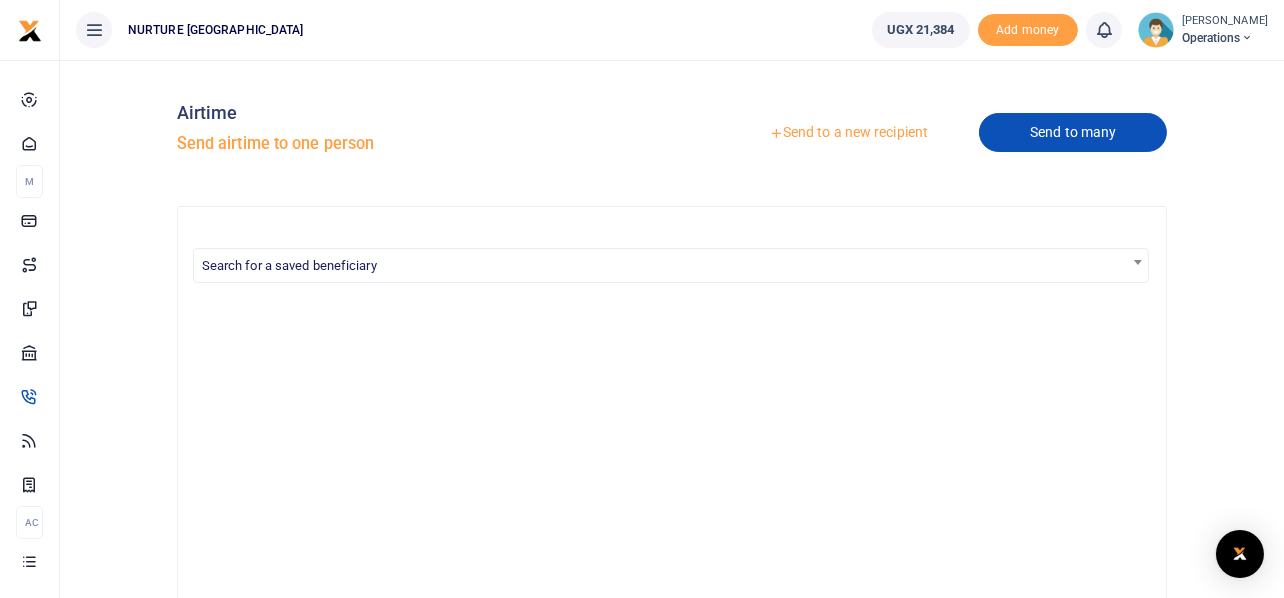 click on "Send to many" at bounding box center [1073, 132] 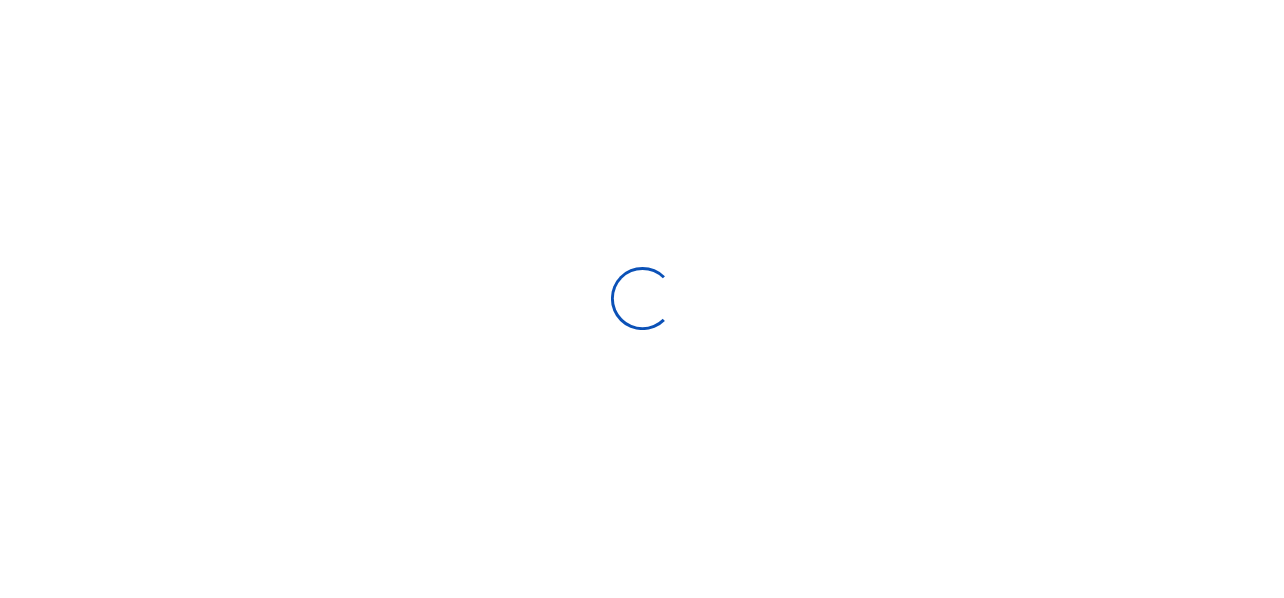 scroll, scrollTop: 0, scrollLeft: 0, axis: both 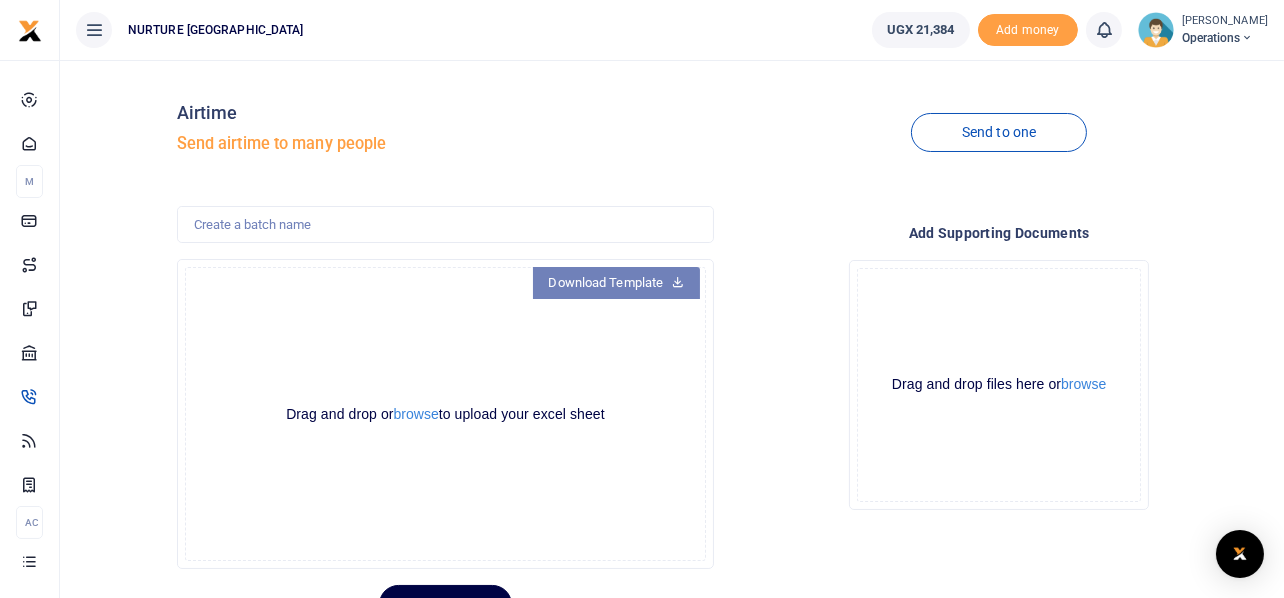click on "Download Template" at bounding box center (617, 283) 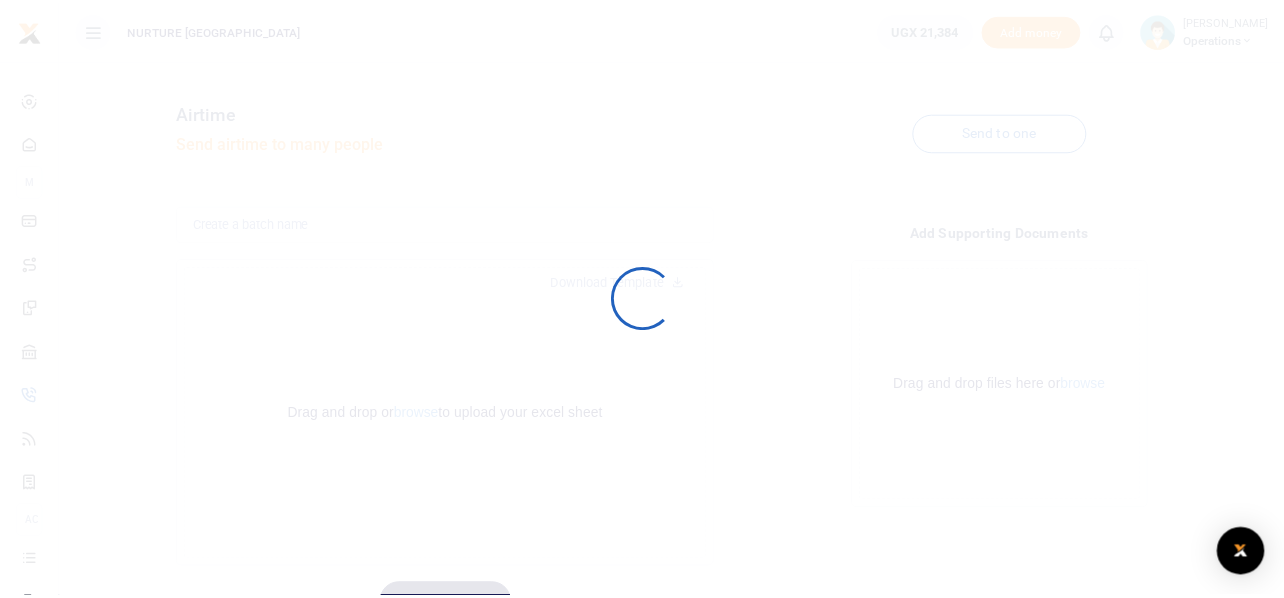 scroll, scrollTop: 0, scrollLeft: 0, axis: both 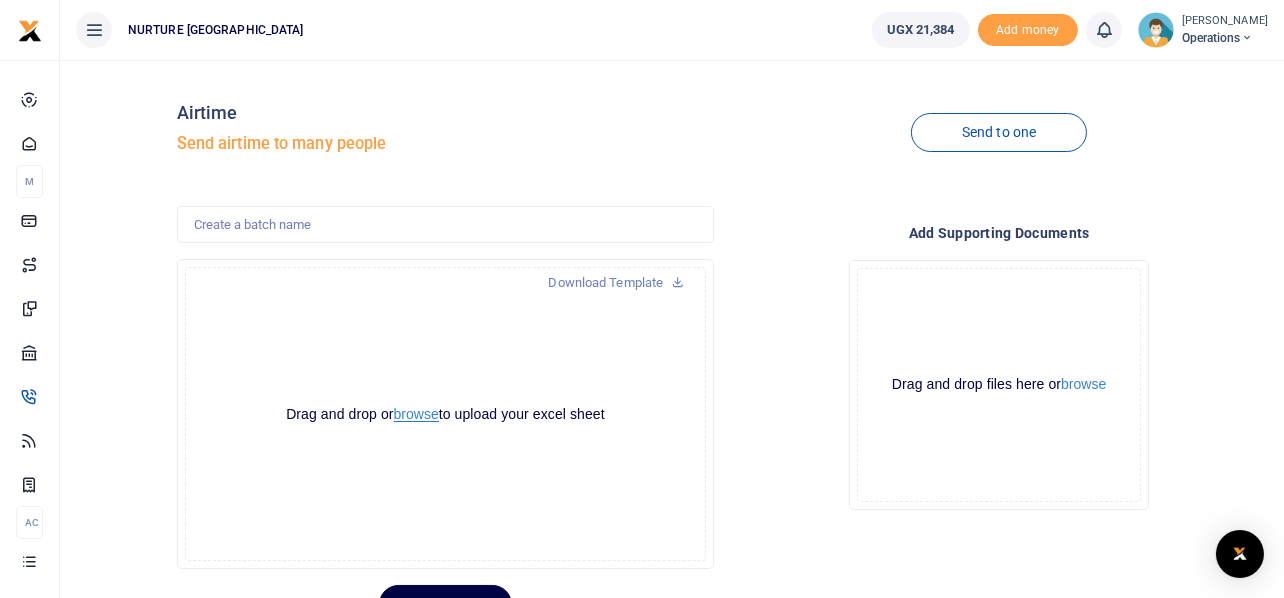 click on "browse" at bounding box center [416, 414] 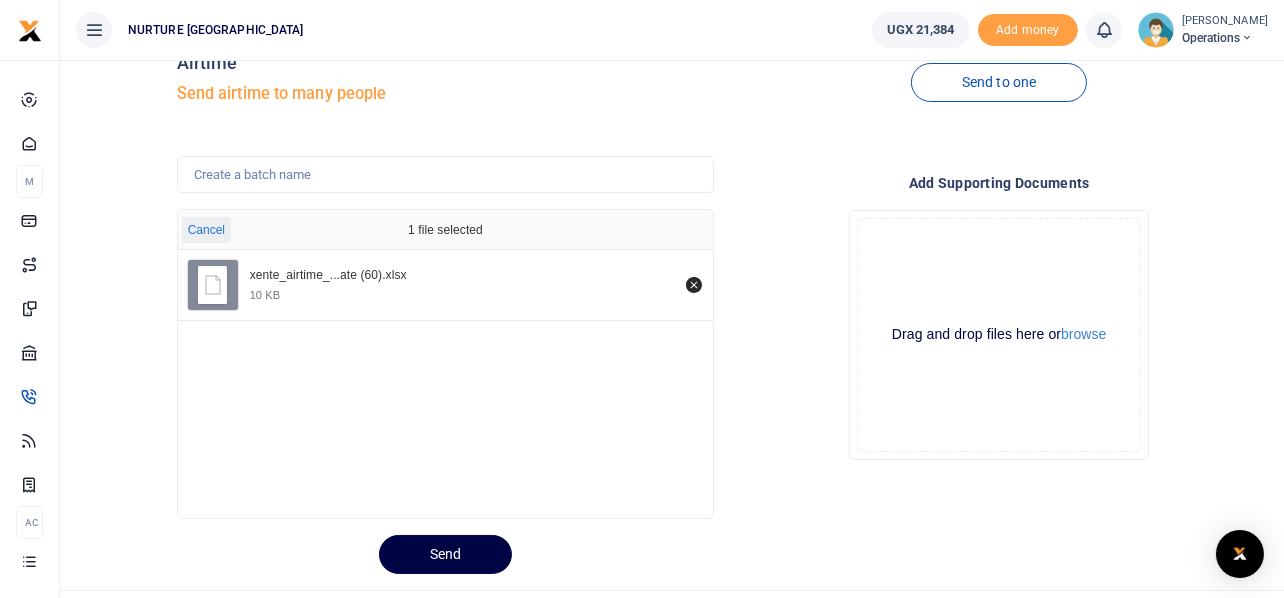 scroll, scrollTop: 94, scrollLeft: 0, axis: vertical 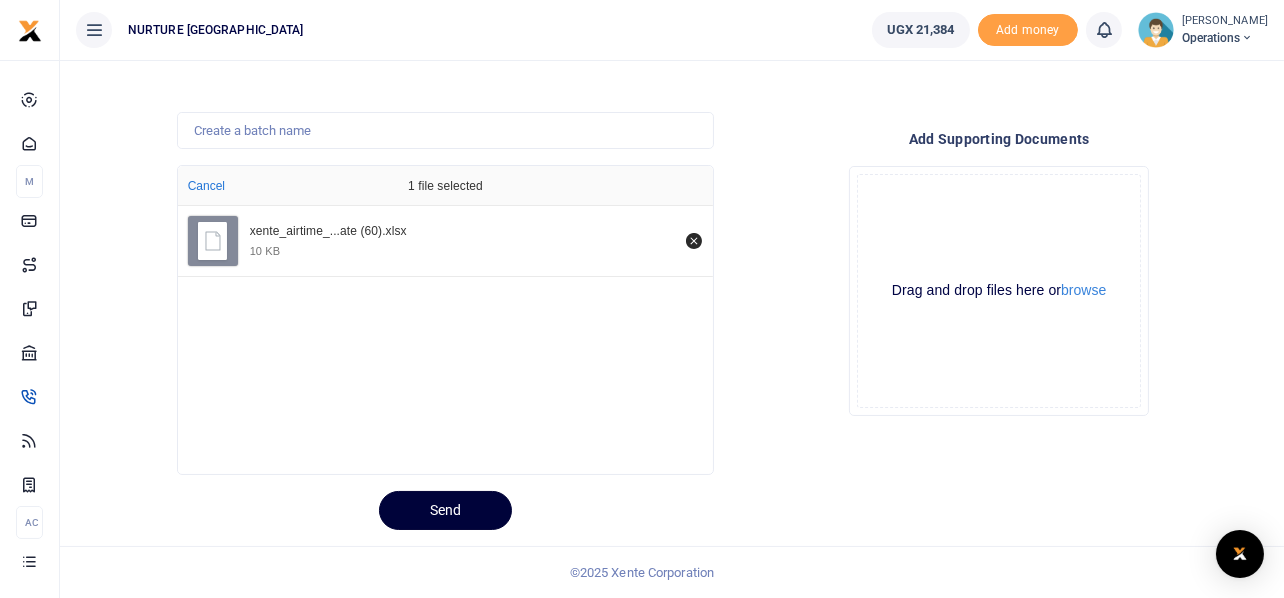 click on "Send" at bounding box center (445, 510) 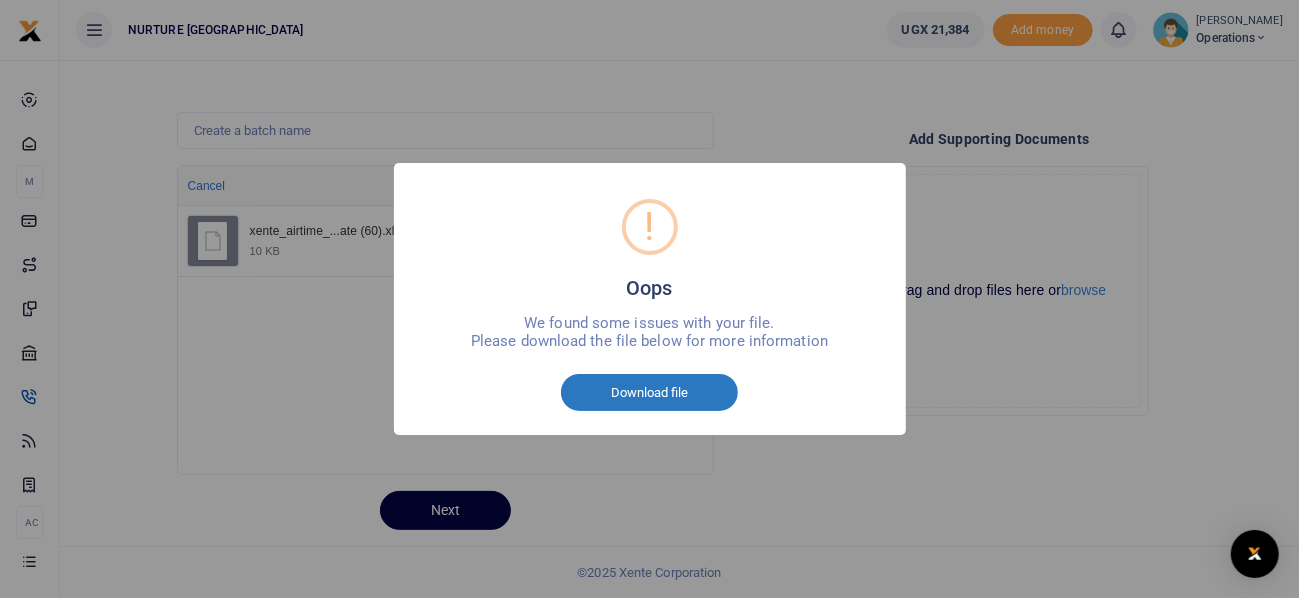 click on "Download file" at bounding box center [649, 393] 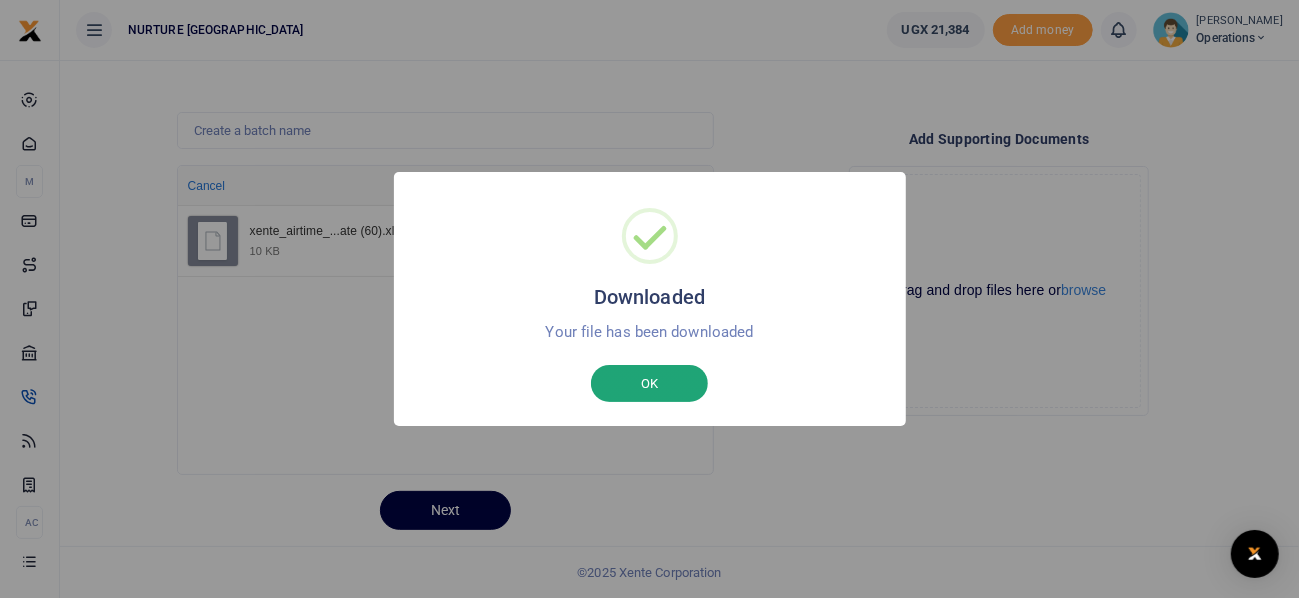 click on "OK" at bounding box center (649, 384) 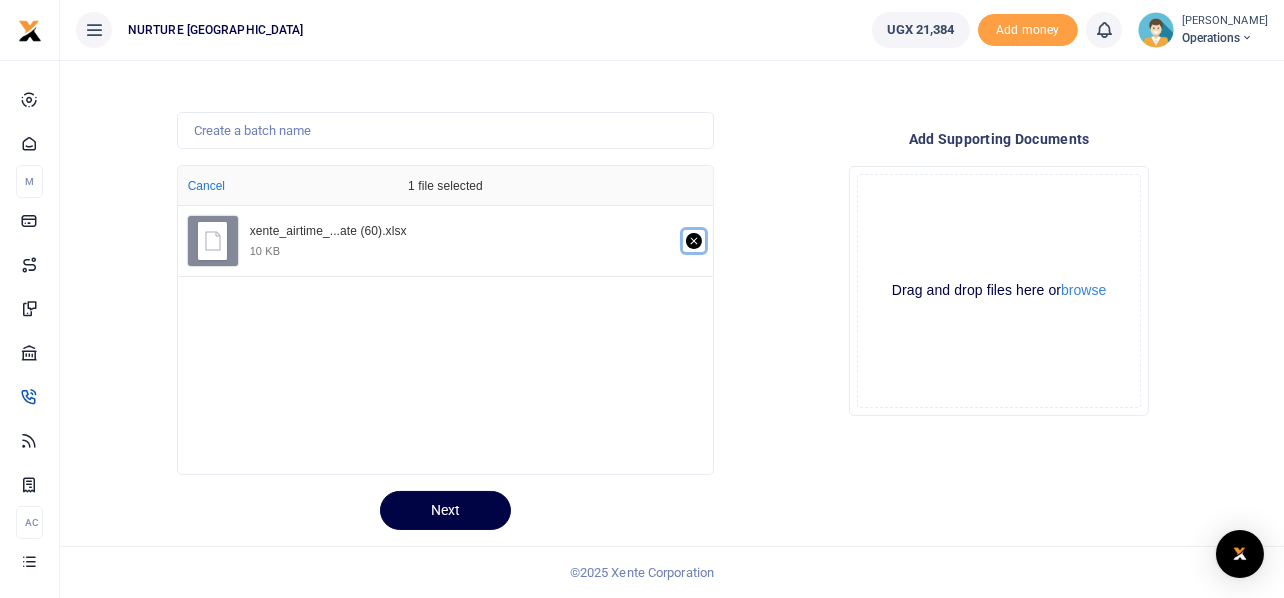 click 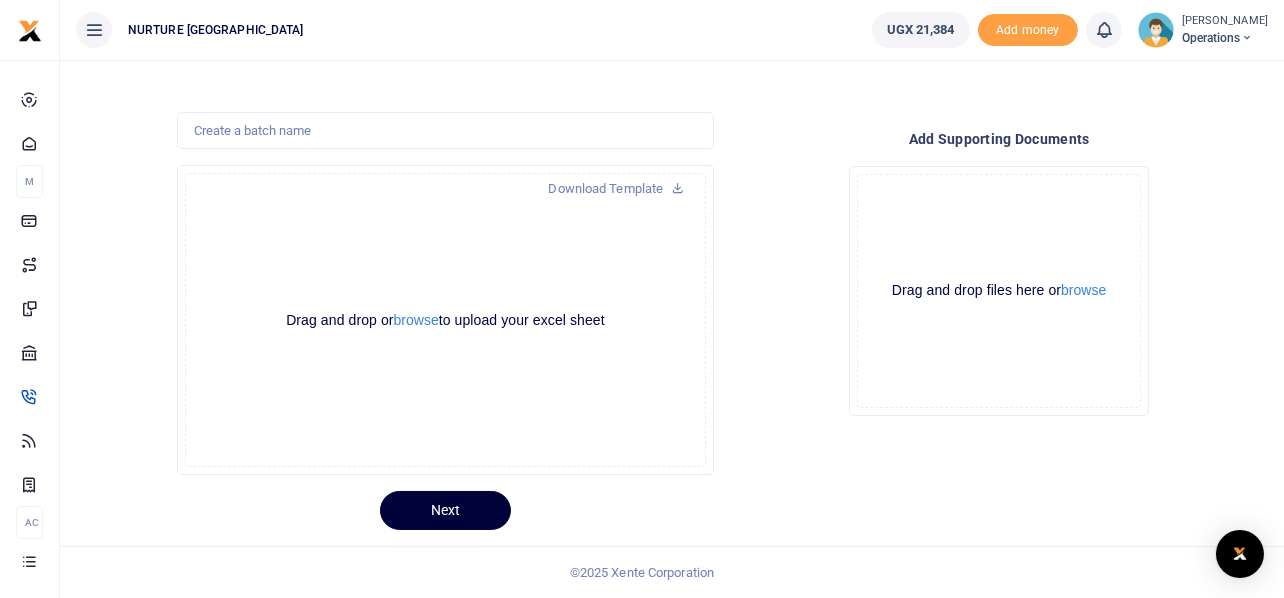 click on "Next" at bounding box center [445, 510] 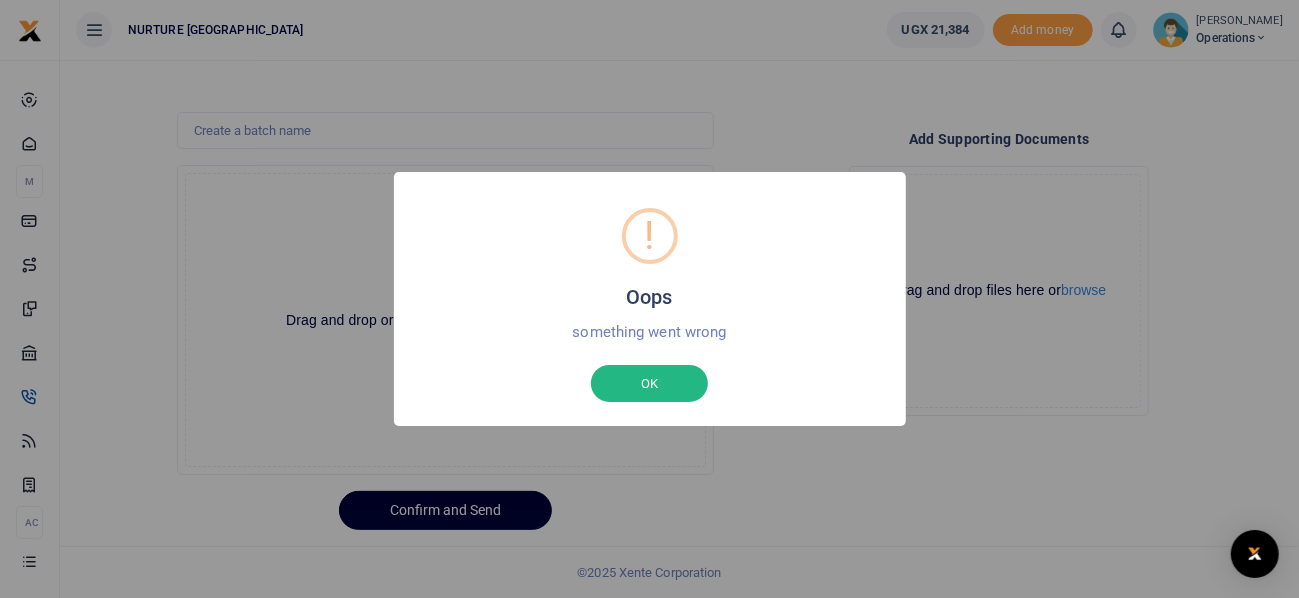 click on "! Oops × something went wrong OK No Cancel" at bounding box center [649, 299] 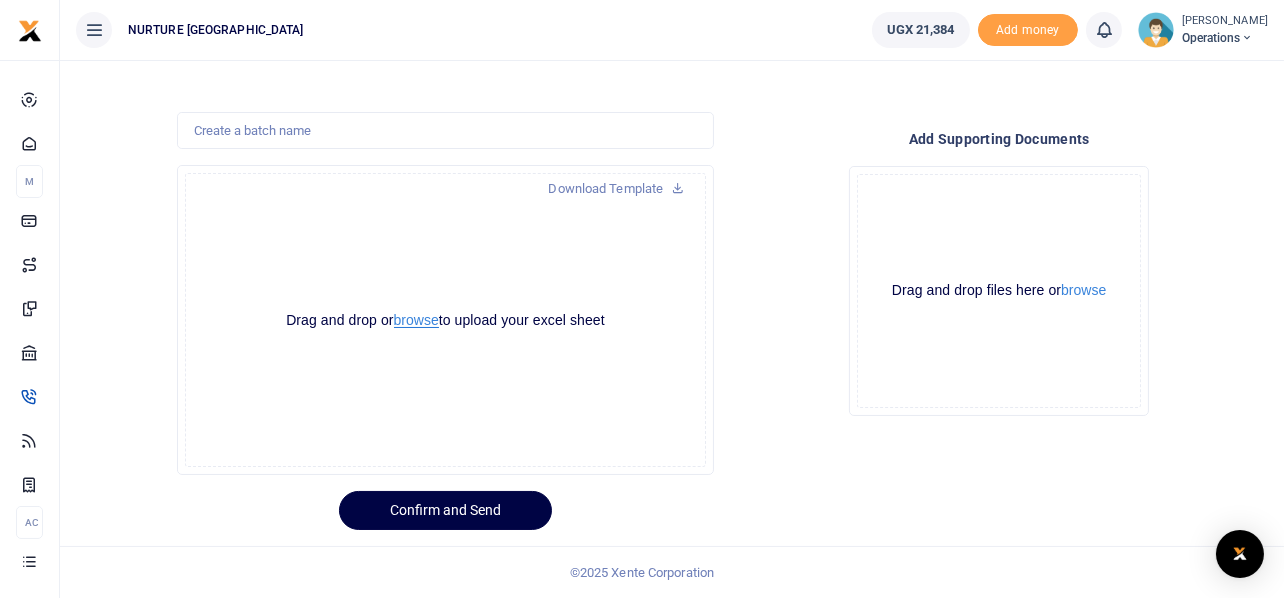 click on "browse" at bounding box center [416, 320] 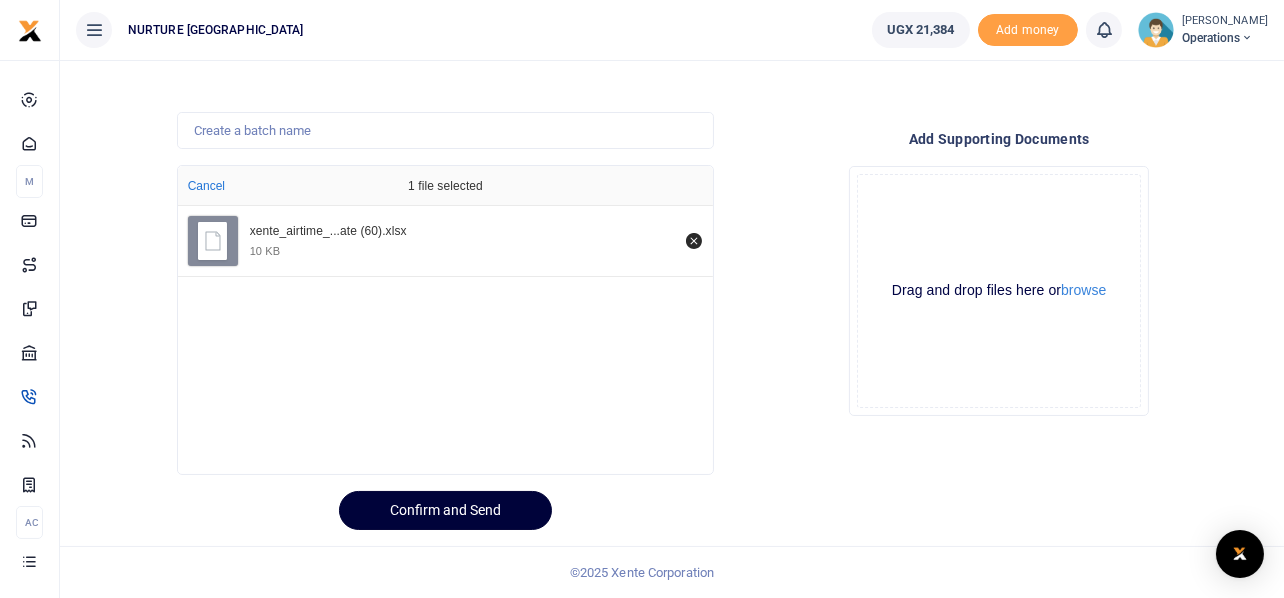 click on "Confirm and Send" at bounding box center [445, 510] 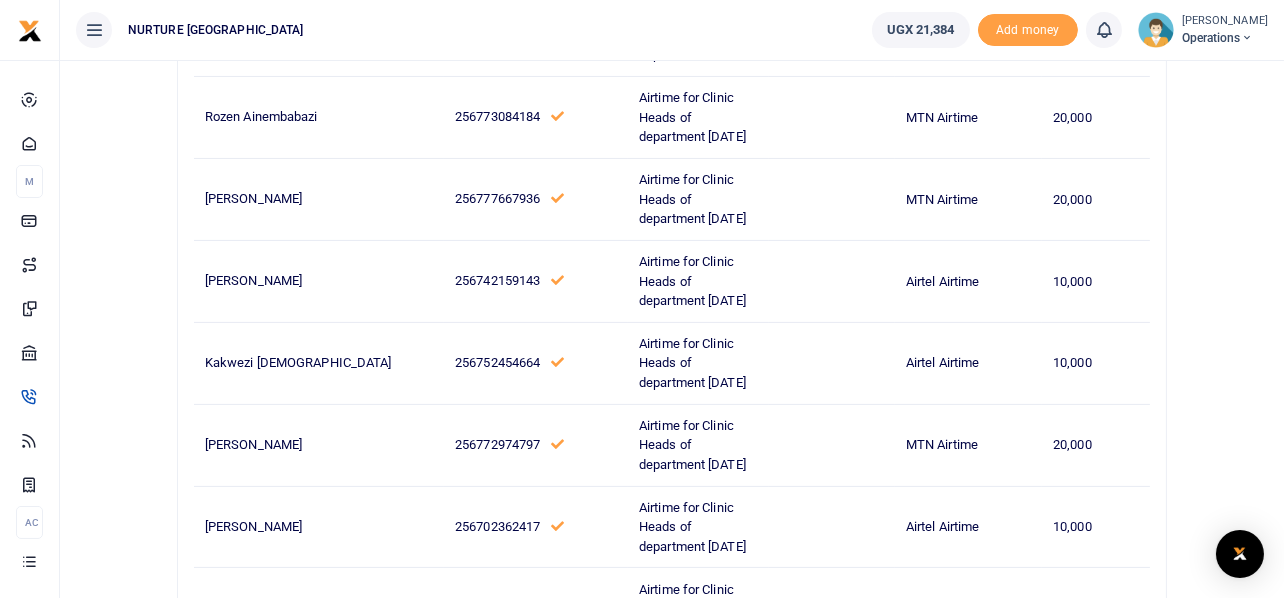 scroll, scrollTop: 1411, scrollLeft: 0, axis: vertical 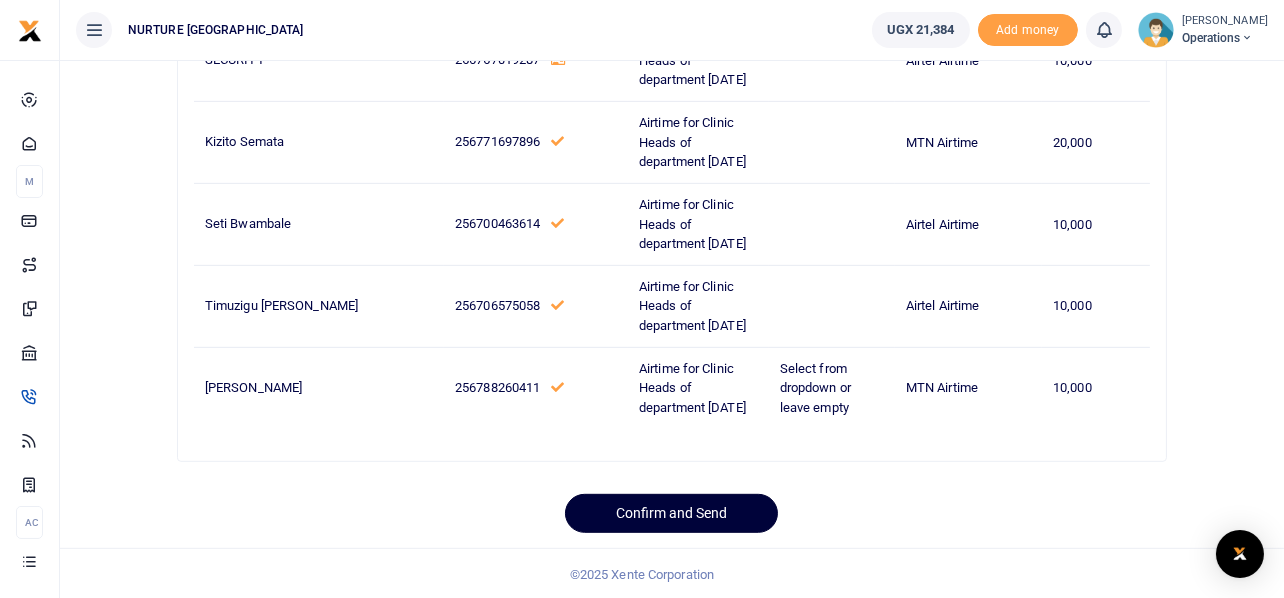 click on "Confirm and Send" at bounding box center [671, 513] 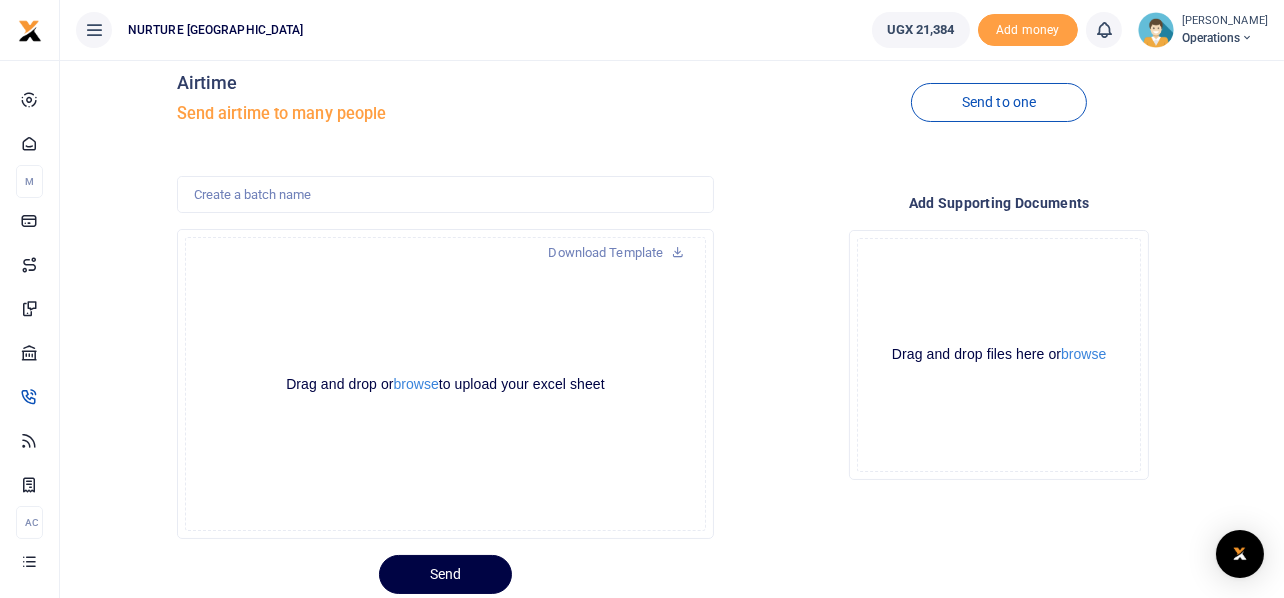 scroll, scrollTop: 0, scrollLeft: 0, axis: both 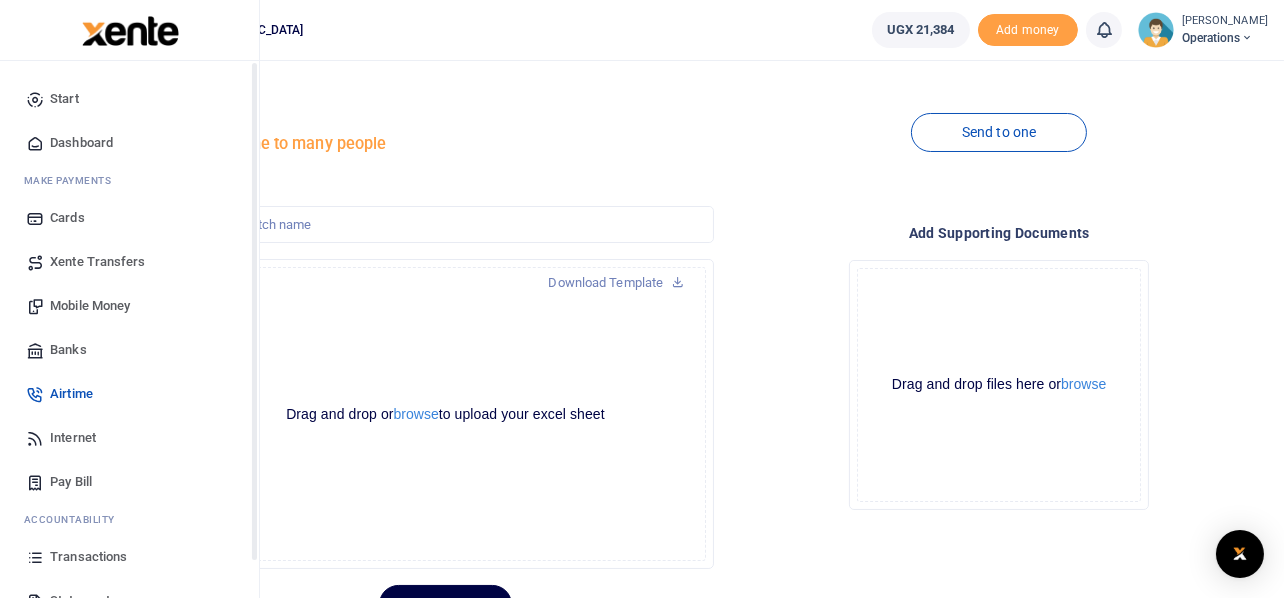 click on "Mobile Money" at bounding box center [90, 306] 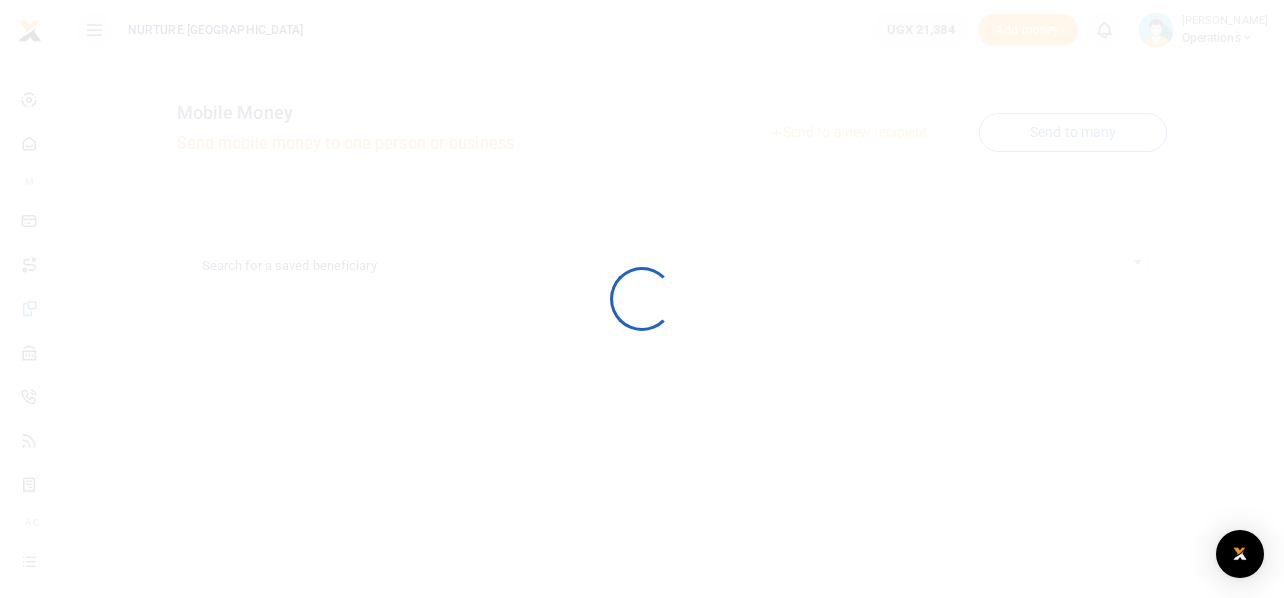 scroll, scrollTop: 0, scrollLeft: 0, axis: both 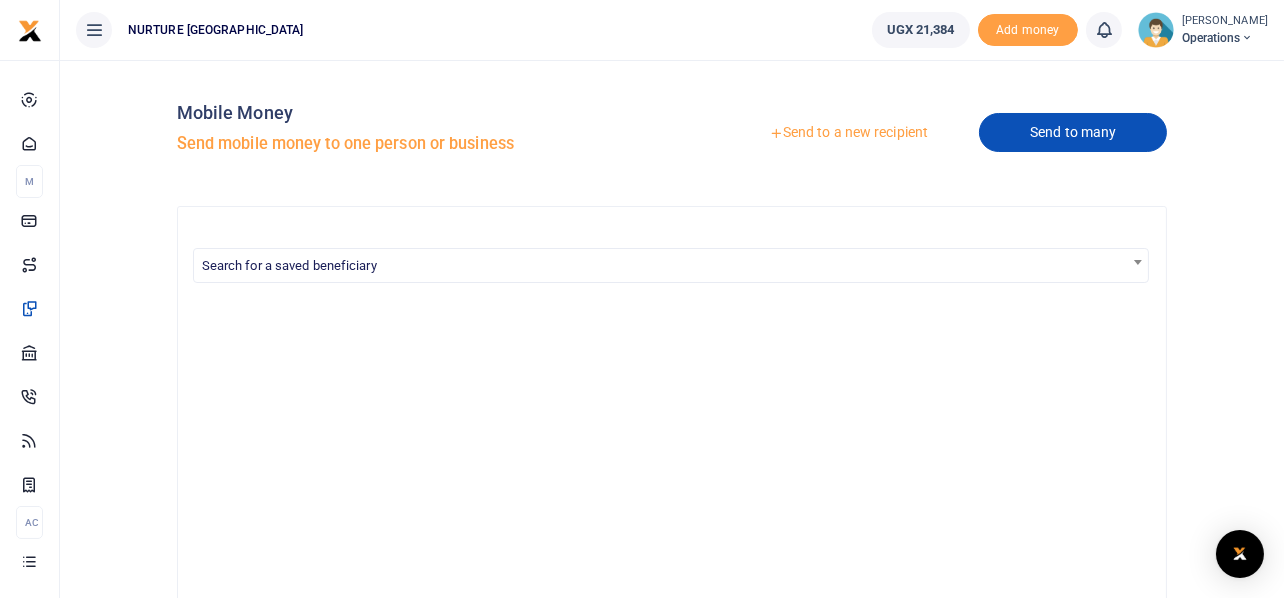 click on "Send to many" at bounding box center [1073, 132] 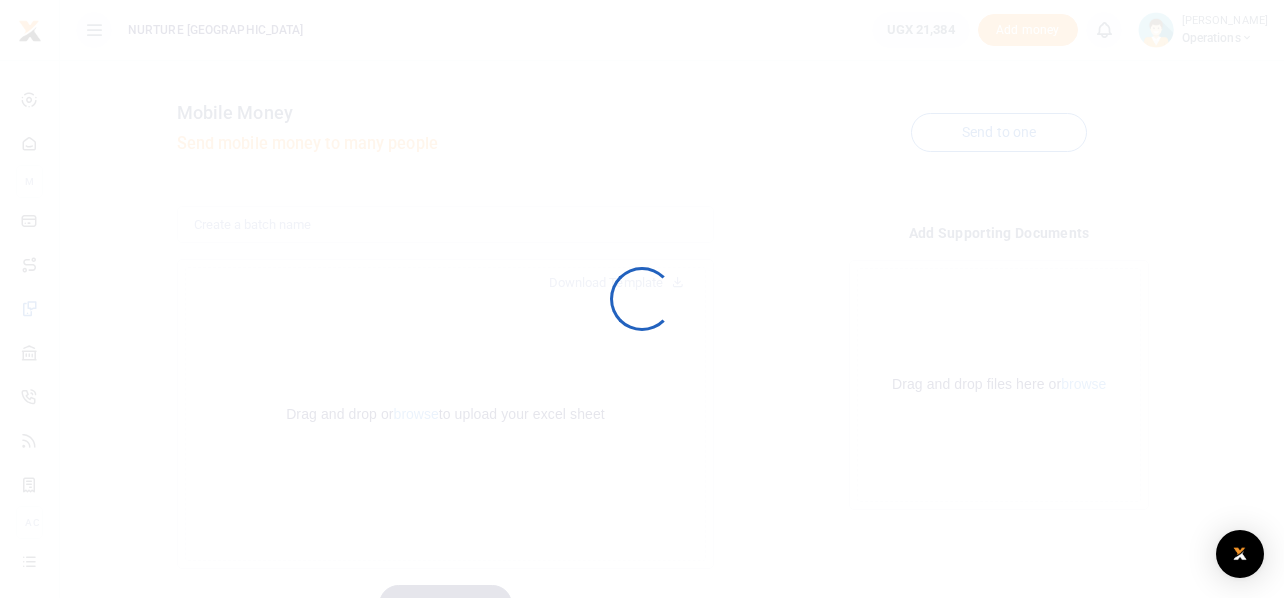 scroll, scrollTop: 0, scrollLeft: 0, axis: both 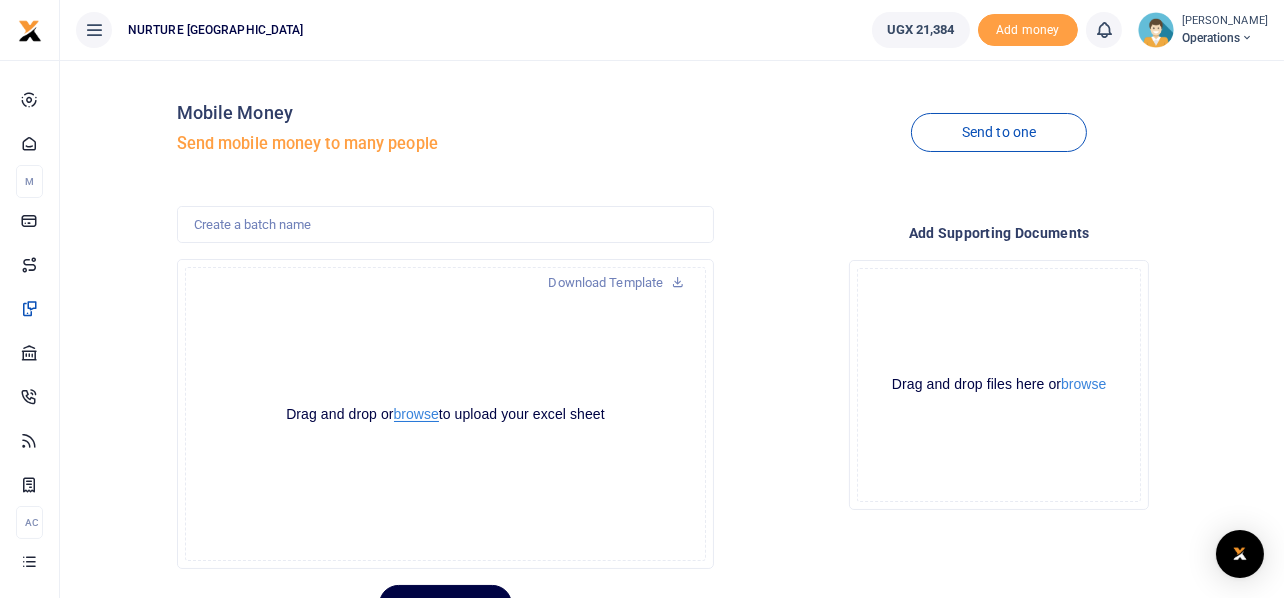 click on "browse" at bounding box center (416, 414) 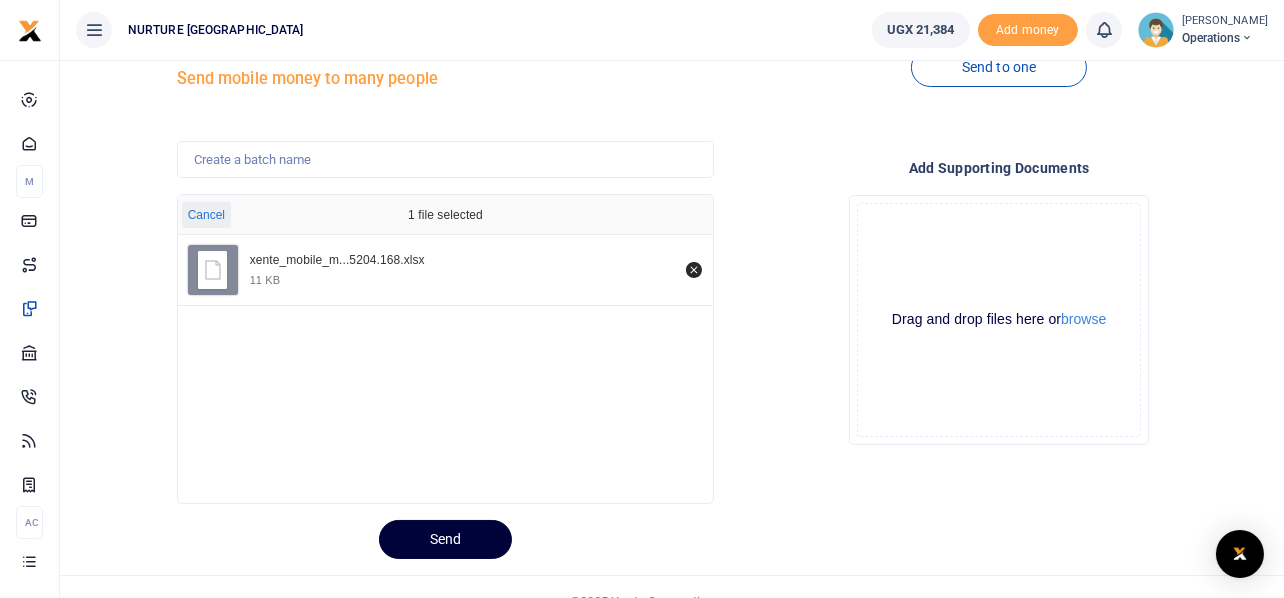 scroll, scrollTop: 94, scrollLeft: 0, axis: vertical 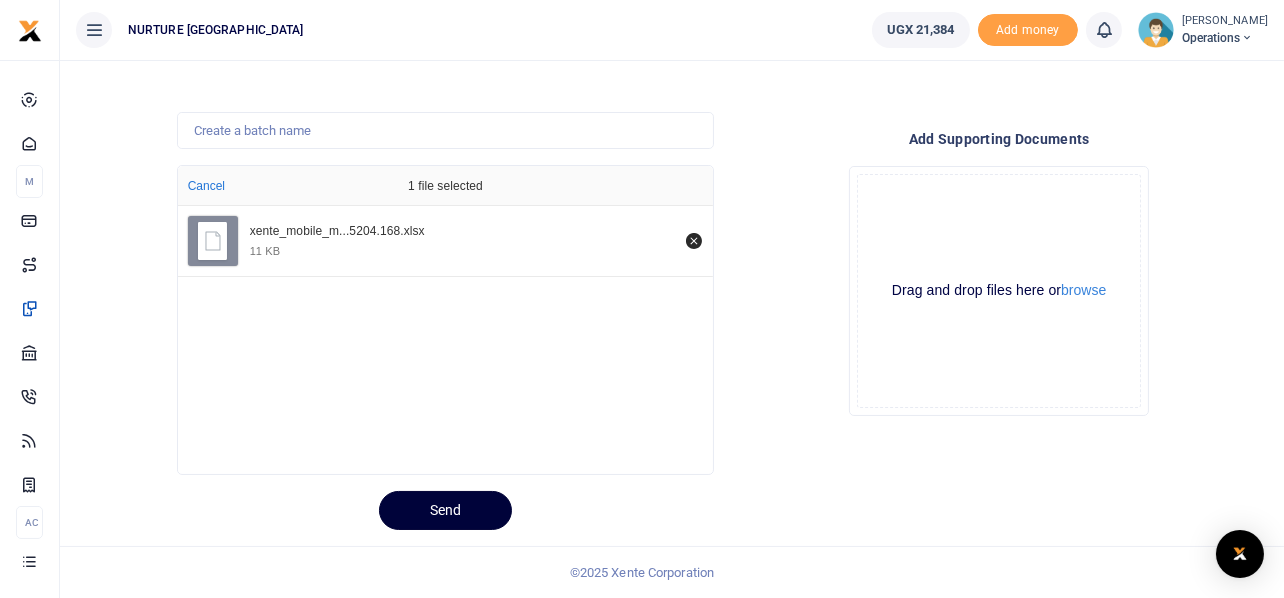 click on "Send" at bounding box center (445, 510) 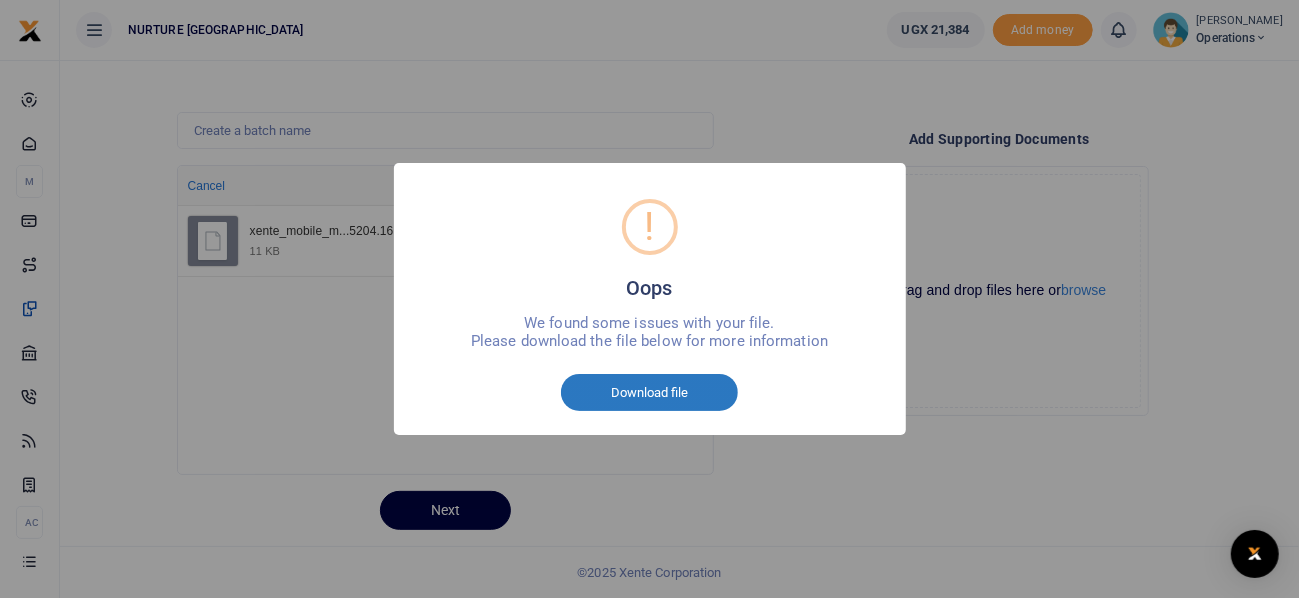 click on "Download file" at bounding box center [649, 393] 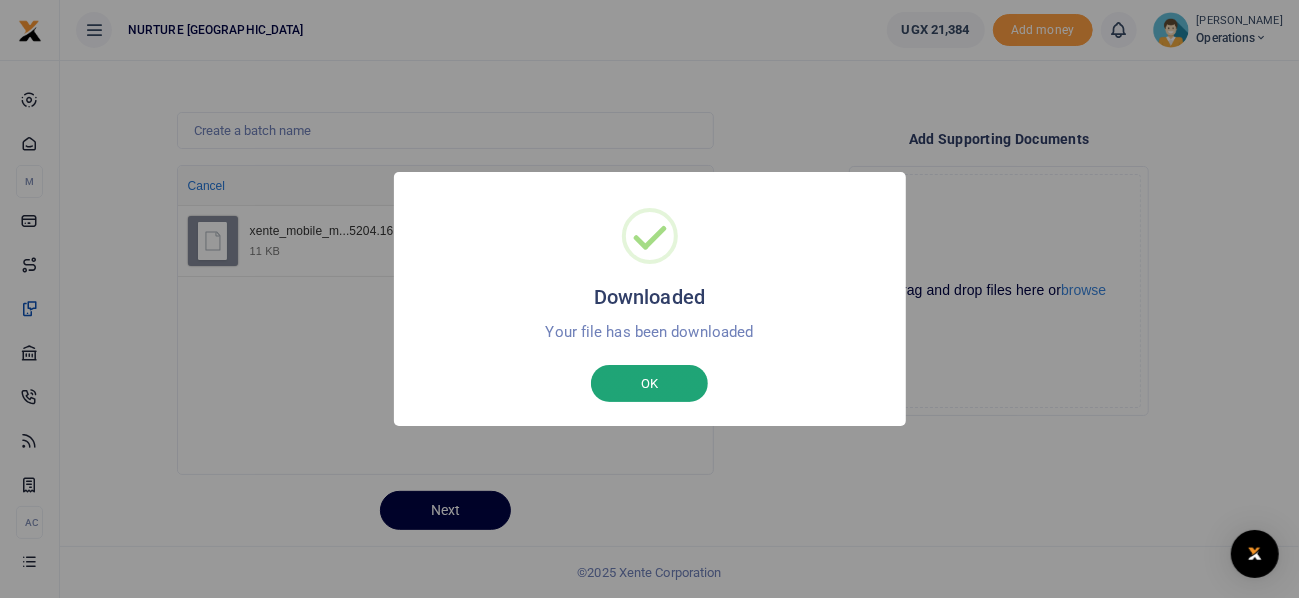click on "OK" at bounding box center [649, 384] 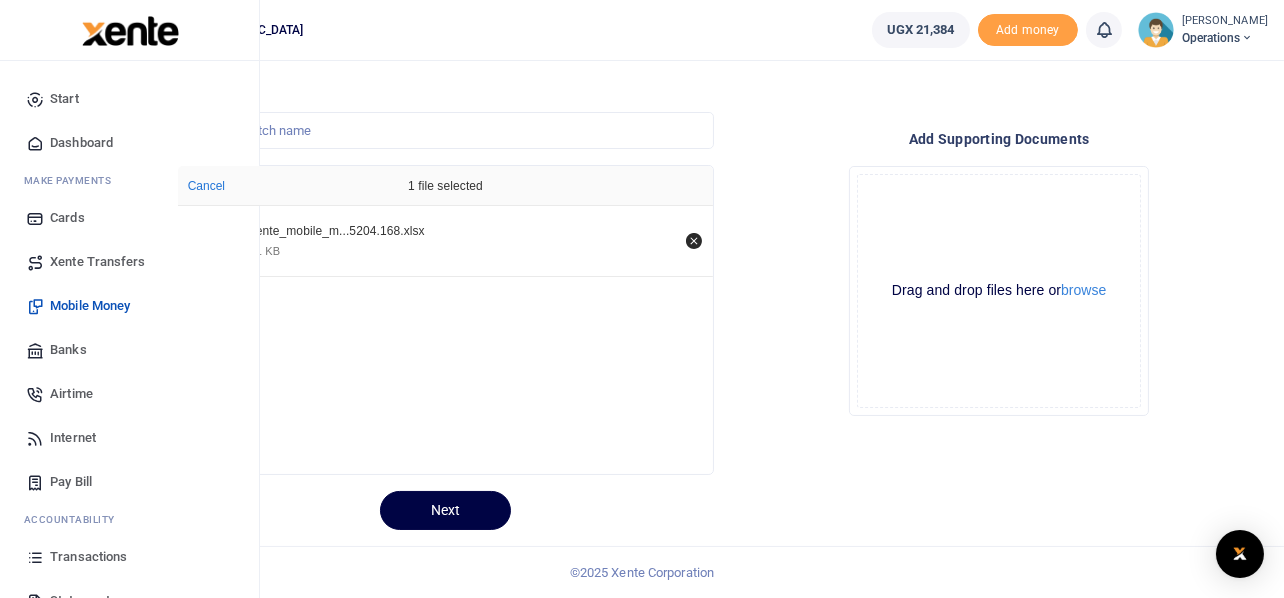 click on "Airtime" at bounding box center (71, 394) 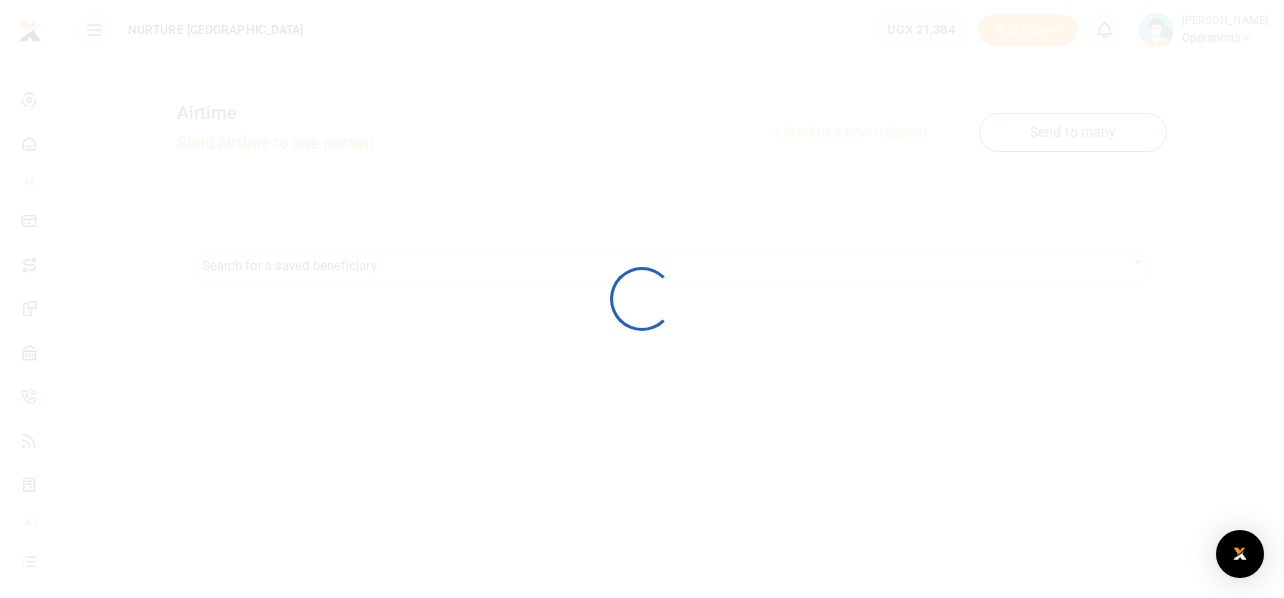scroll, scrollTop: 0, scrollLeft: 0, axis: both 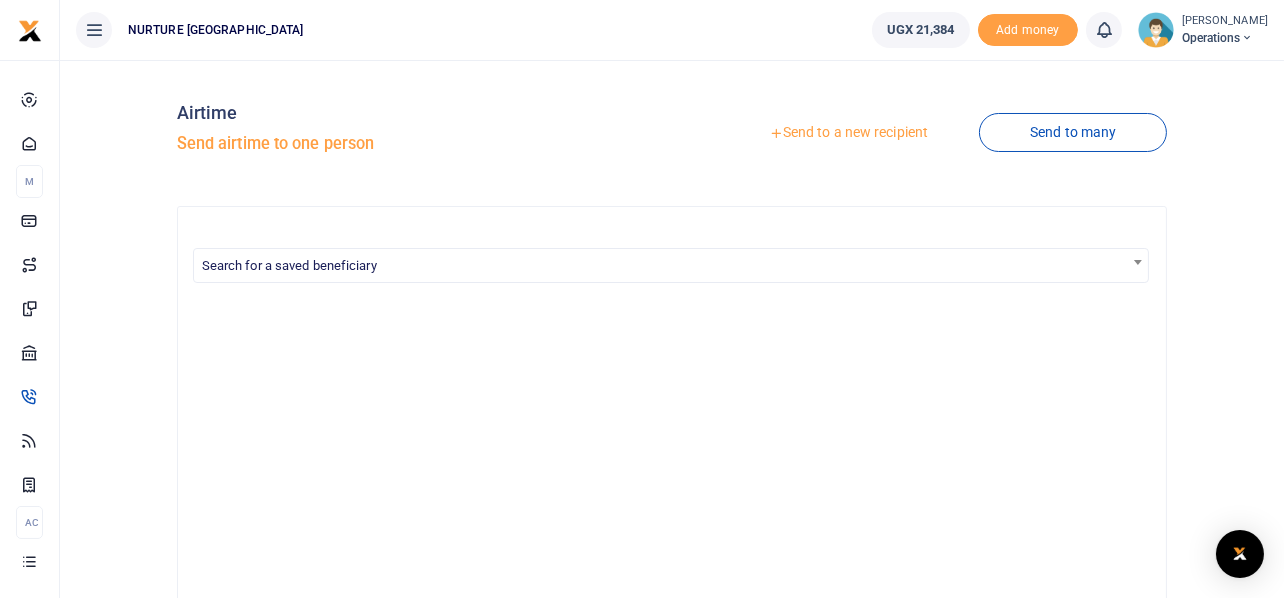 click on "Send to a new recipient" at bounding box center [848, 133] 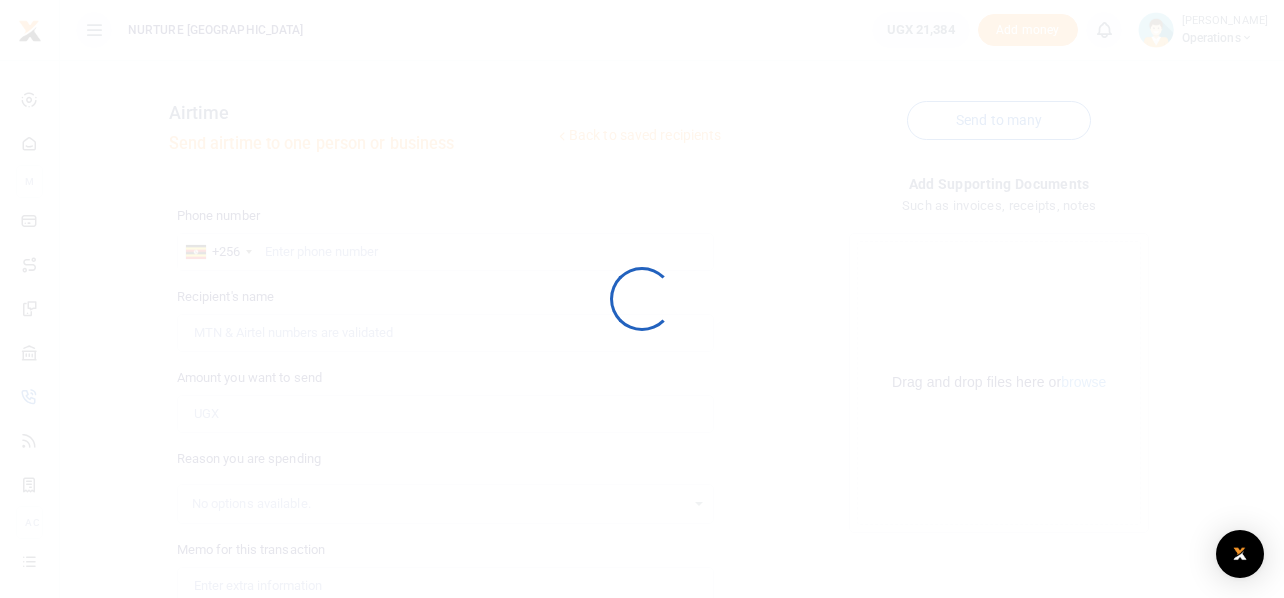 scroll, scrollTop: 0, scrollLeft: 0, axis: both 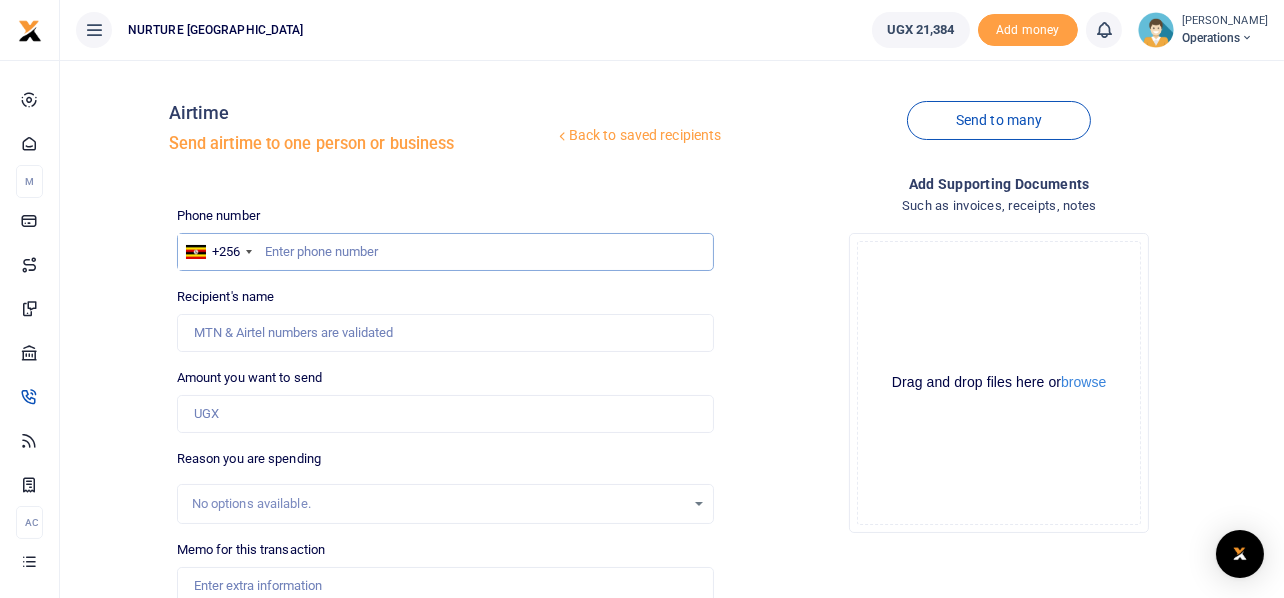 click at bounding box center [446, 252] 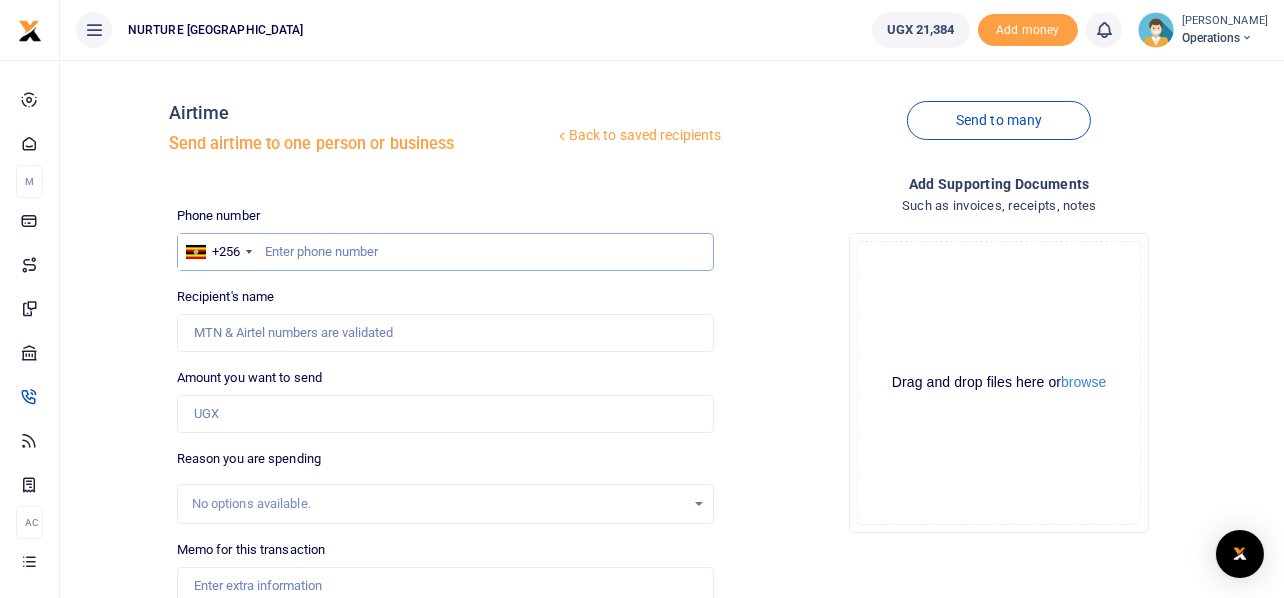 paste on "750405037" 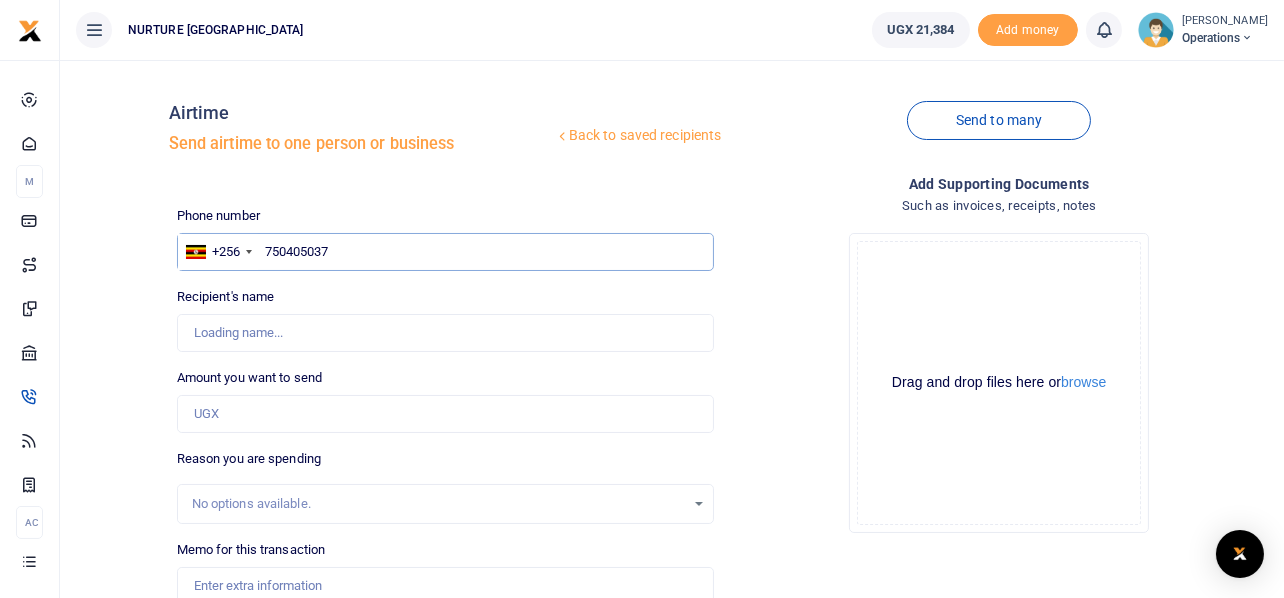 type on "Monicah Kansiime" 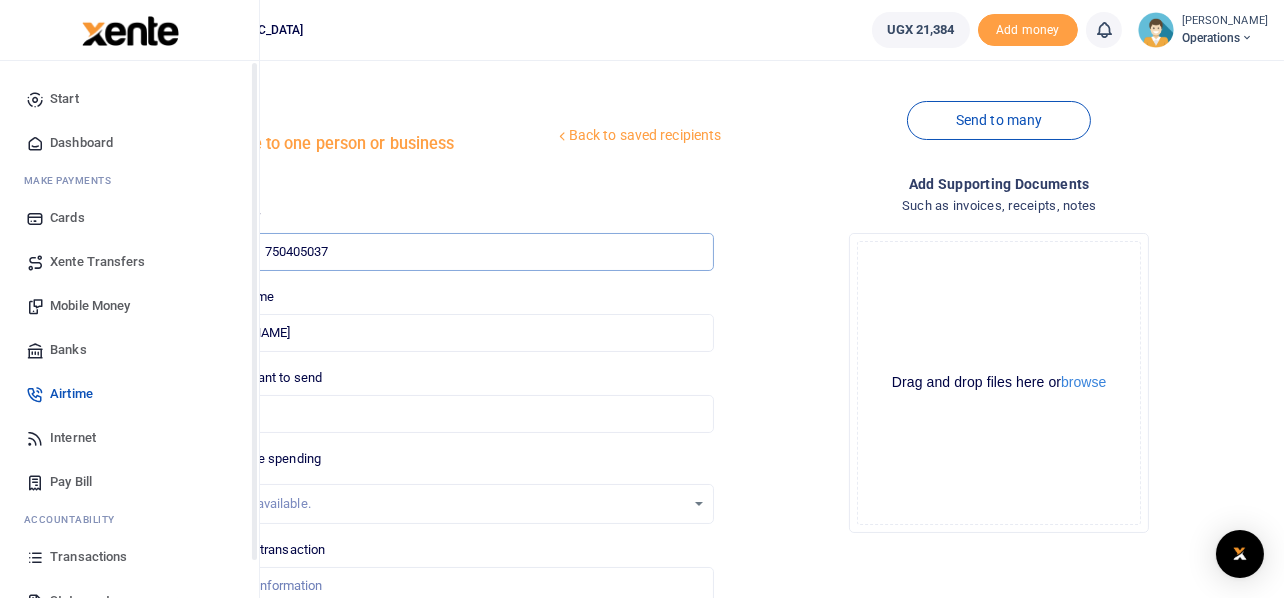 type on "750405037" 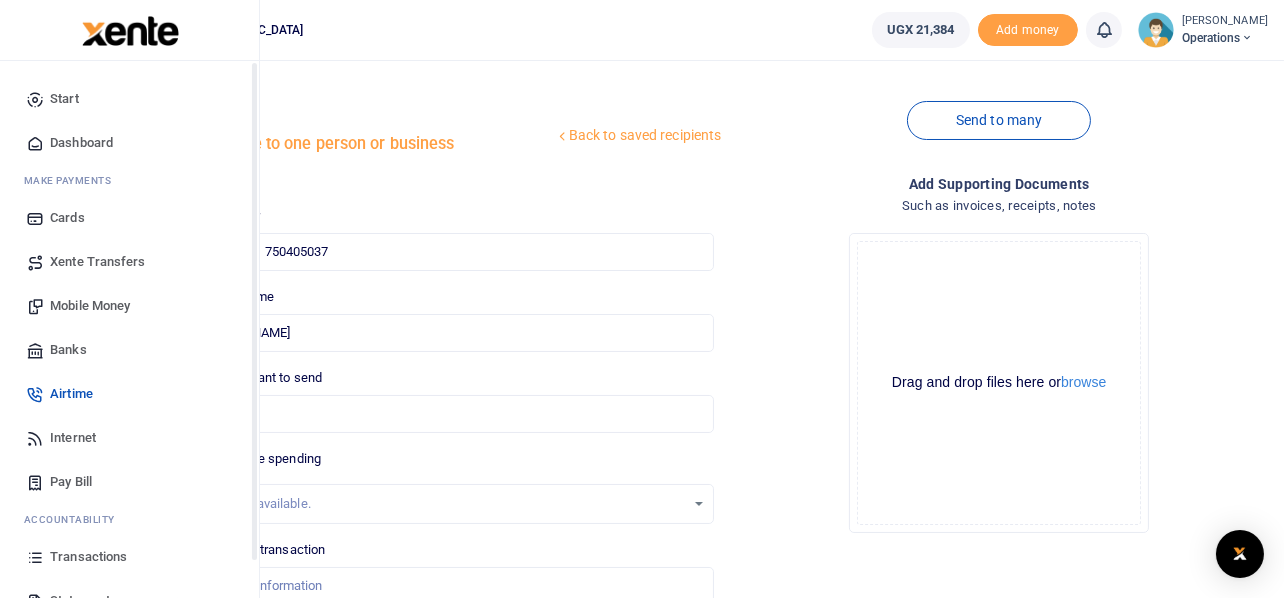 click on "Mobile Money" at bounding box center [90, 306] 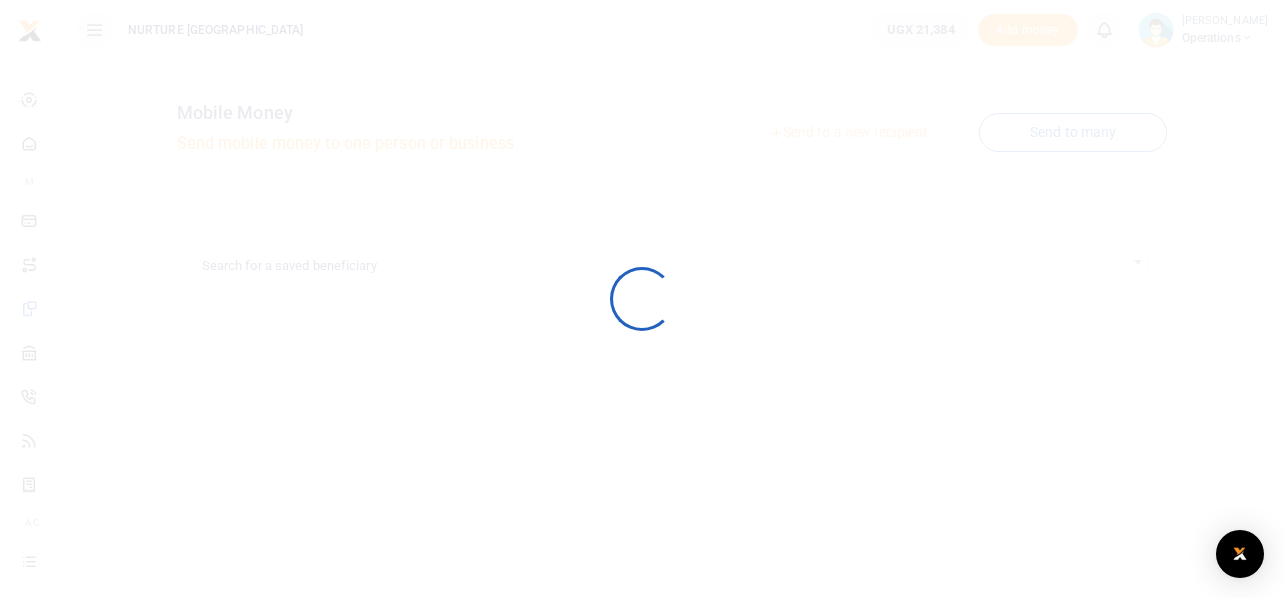 scroll, scrollTop: 0, scrollLeft: 0, axis: both 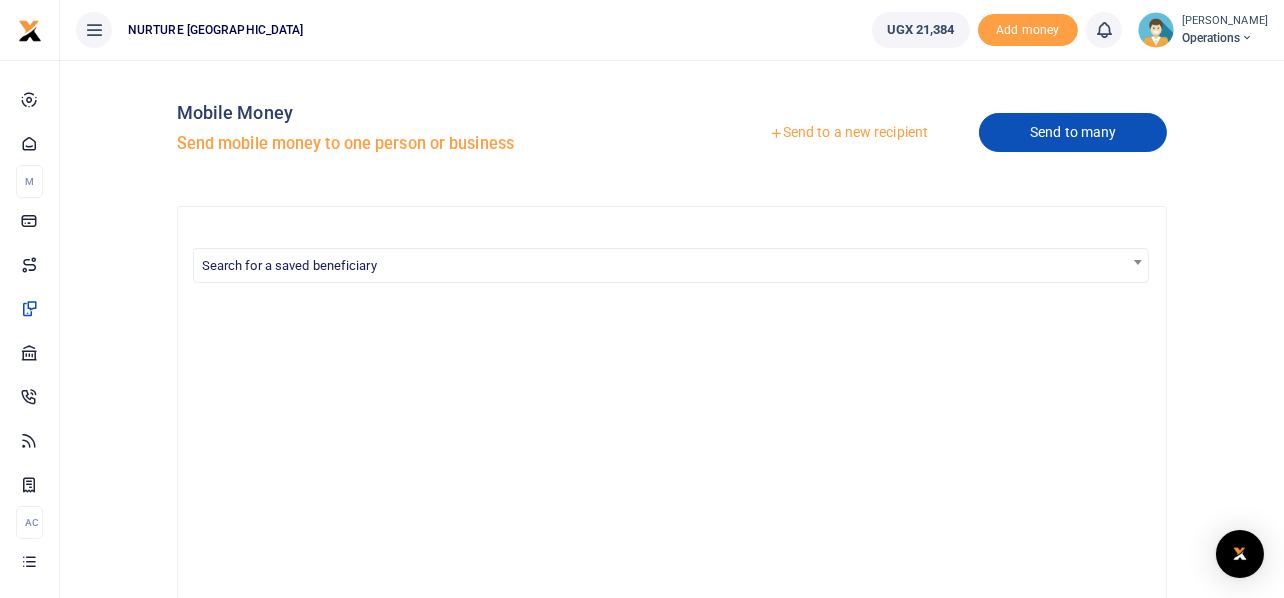 click on "Send to many" at bounding box center (1073, 132) 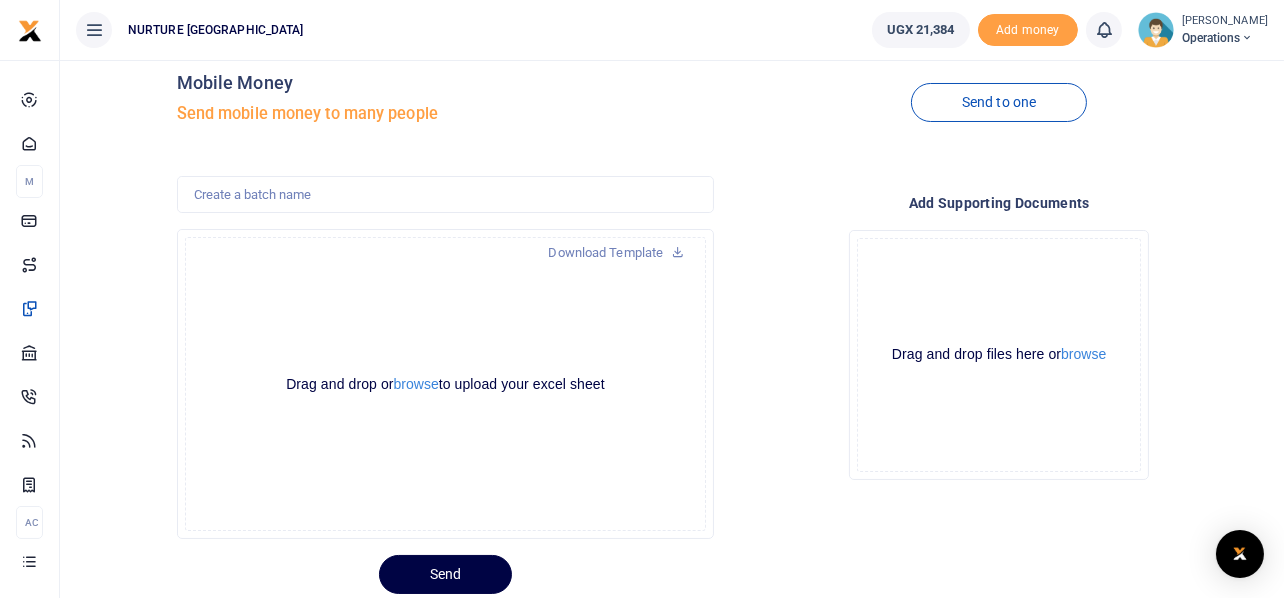 scroll, scrollTop: 0, scrollLeft: 0, axis: both 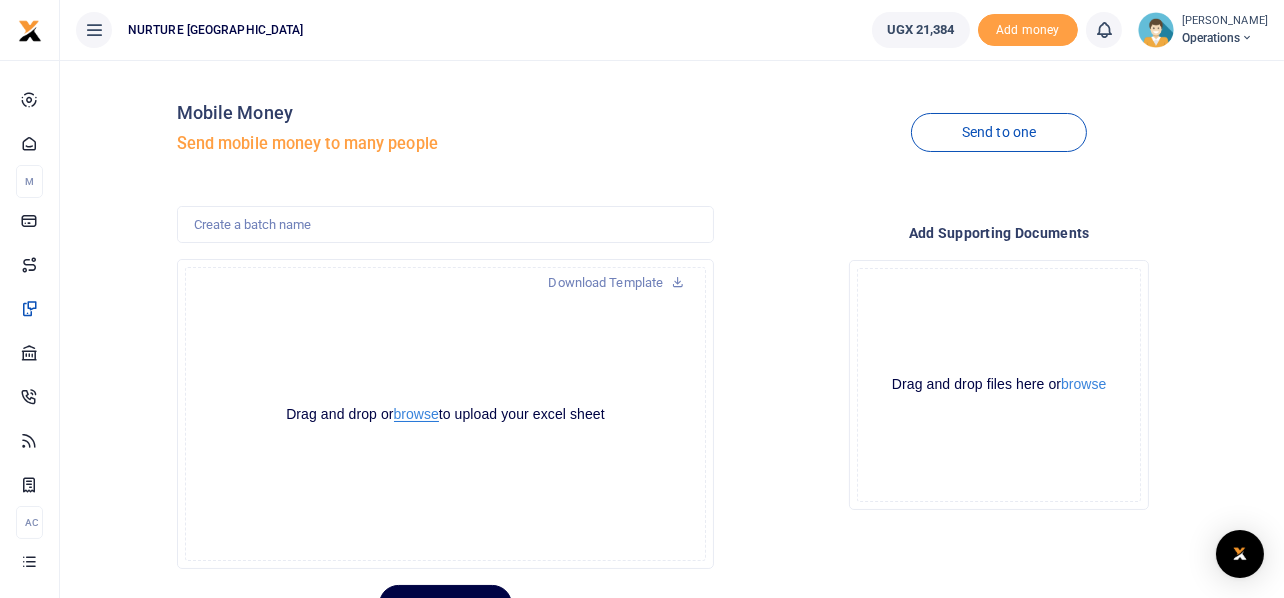 click on "browse" at bounding box center (416, 414) 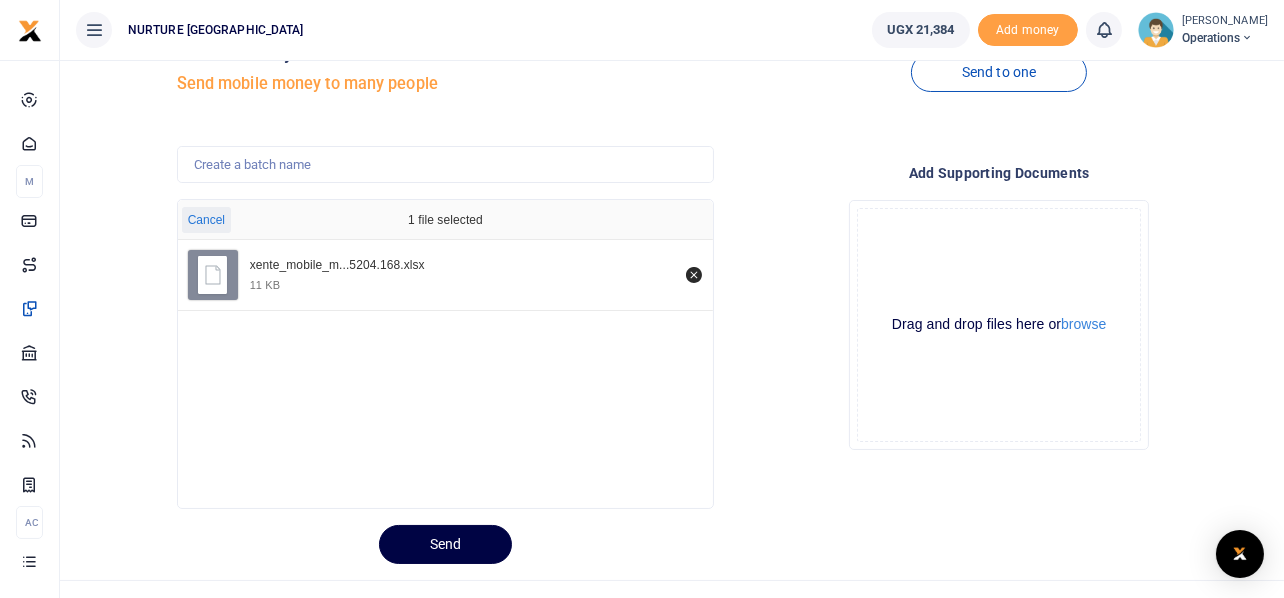 scroll, scrollTop: 94, scrollLeft: 0, axis: vertical 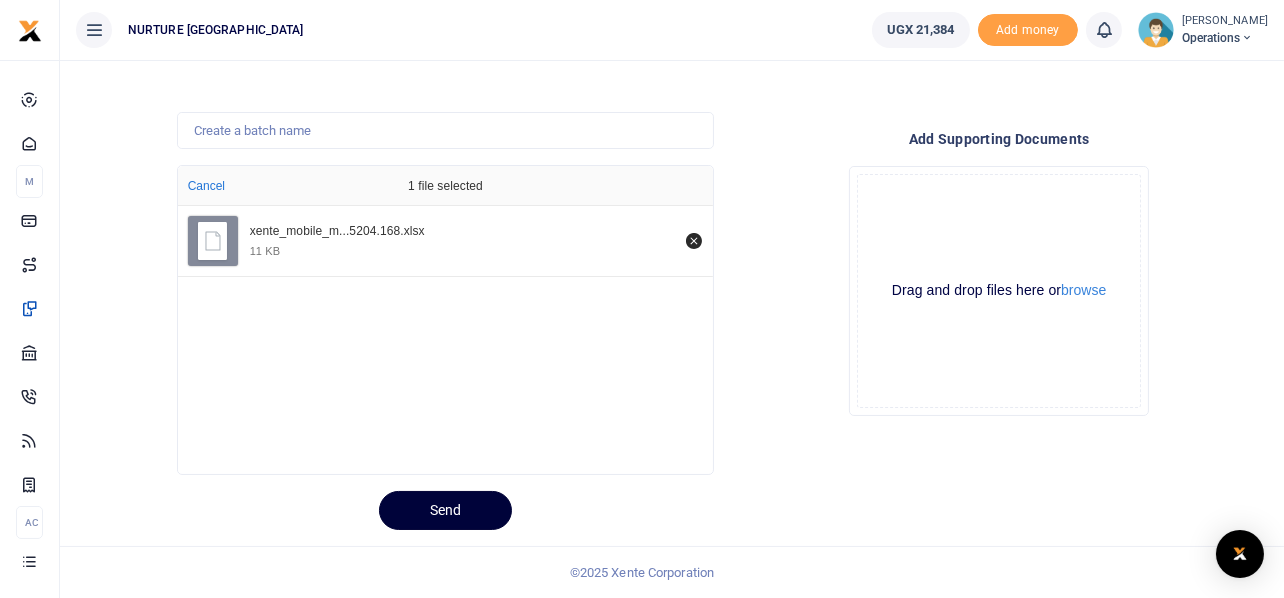 click on "Send" at bounding box center (445, 510) 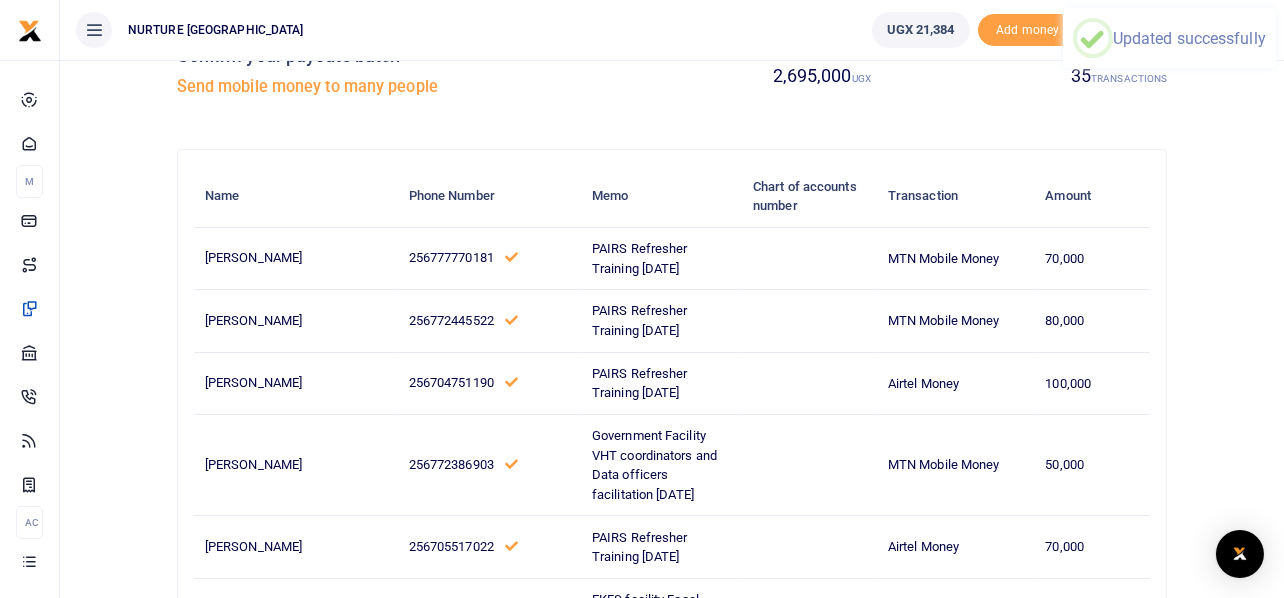 scroll, scrollTop: 0, scrollLeft: 0, axis: both 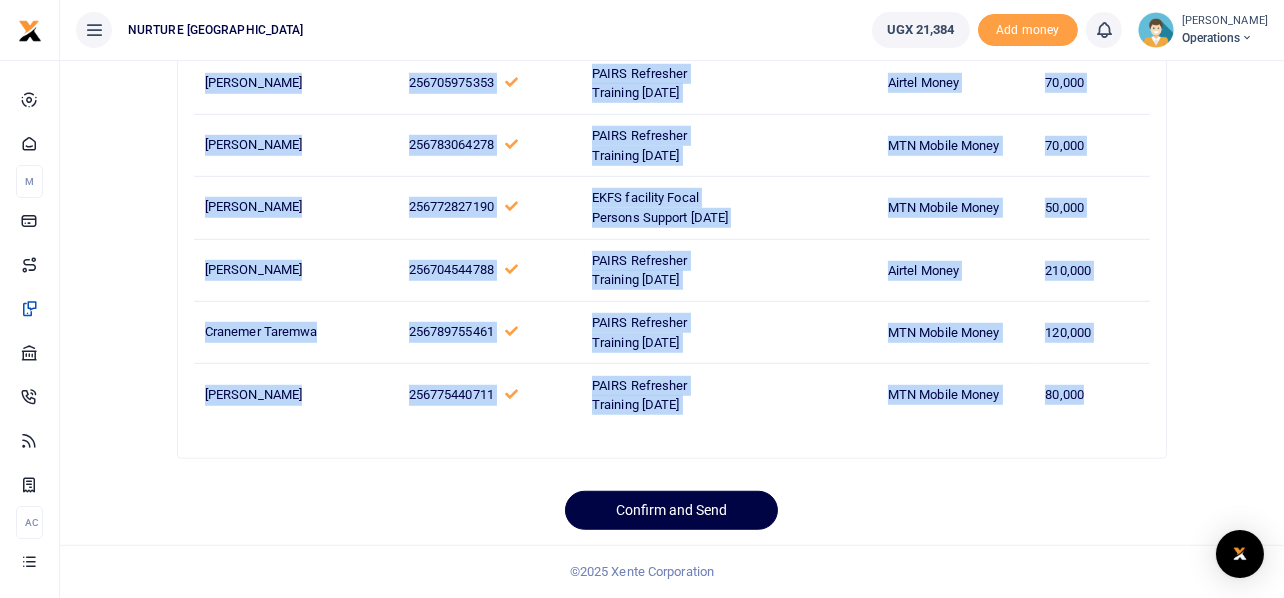 drag, startPoint x: 204, startPoint y: 308, endPoint x: 1093, endPoint y: 466, distance: 902.93134 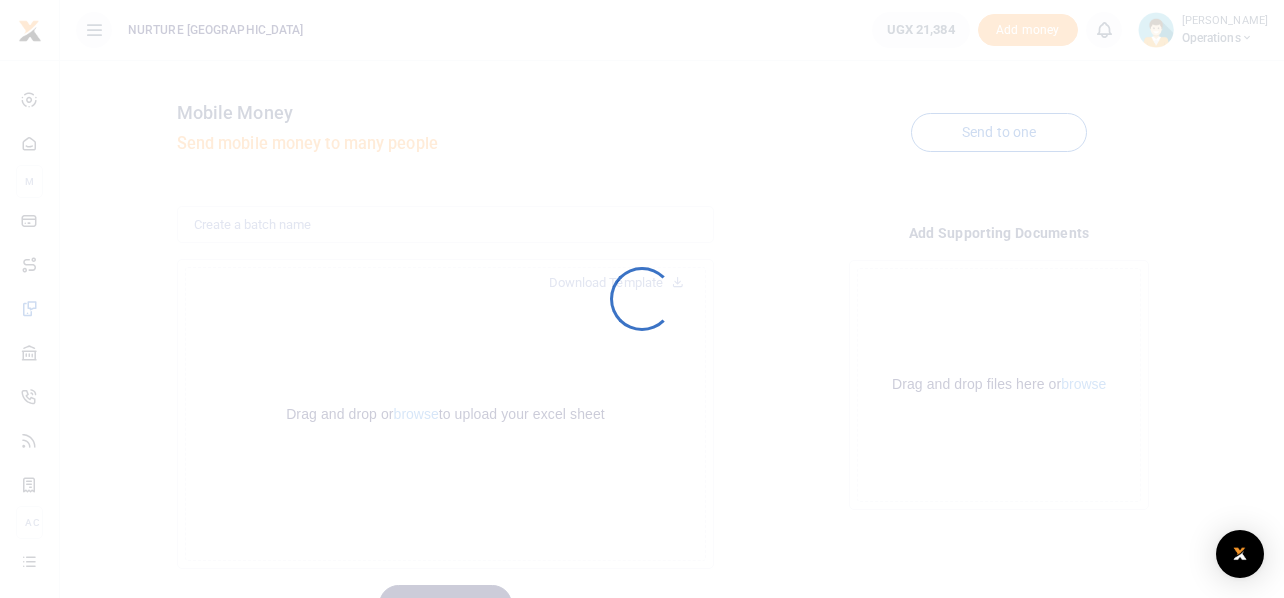 scroll, scrollTop: 0, scrollLeft: 0, axis: both 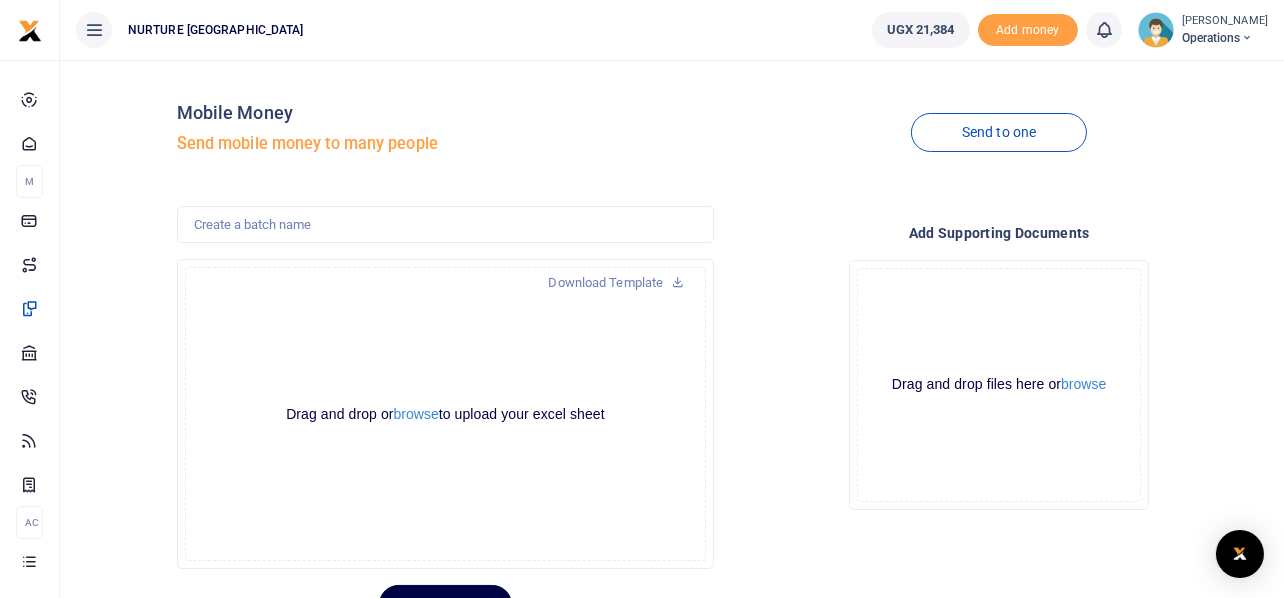 click on "Send to one" at bounding box center (999, 132) 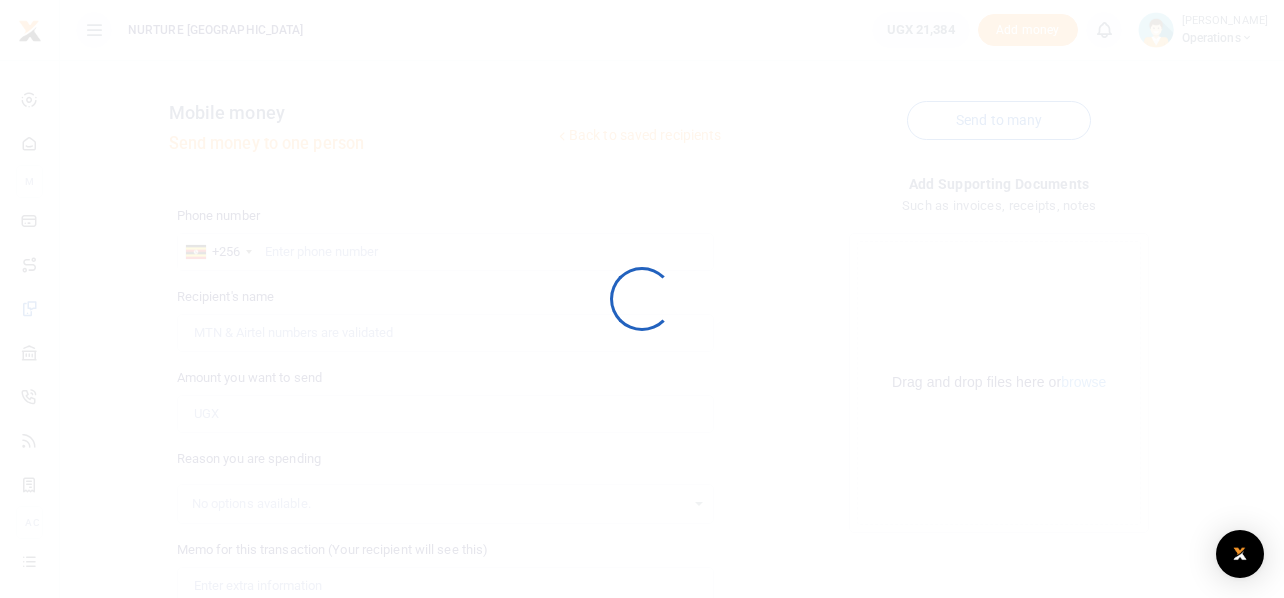 scroll, scrollTop: 0, scrollLeft: 0, axis: both 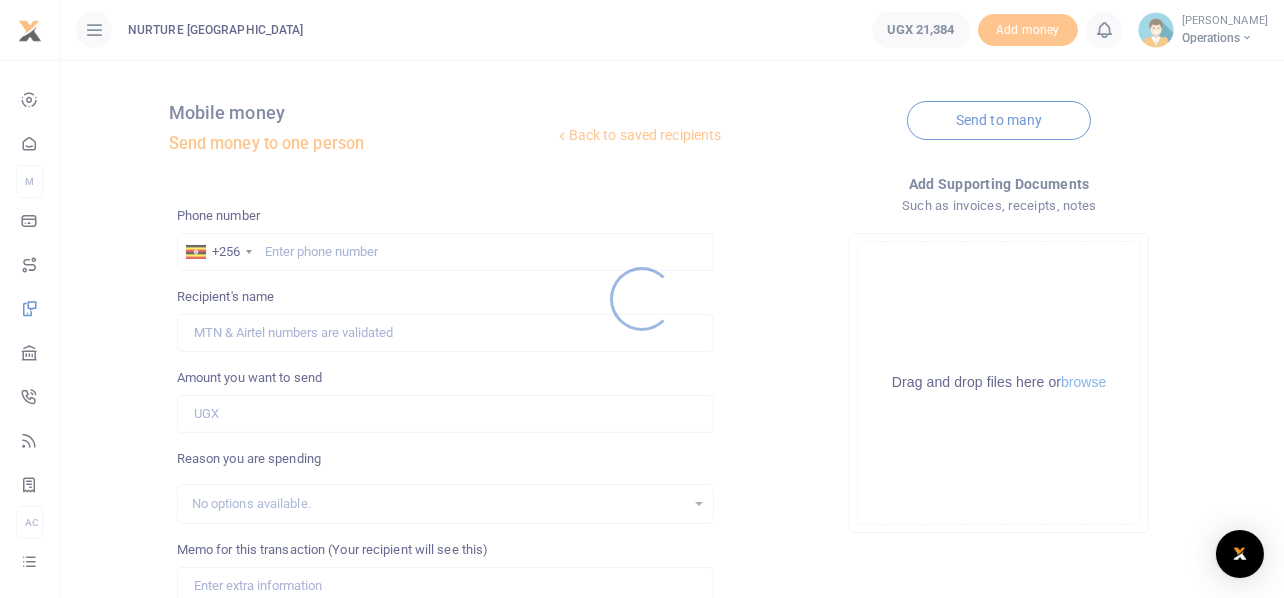 click at bounding box center [642, 299] 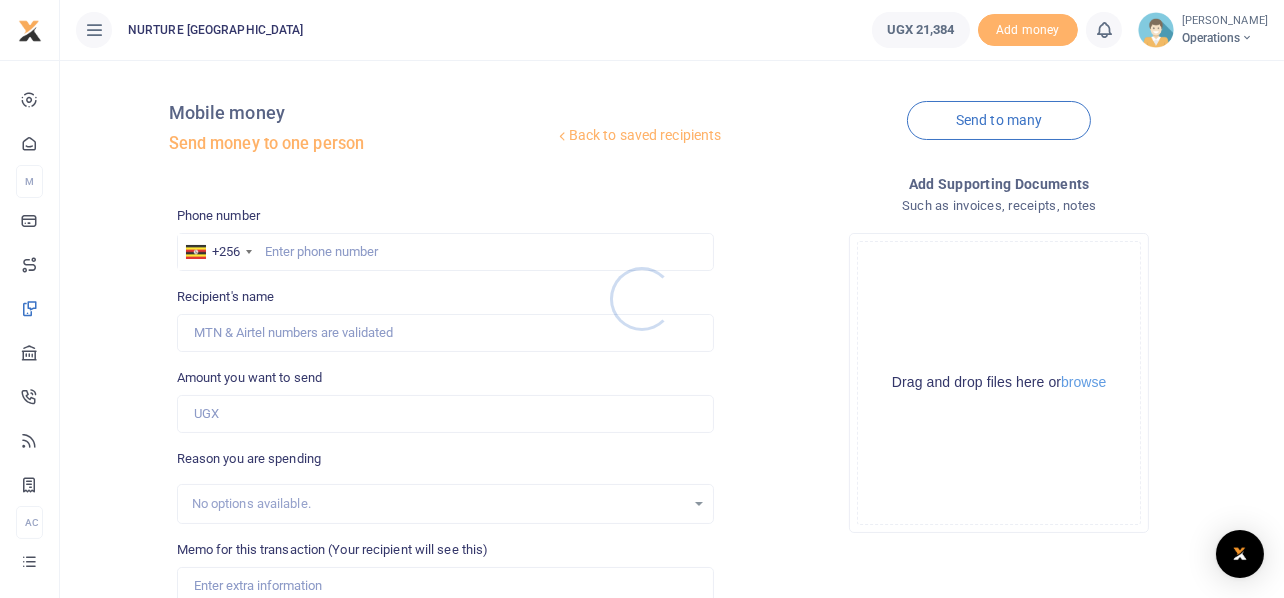 click at bounding box center [642, 299] 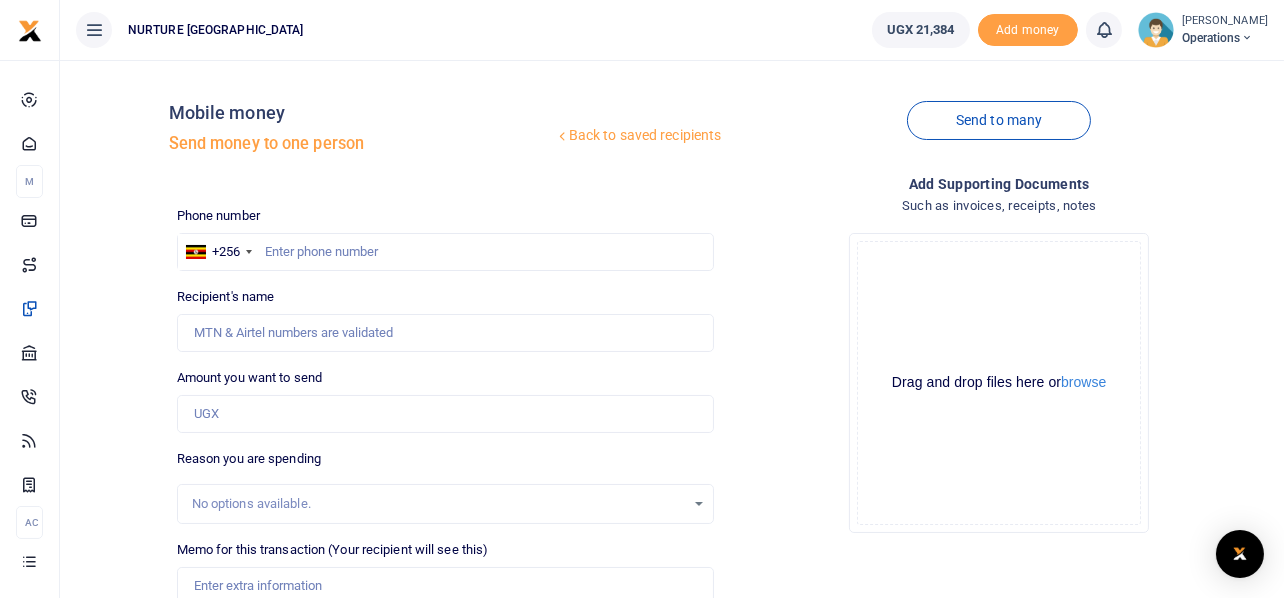 click at bounding box center (642, 299) 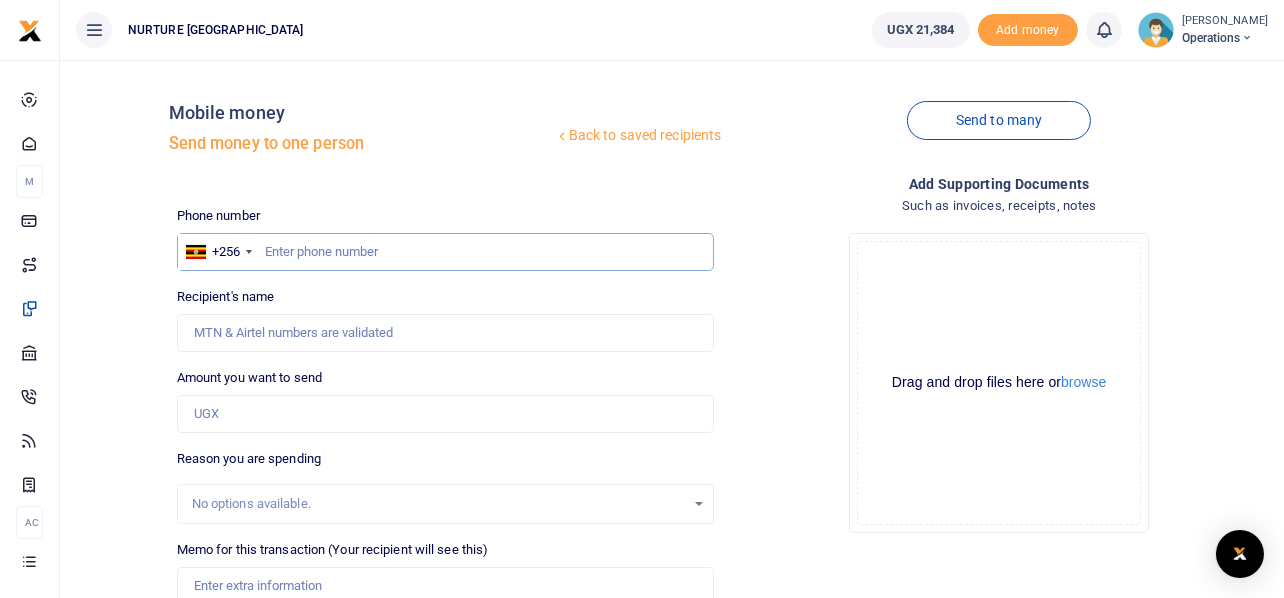 click at bounding box center (446, 252) 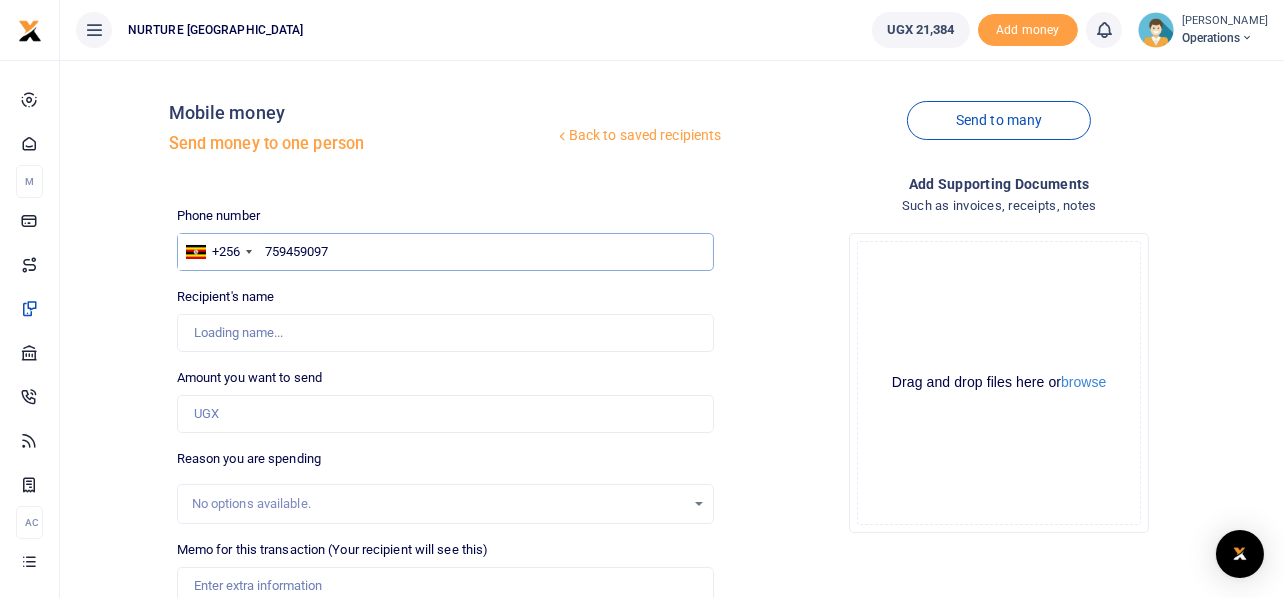type on "759459097" 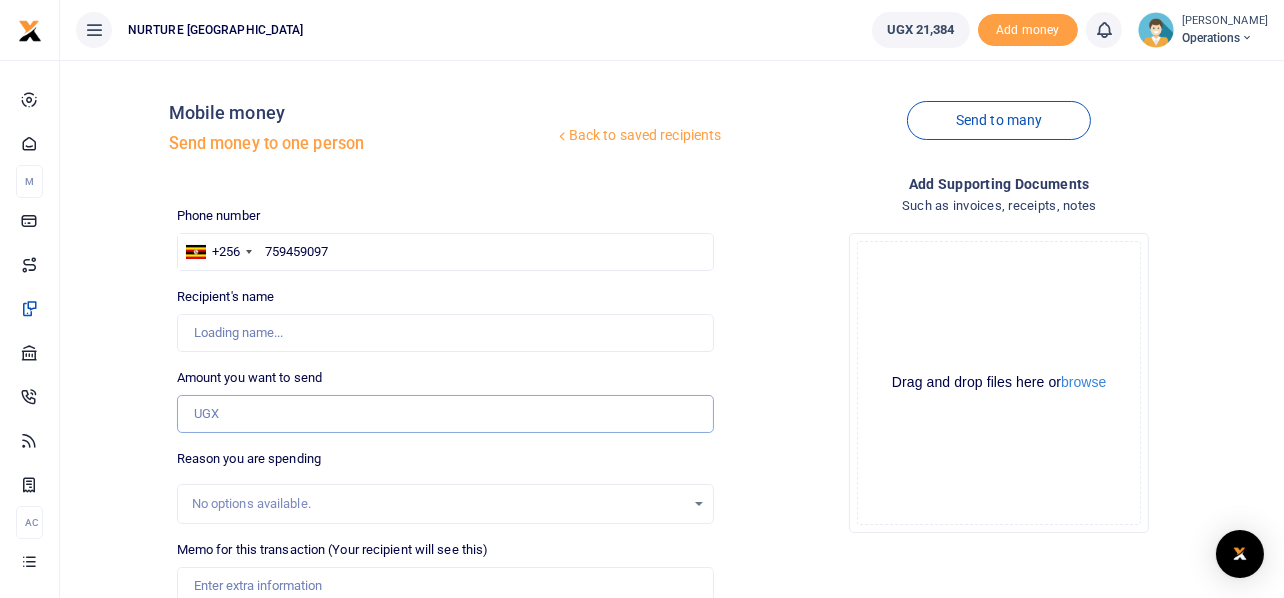 click on "Amount you want to send" at bounding box center (446, 414) 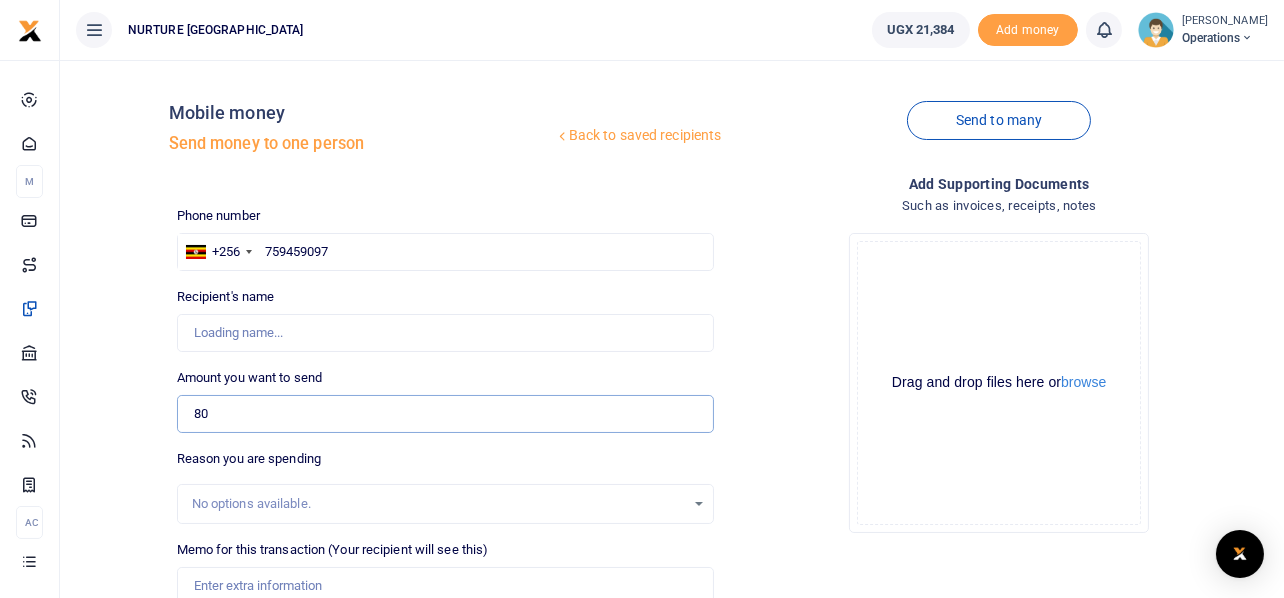 type on "800" 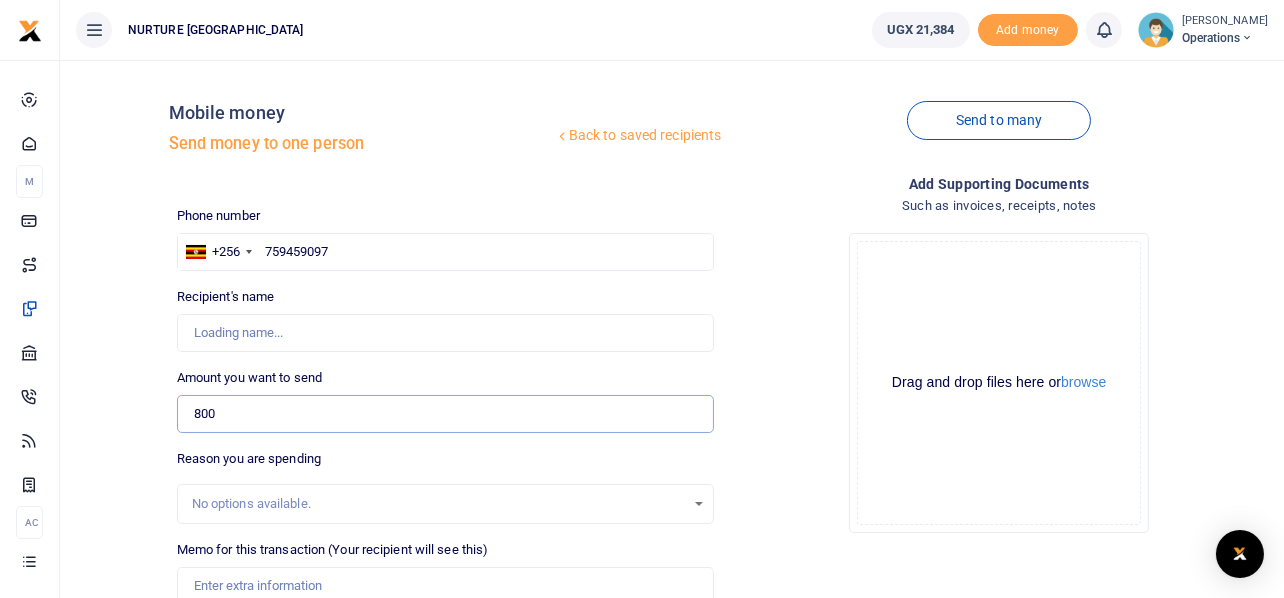 type on "[PERSON_NAME]" 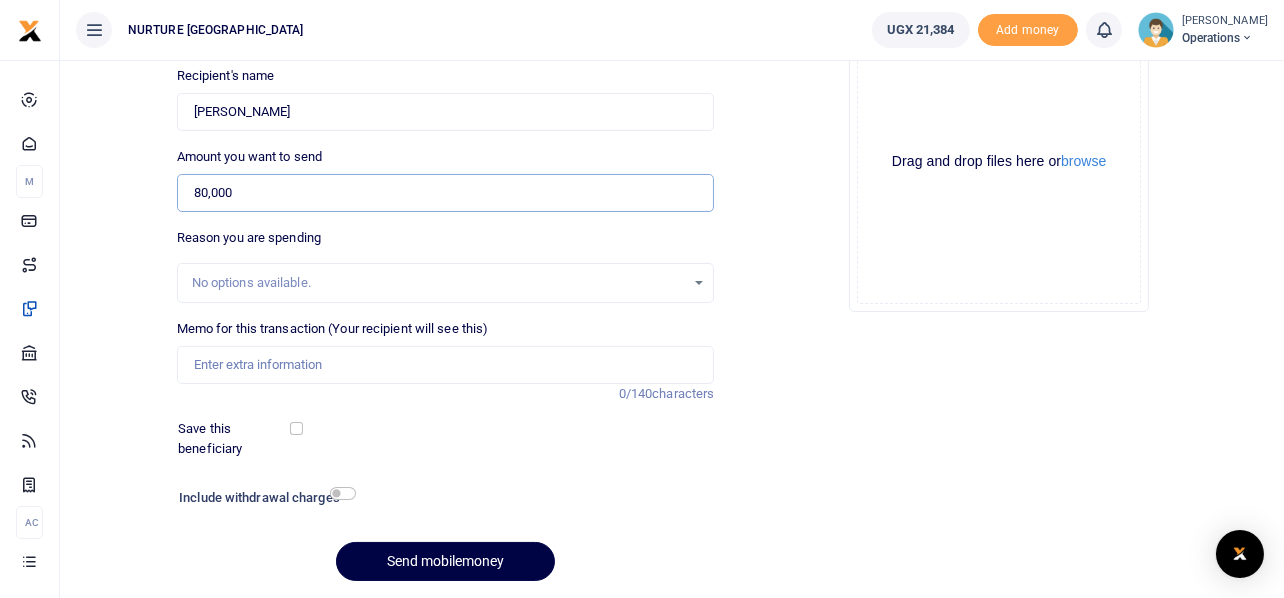 scroll, scrollTop: 287, scrollLeft: 0, axis: vertical 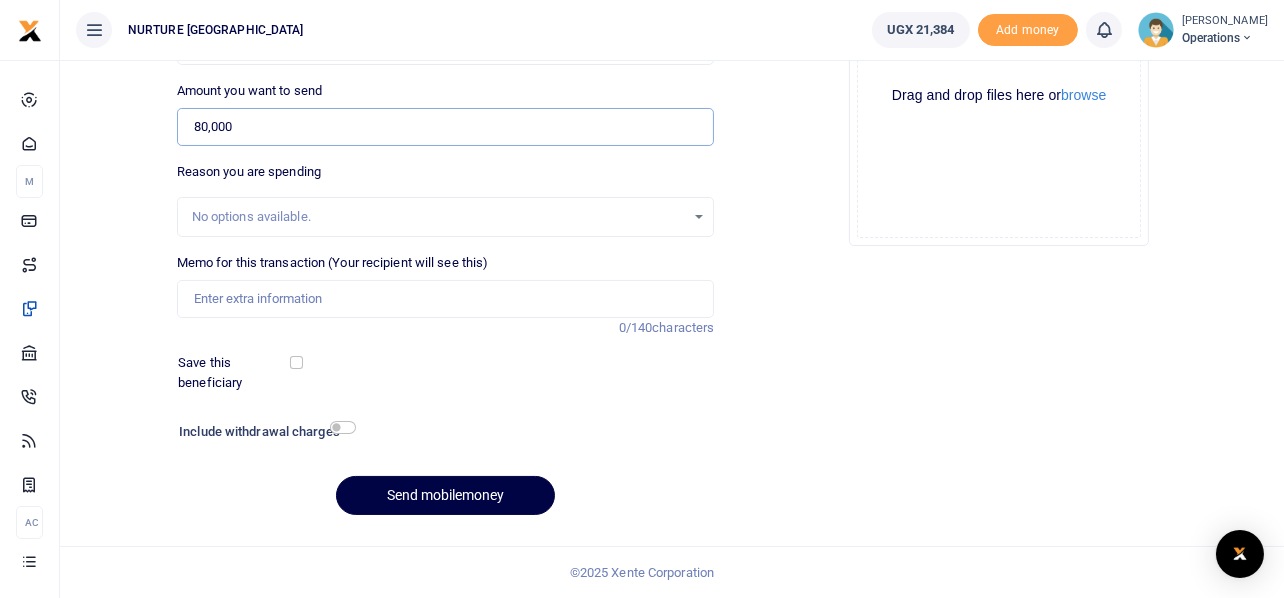 type on "80,000" 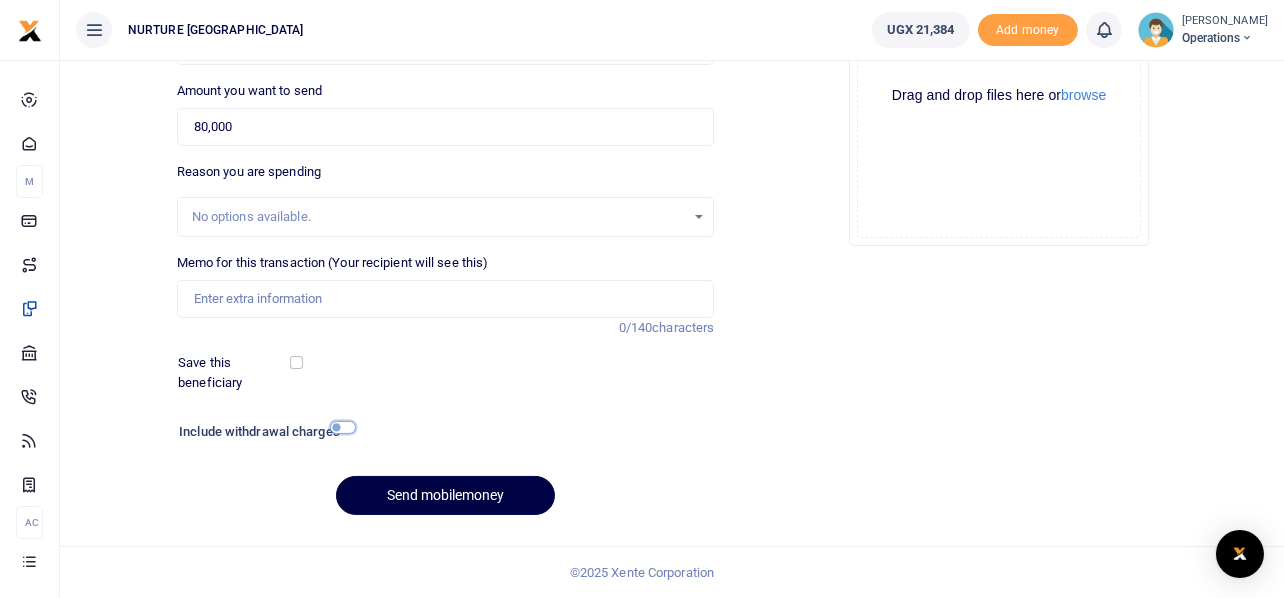 click at bounding box center (343, 427) 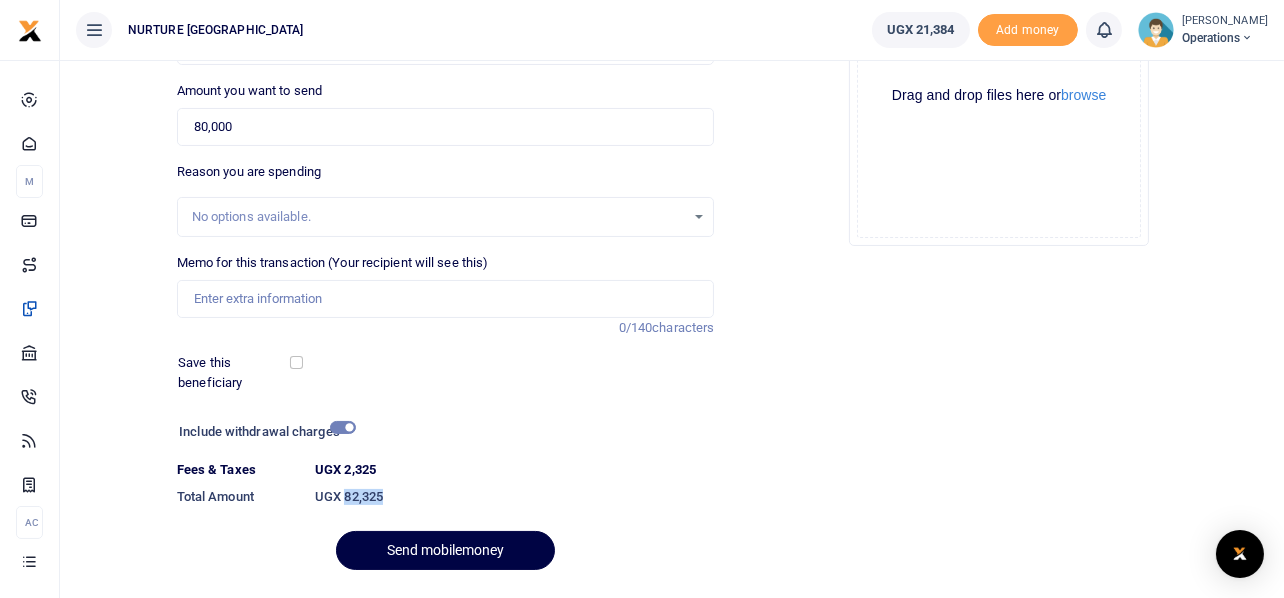 drag, startPoint x: 393, startPoint y: 495, endPoint x: 343, endPoint y: 497, distance: 50.039986 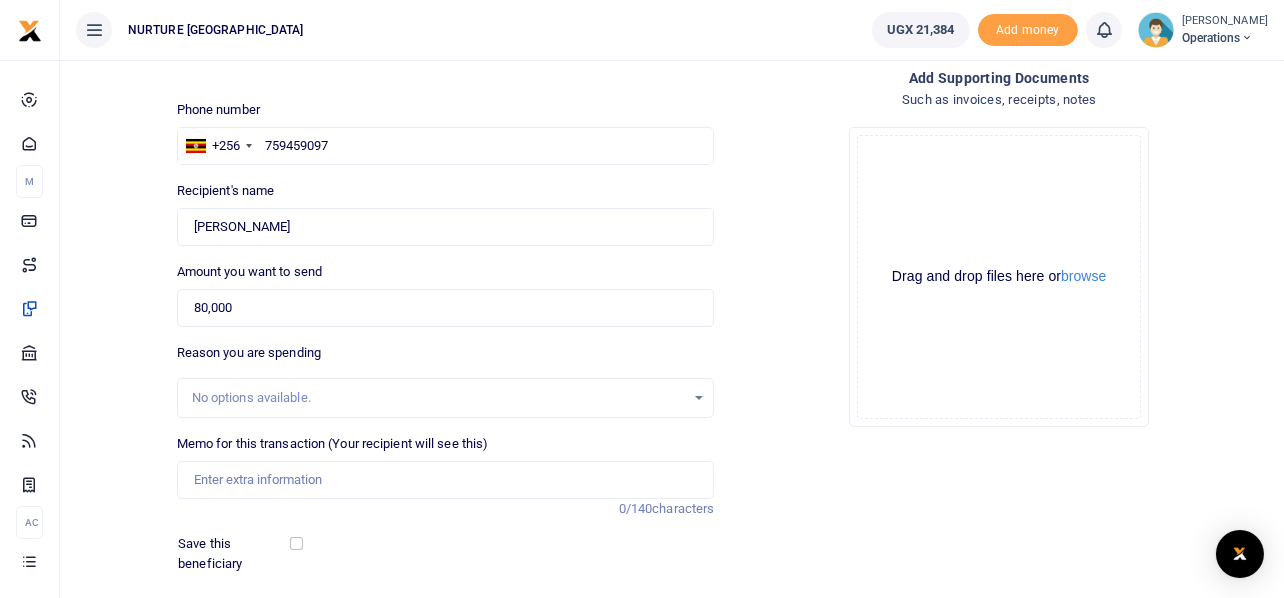 scroll, scrollTop: 0, scrollLeft: 0, axis: both 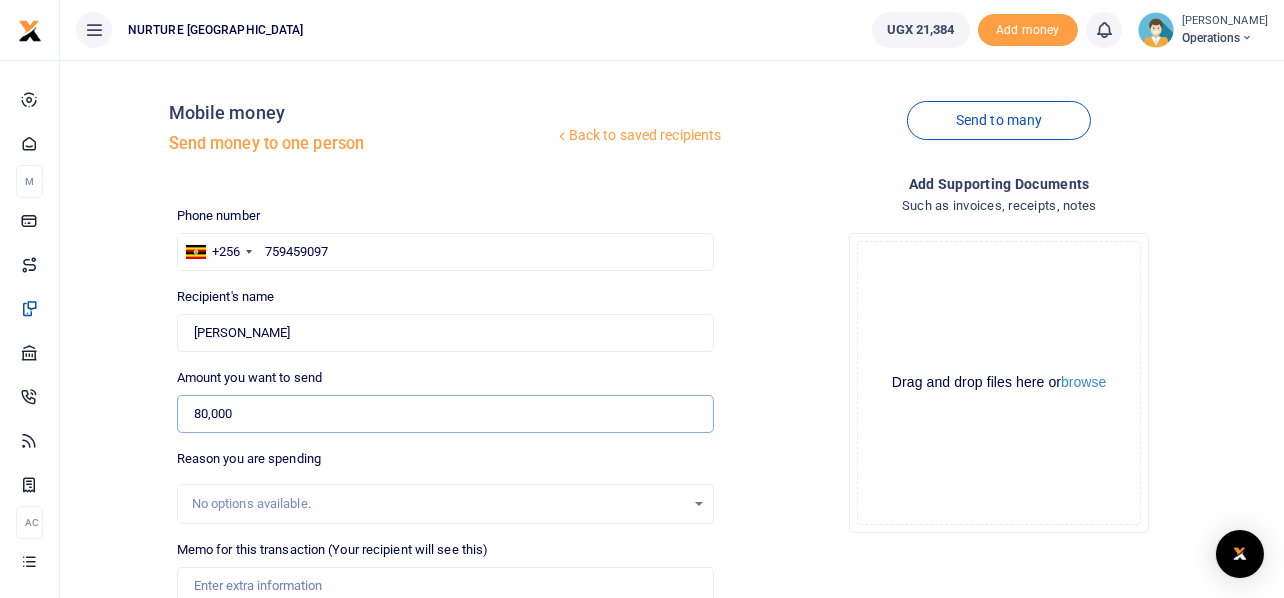 click on "80,000" at bounding box center [446, 414] 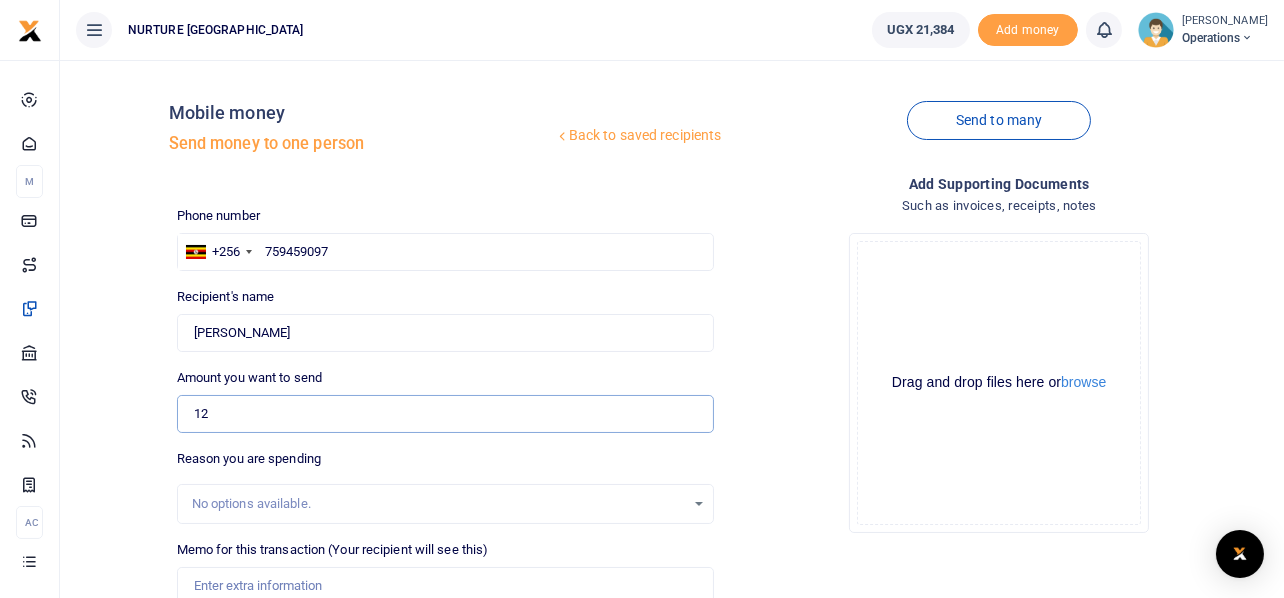 type on "1" 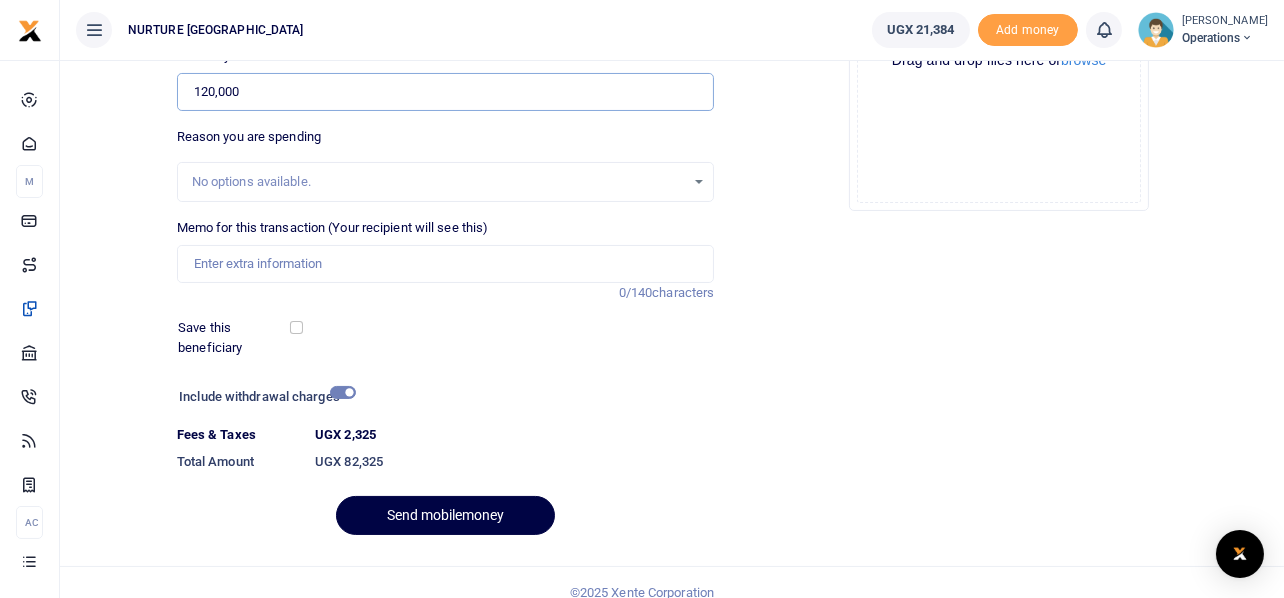 scroll, scrollTop: 342, scrollLeft: 0, axis: vertical 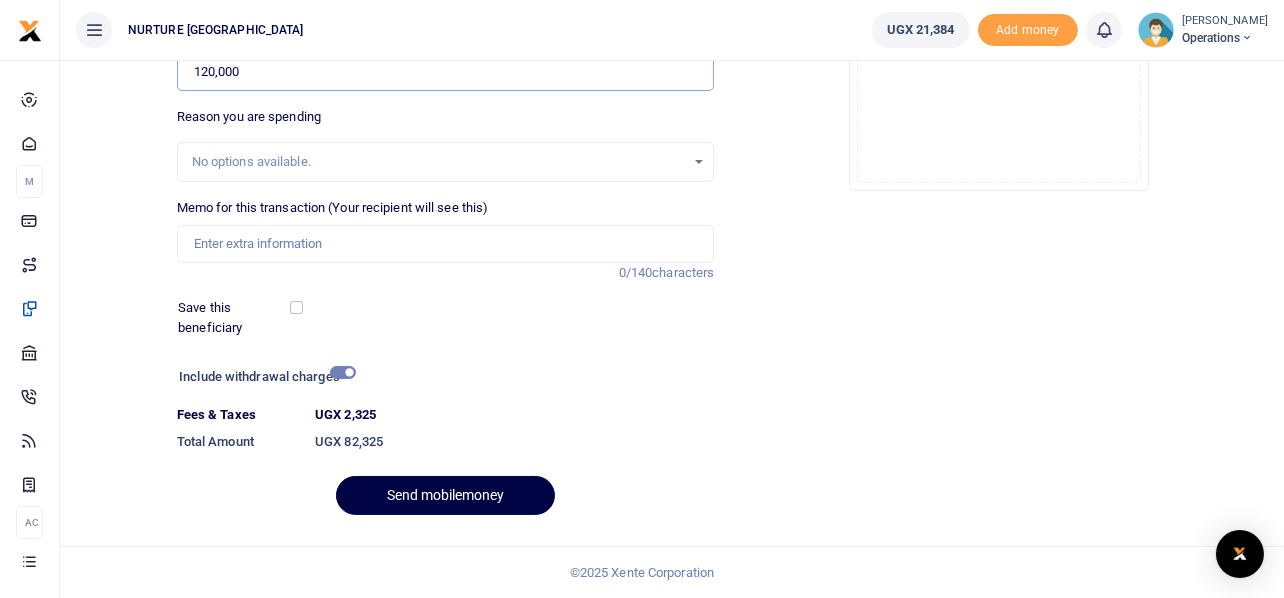 type on "120,000" 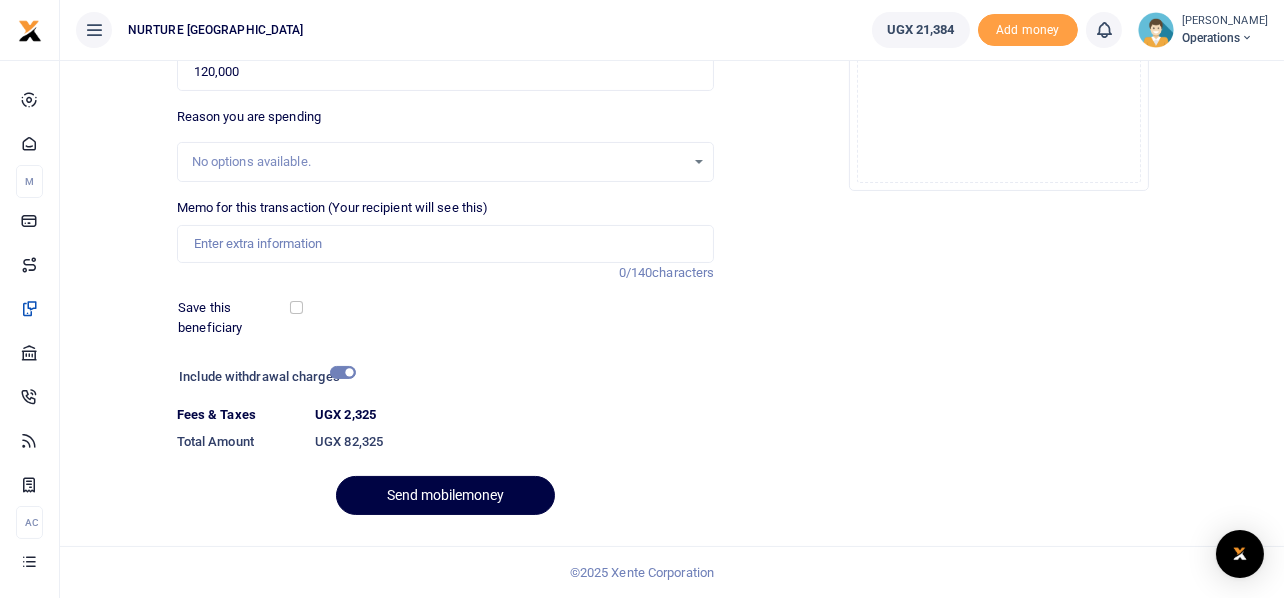 click on "Include withdrawal charges" at bounding box center (263, 379) 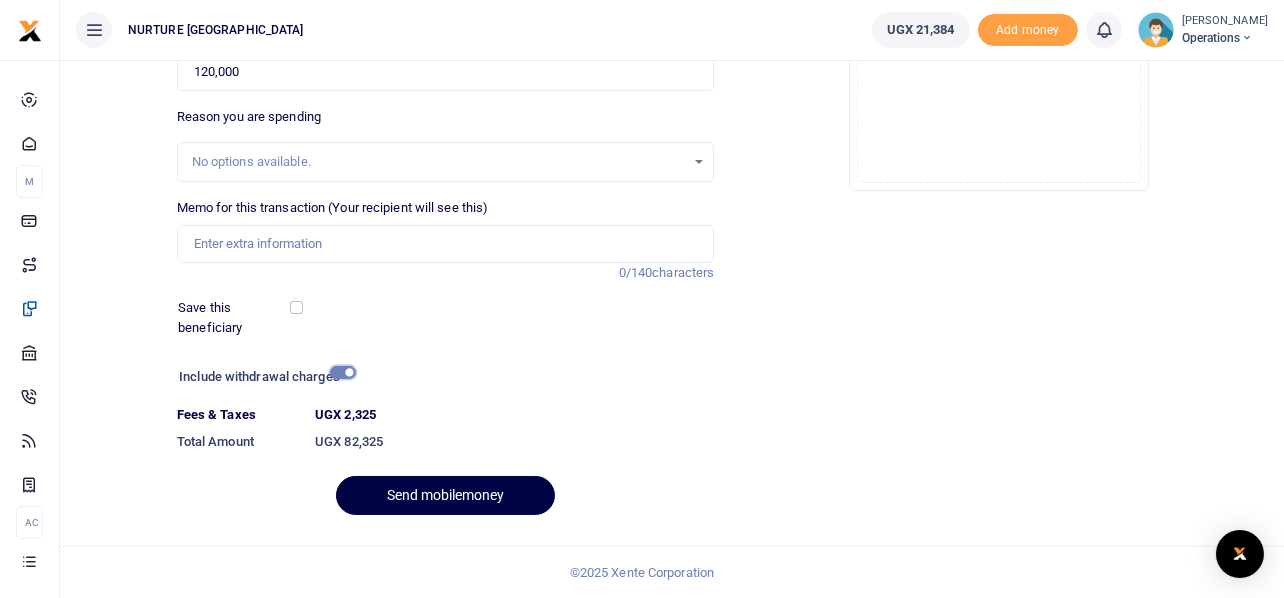 click at bounding box center [343, 372] 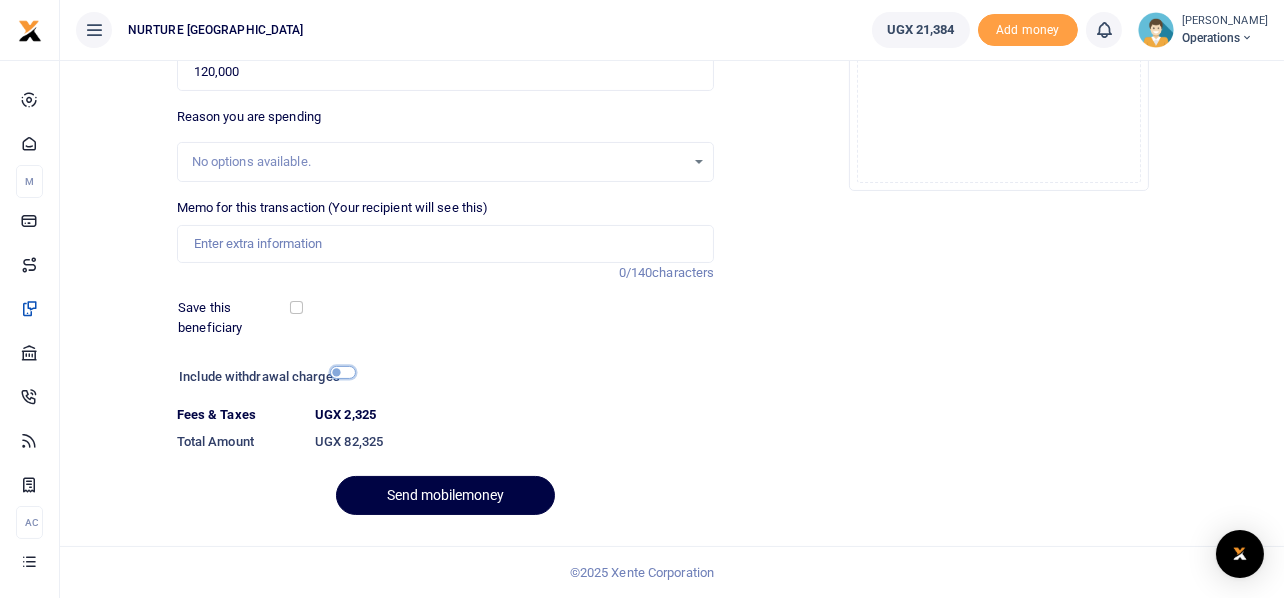 scroll, scrollTop: 287, scrollLeft: 0, axis: vertical 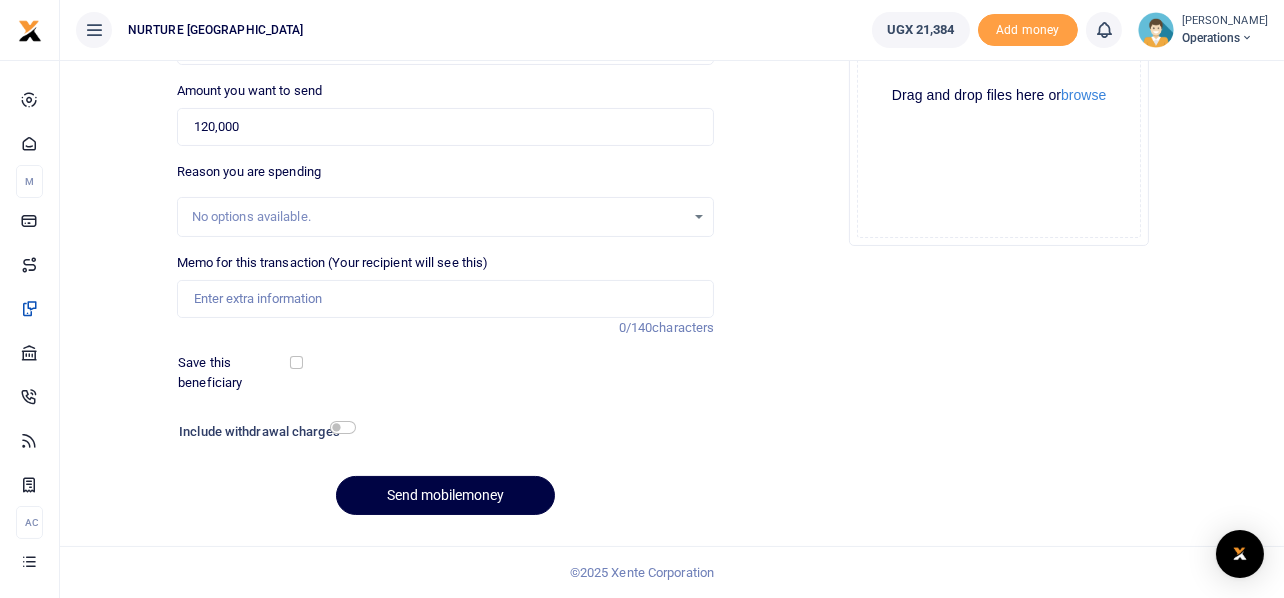 click on "Include withdrawal charges" at bounding box center (263, 434) 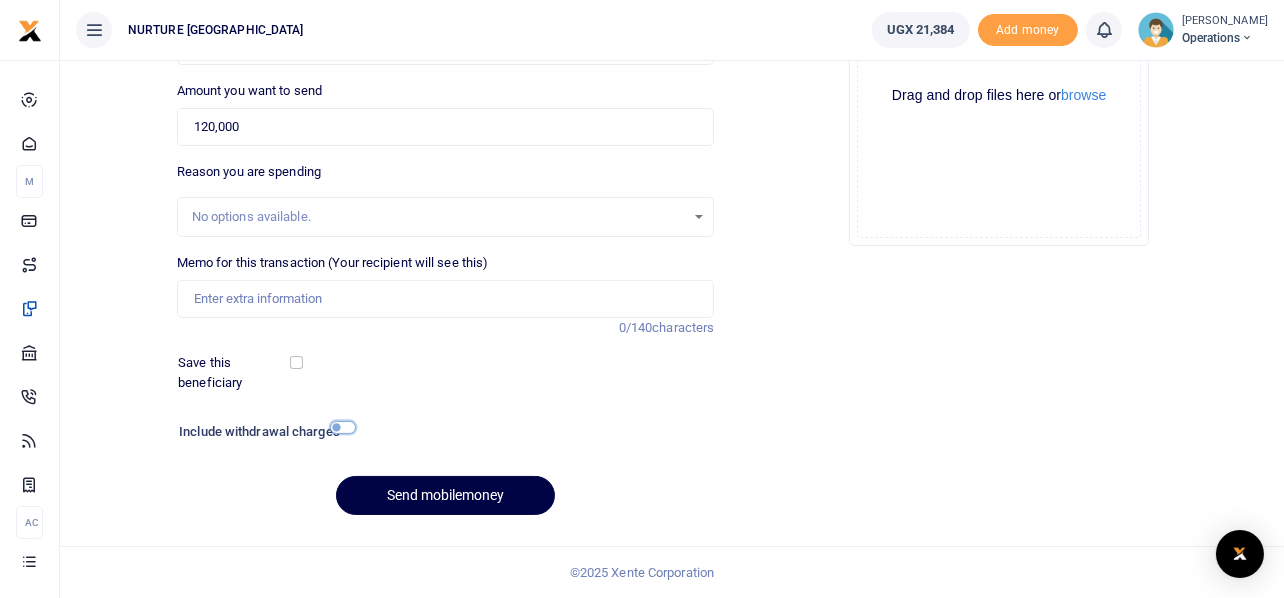 click at bounding box center (343, 427) 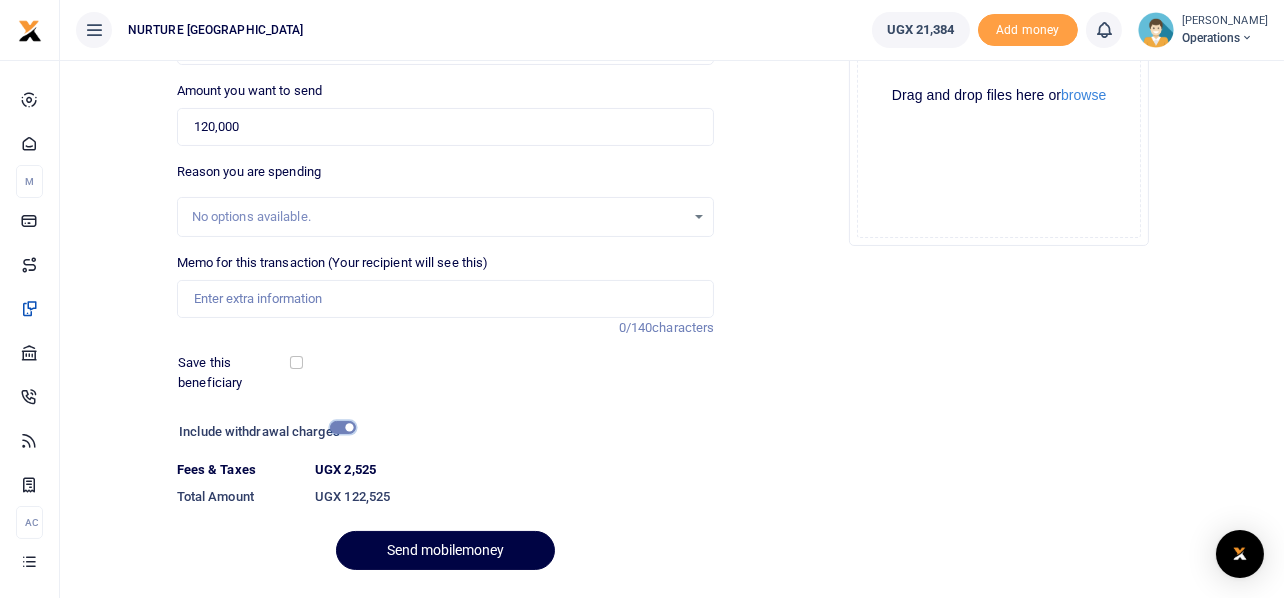 scroll, scrollTop: 342, scrollLeft: 0, axis: vertical 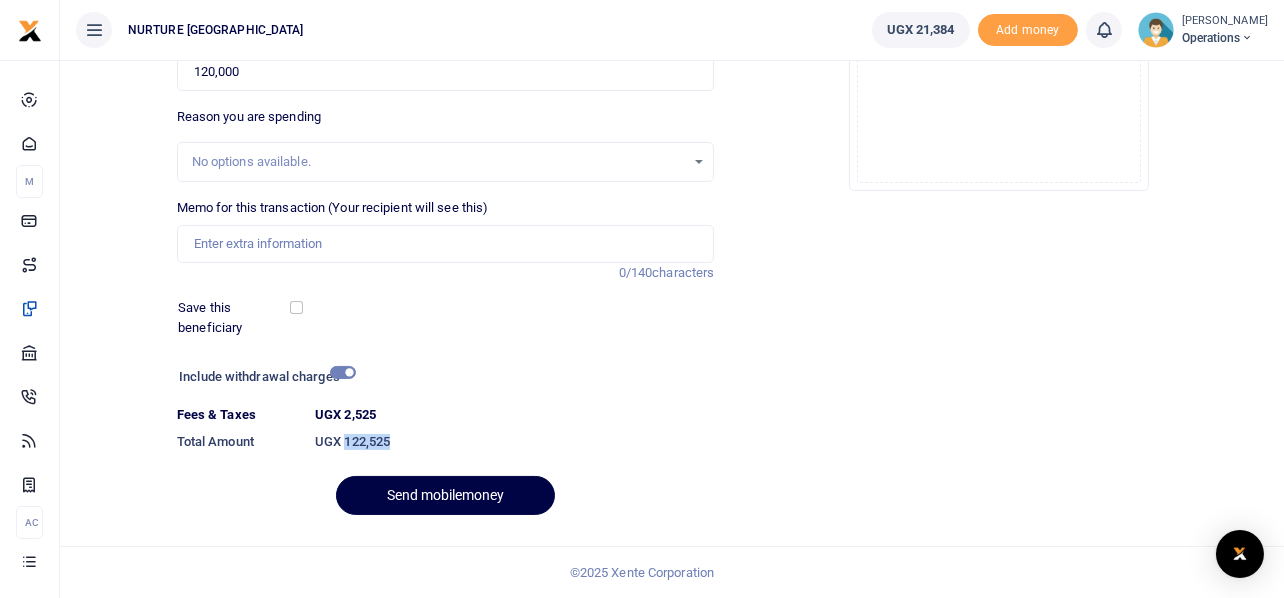 drag, startPoint x: 396, startPoint y: 441, endPoint x: 345, endPoint y: 437, distance: 51.156624 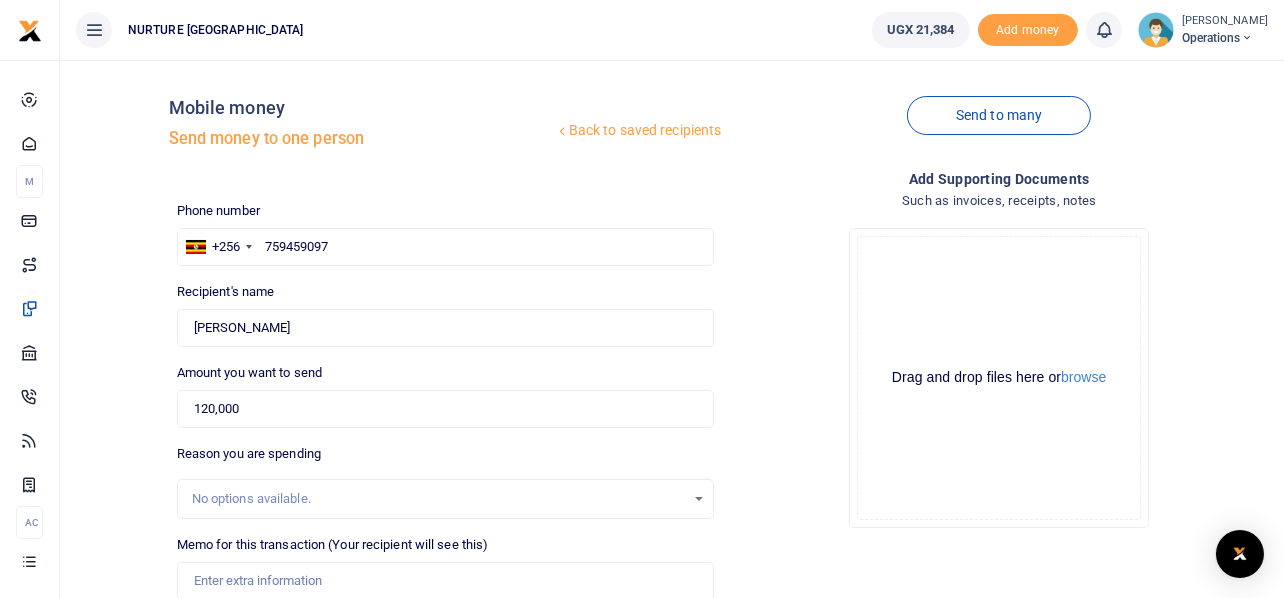 scroll, scrollTop: 0, scrollLeft: 0, axis: both 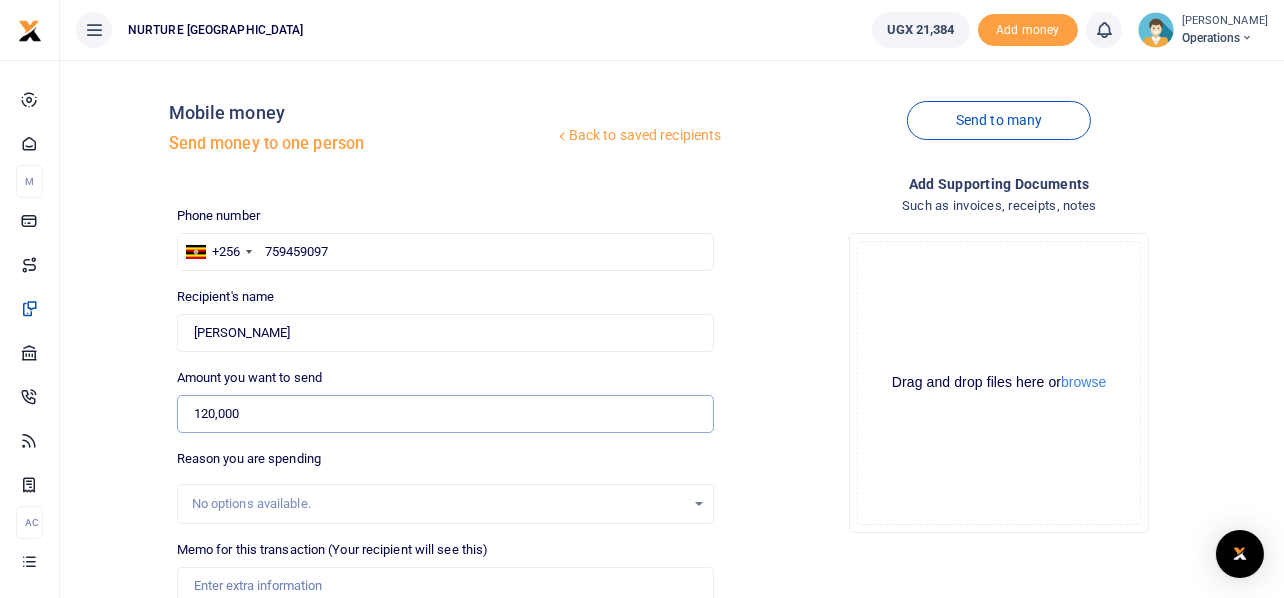 click on "120,000" at bounding box center (446, 414) 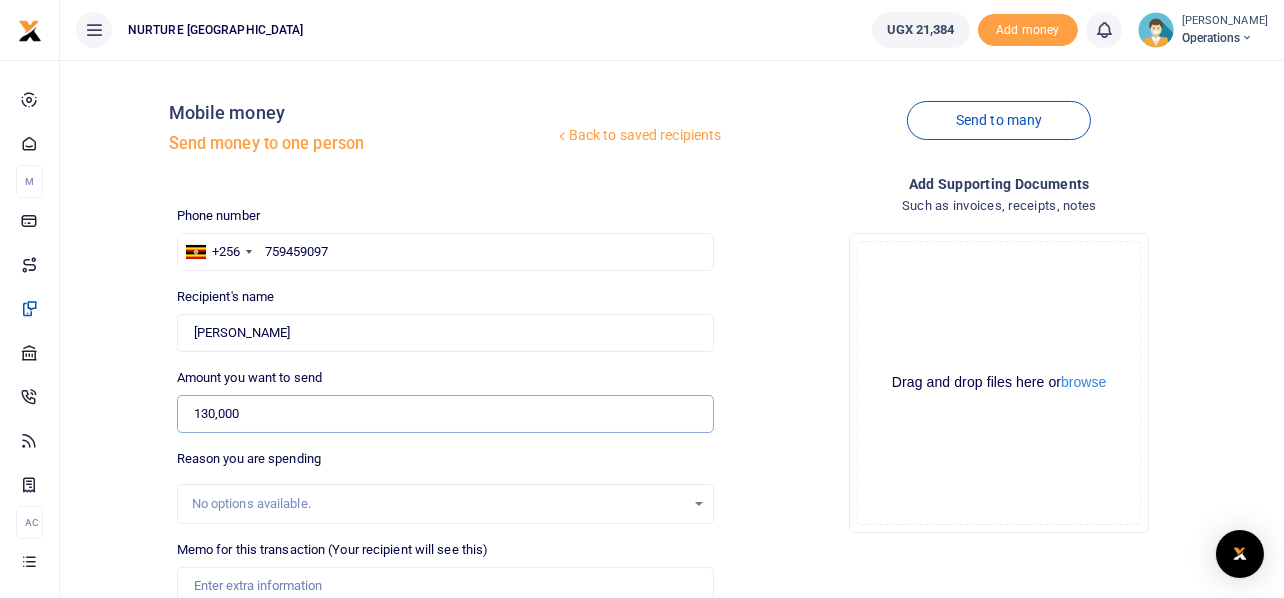 type on "130,000" 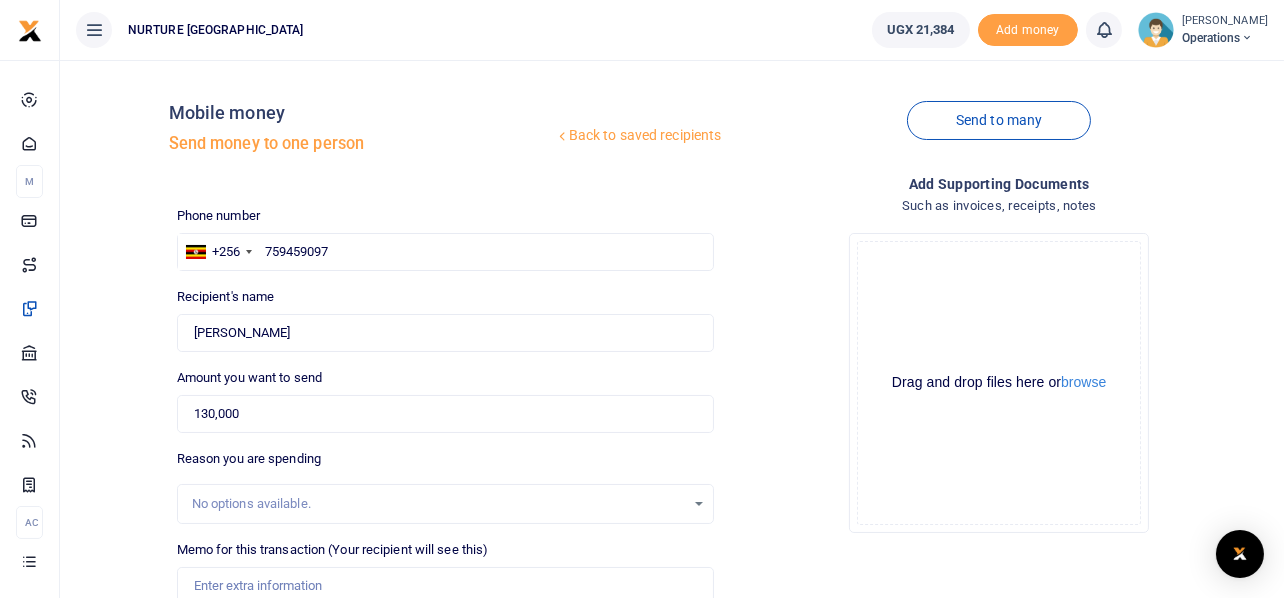 click on "Drop your files here Drag and drop files here or  browse Powered by  Uppy" at bounding box center [999, 383] 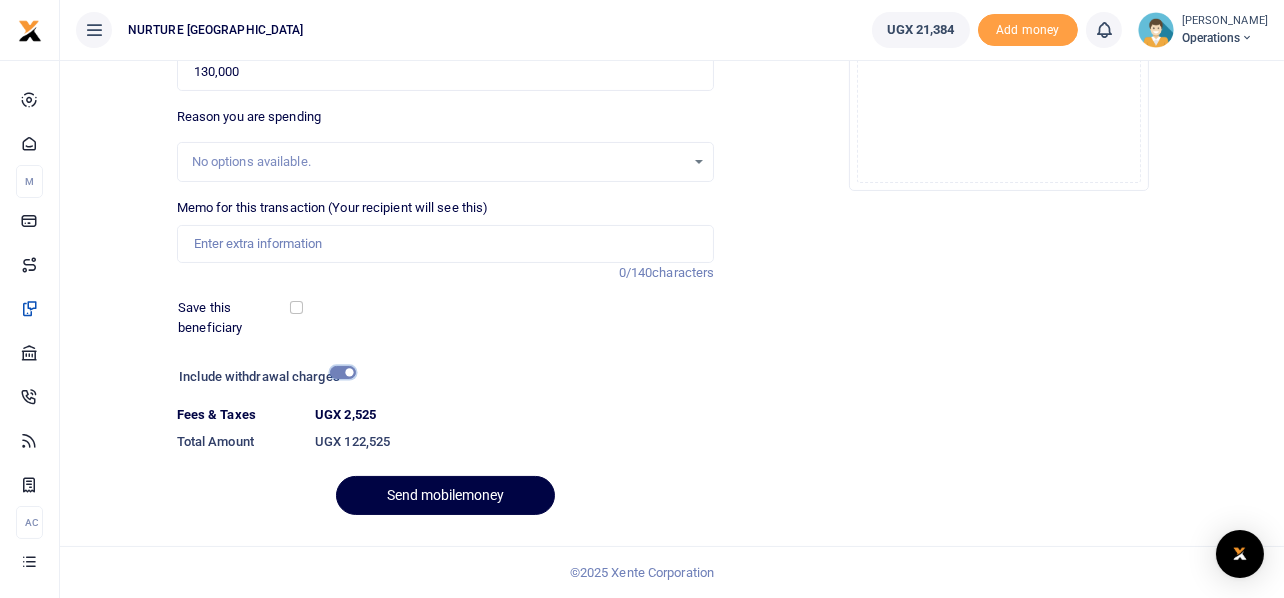 click at bounding box center (343, 372) 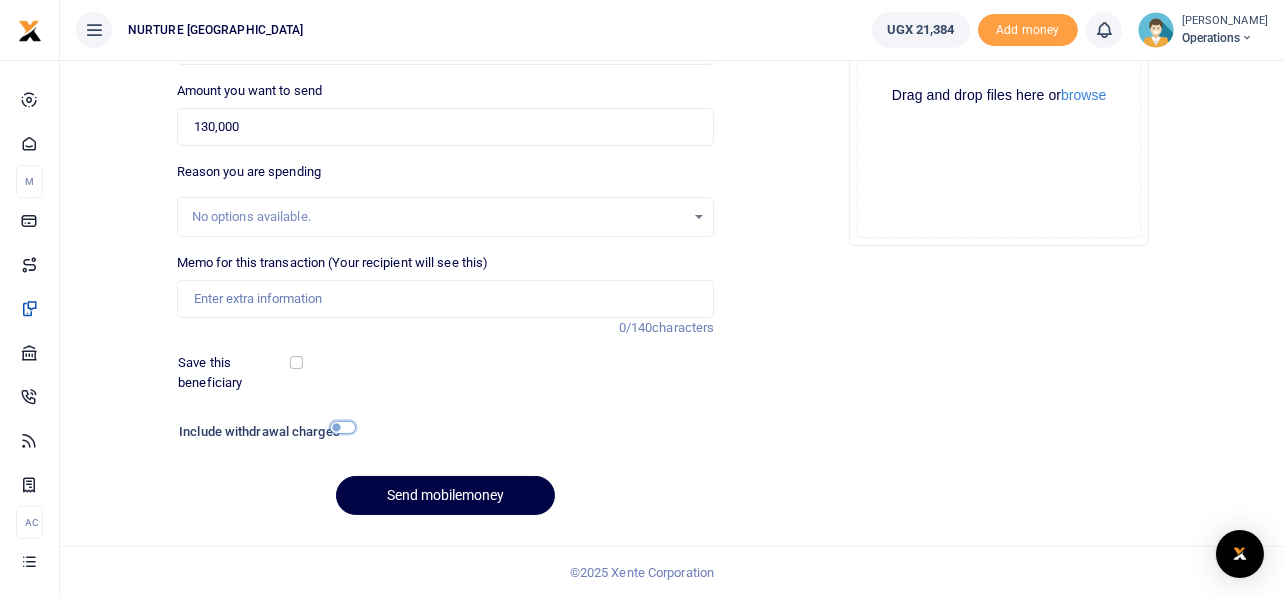 click at bounding box center (343, 427) 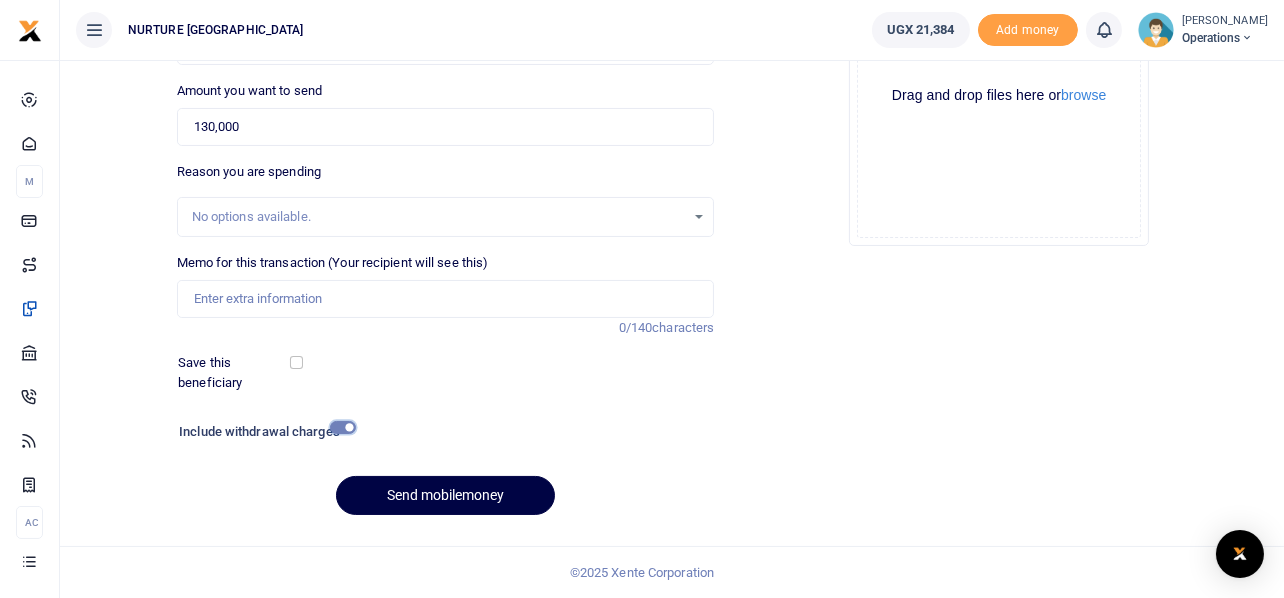 scroll, scrollTop: 342, scrollLeft: 0, axis: vertical 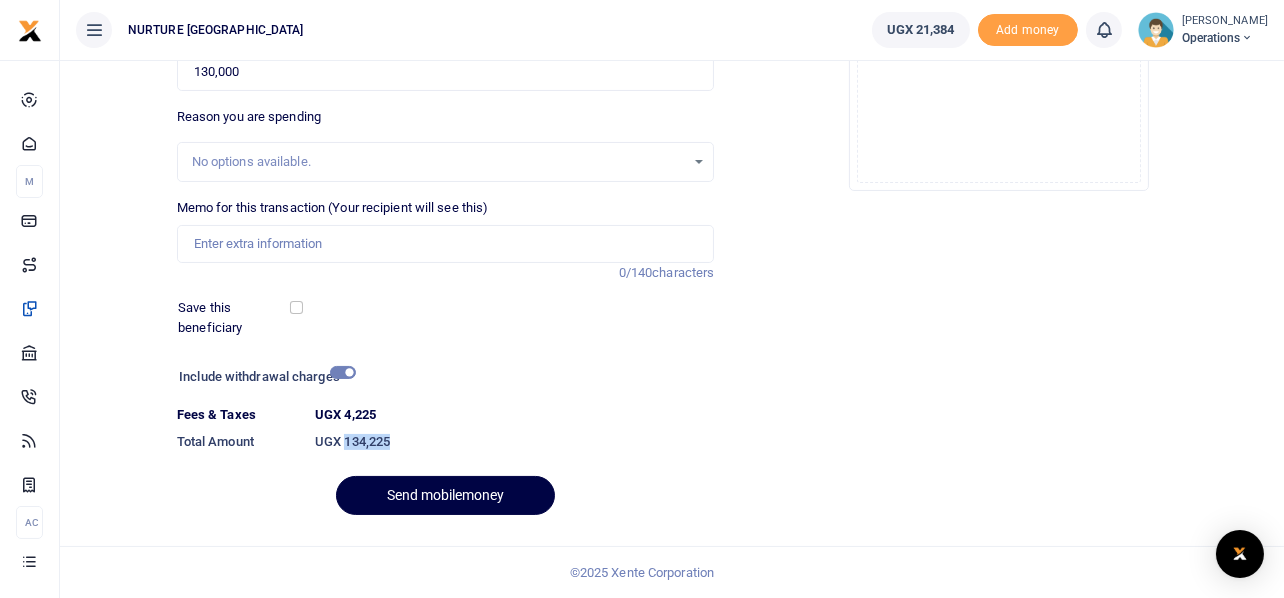 drag, startPoint x: 394, startPoint y: 439, endPoint x: 346, endPoint y: 436, distance: 48.09366 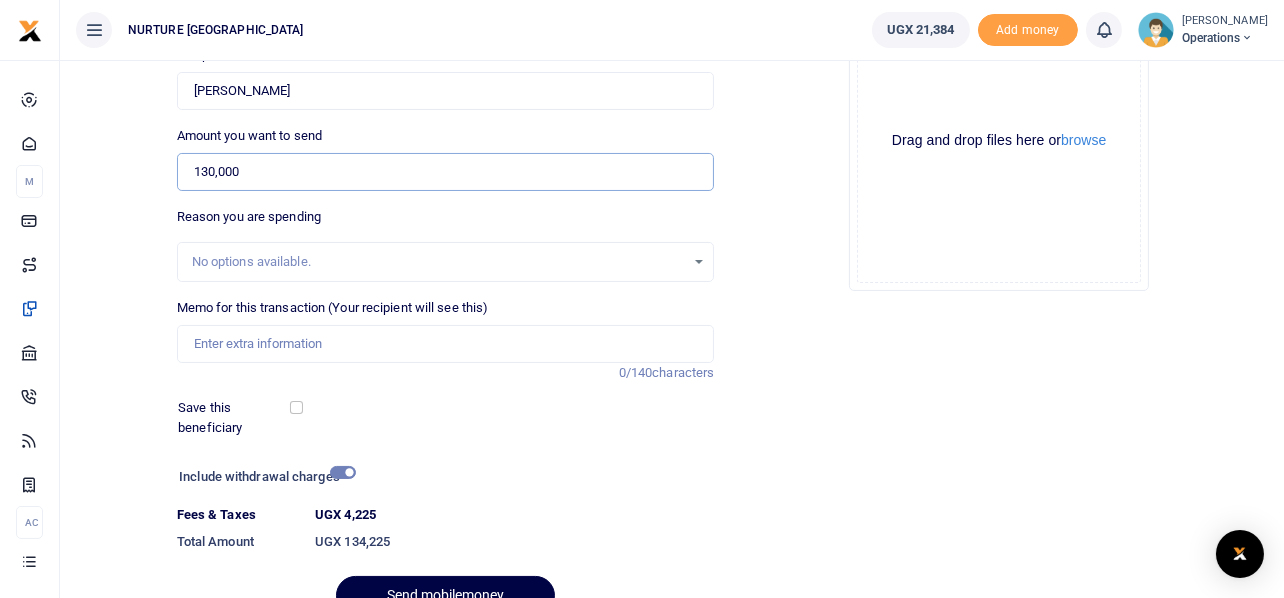 click on "130,000" at bounding box center (446, 172) 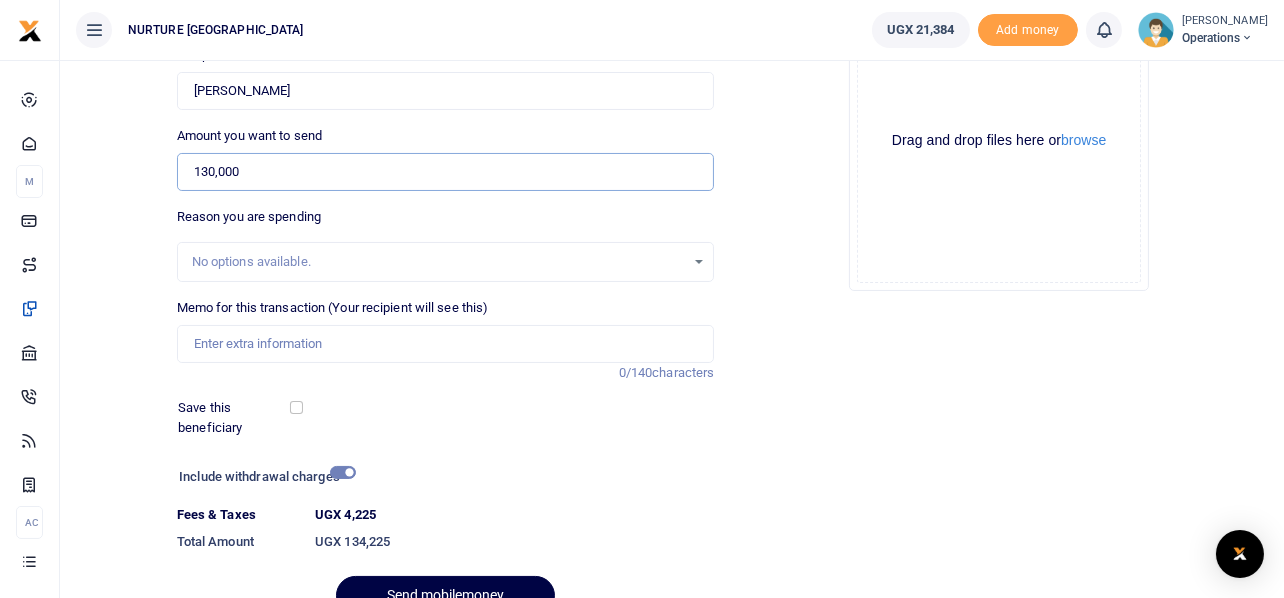 paste on "65" 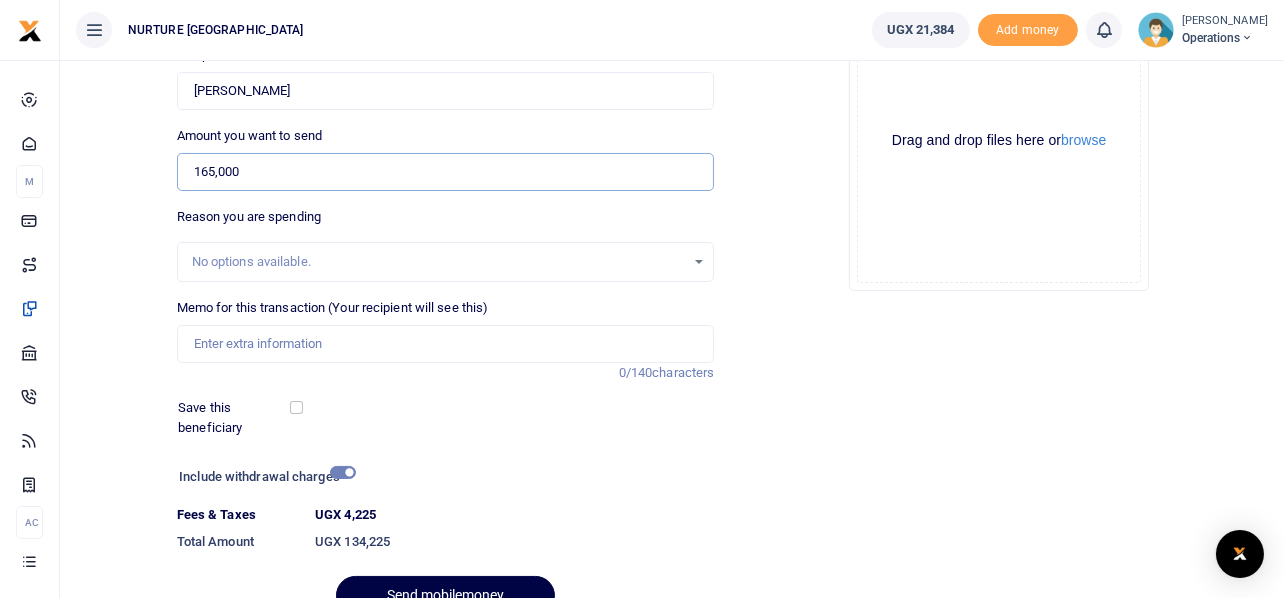 type on "165,000" 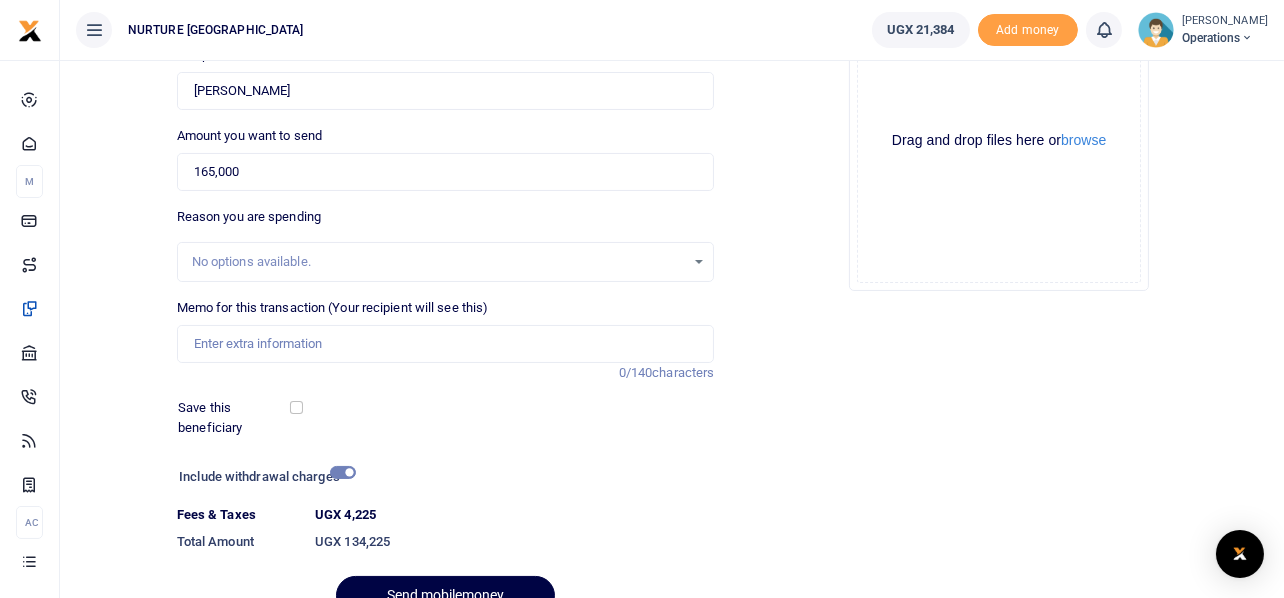 click on "Drop your files here Drag and drop files here or  browse Powered by  Uppy" at bounding box center (999, 141) 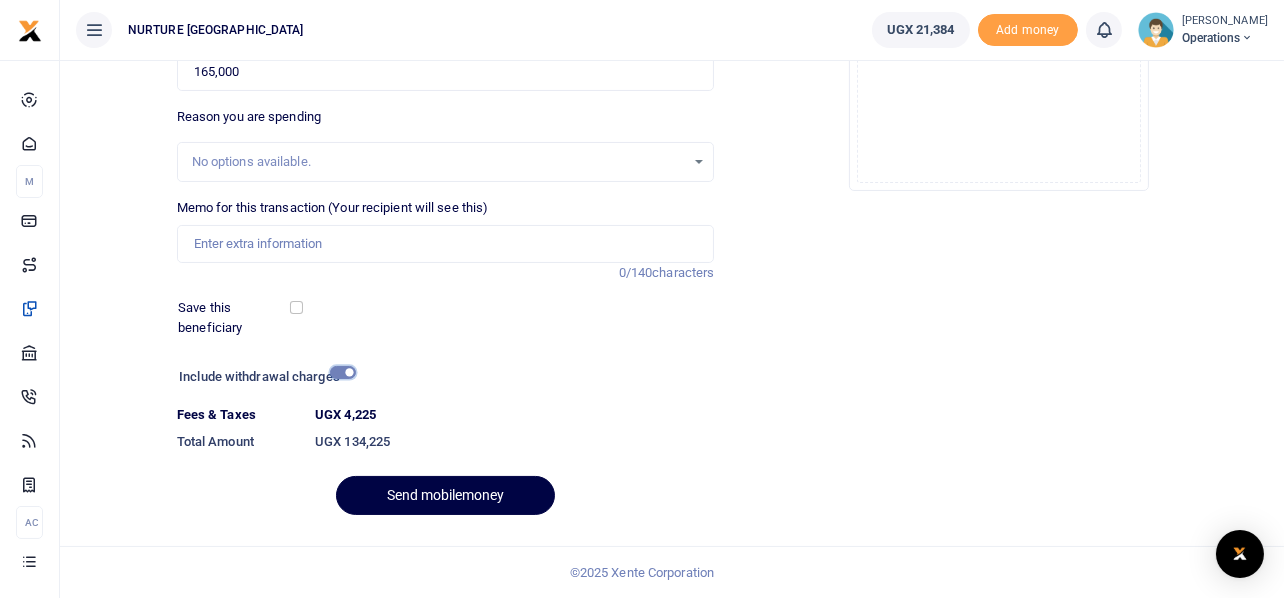 click at bounding box center [343, 372] 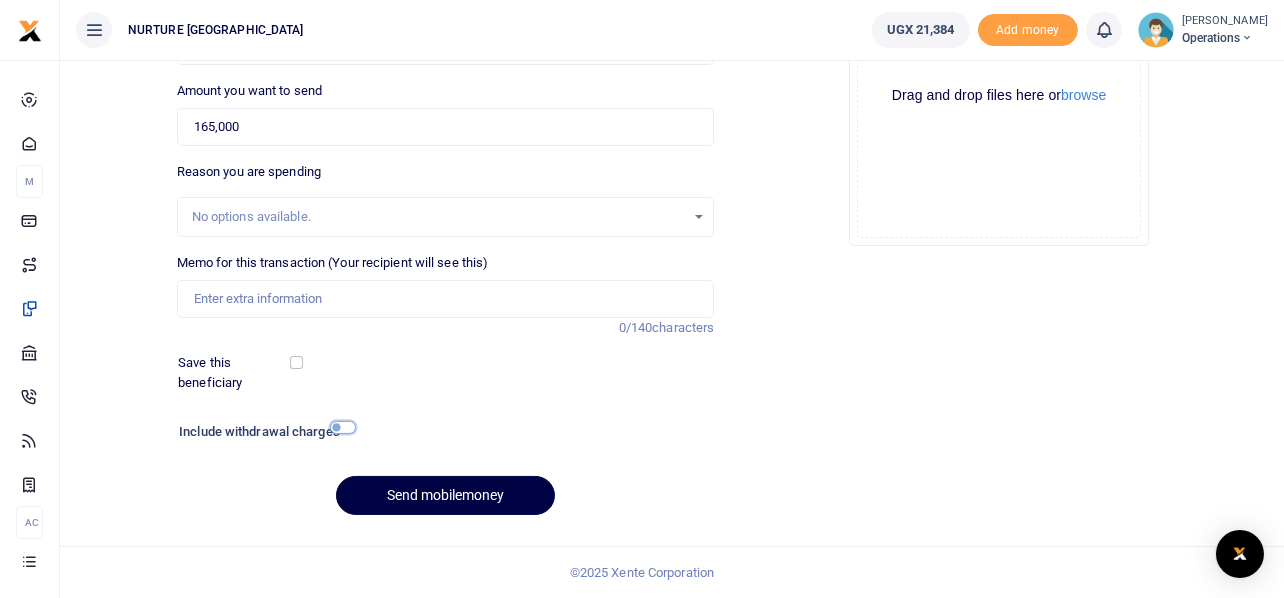 click at bounding box center [343, 427] 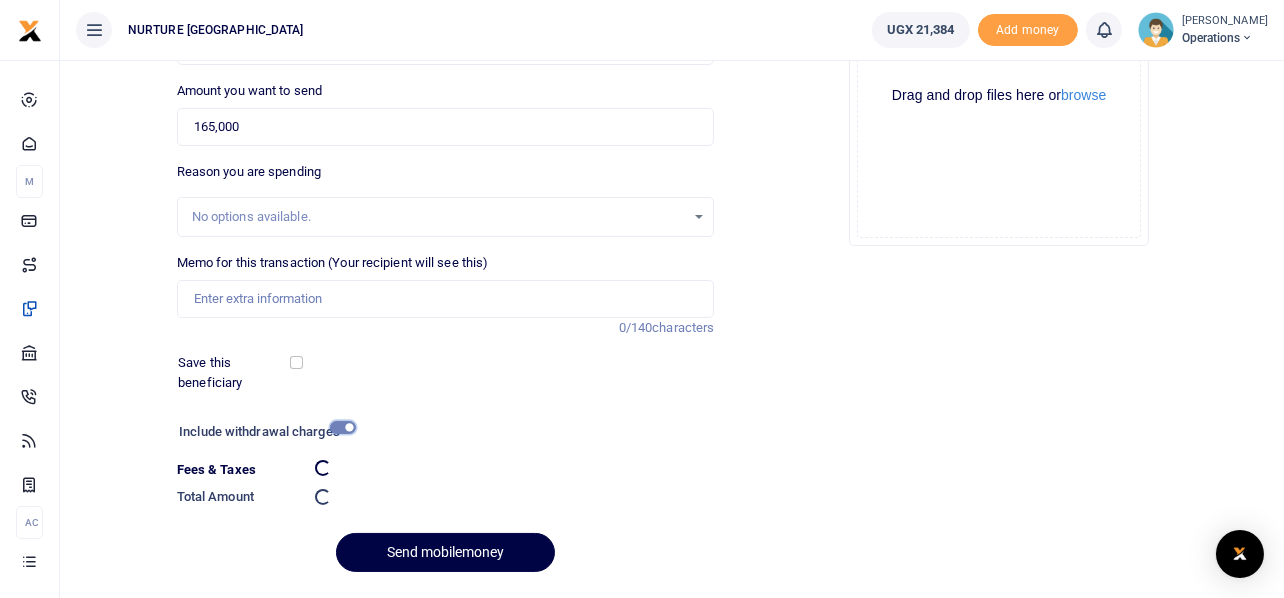 scroll, scrollTop: 342, scrollLeft: 0, axis: vertical 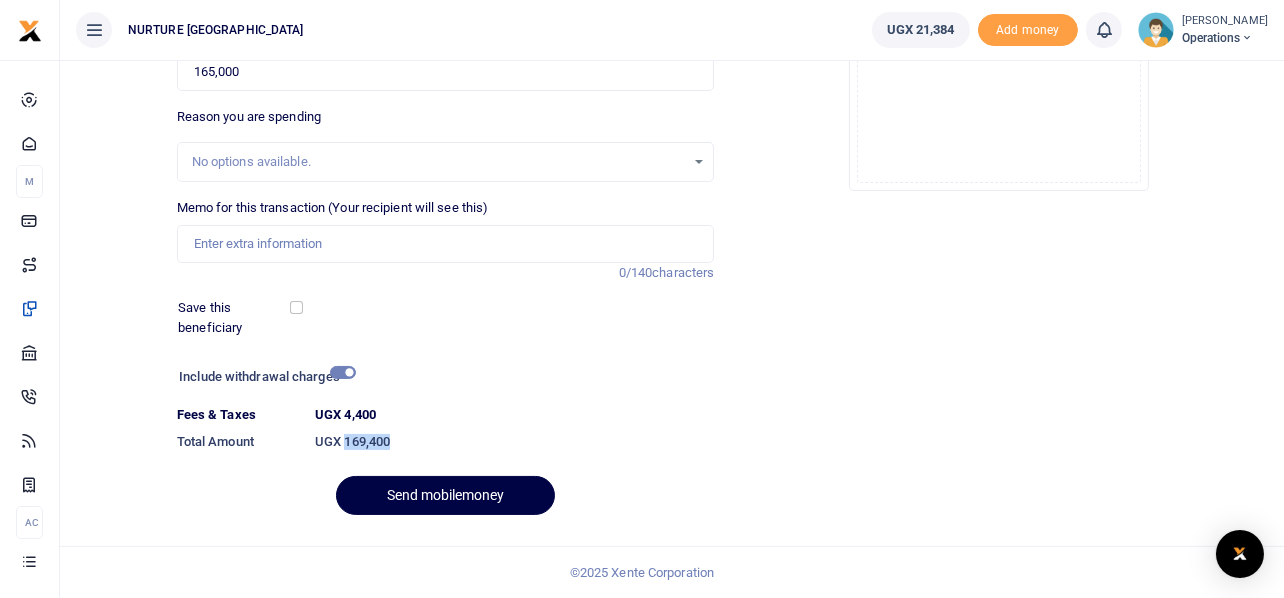 drag, startPoint x: 391, startPoint y: 440, endPoint x: 346, endPoint y: 427, distance: 46.840153 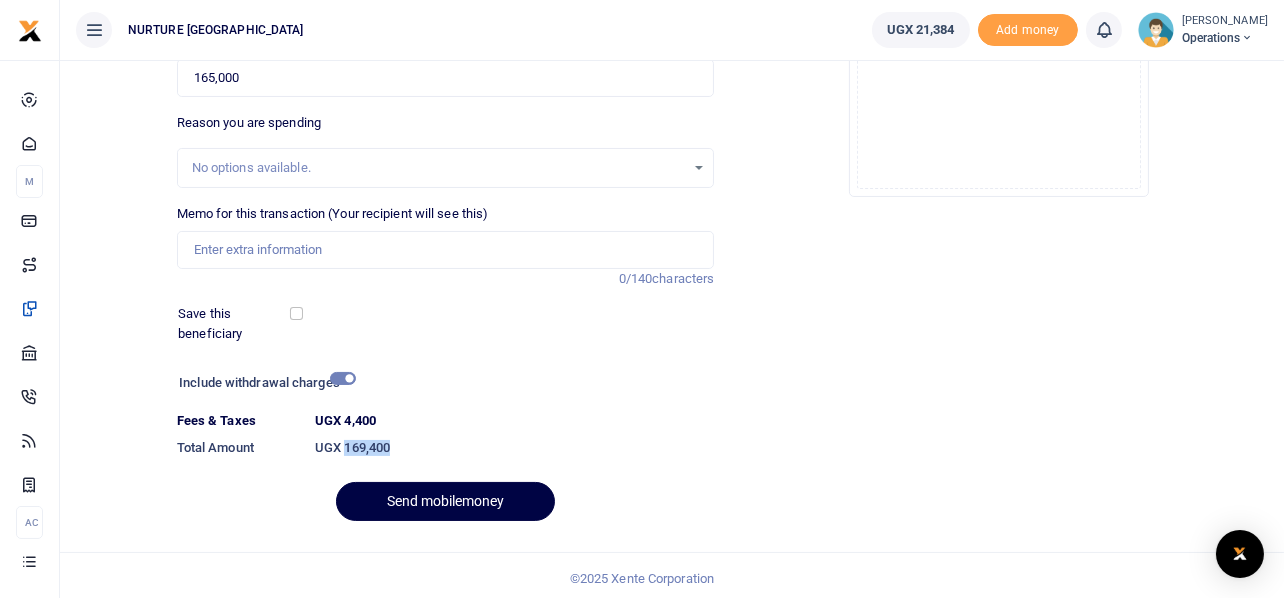 scroll, scrollTop: 41, scrollLeft: 0, axis: vertical 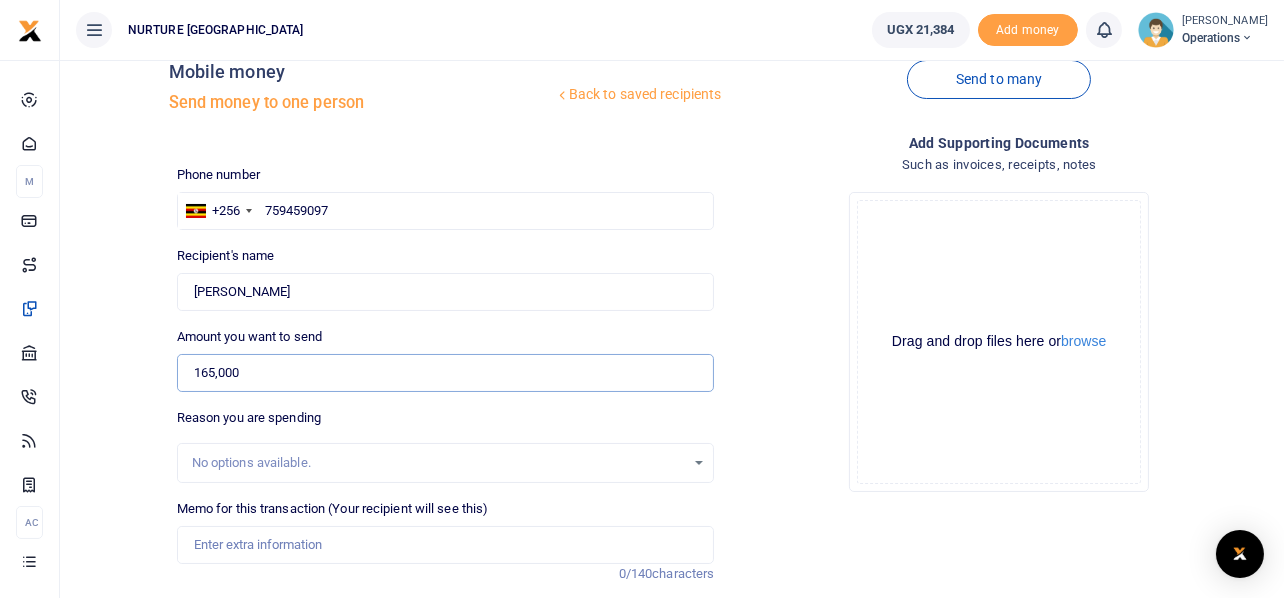 click on "165,000" at bounding box center [446, 373] 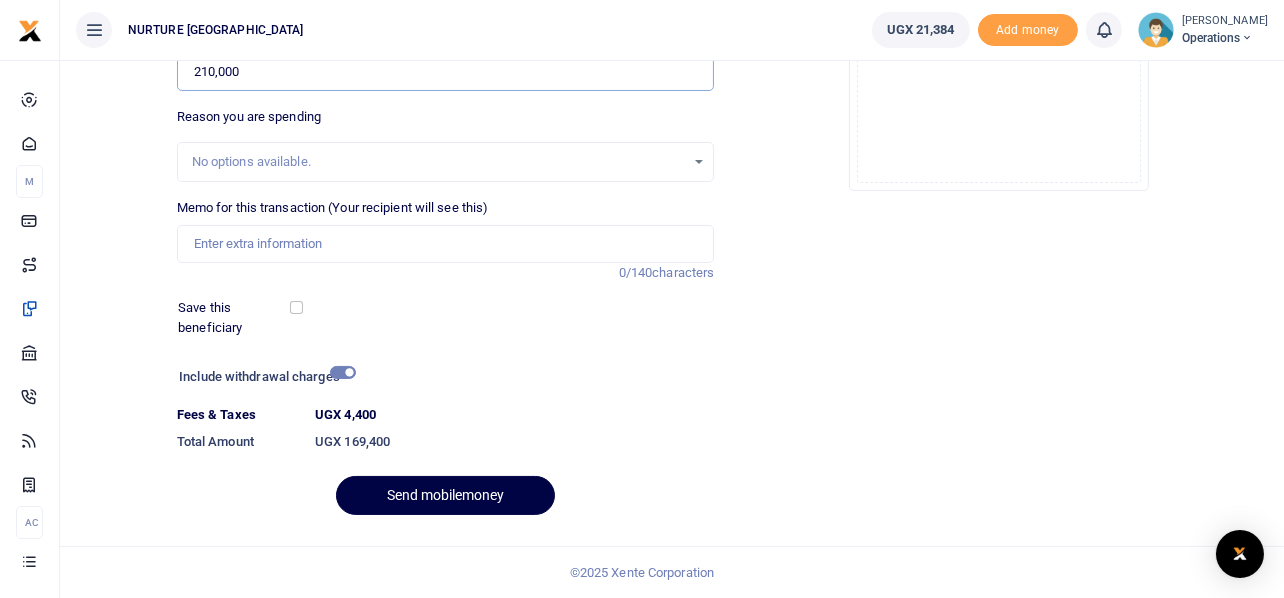 type on "210,000" 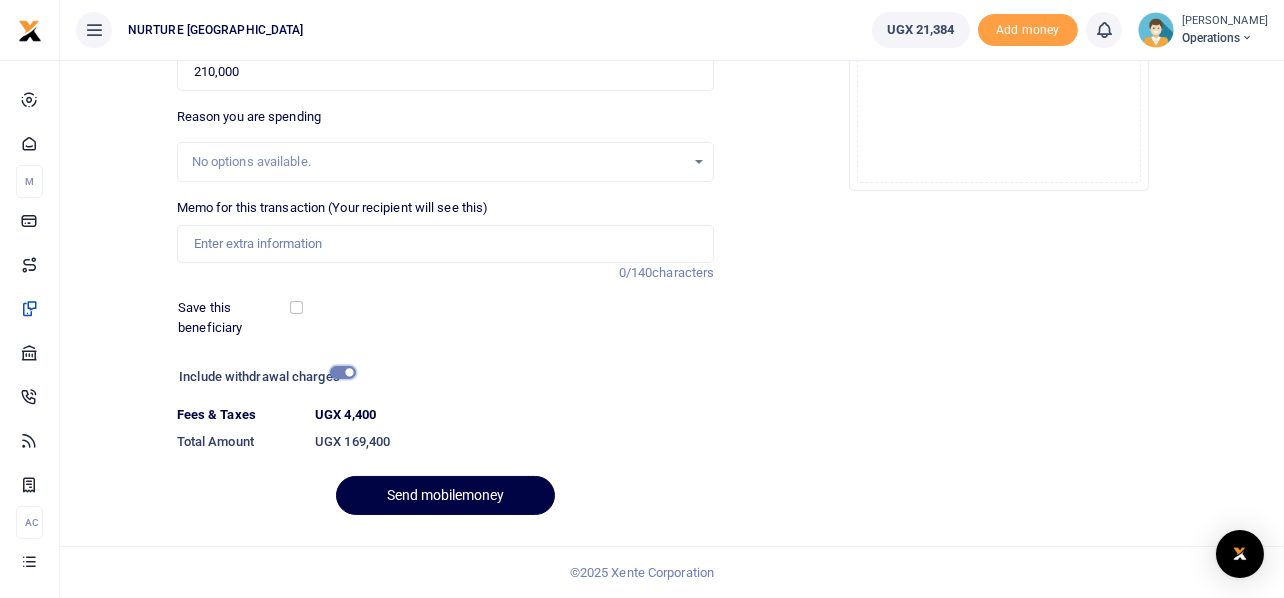 click at bounding box center [343, 372] 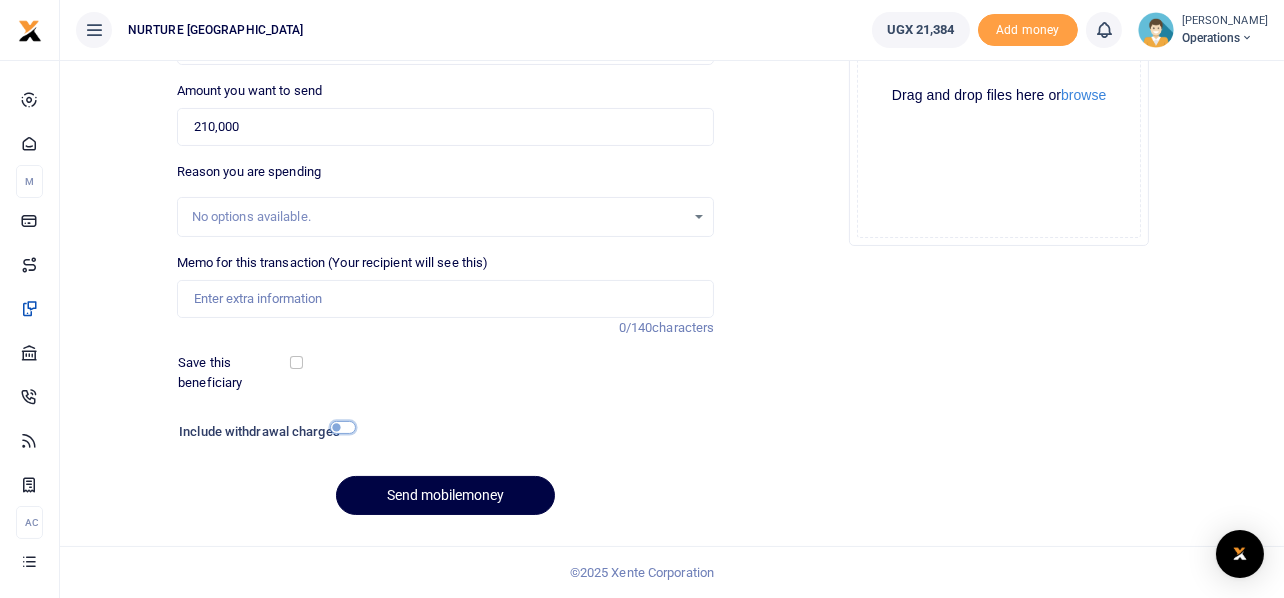 click at bounding box center (343, 427) 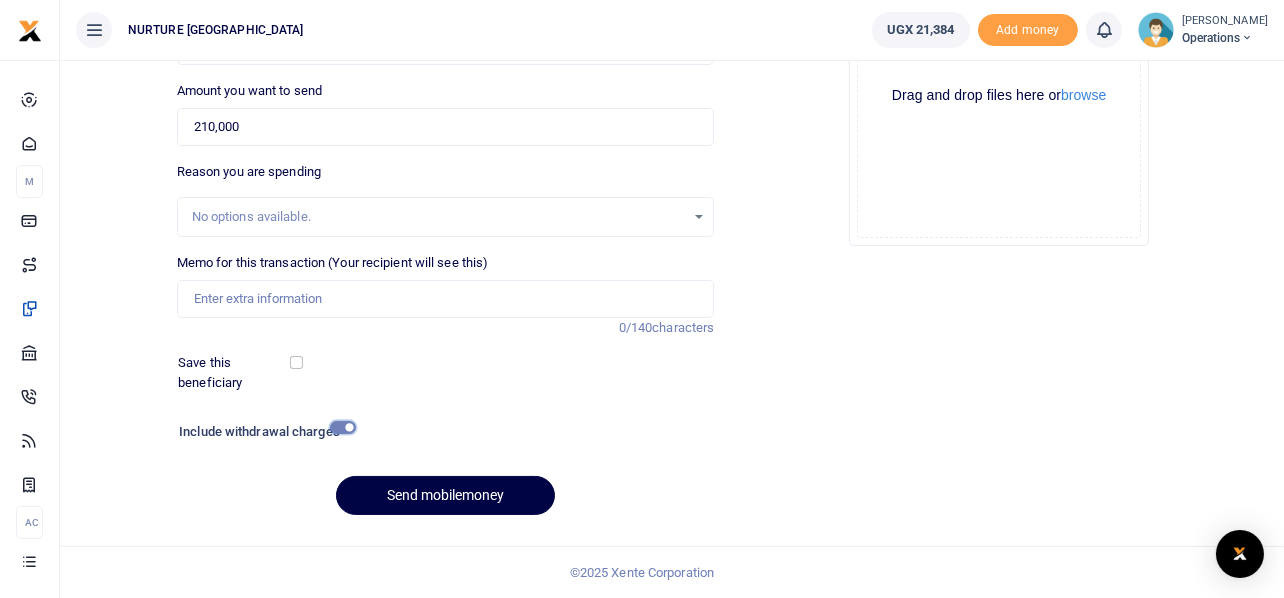 scroll, scrollTop: 342, scrollLeft: 0, axis: vertical 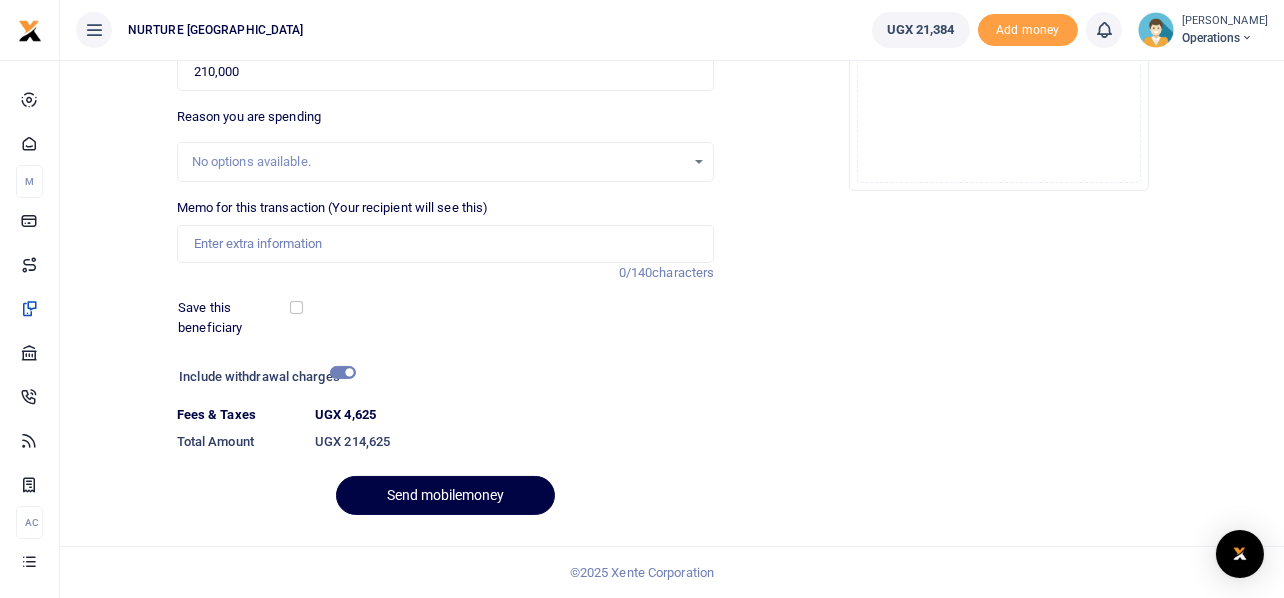 click on "UGX  214,625" at bounding box center [514, 442] 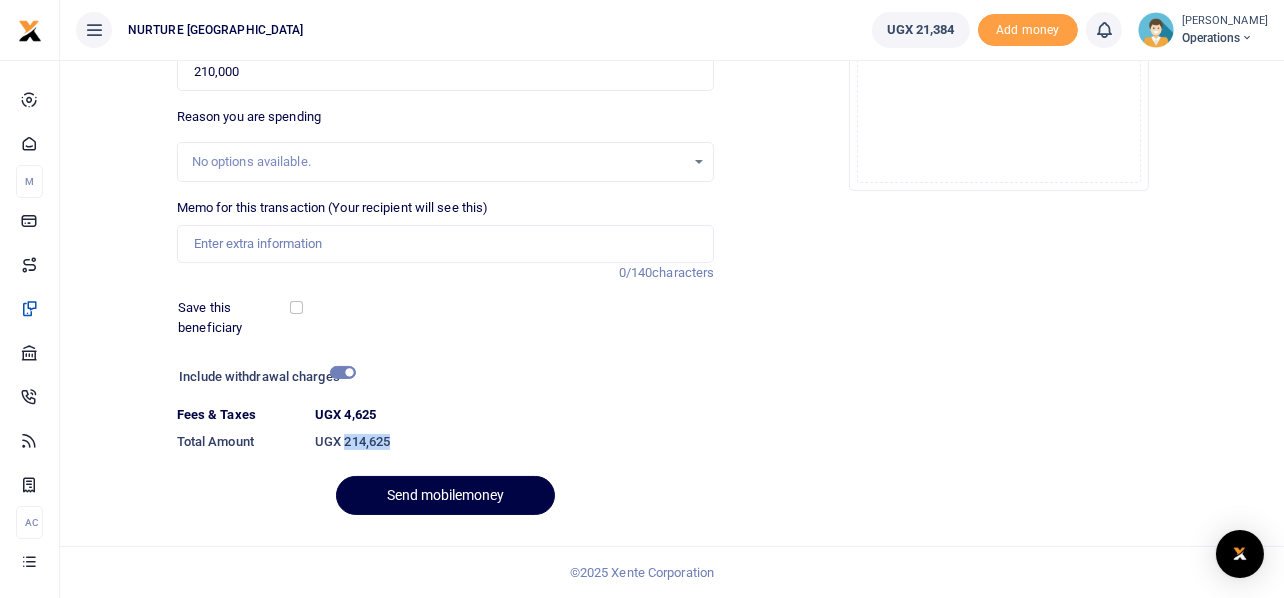 drag, startPoint x: 394, startPoint y: 438, endPoint x: 345, endPoint y: 422, distance: 51.546097 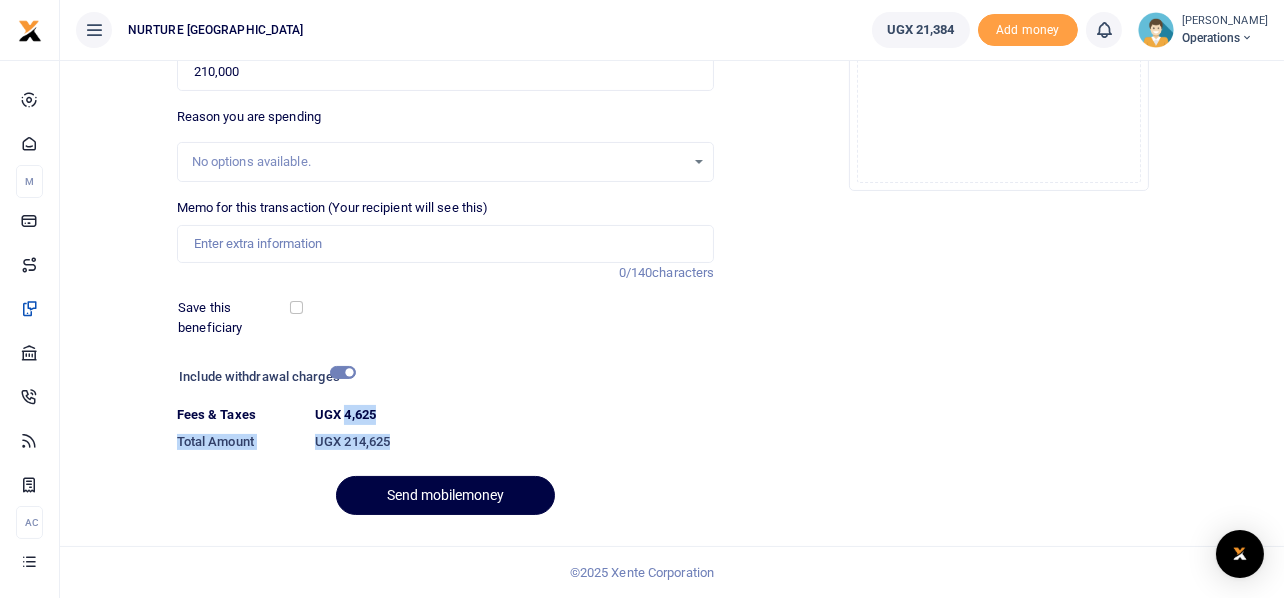 click on "UGX  214,625" at bounding box center [514, 442] 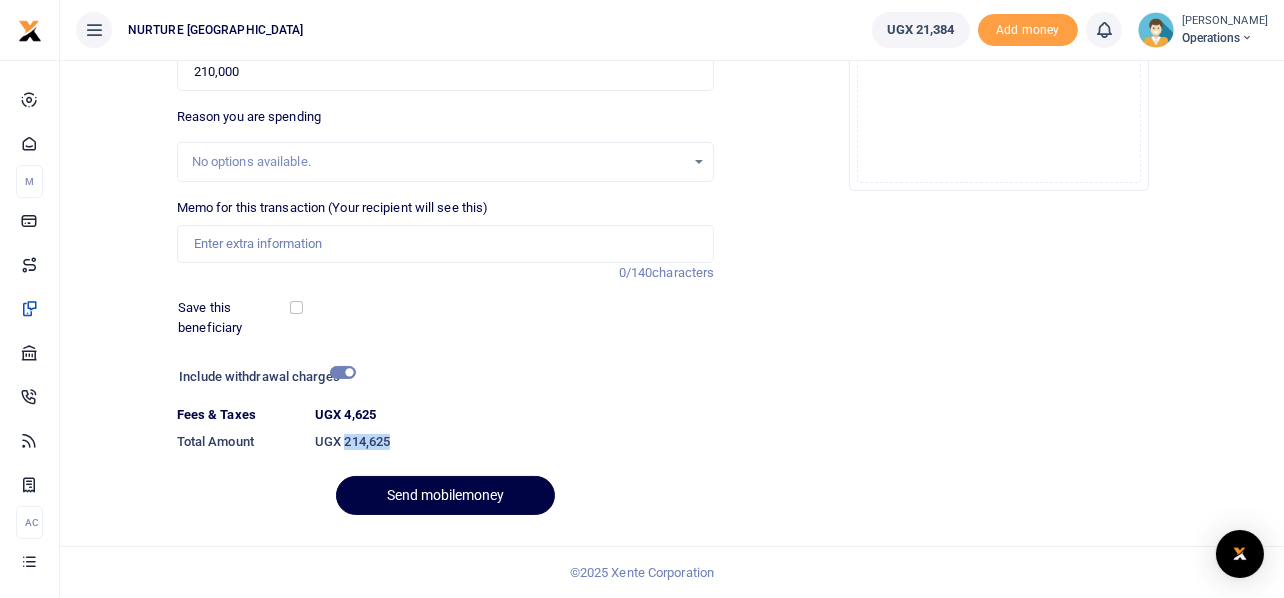 drag, startPoint x: 398, startPoint y: 440, endPoint x: 345, endPoint y: 432, distance: 53.600372 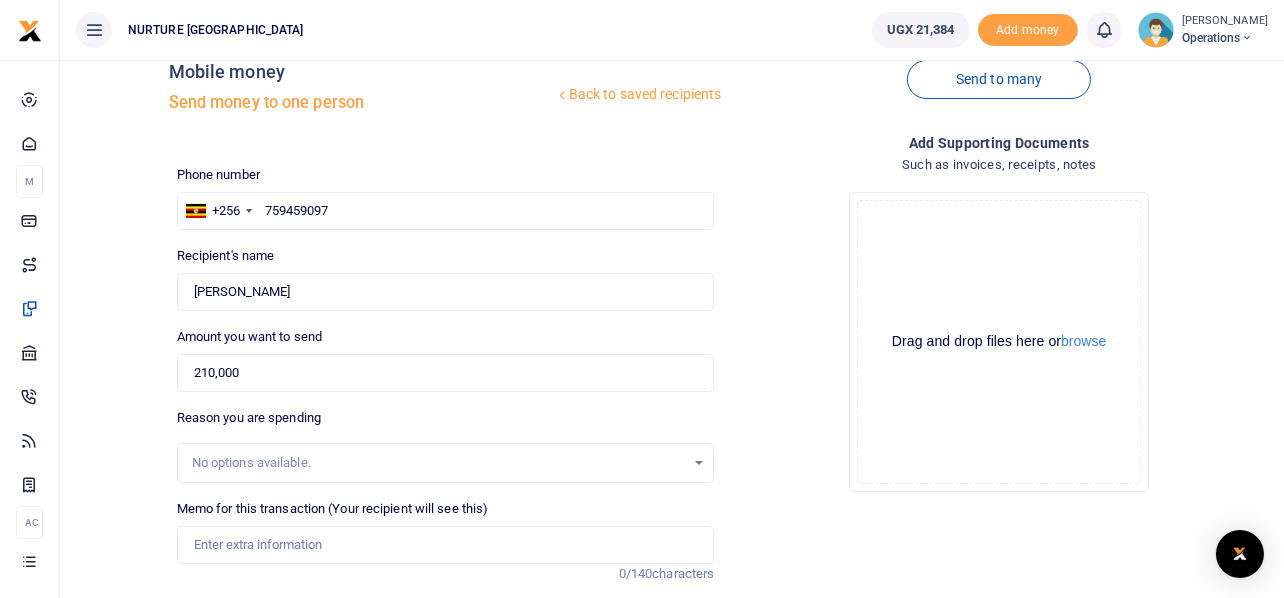 scroll, scrollTop: 0, scrollLeft: 0, axis: both 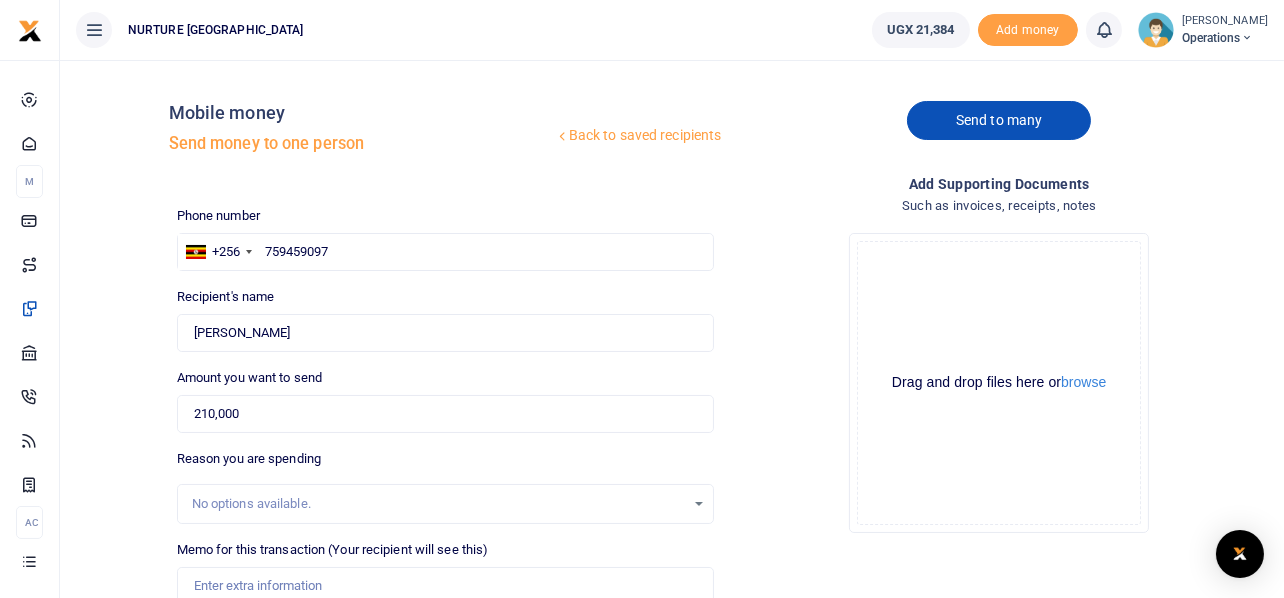 click on "Send to many" at bounding box center [999, 120] 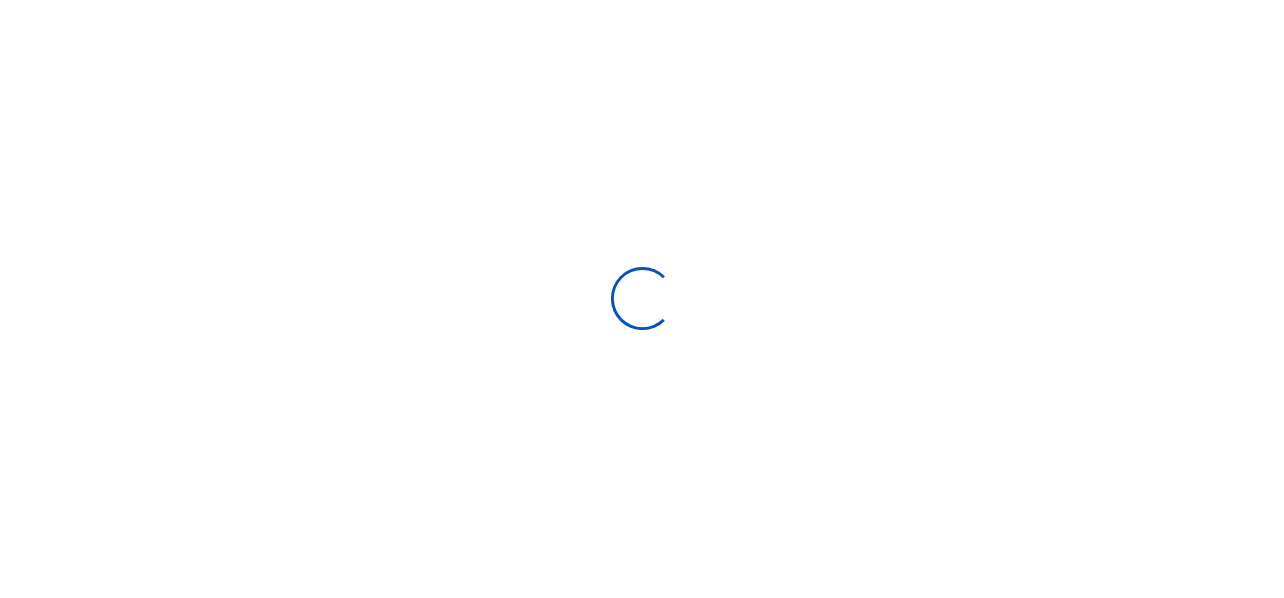 scroll, scrollTop: 0, scrollLeft: 0, axis: both 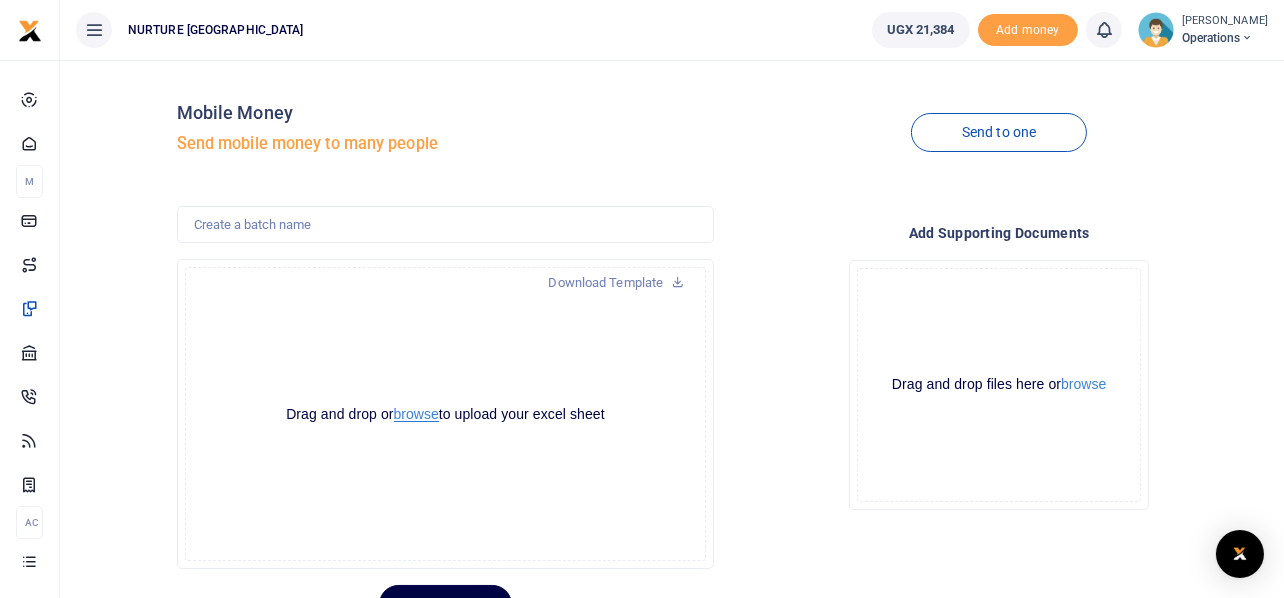 click on "browse" at bounding box center [416, 414] 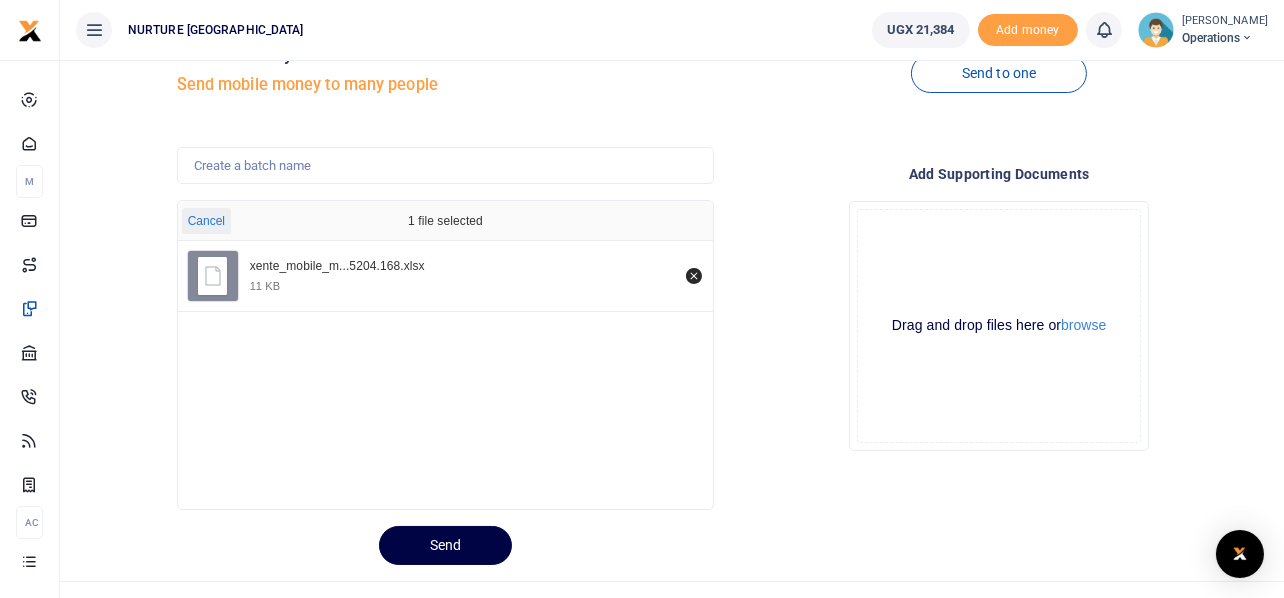 scroll, scrollTop: 94, scrollLeft: 0, axis: vertical 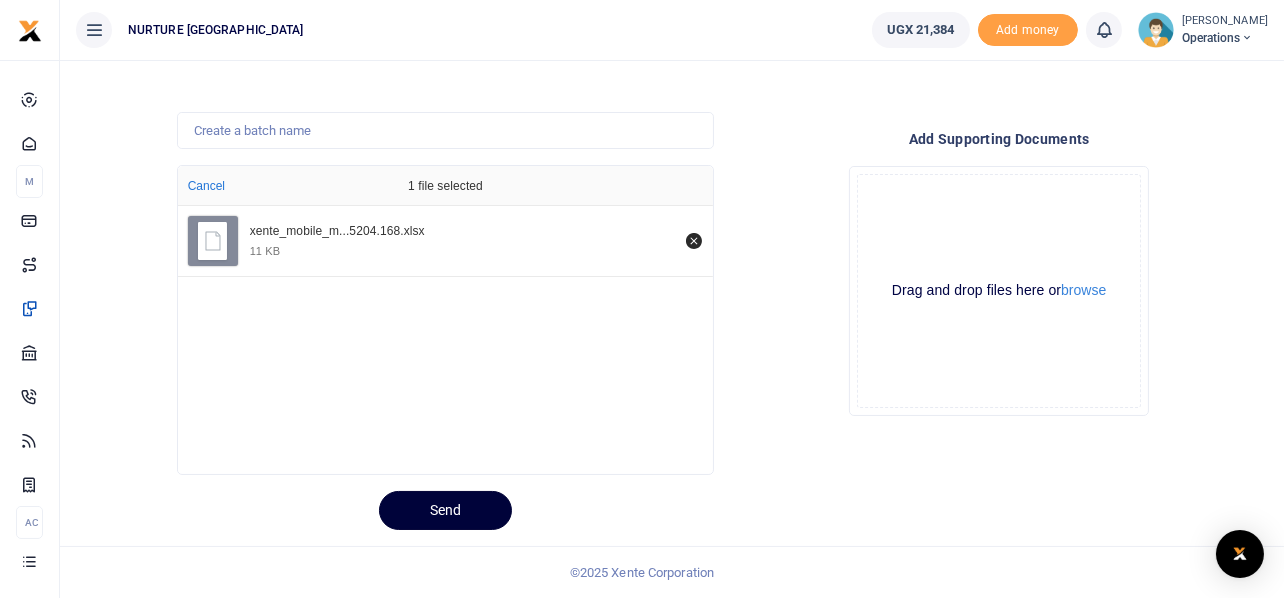 click on "Send" at bounding box center (445, 510) 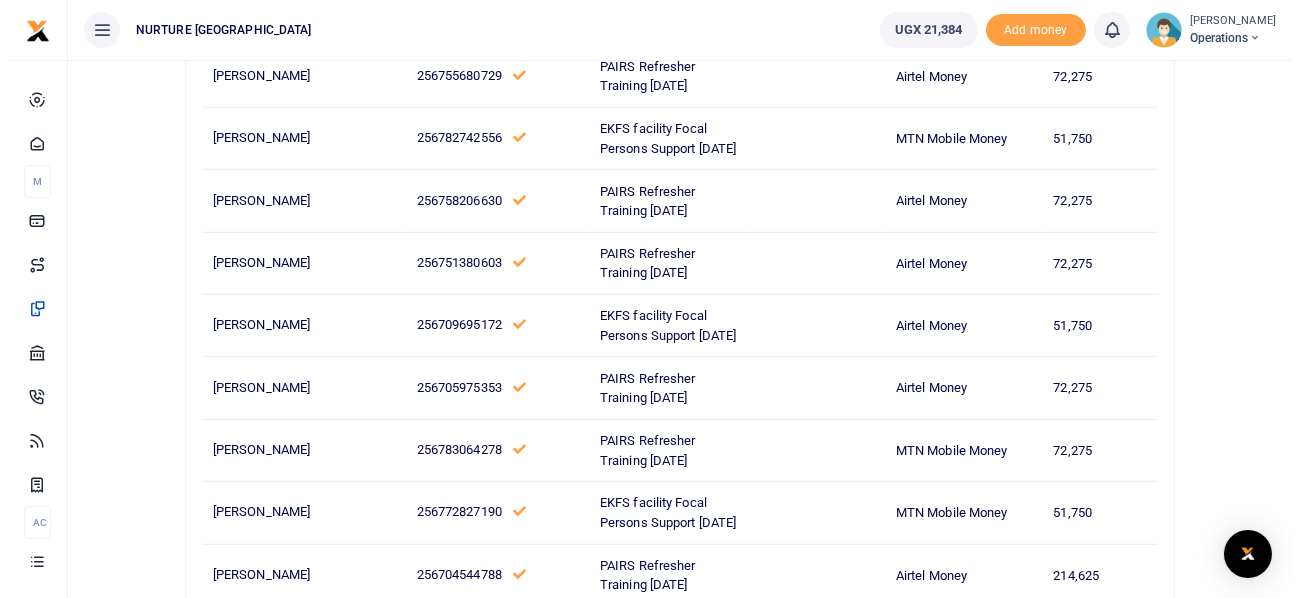 scroll, scrollTop: 2258, scrollLeft: 0, axis: vertical 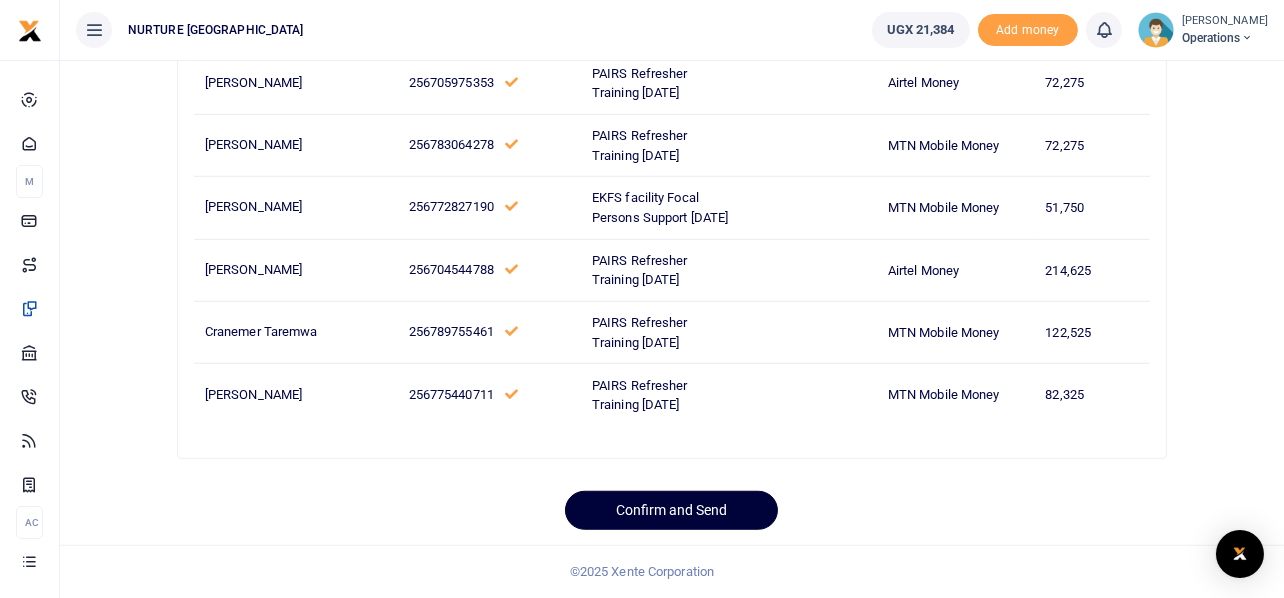 click on "Confirm and Send" at bounding box center [671, 510] 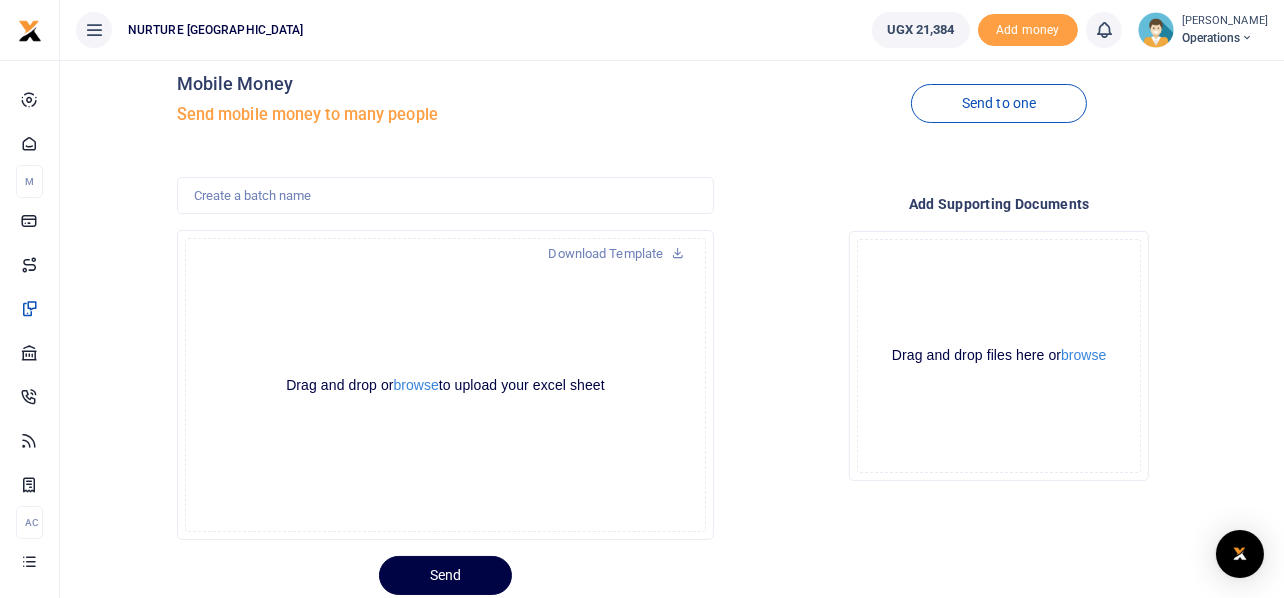 scroll, scrollTop: 0, scrollLeft: 0, axis: both 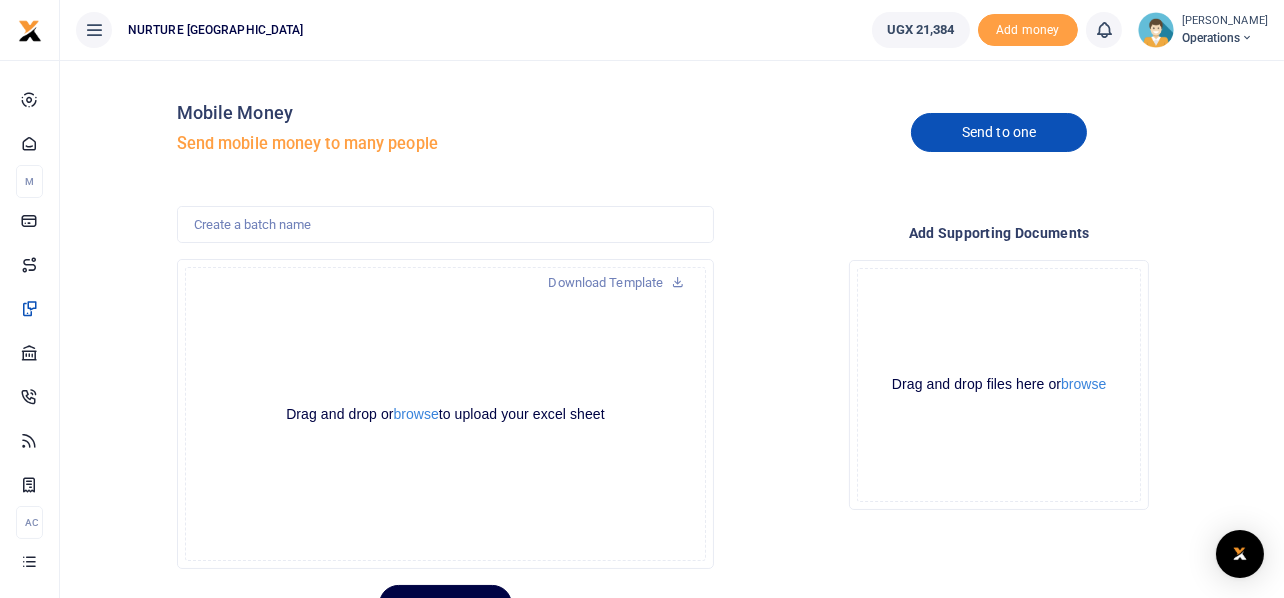 click on "Send to one" at bounding box center (999, 132) 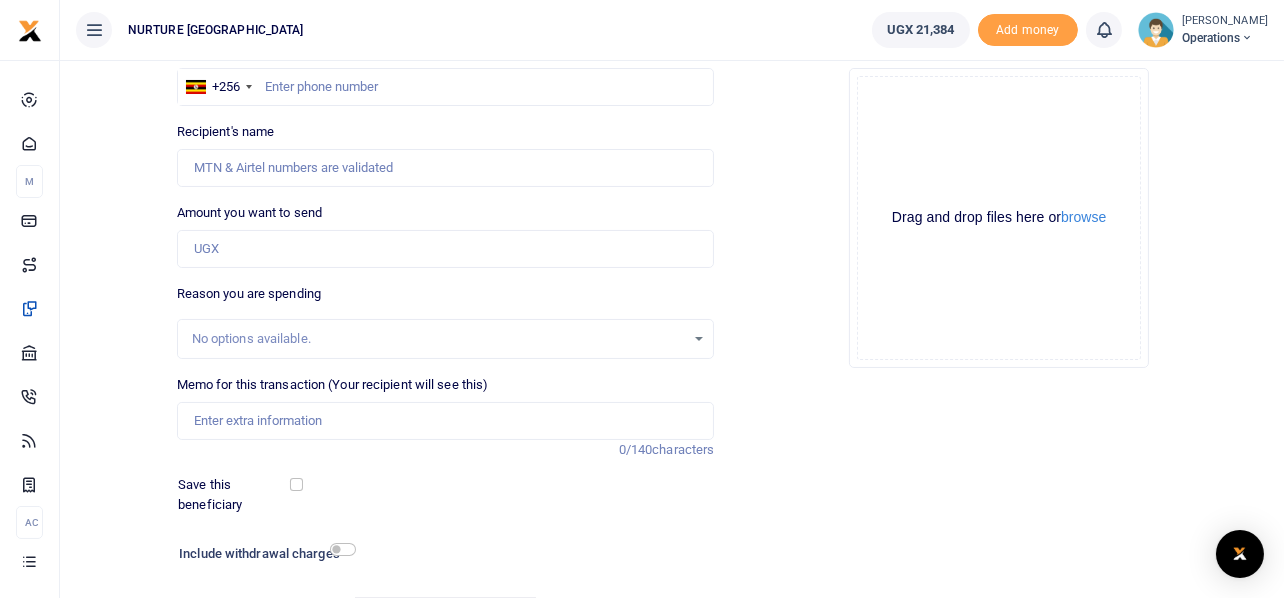 scroll, scrollTop: 0, scrollLeft: 0, axis: both 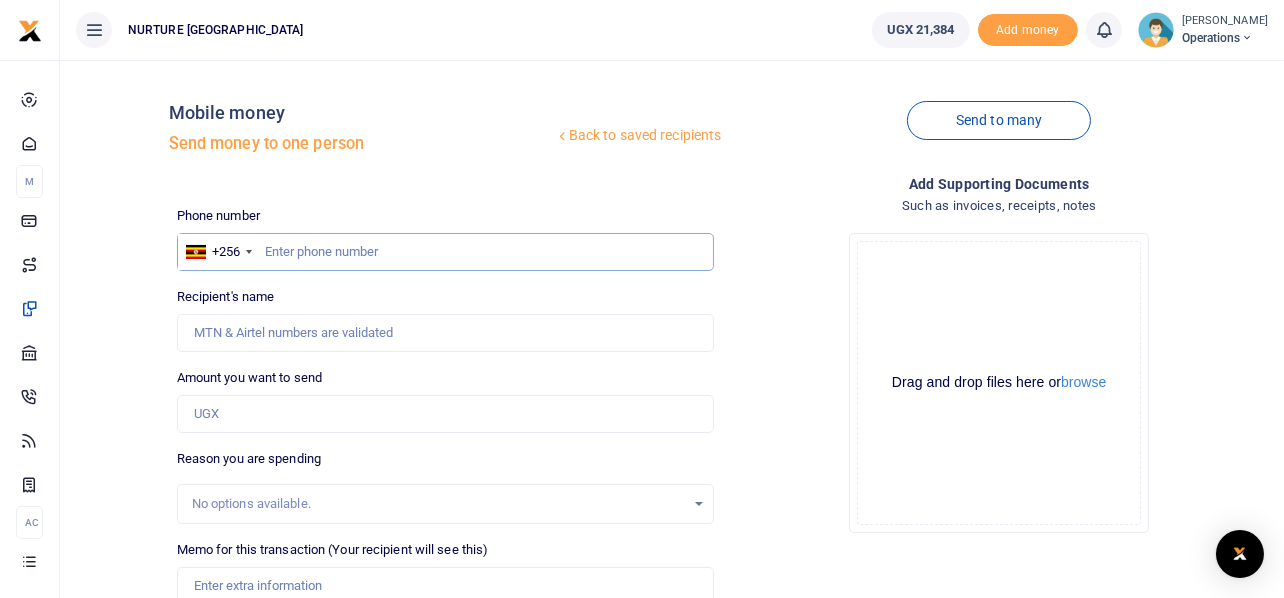 click at bounding box center (446, 252) 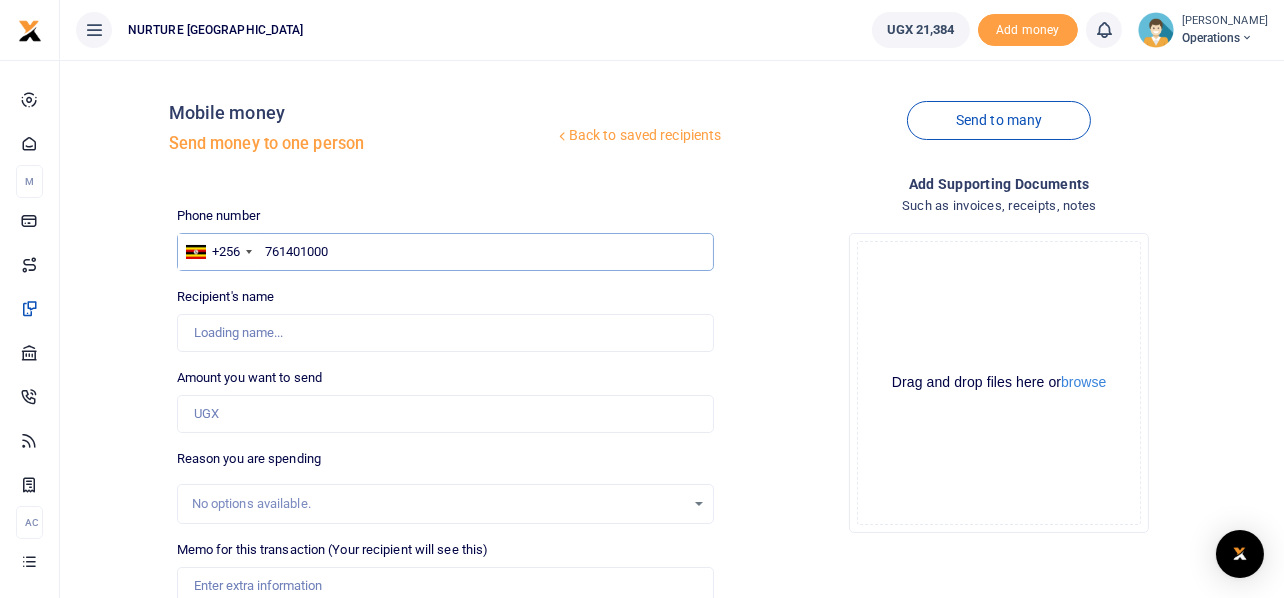 type on "[PERSON_NAME]" 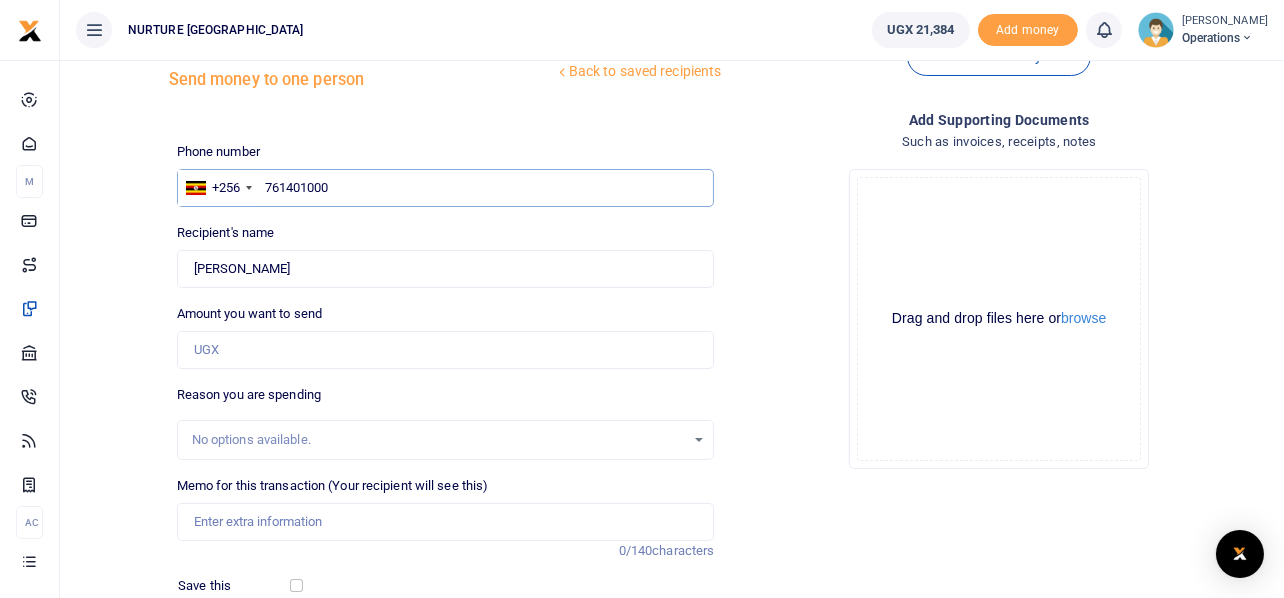 scroll, scrollTop: 99, scrollLeft: 0, axis: vertical 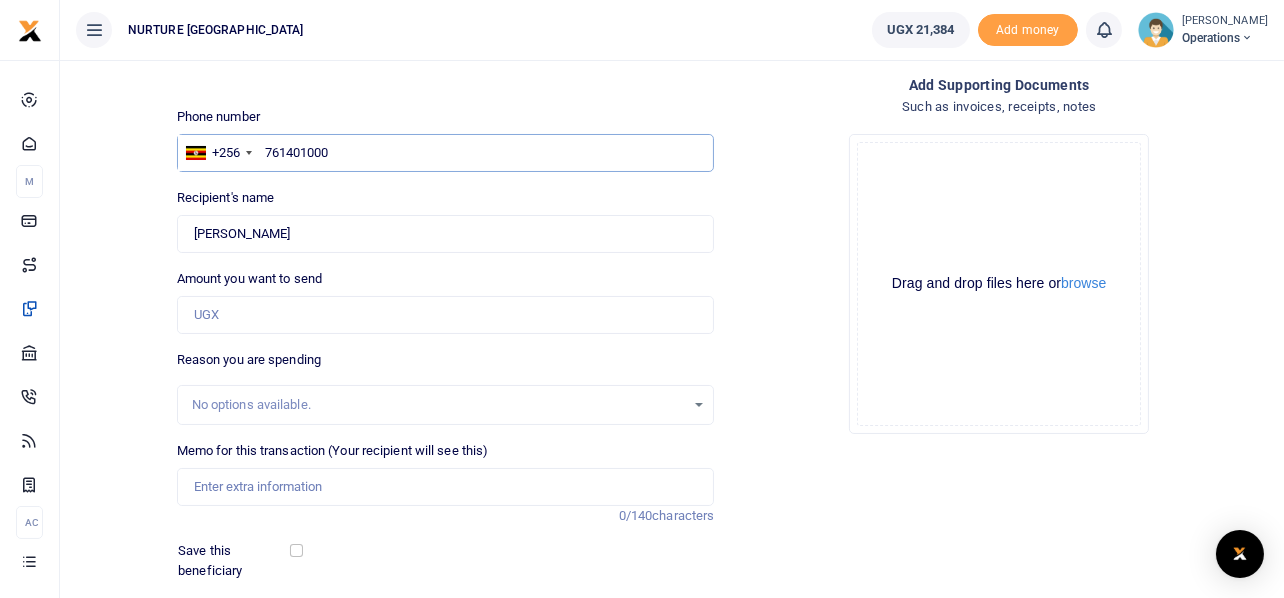 type on "761401000" 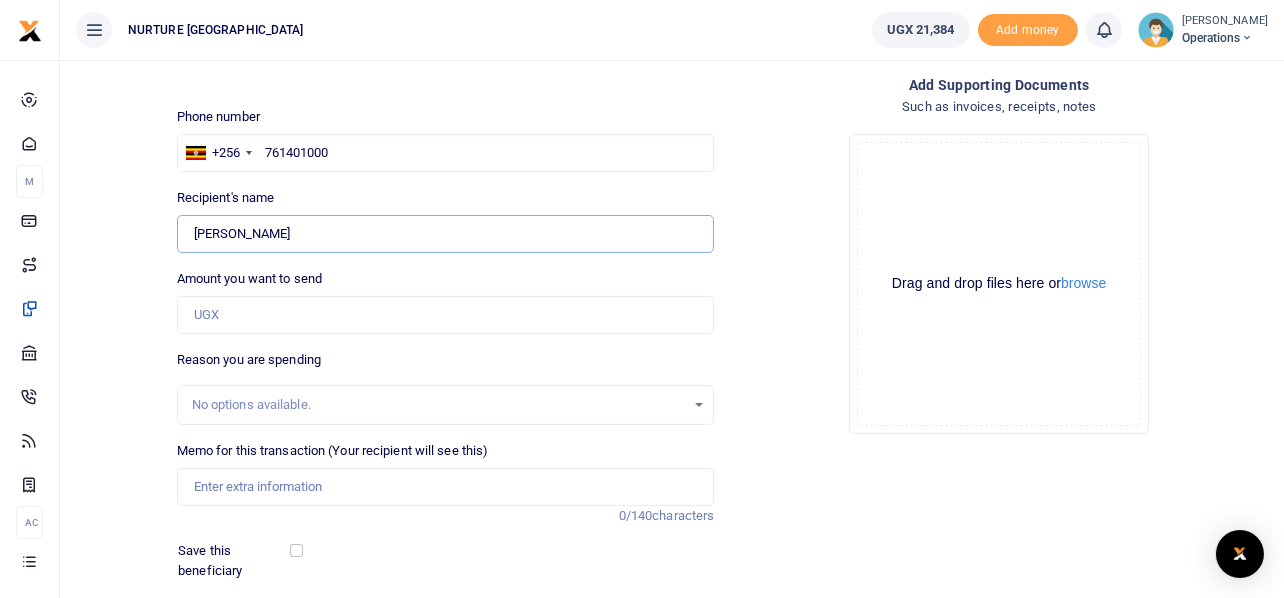 drag, startPoint x: 333, startPoint y: 236, endPoint x: 164, endPoint y: 231, distance: 169.07394 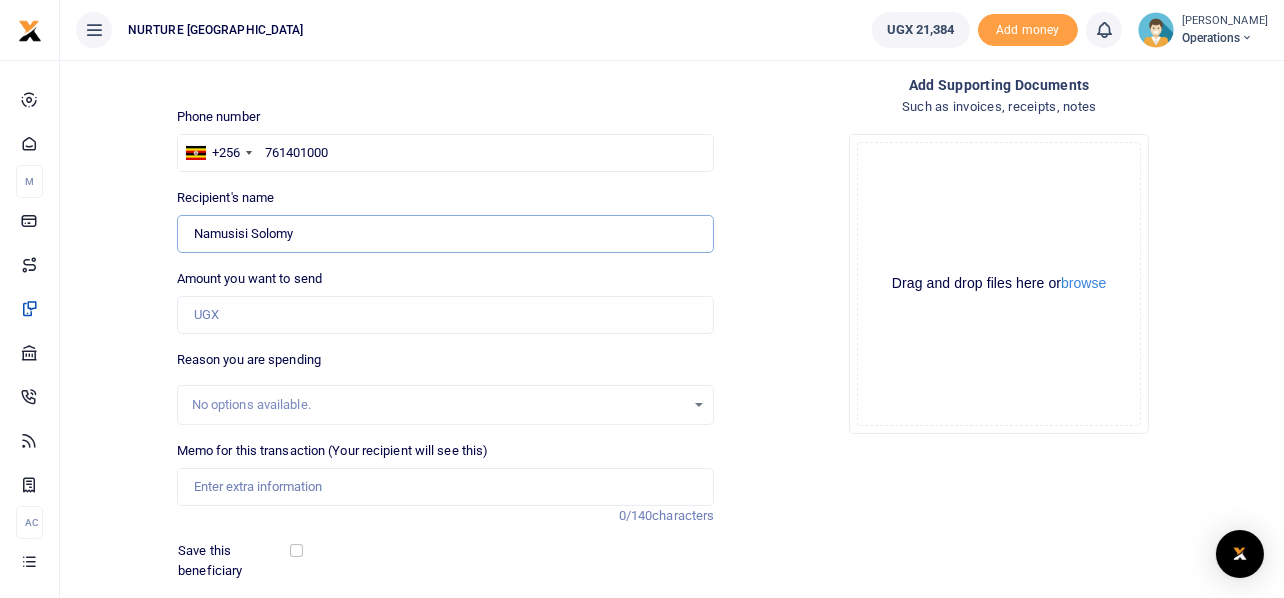 type on "Namusisi Solomy" 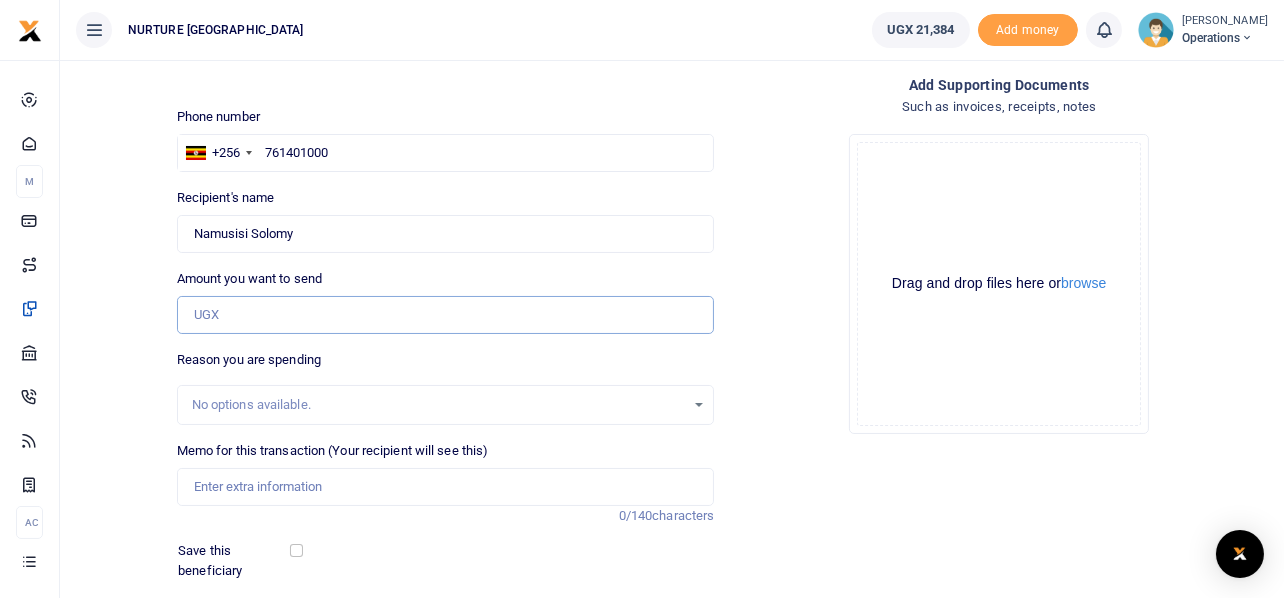 click on "Amount you want to send" at bounding box center [446, 315] 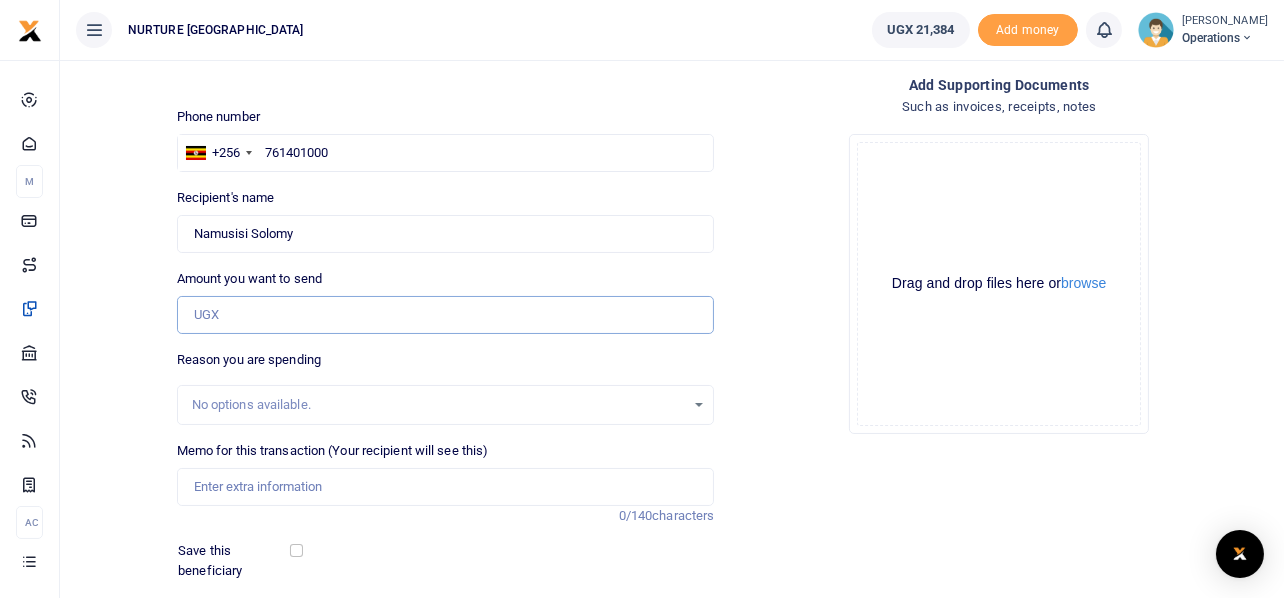 paste on "136,000" 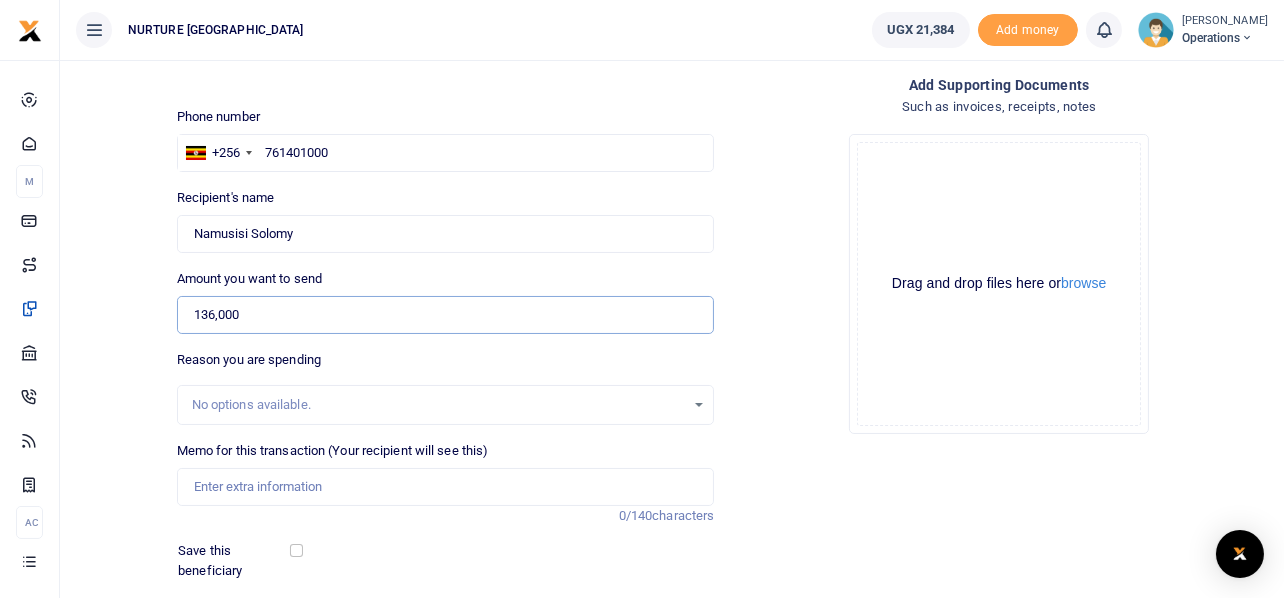 type on "136,000" 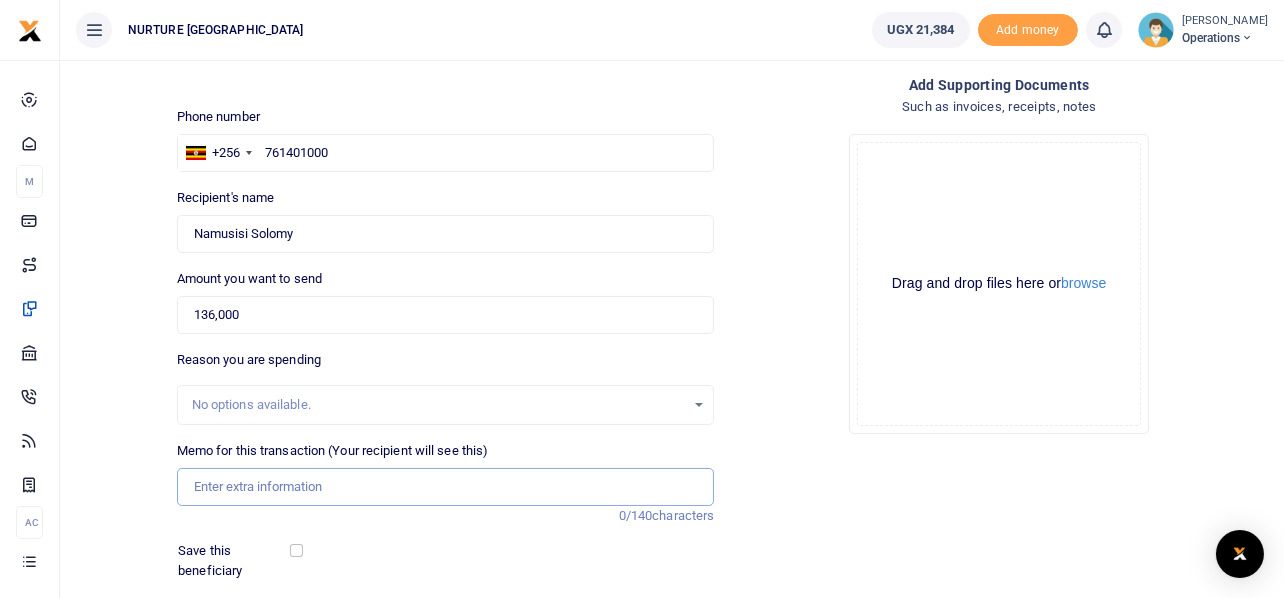 click on "Memo for this transaction (Your recipient will see this)" at bounding box center (446, 487) 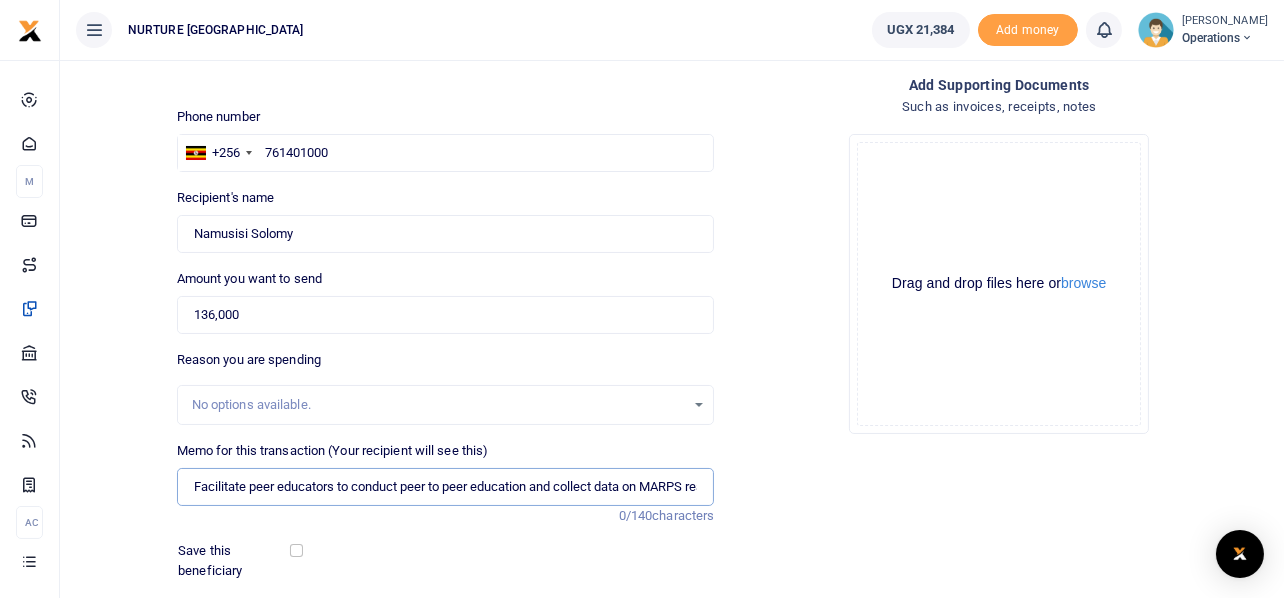 scroll, scrollTop: 0, scrollLeft: 196, axis: horizontal 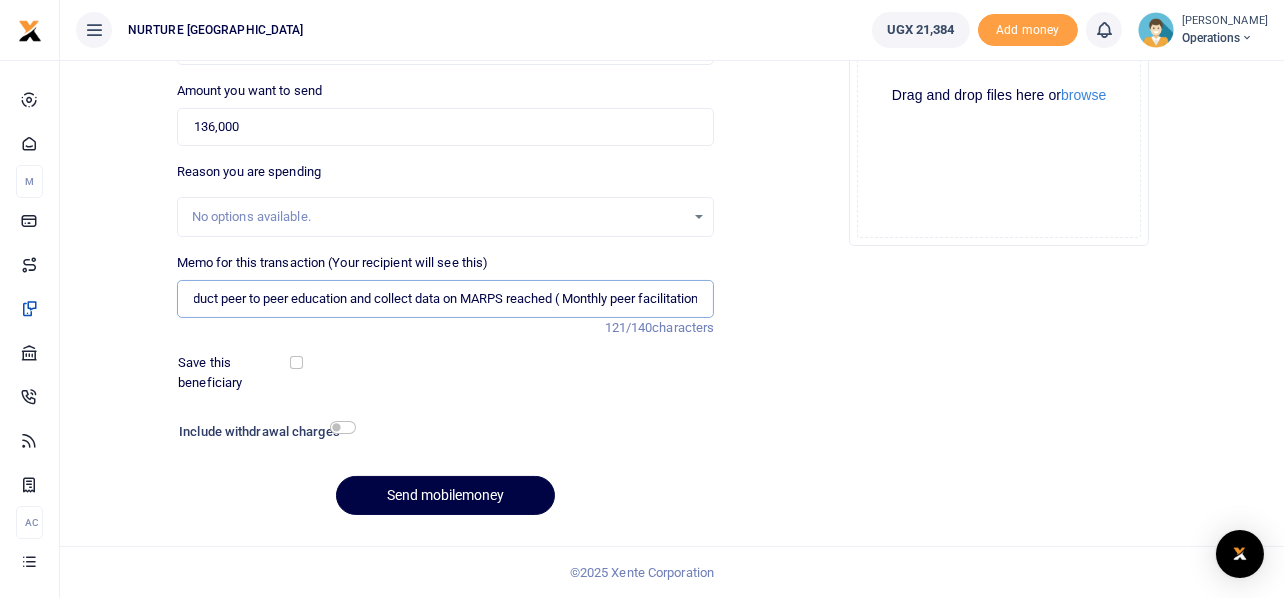 type on "Facilitate peer educators to conduct peer to peer education and collect data on MARPS reached ( Monthly peer facilitation" 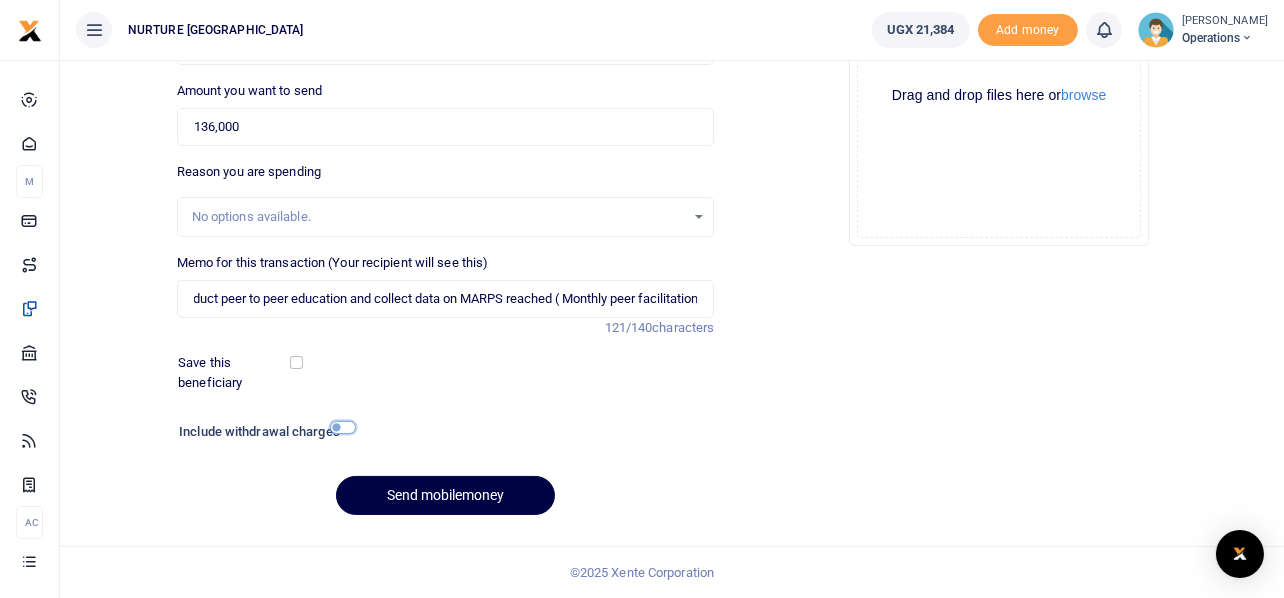 scroll, scrollTop: 0, scrollLeft: 0, axis: both 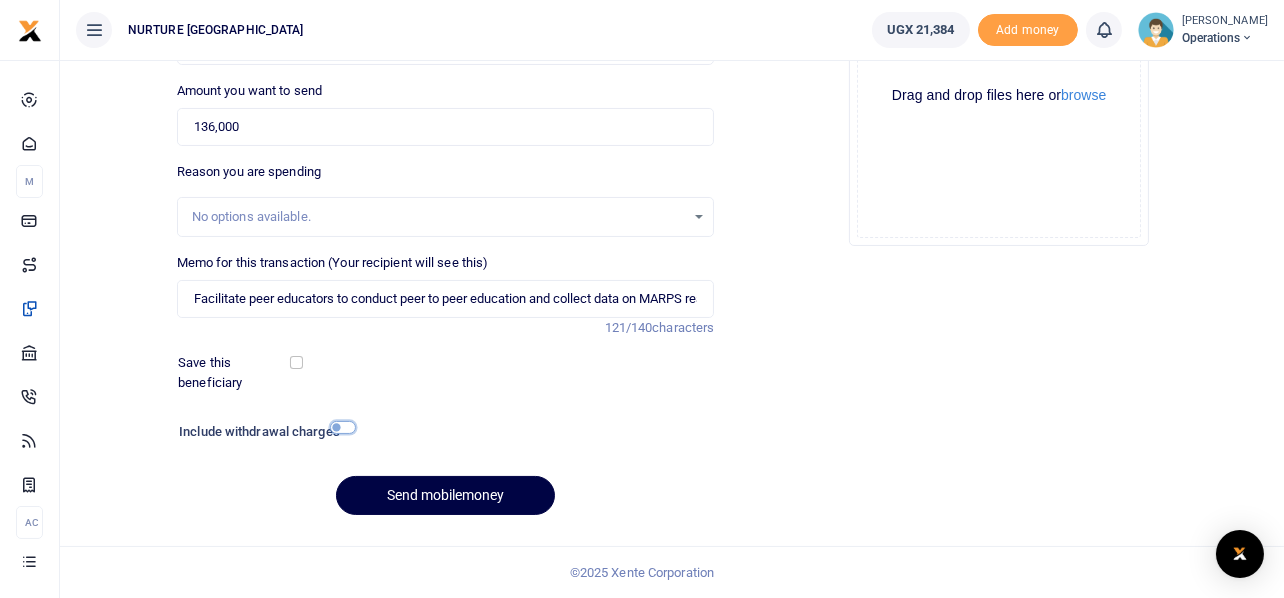 click at bounding box center [343, 427] 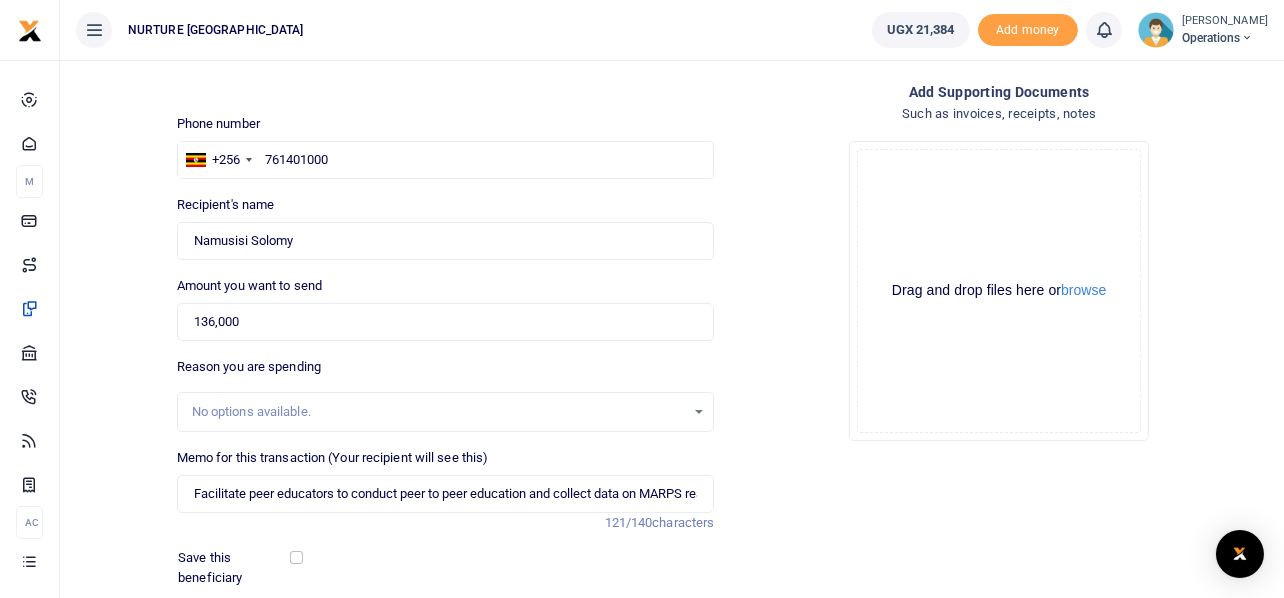 scroll, scrollTop: 342, scrollLeft: 0, axis: vertical 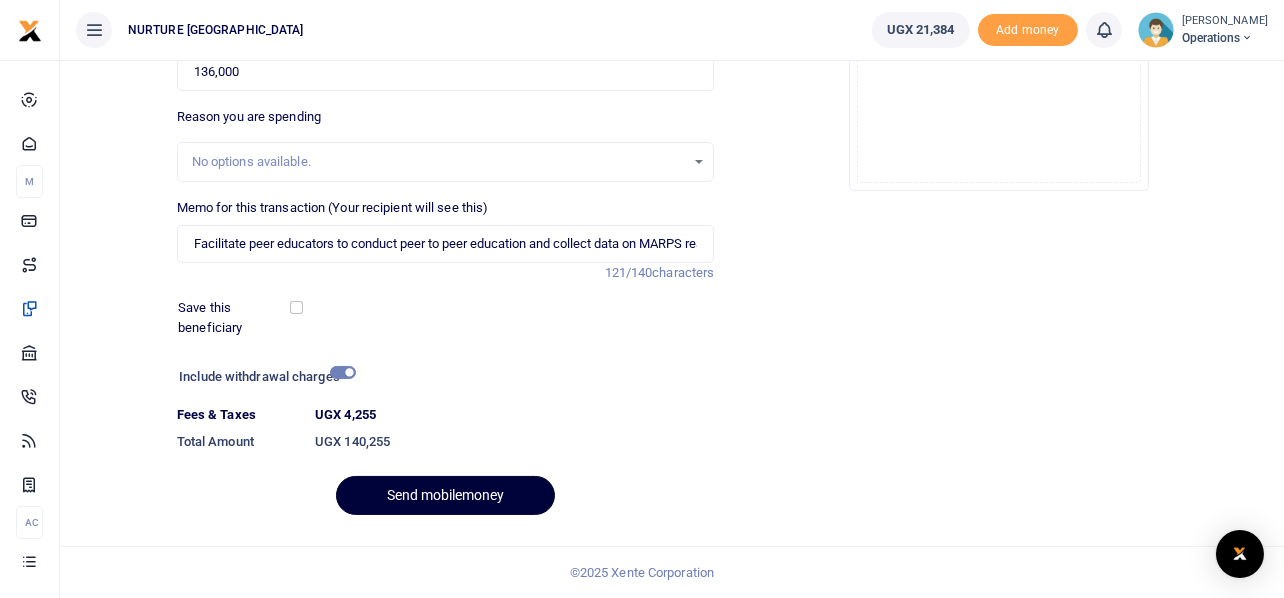 click on "Send mobilemoney" at bounding box center [445, 495] 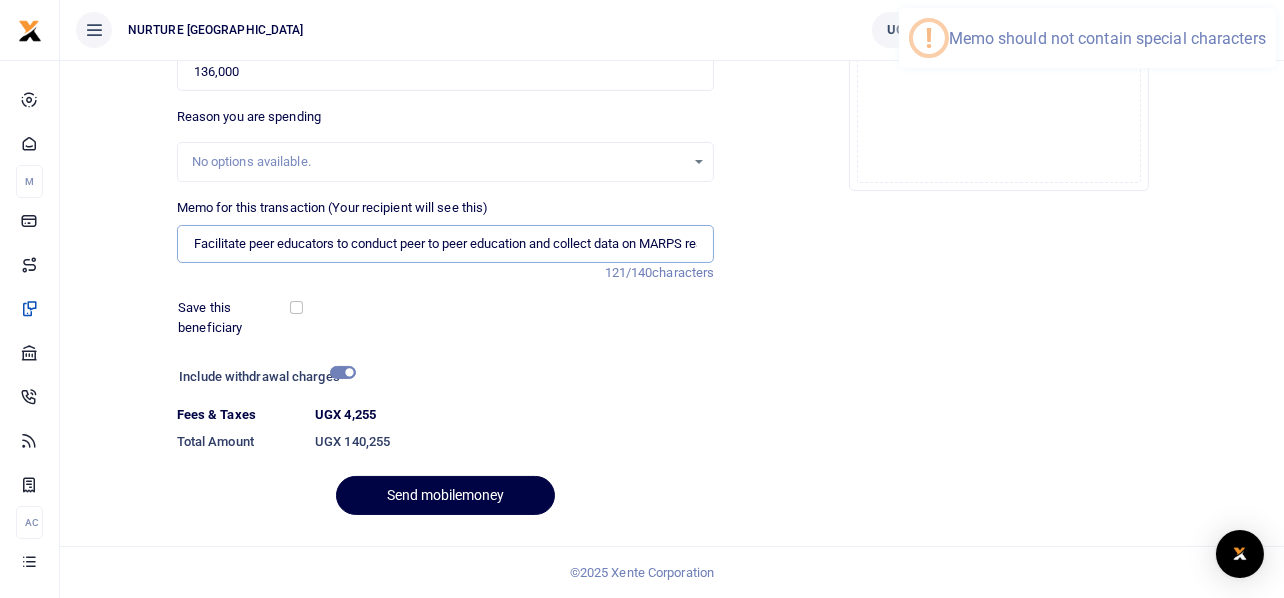 click on "Facilitate peer educators to conduct peer to peer education and collect data on MARPS reached ( Monthly peer facilitation" at bounding box center (446, 244) 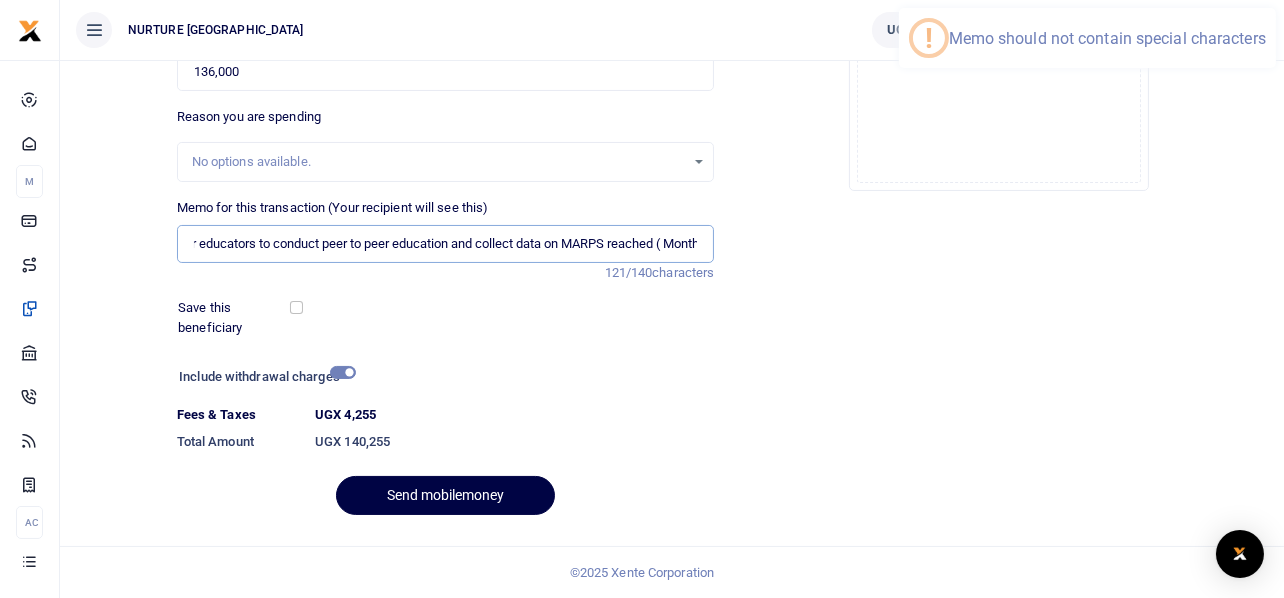 scroll, scrollTop: 0, scrollLeft: 196, axis: horizontal 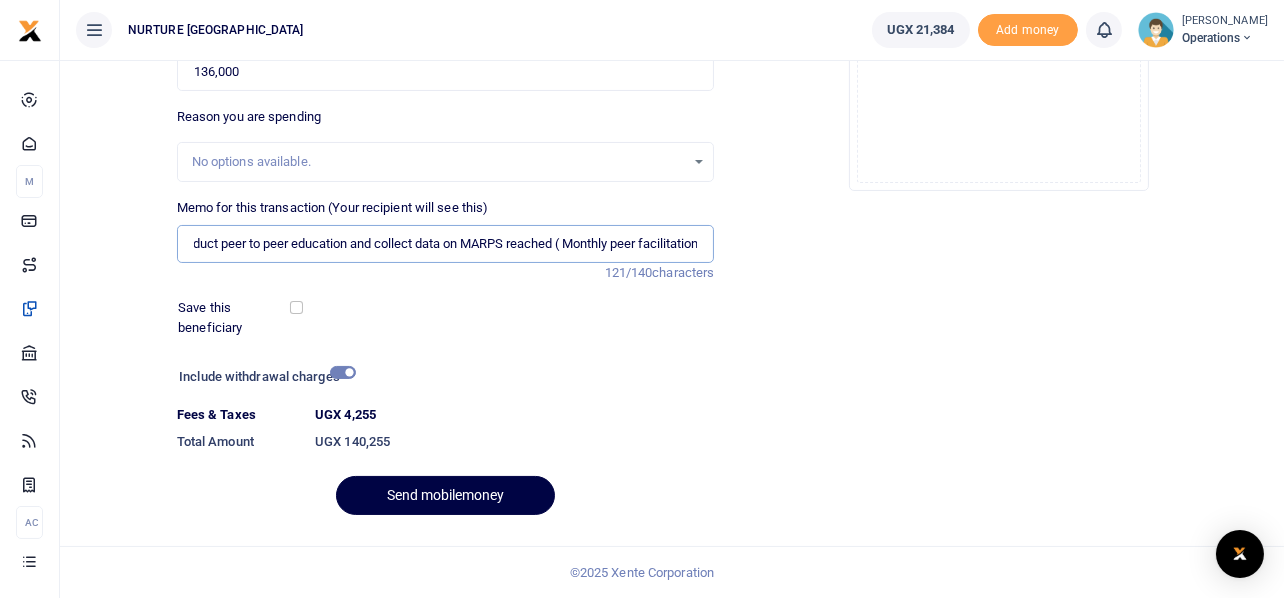 click on "Facilitate peer educators to conduct peer to peer education and collect data on MARPS reached ( Monthly peer facilitation" at bounding box center [446, 244] 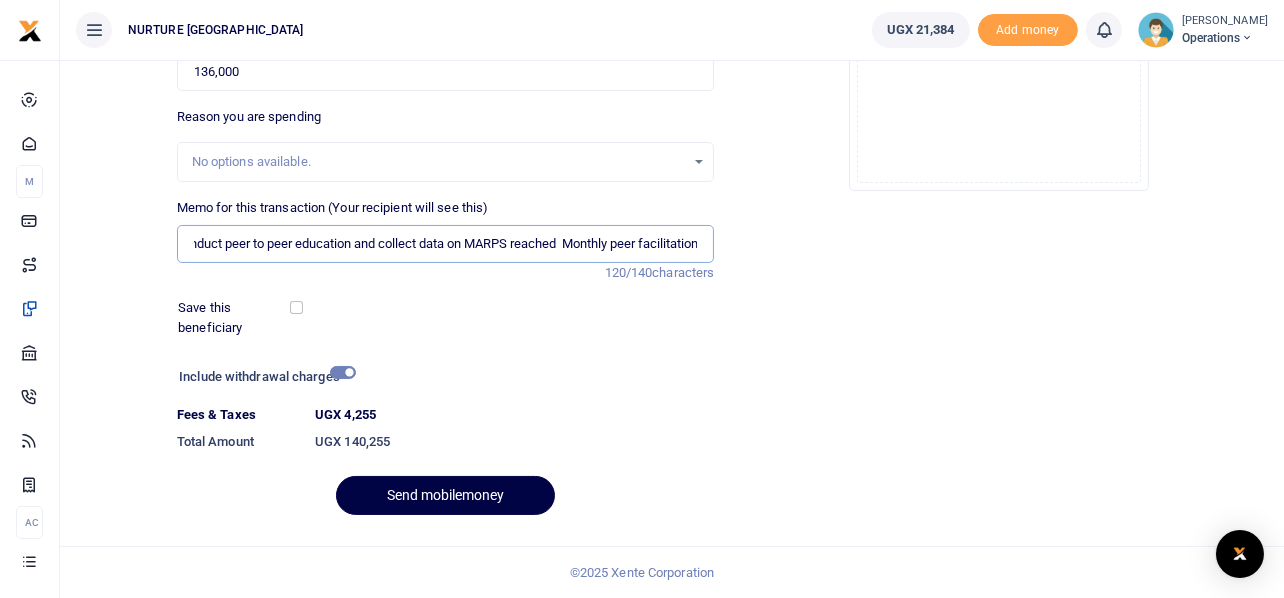 scroll, scrollTop: 0, scrollLeft: 192, axis: horizontal 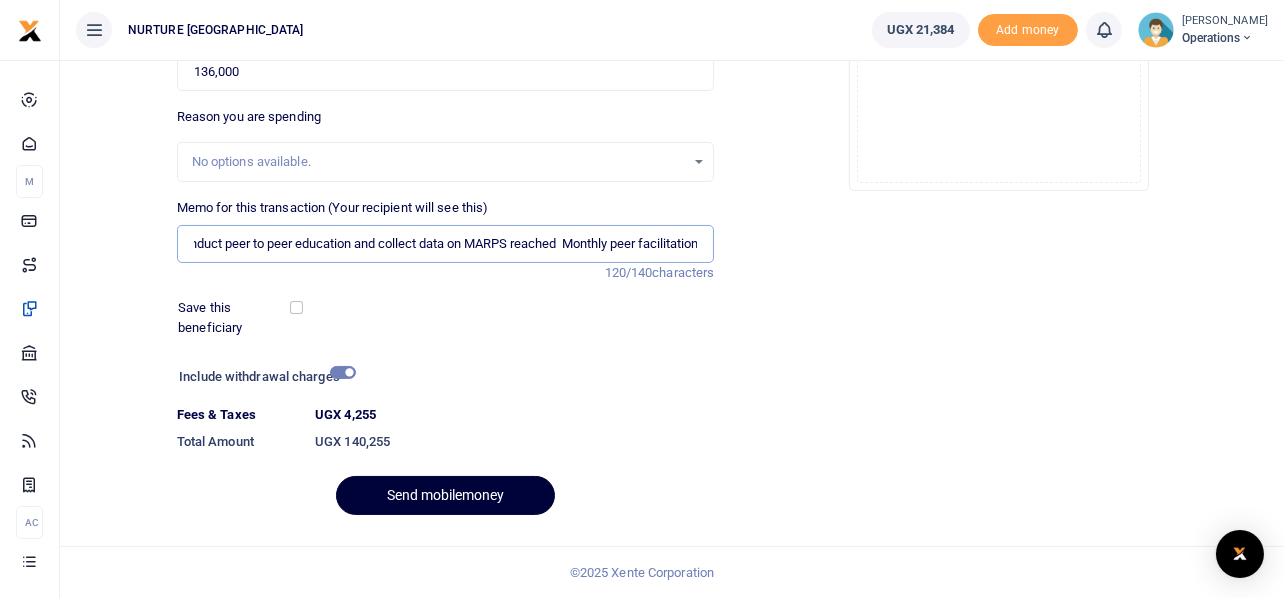 type on "Facilitate peer educators to conduct peer to peer education and collect data on MARPS reached  Monthly peer facilitation" 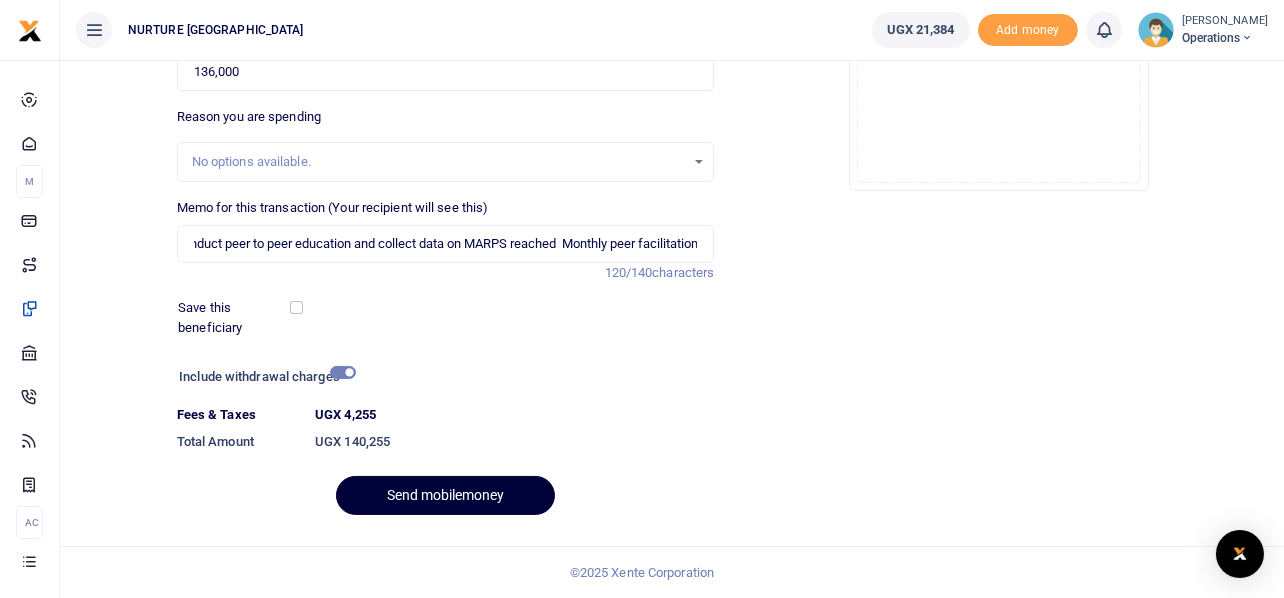 scroll, scrollTop: 0, scrollLeft: 0, axis: both 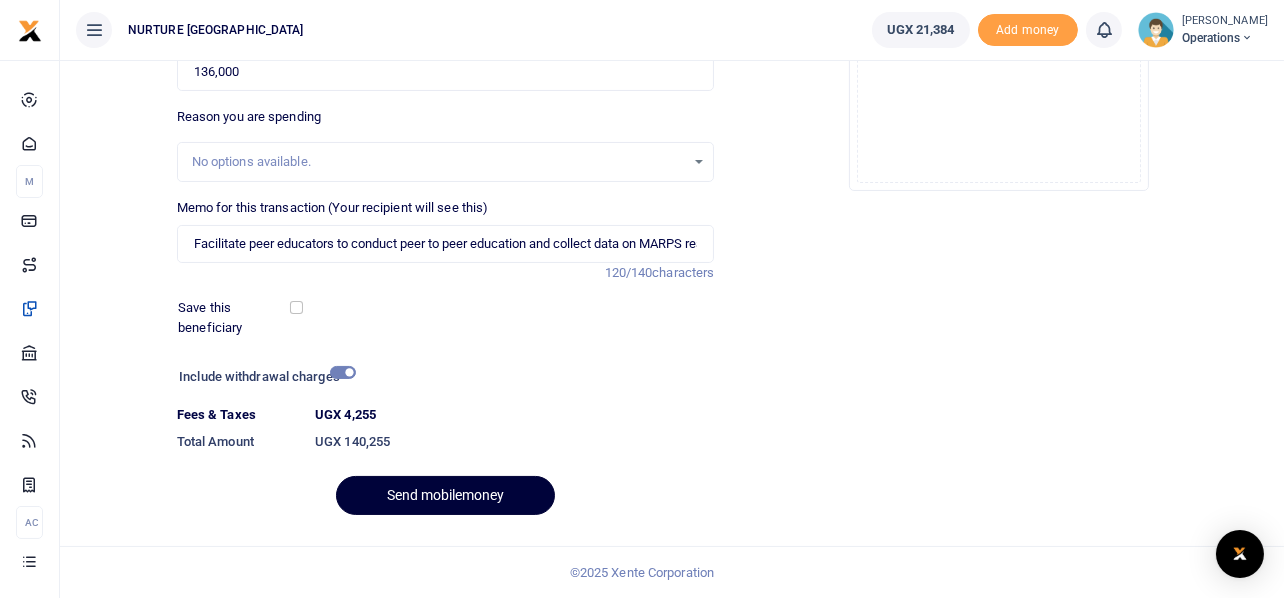 click on "Send mobilemoney" at bounding box center [445, 495] 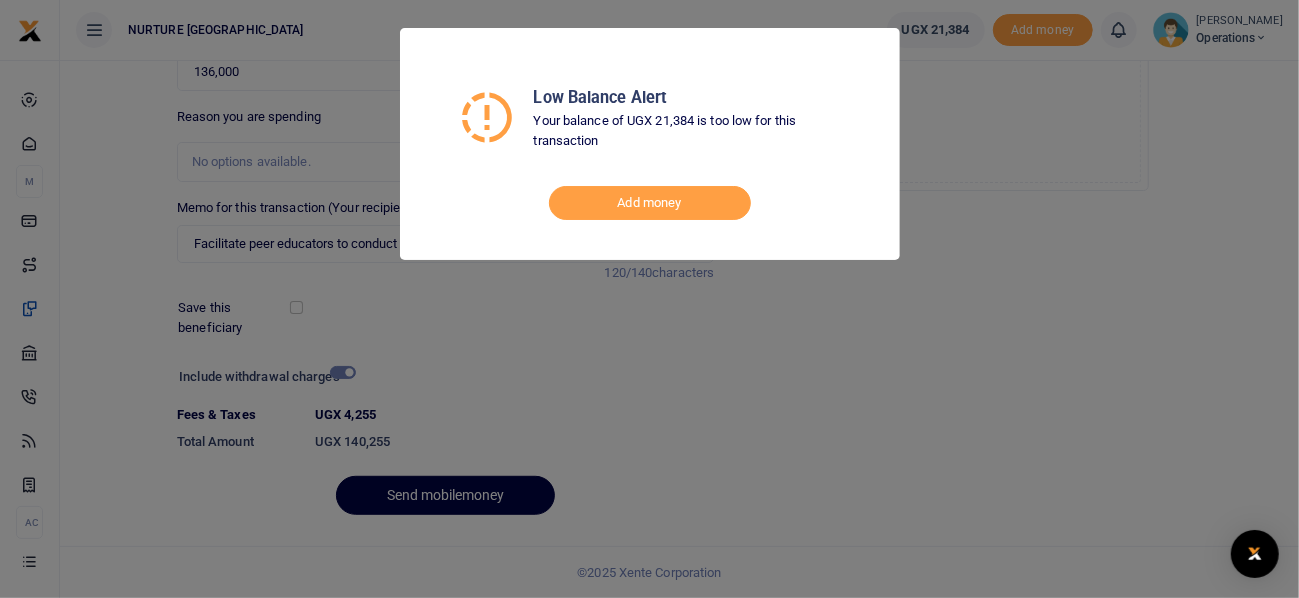 click on "Low Balance Alert
Your balance of UGX 21,384 is too low for this transaction
Add money" at bounding box center [649, 299] 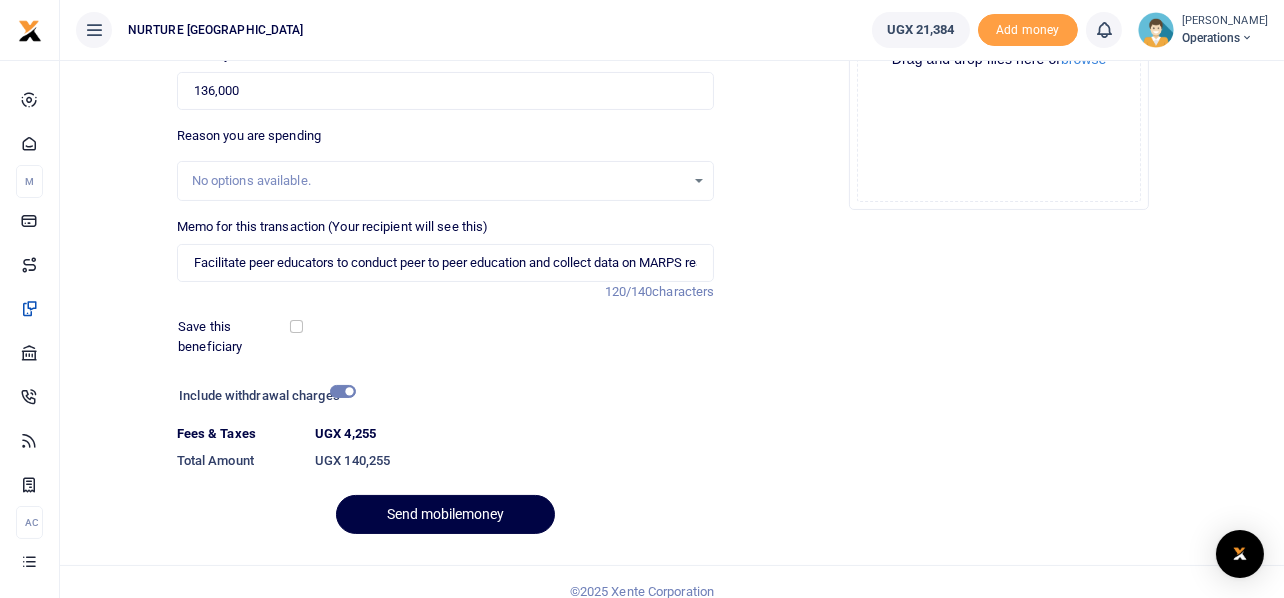 scroll, scrollTop: 342, scrollLeft: 0, axis: vertical 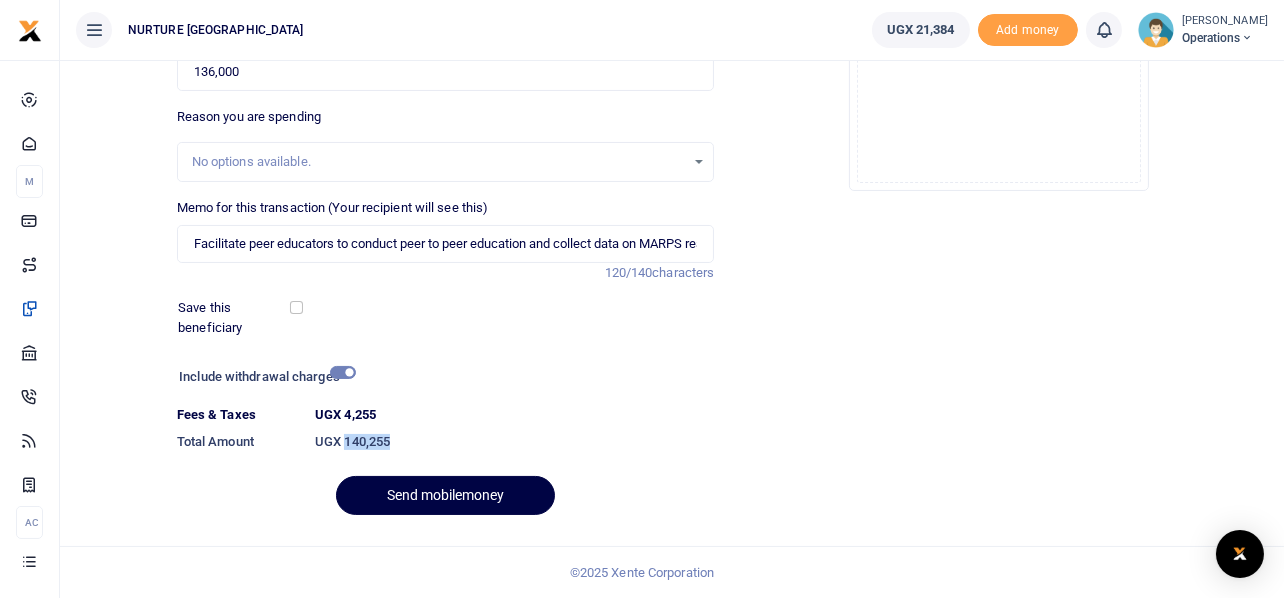 drag, startPoint x: 396, startPoint y: 437, endPoint x: 344, endPoint y: 431, distance: 52.34501 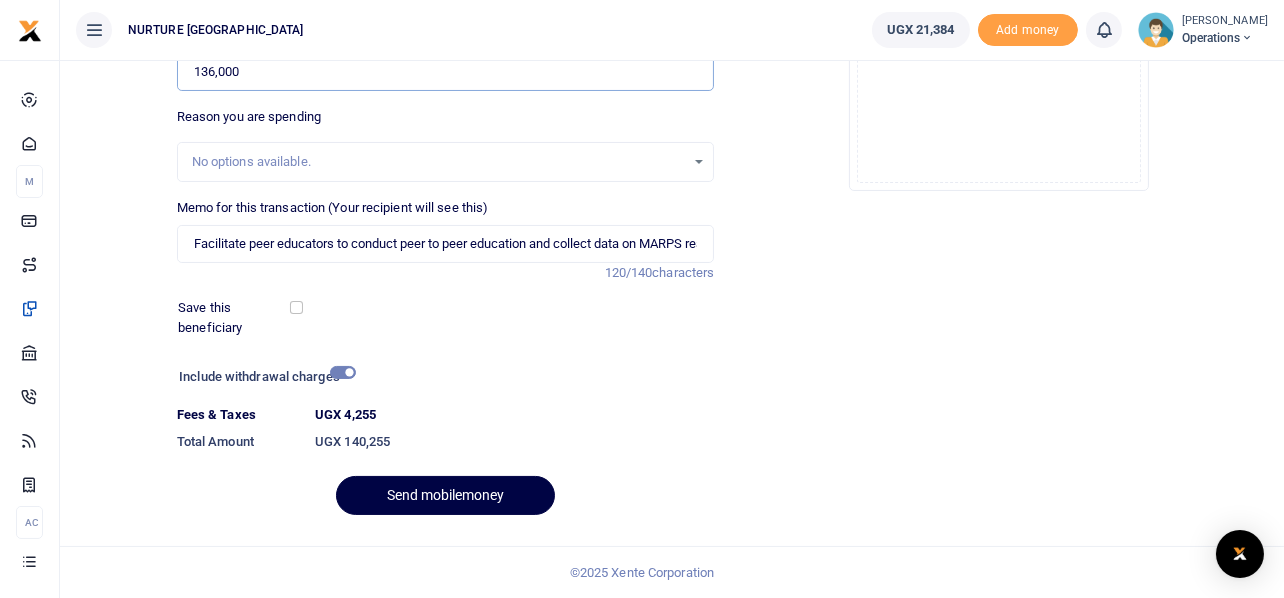 click on "136,000" at bounding box center (446, 72) 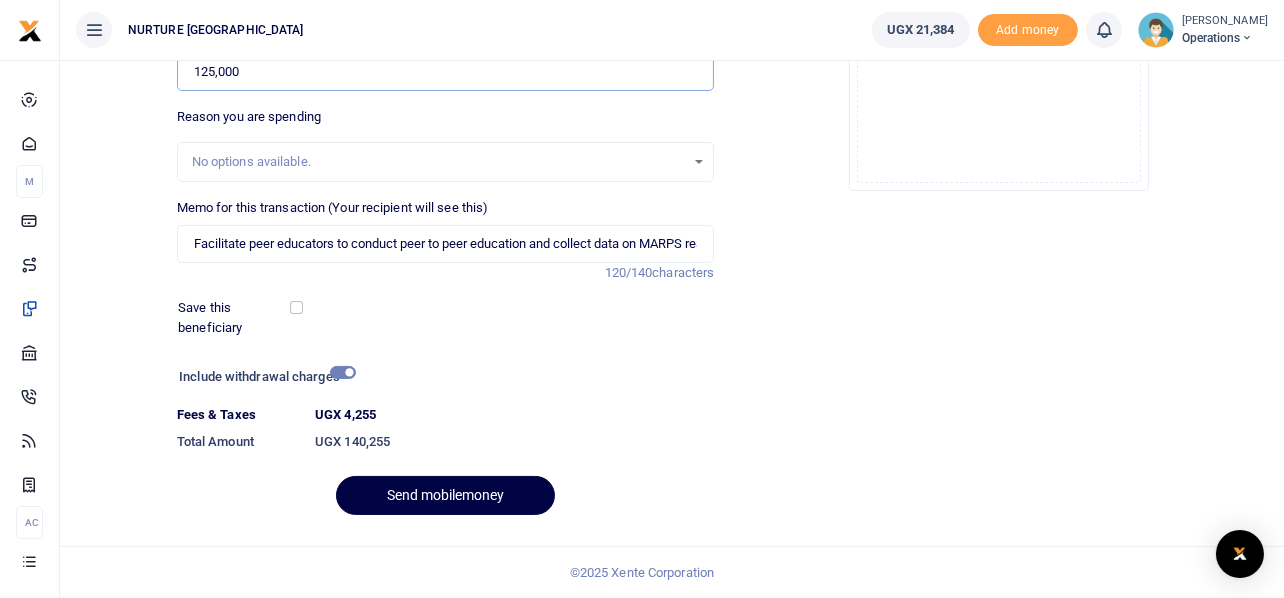 type on "125,000" 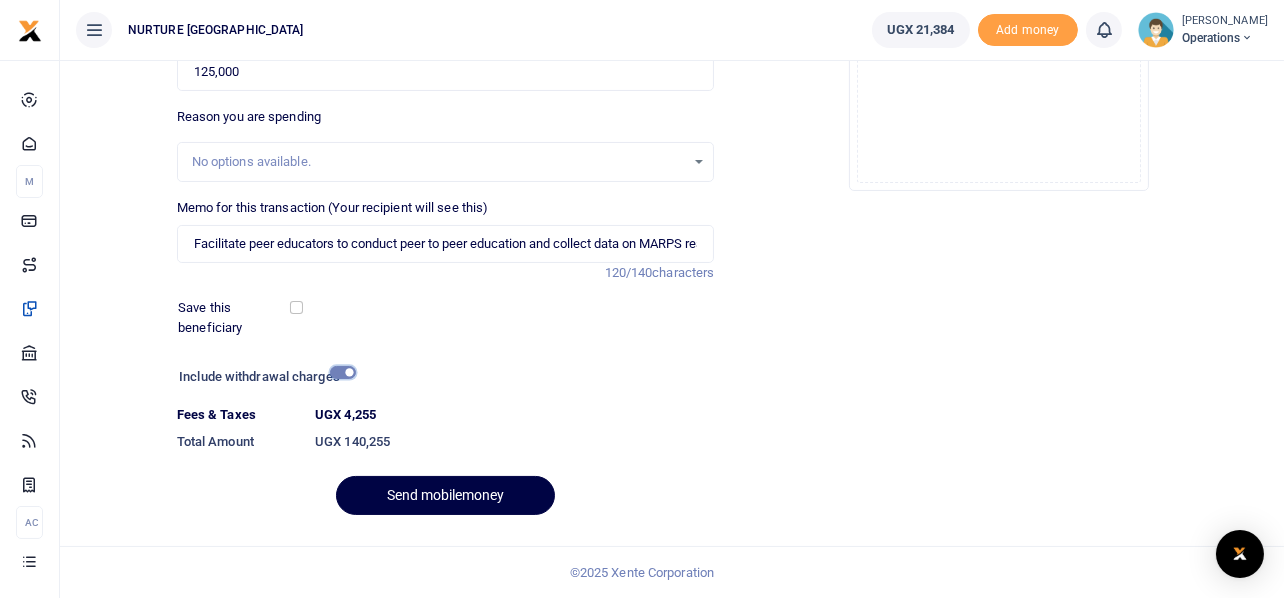 click at bounding box center (343, 372) 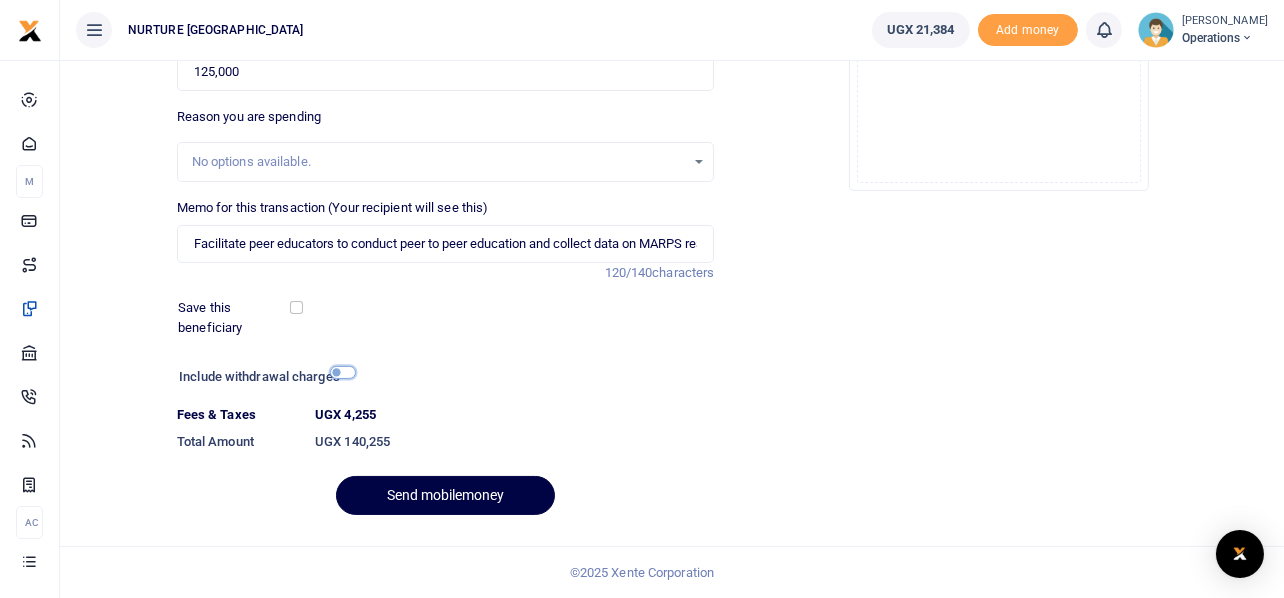 scroll, scrollTop: 287, scrollLeft: 0, axis: vertical 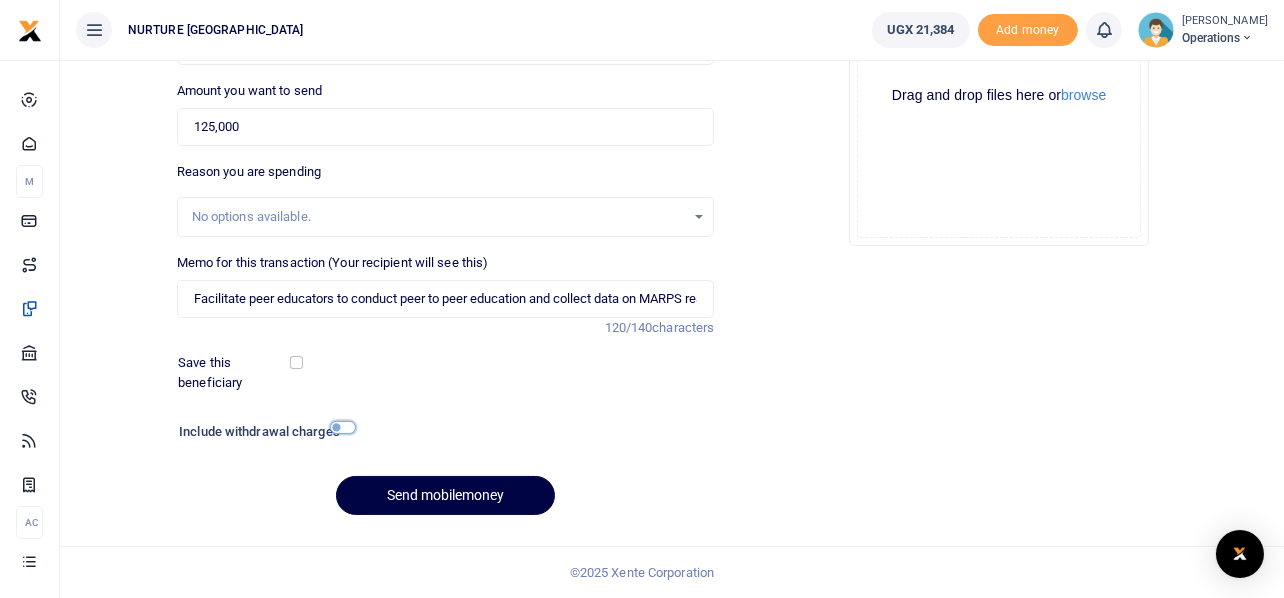 click at bounding box center [343, 427] 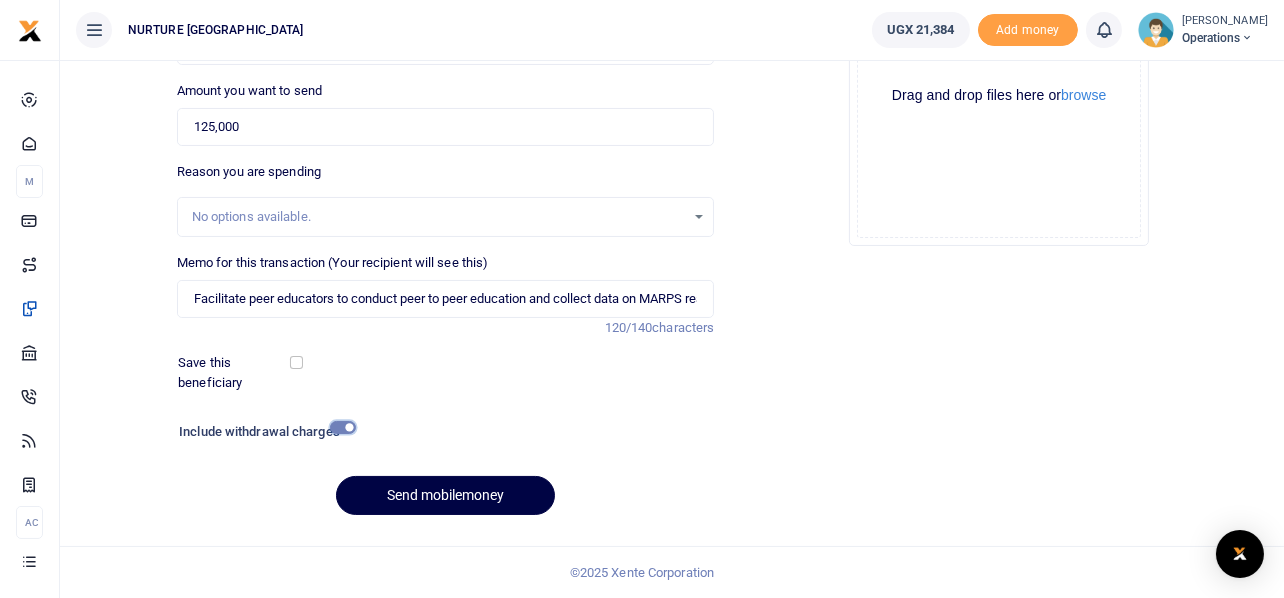 scroll, scrollTop: 342, scrollLeft: 0, axis: vertical 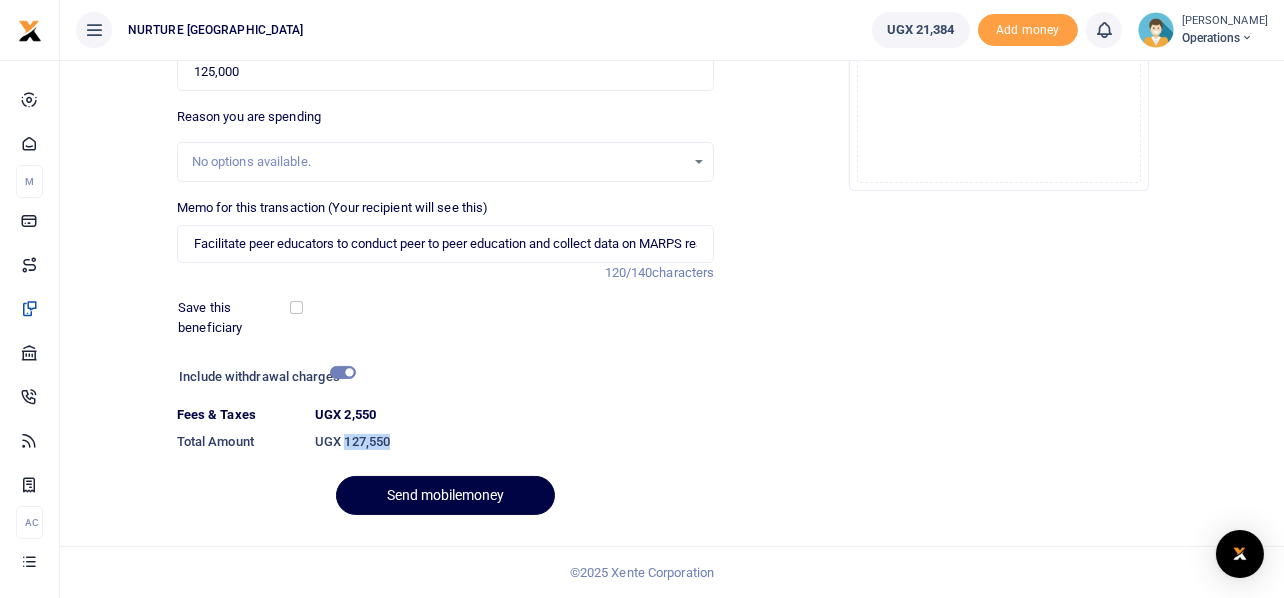 drag, startPoint x: 395, startPoint y: 440, endPoint x: 347, endPoint y: 427, distance: 49.729267 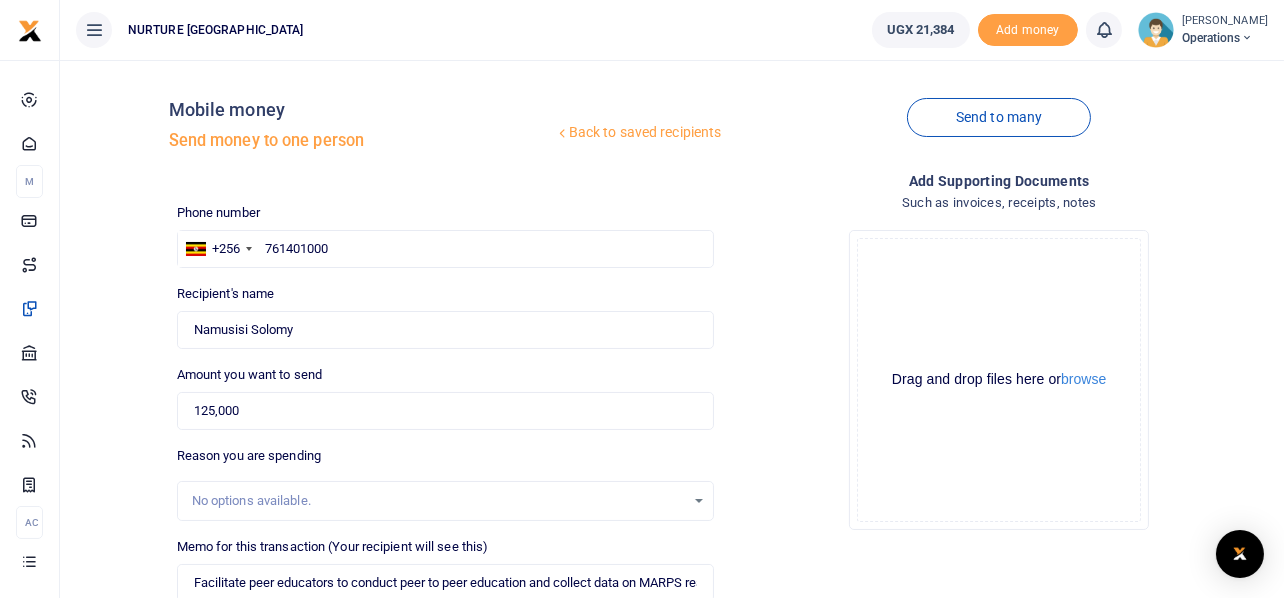 scroll, scrollTop: 0, scrollLeft: 0, axis: both 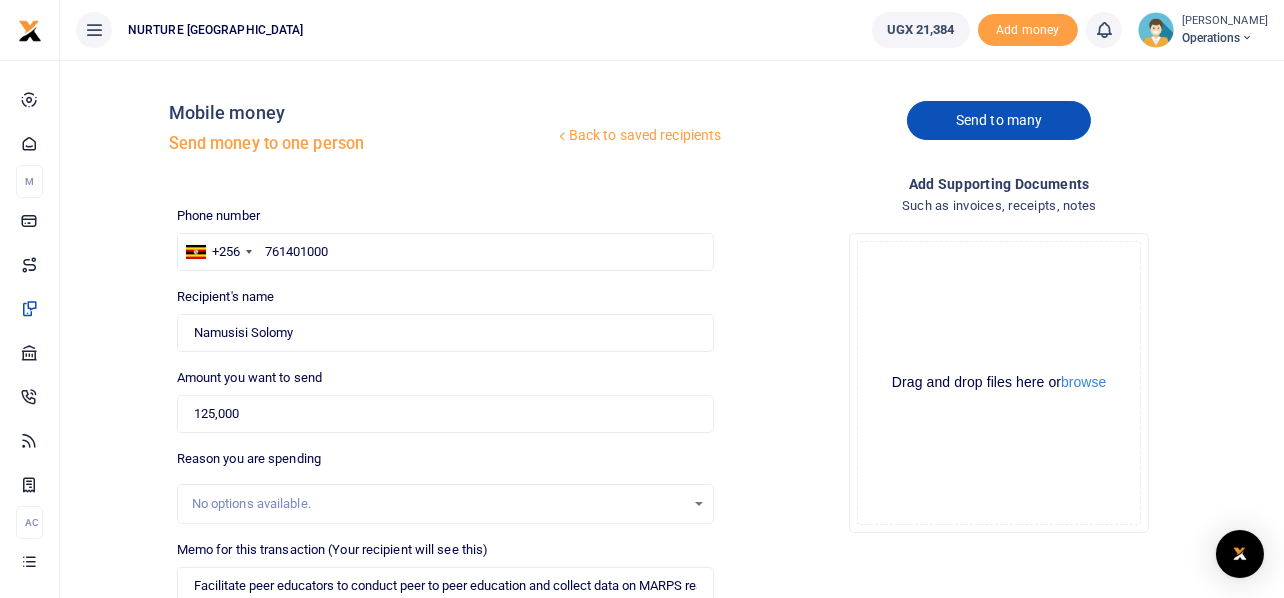 click on "Send to many" at bounding box center (999, 120) 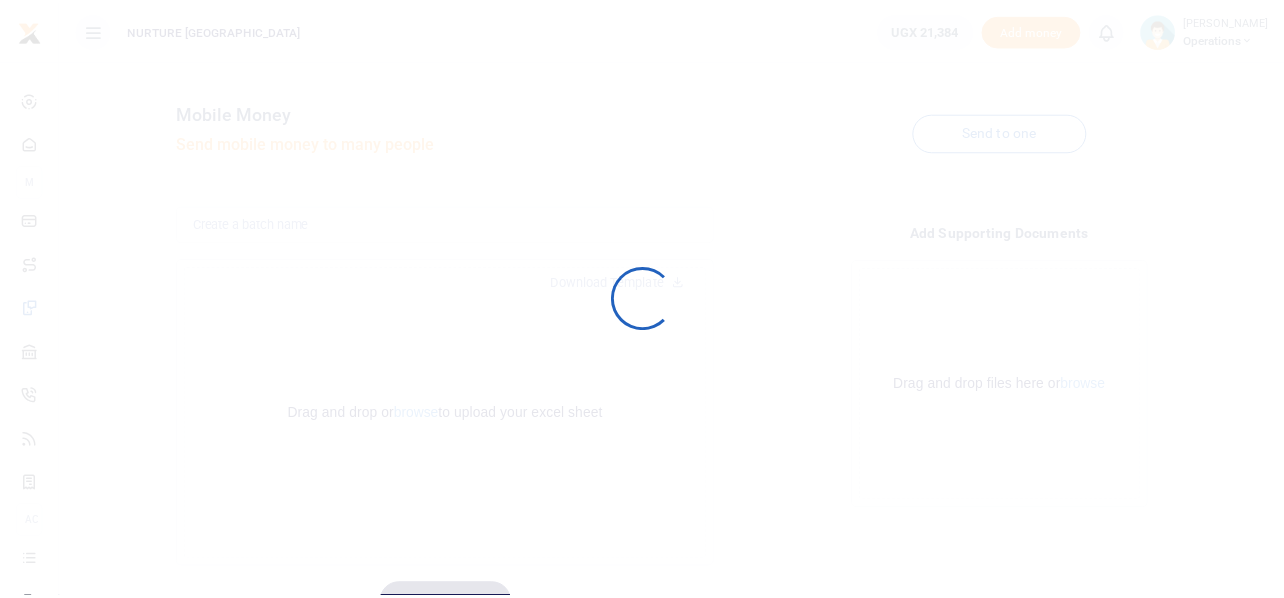 scroll, scrollTop: 0, scrollLeft: 0, axis: both 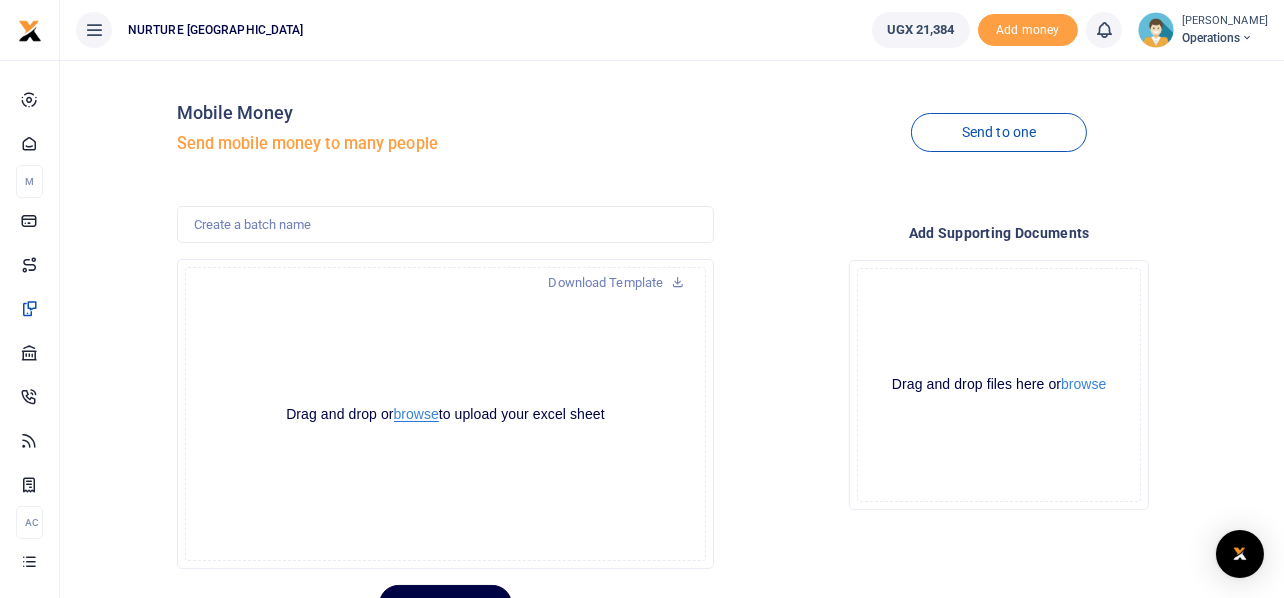 click on "browse" at bounding box center [416, 414] 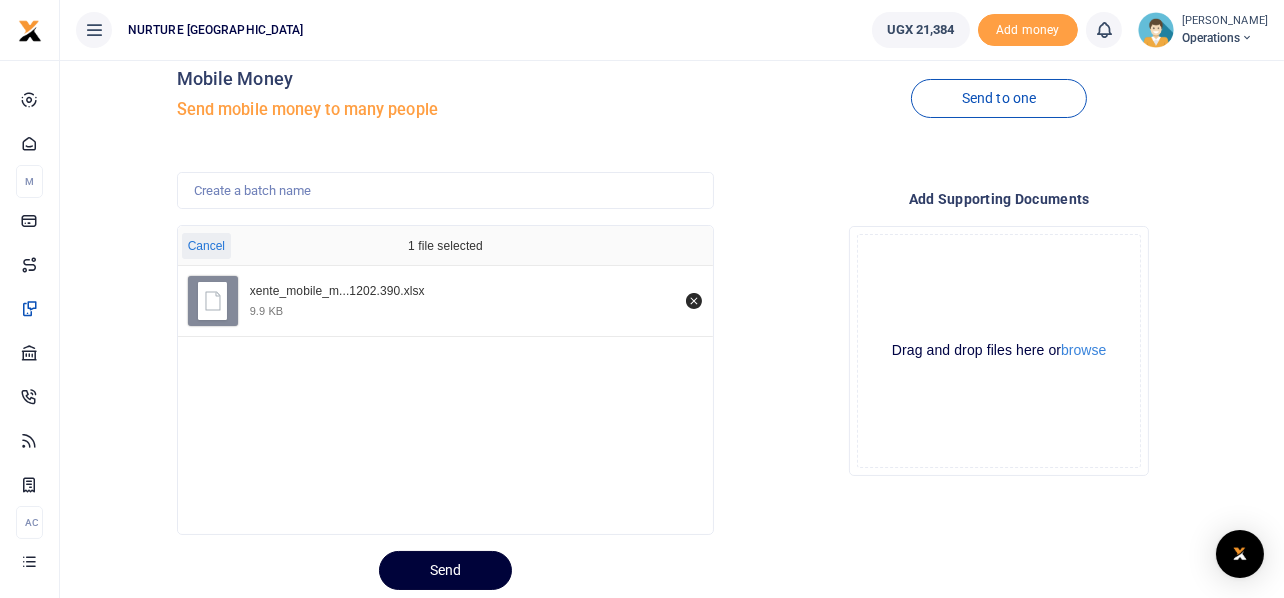scroll, scrollTop: 94, scrollLeft: 0, axis: vertical 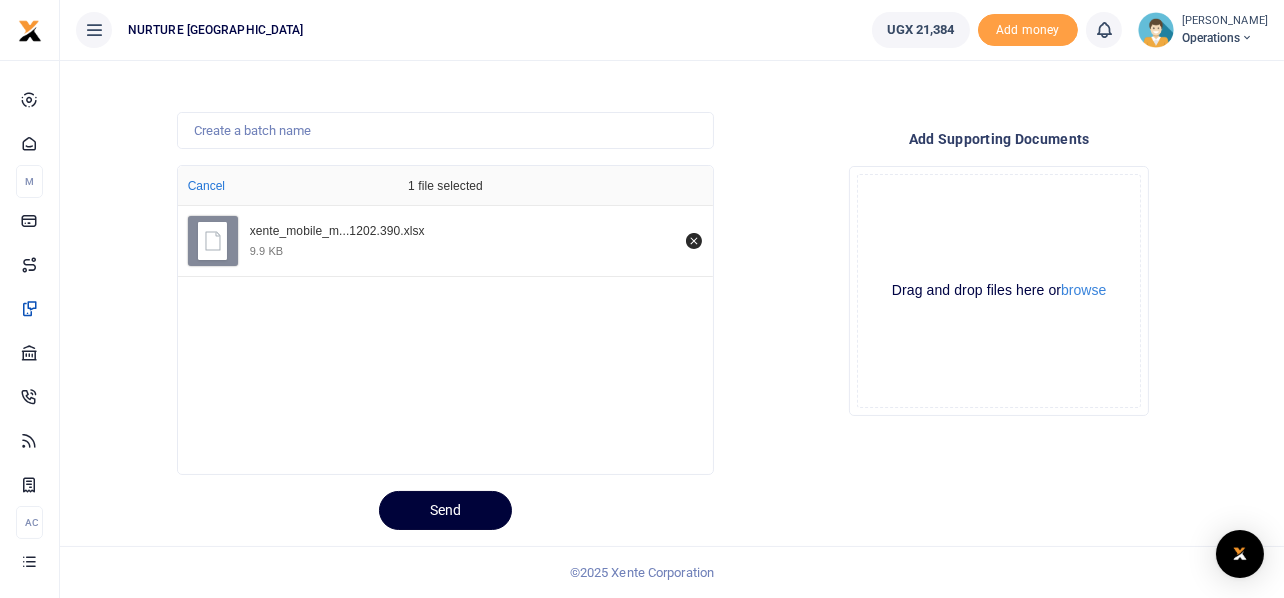click on "Send" at bounding box center (445, 510) 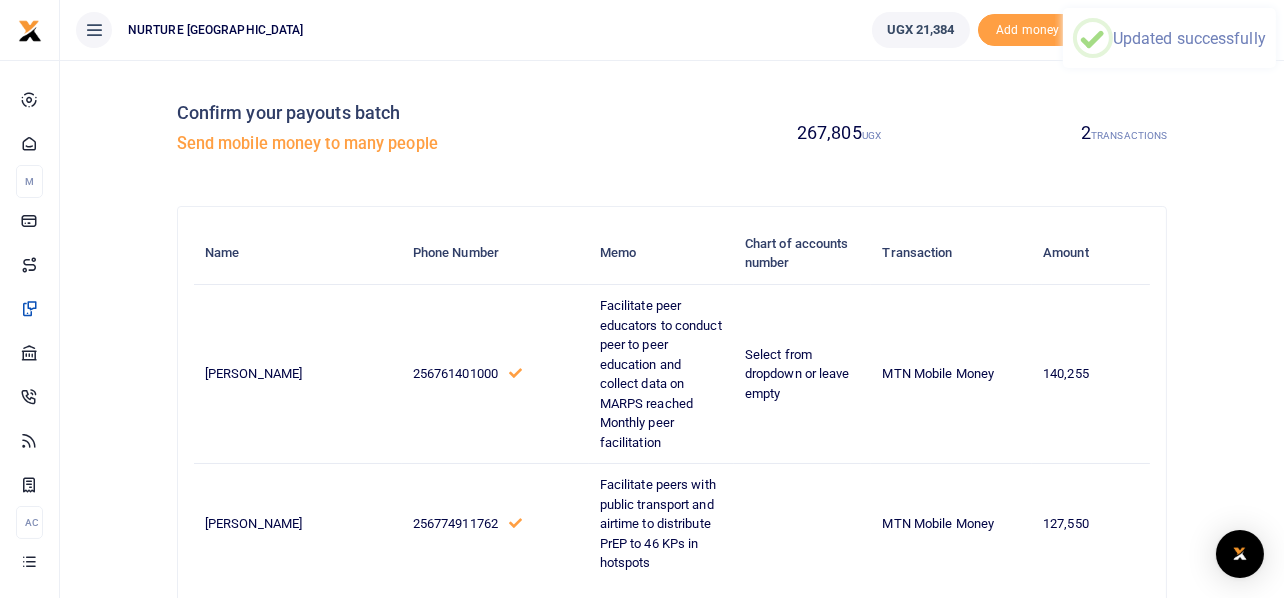 scroll, scrollTop: 137, scrollLeft: 0, axis: vertical 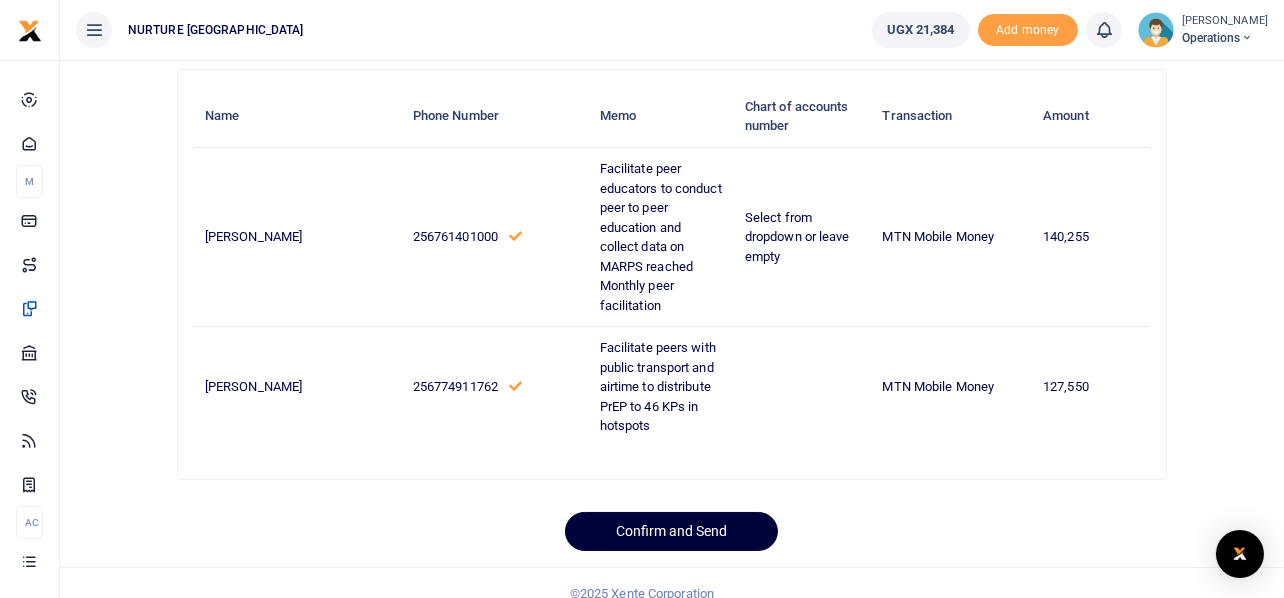 click on "Confirm and Send" at bounding box center (671, 531) 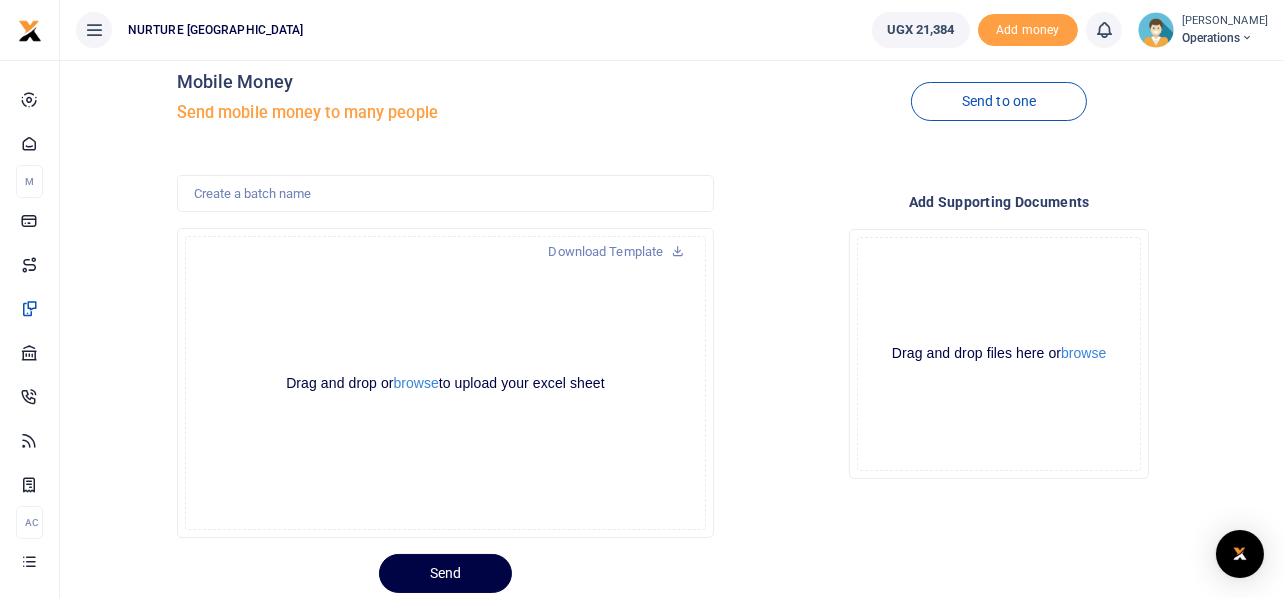 scroll, scrollTop: 0, scrollLeft: 0, axis: both 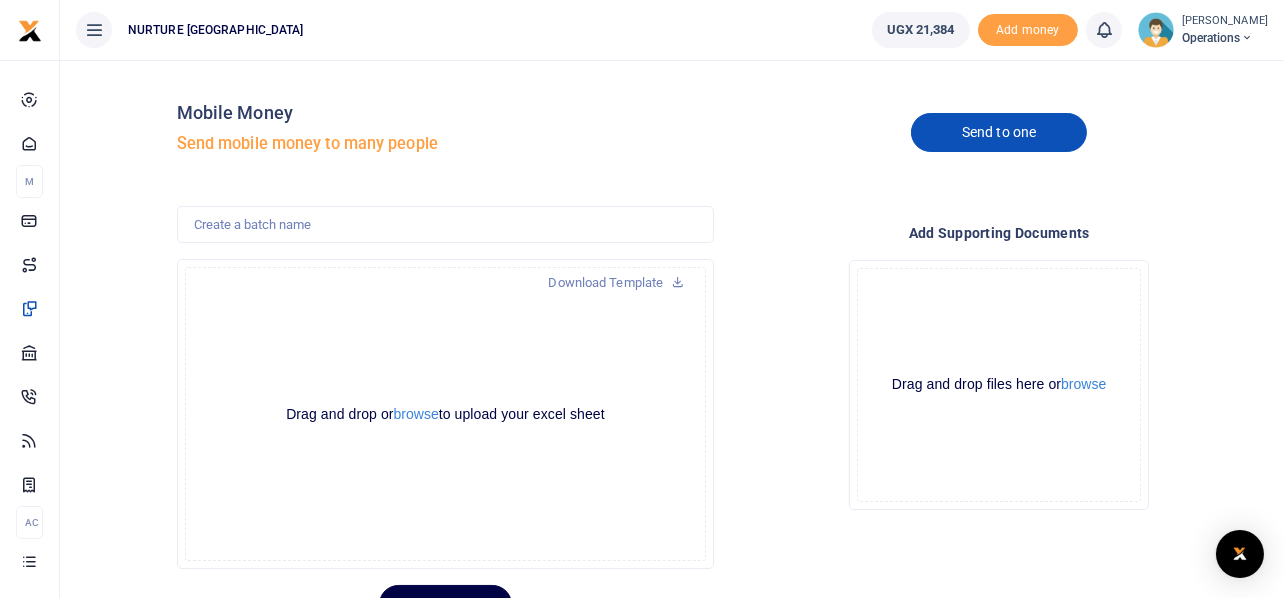 click on "Send to one" at bounding box center [999, 132] 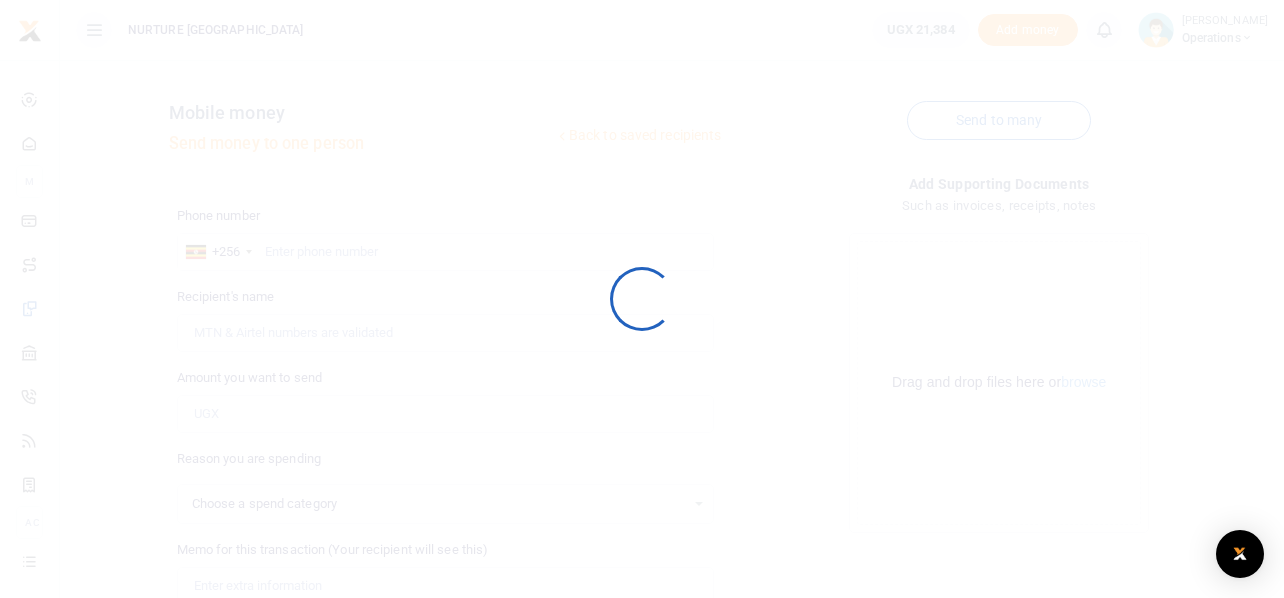 select 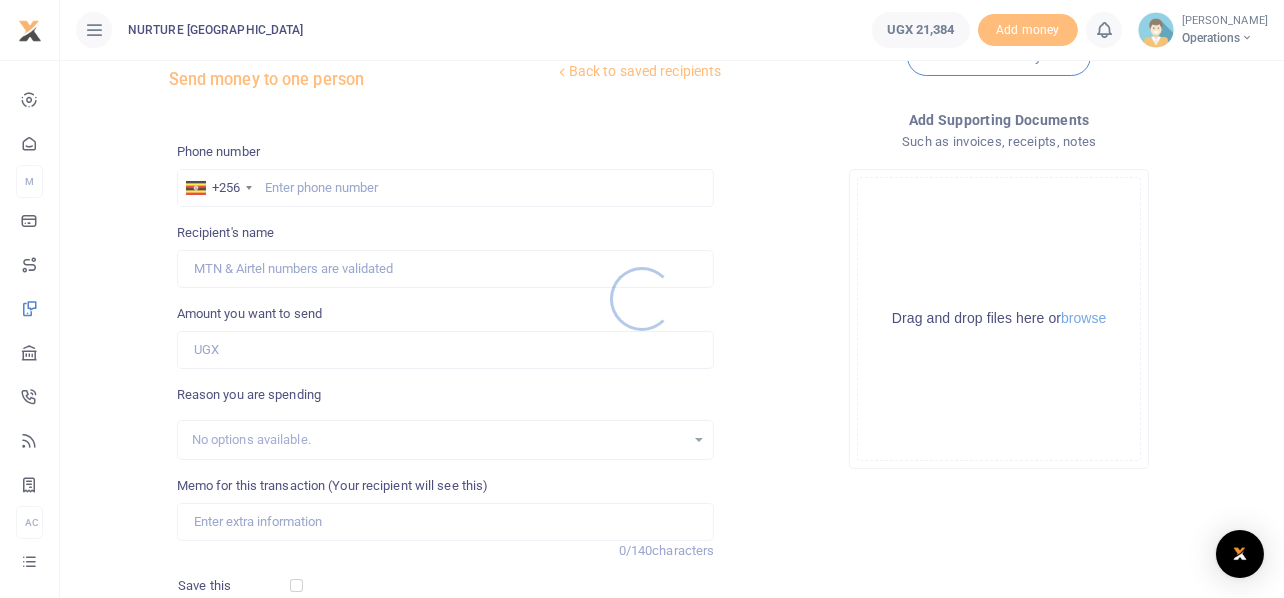 scroll, scrollTop: 99, scrollLeft: 0, axis: vertical 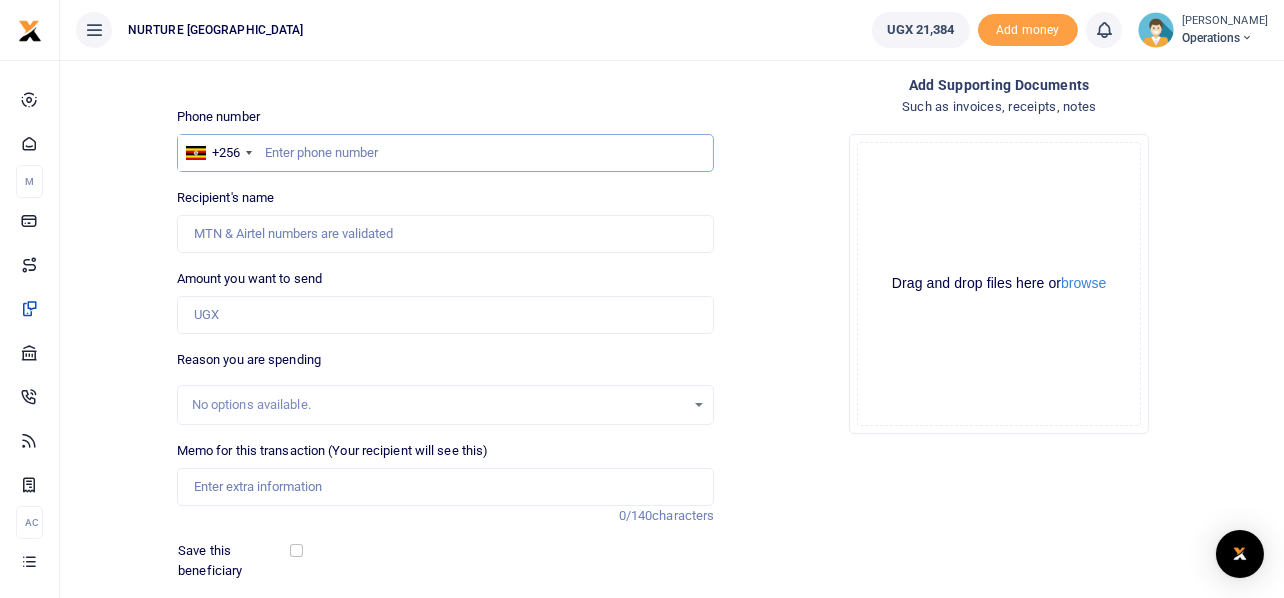 click at bounding box center [446, 153] 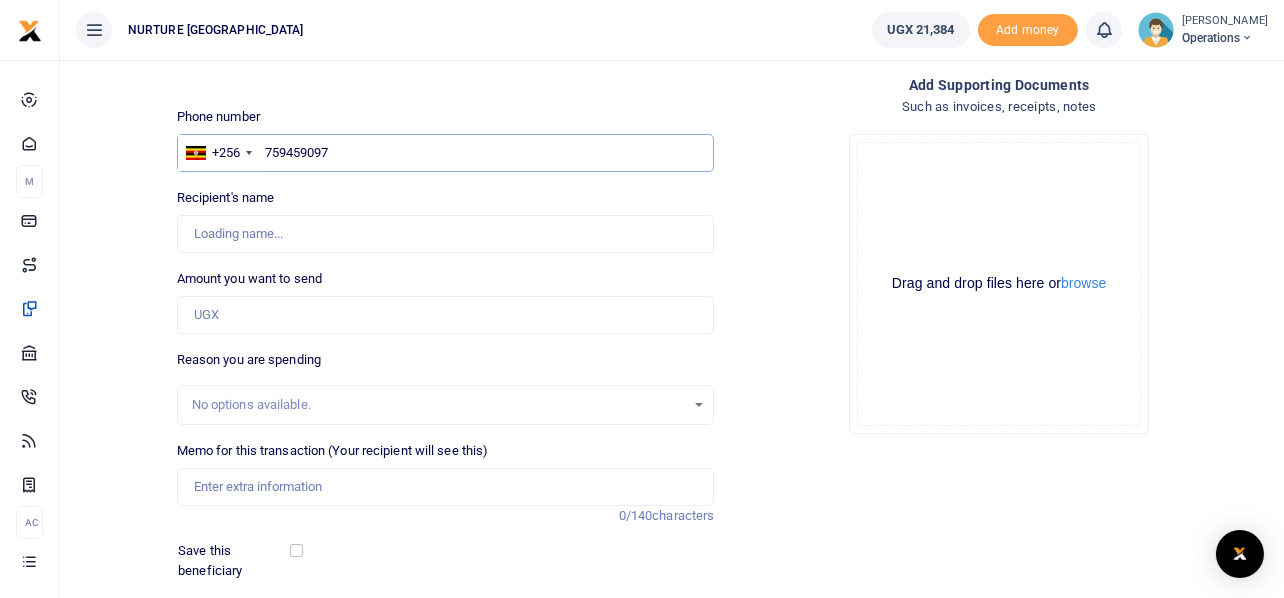 type on "759459097" 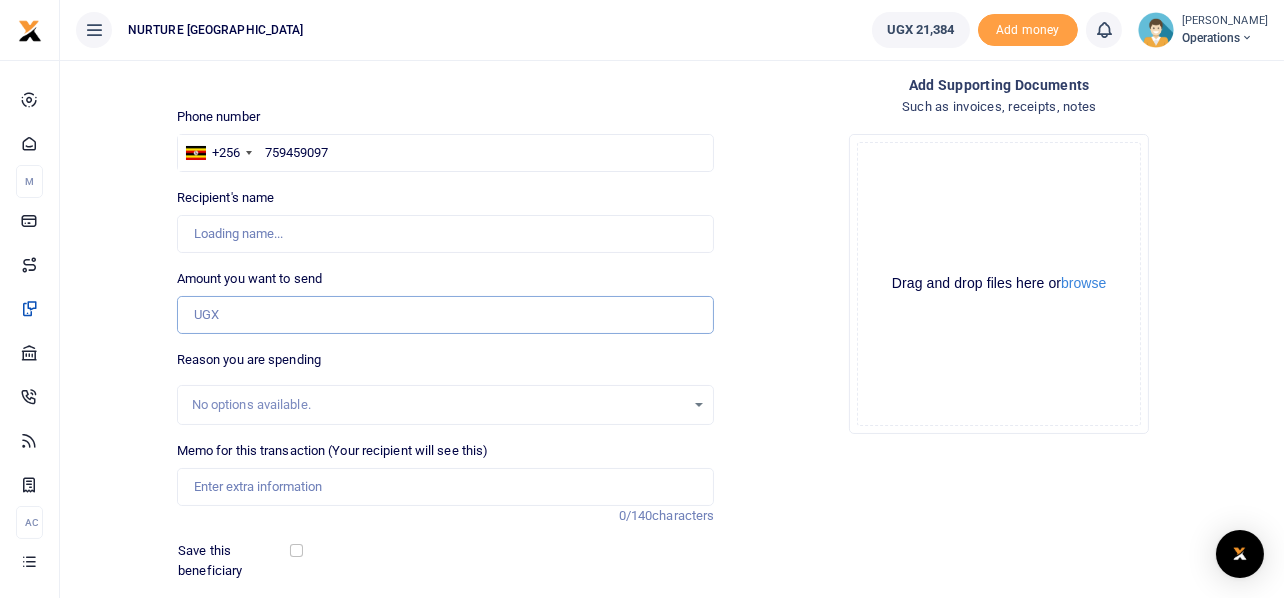 click on "Amount you want to send" at bounding box center [446, 315] 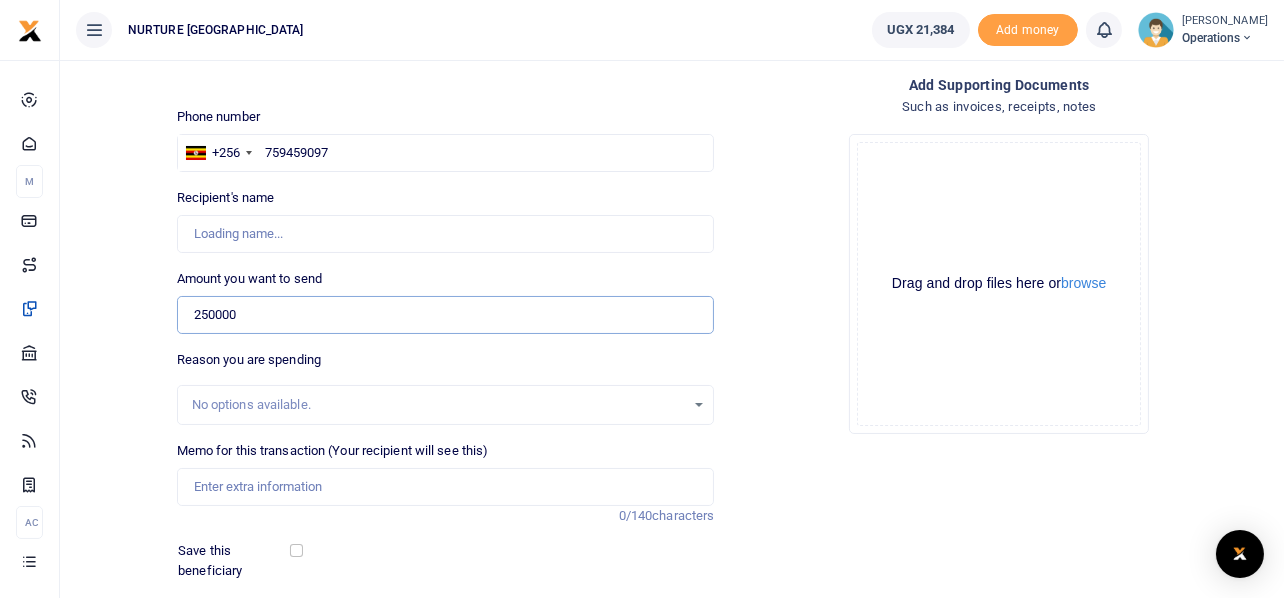 type on "250,000" 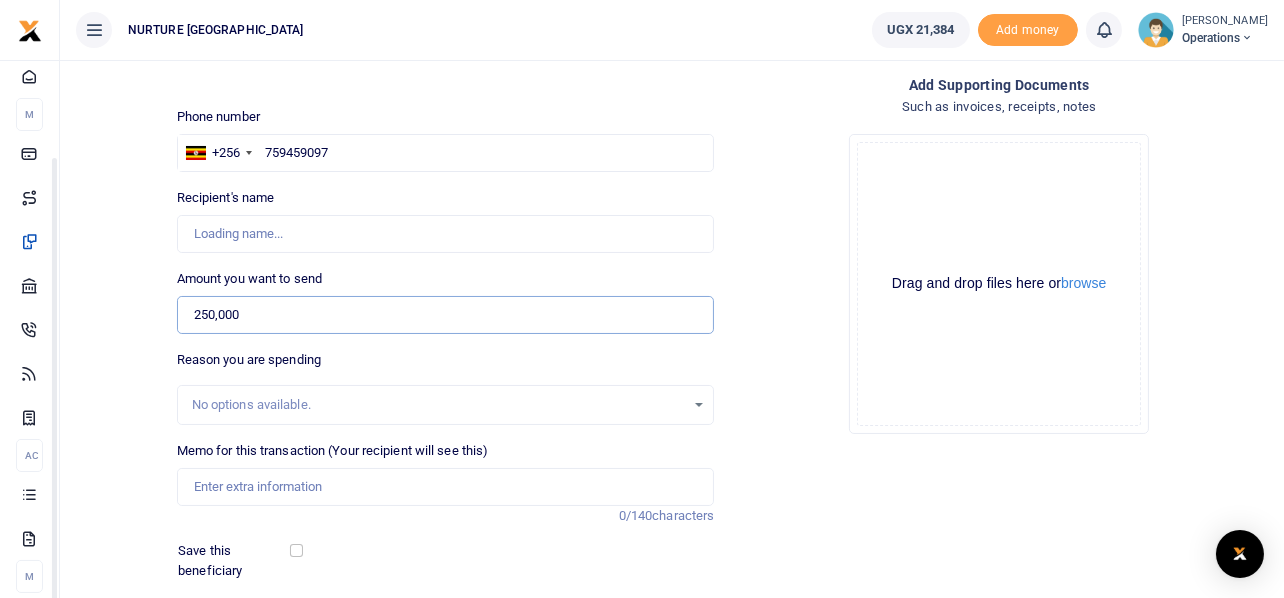 scroll, scrollTop: 120, scrollLeft: 0, axis: vertical 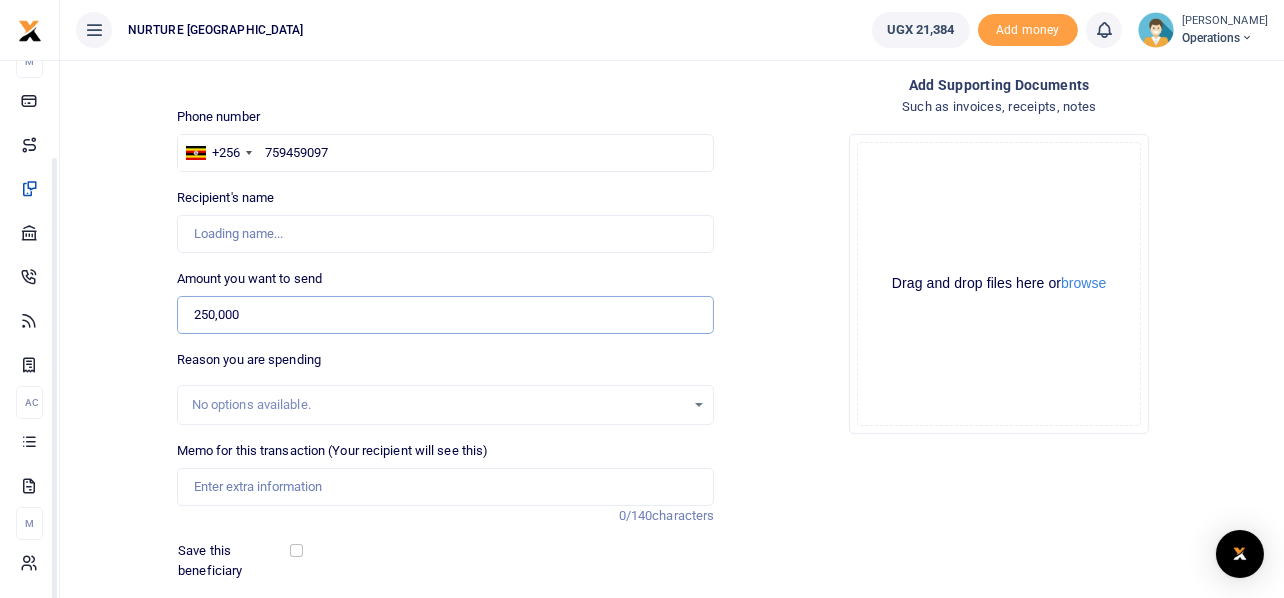 type on "[PERSON_NAME]" 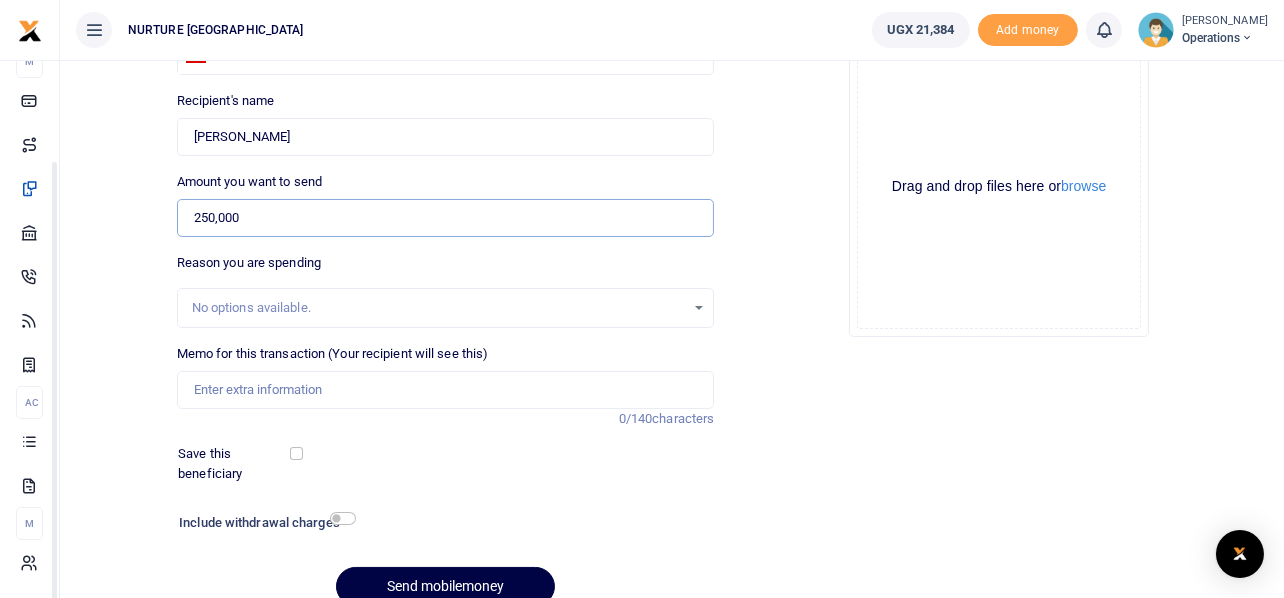 scroll, scrollTop: 287, scrollLeft: 0, axis: vertical 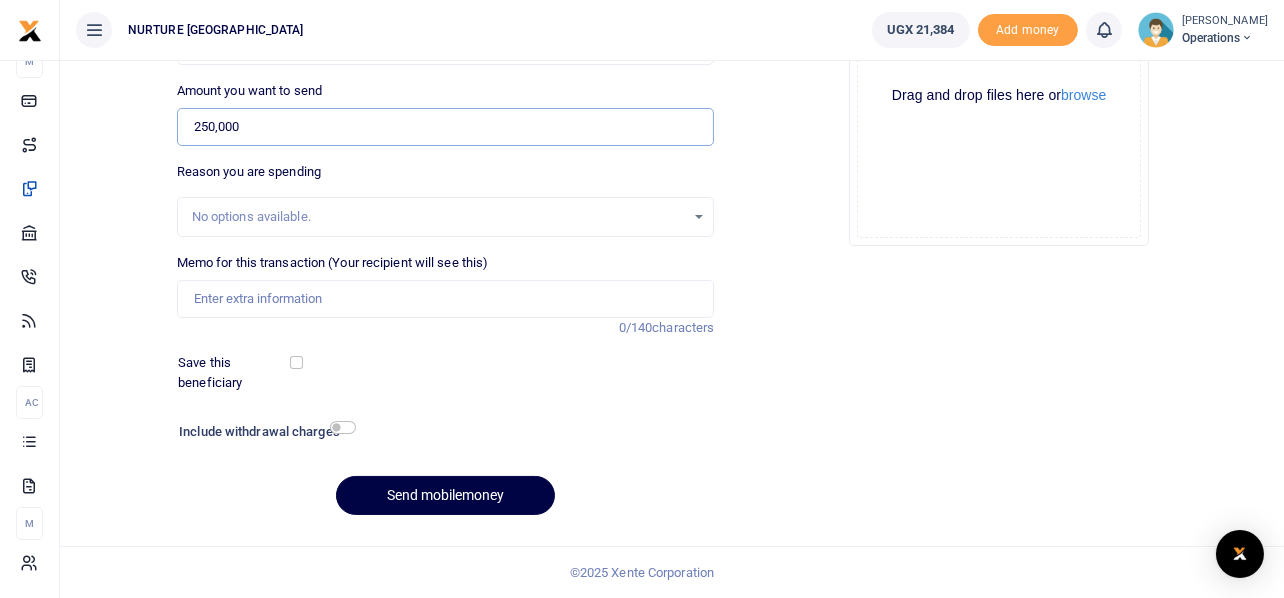 type on "250,000" 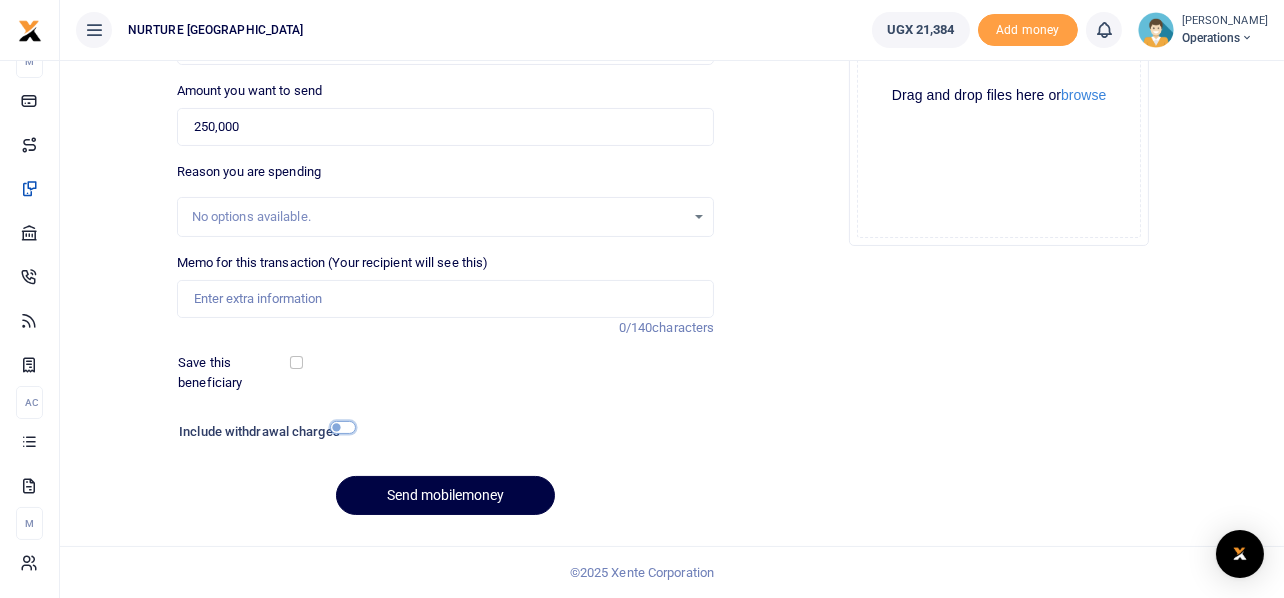 click at bounding box center (343, 427) 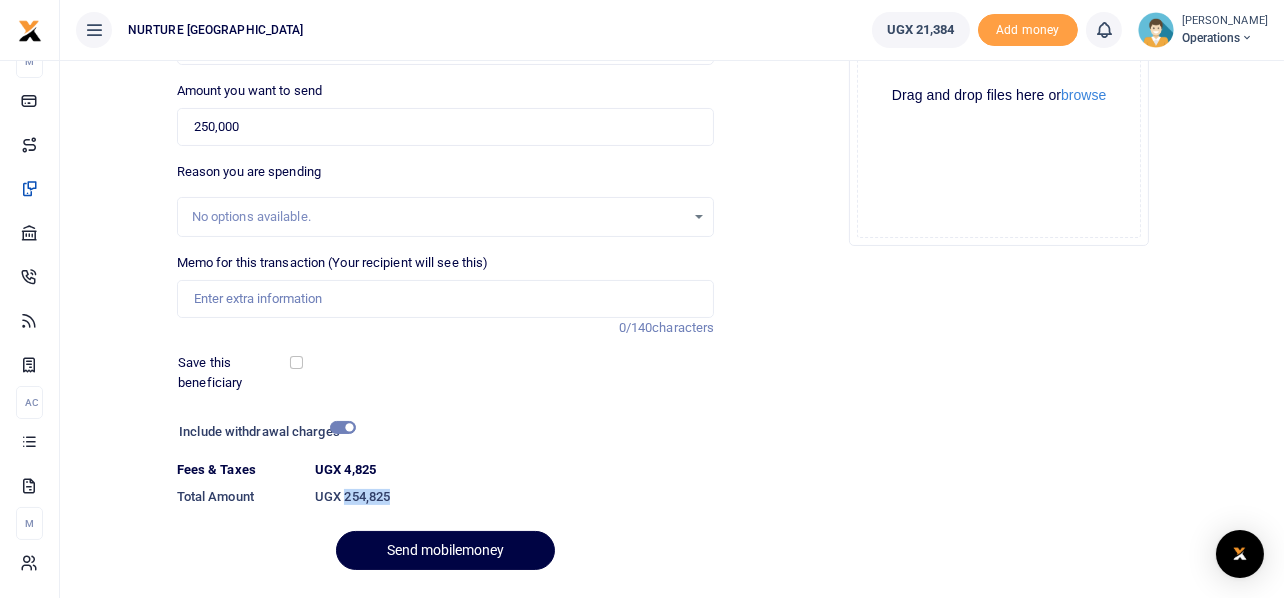 drag, startPoint x: 397, startPoint y: 493, endPoint x: 346, endPoint y: 485, distance: 51.62364 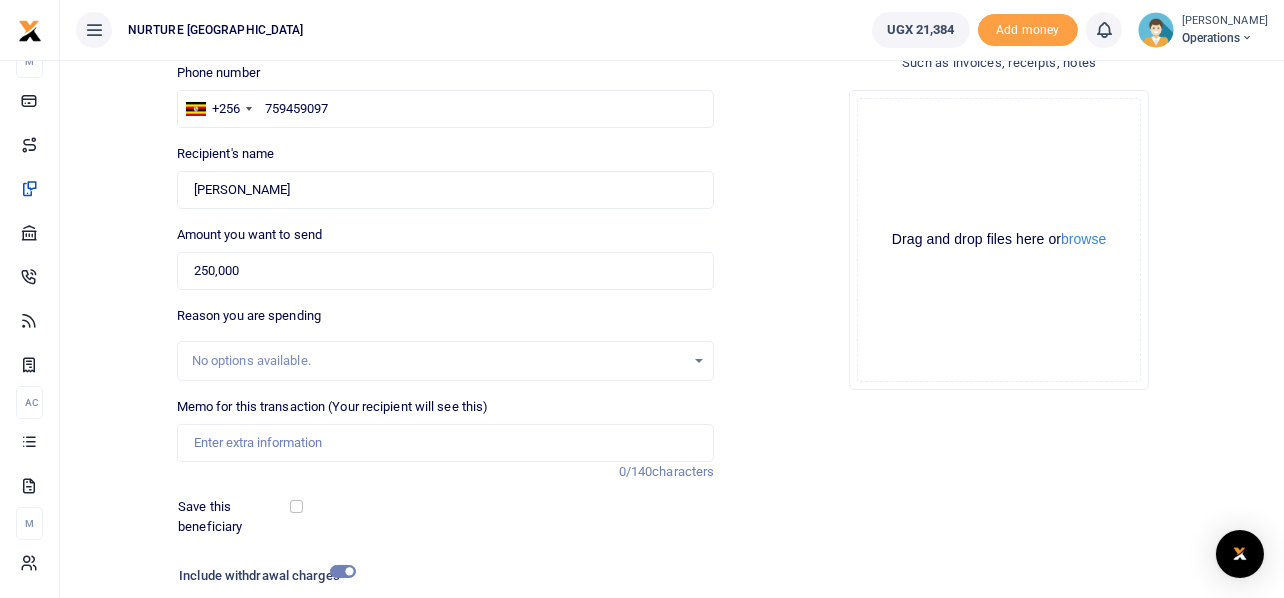 scroll, scrollTop: 0, scrollLeft: 0, axis: both 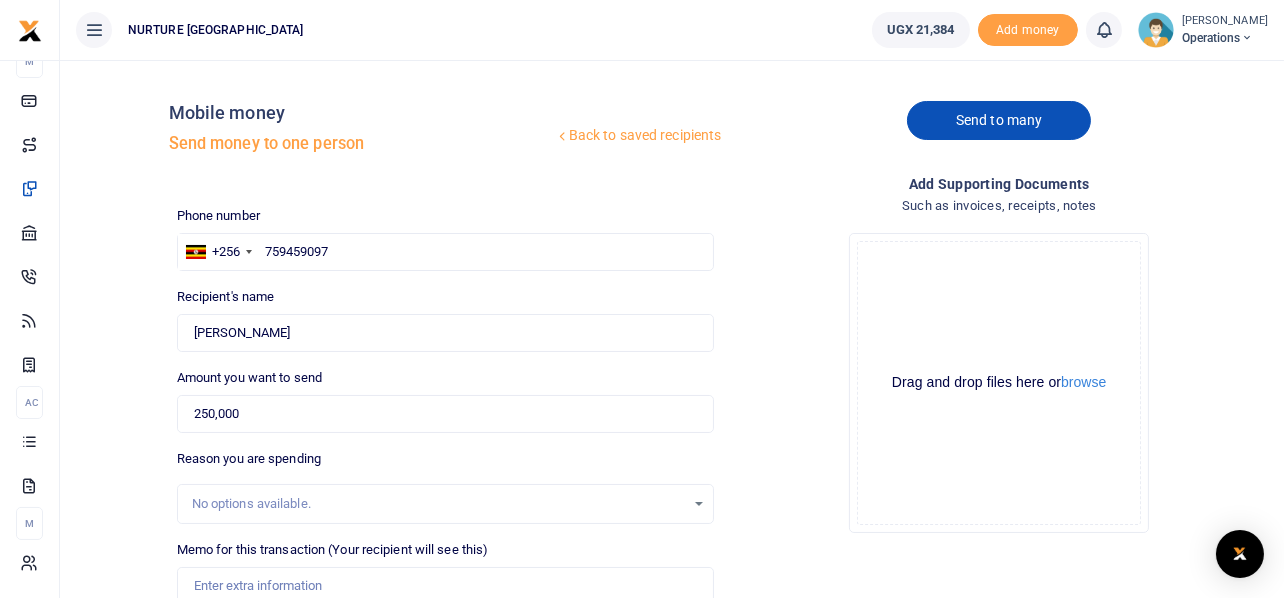 click on "Send to many" at bounding box center [999, 120] 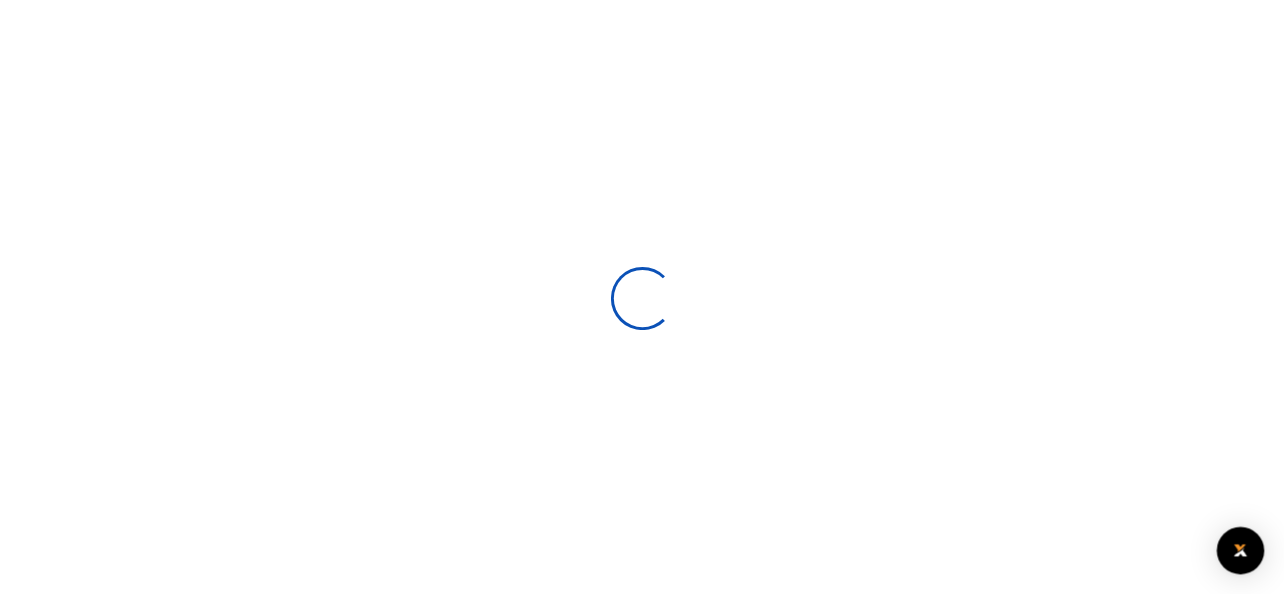 scroll, scrollTop: 0, scrollLeft: 0, axis: both 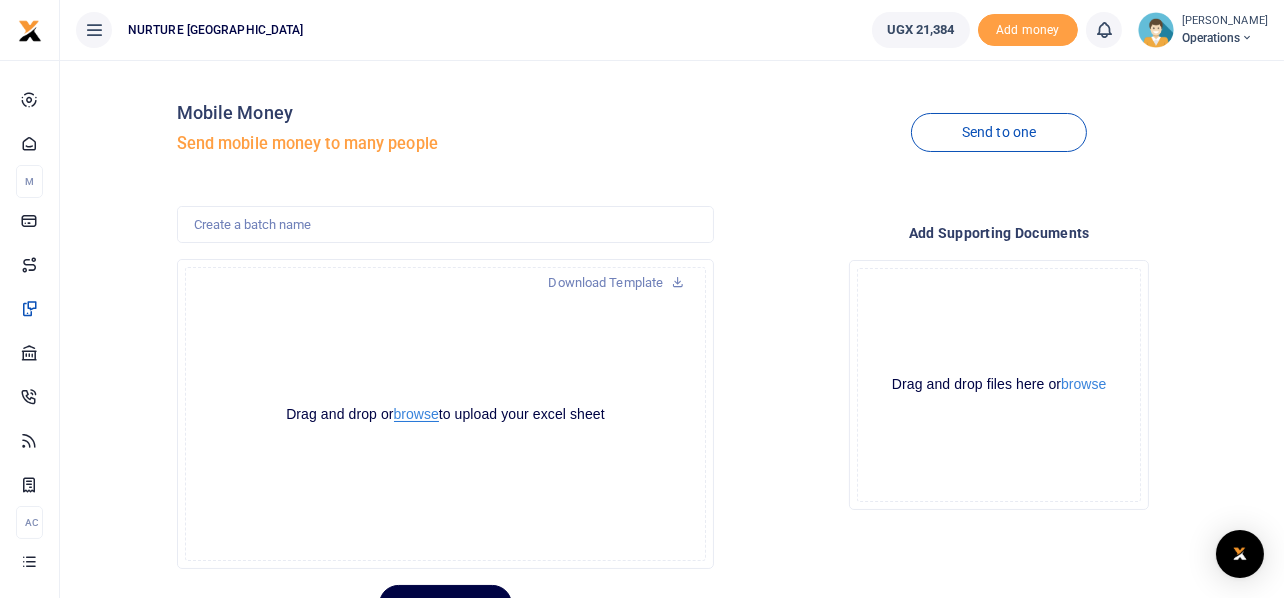 click on "browse" at bounding box center [416, 414] 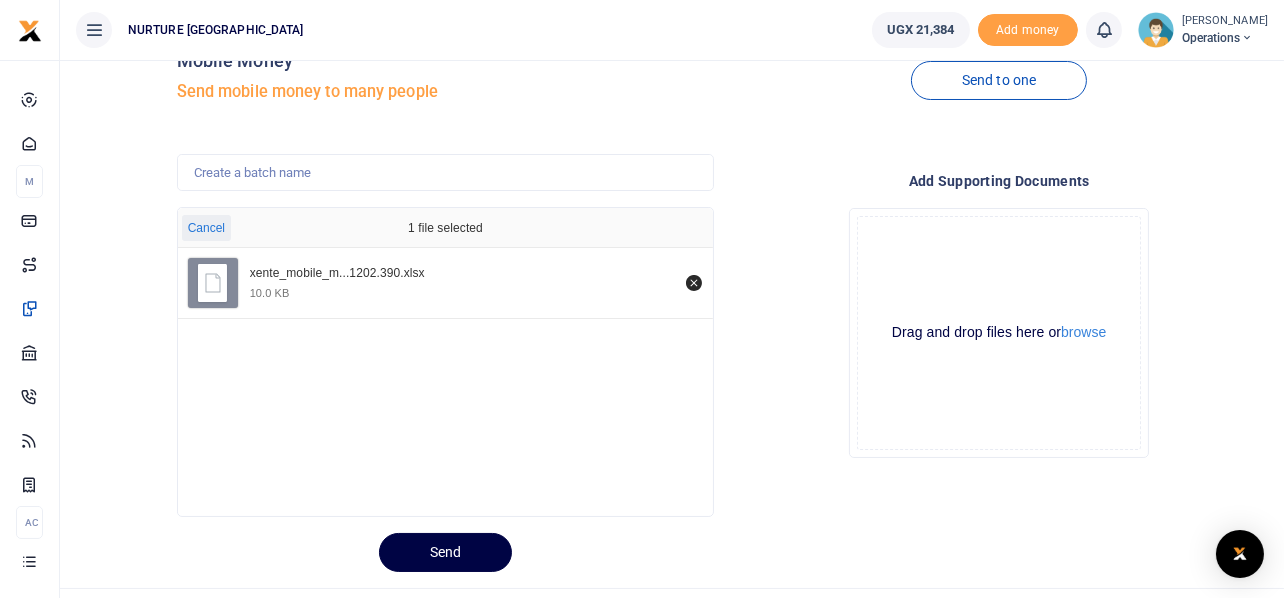 scroll, scrollTop: 94, scrollLeft: 0, axis: vertical 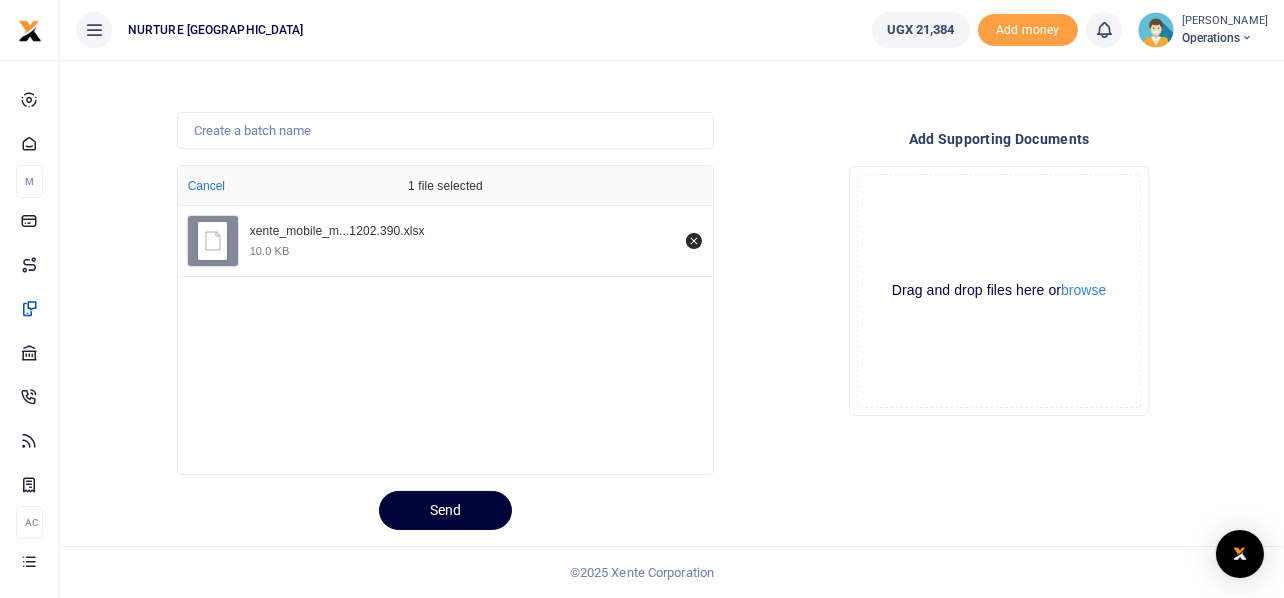click on "Send" at bounding box center [445, 510] 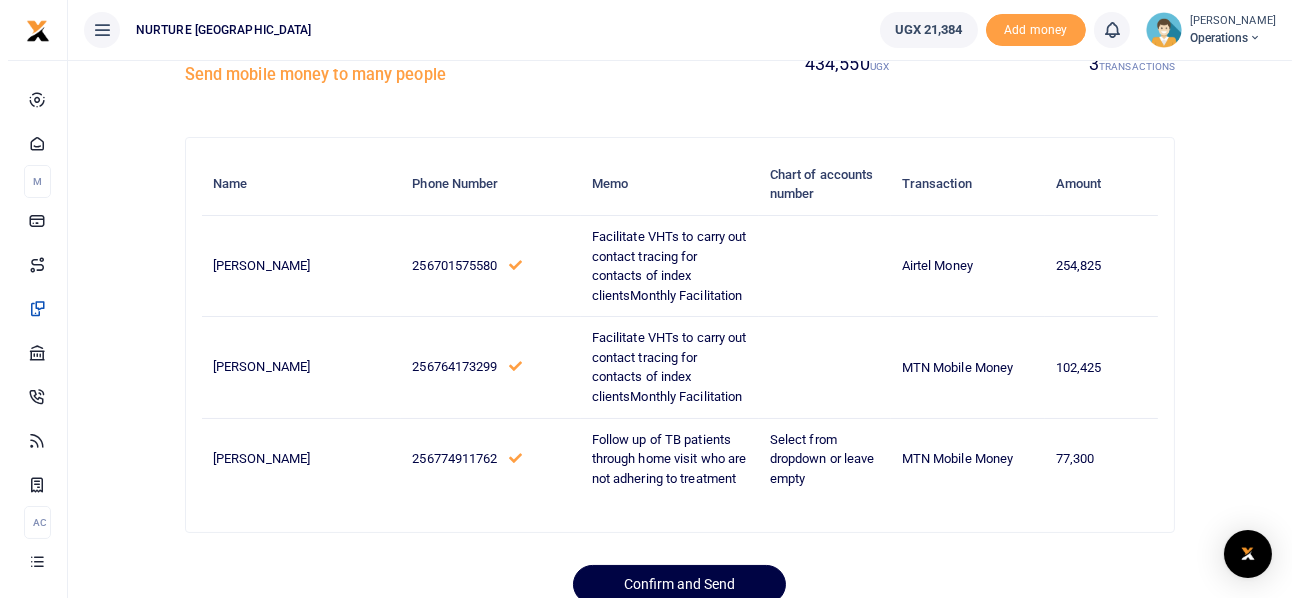 scroll, scrollTop: 141, scrollLeft: 0, axis: vertical 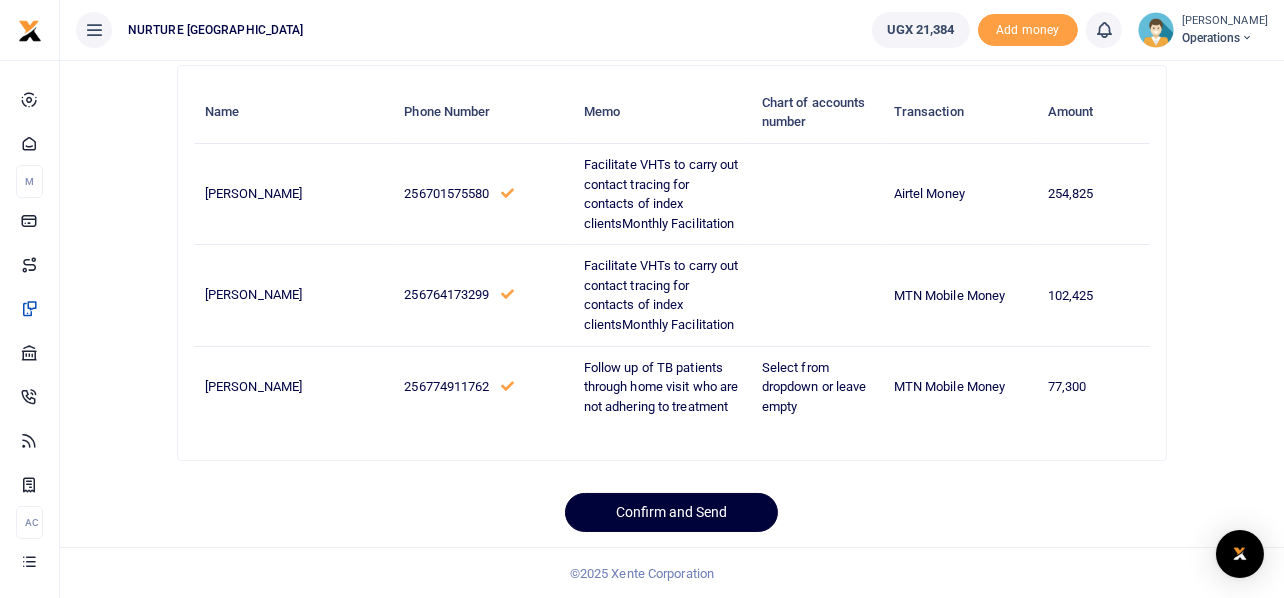 click on "Confirm and Send" at bounding box center [671, 512] 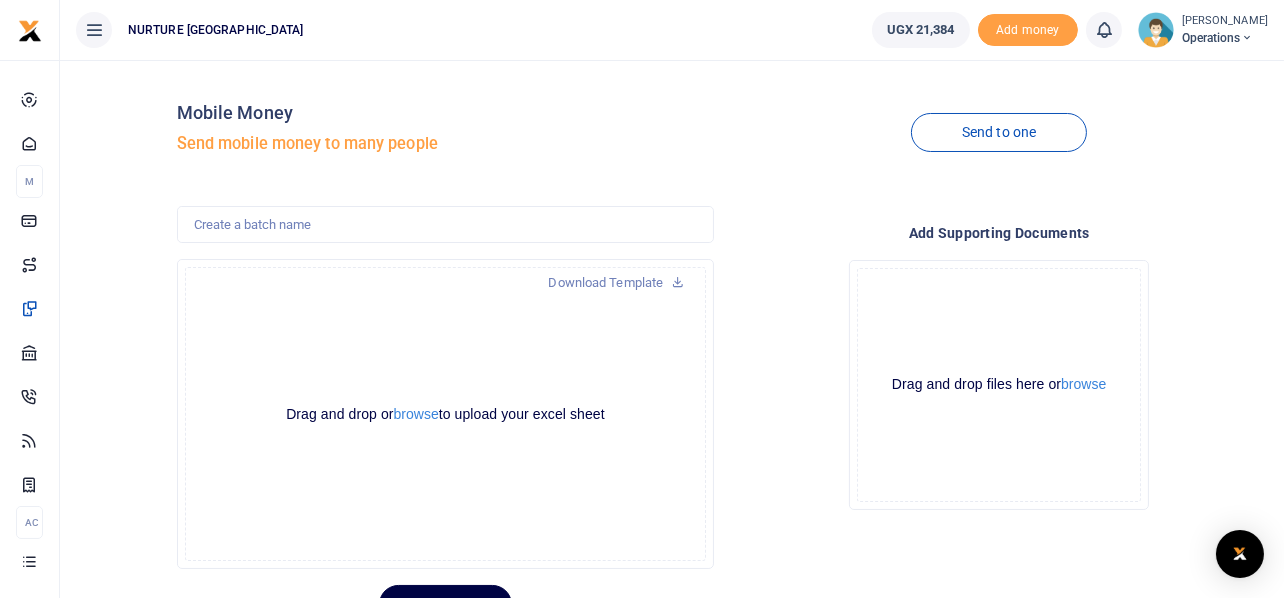 scroll, scrollTop: 94, scrollLeft: 0, axis: vertical 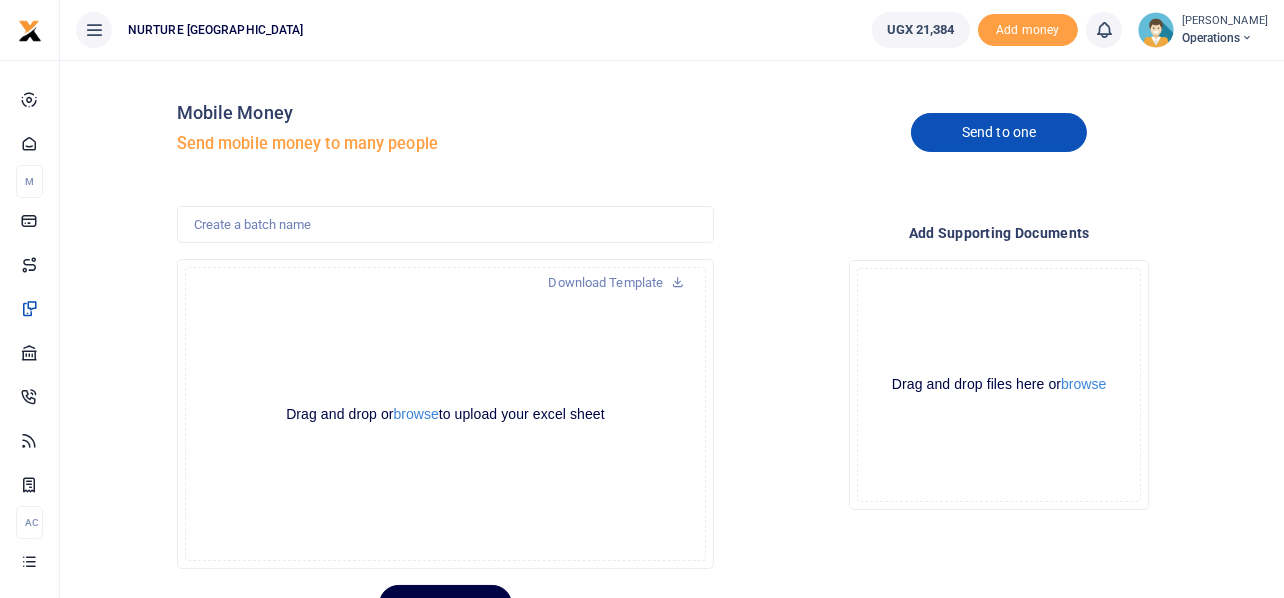 click on "Send to one" at bounding box center (999, 132) 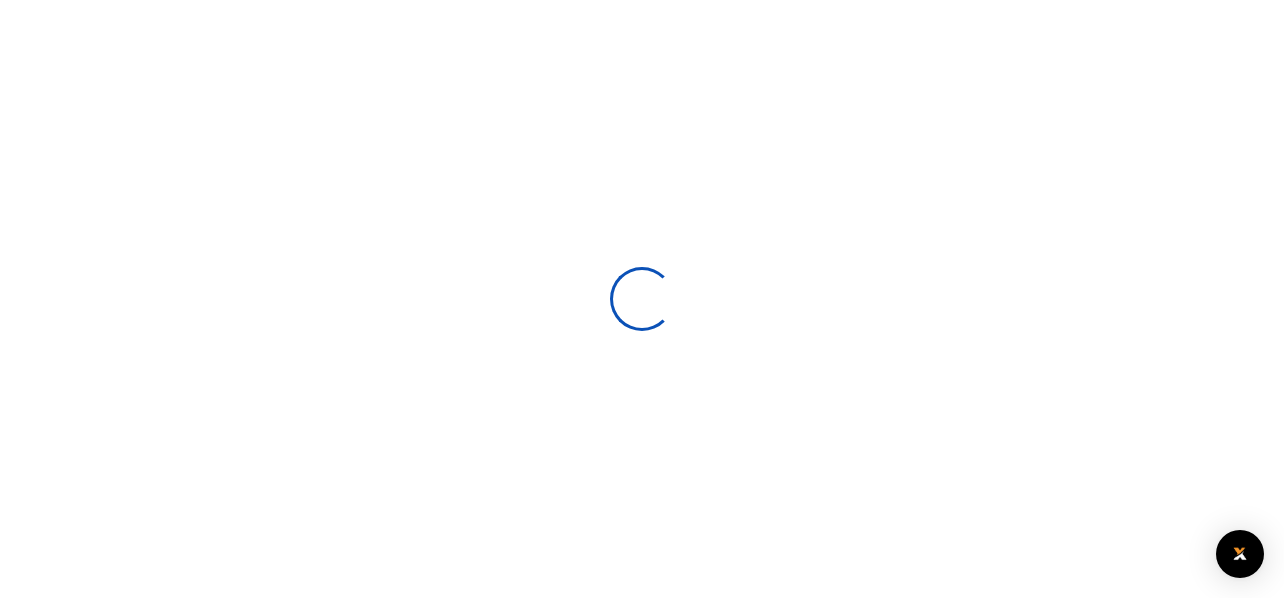 scroll, scrollTop: 0, scrollLeft: 0, axis: both 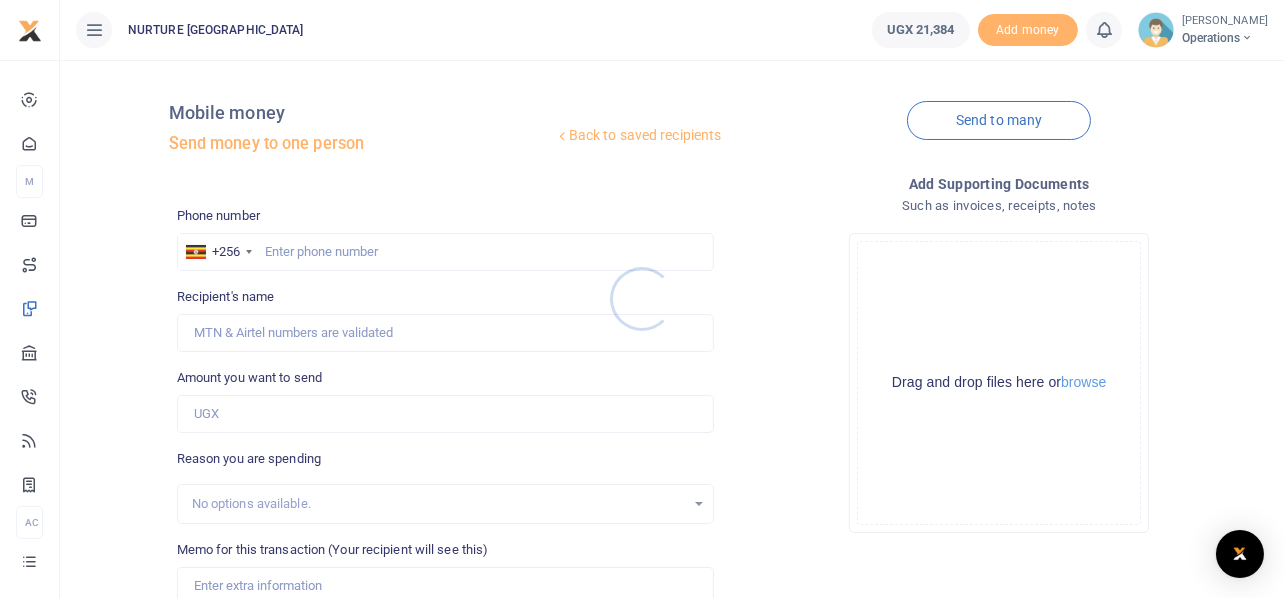click at bounding box center (642, 299) 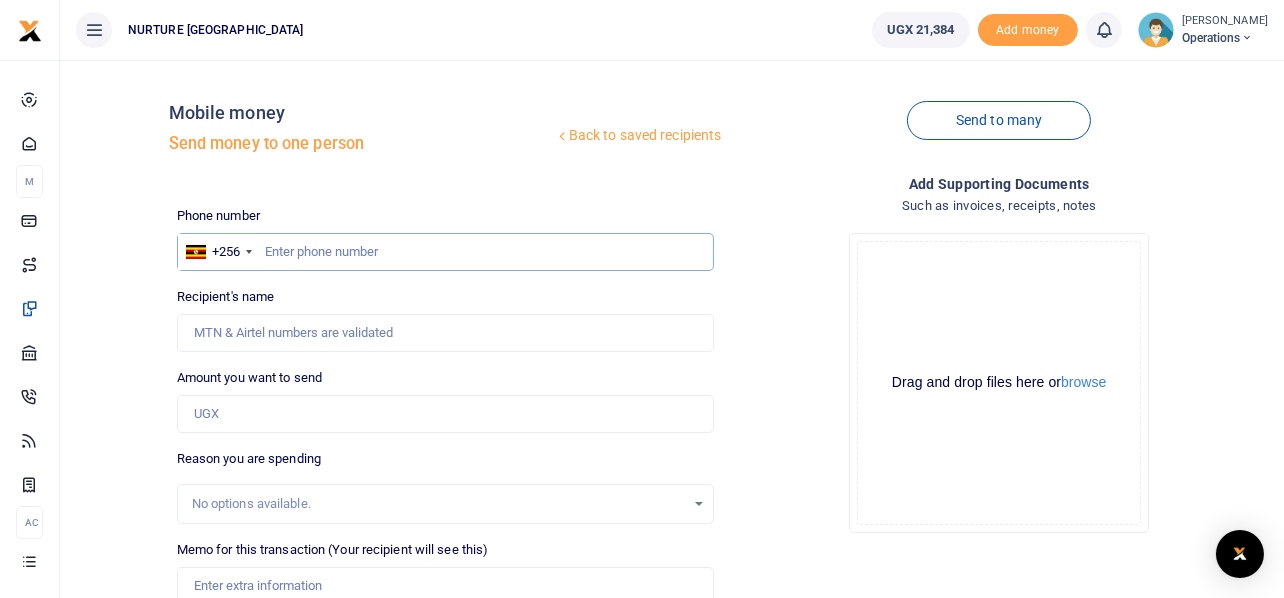 click at bounding box center (446, 252) 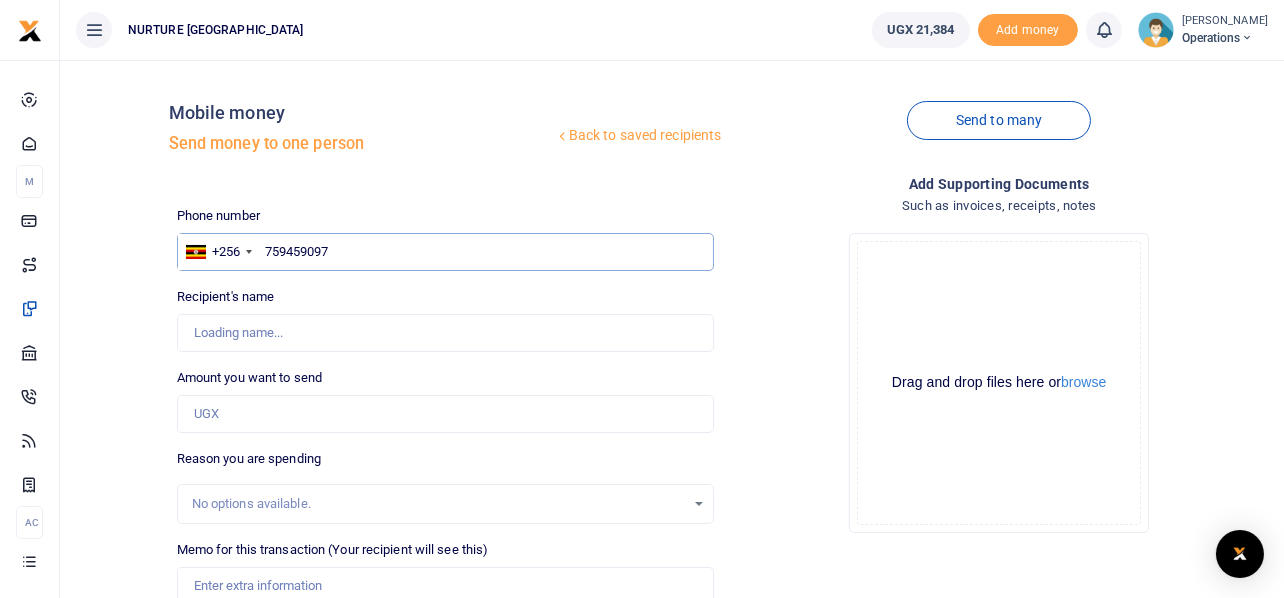 type on "759459097" 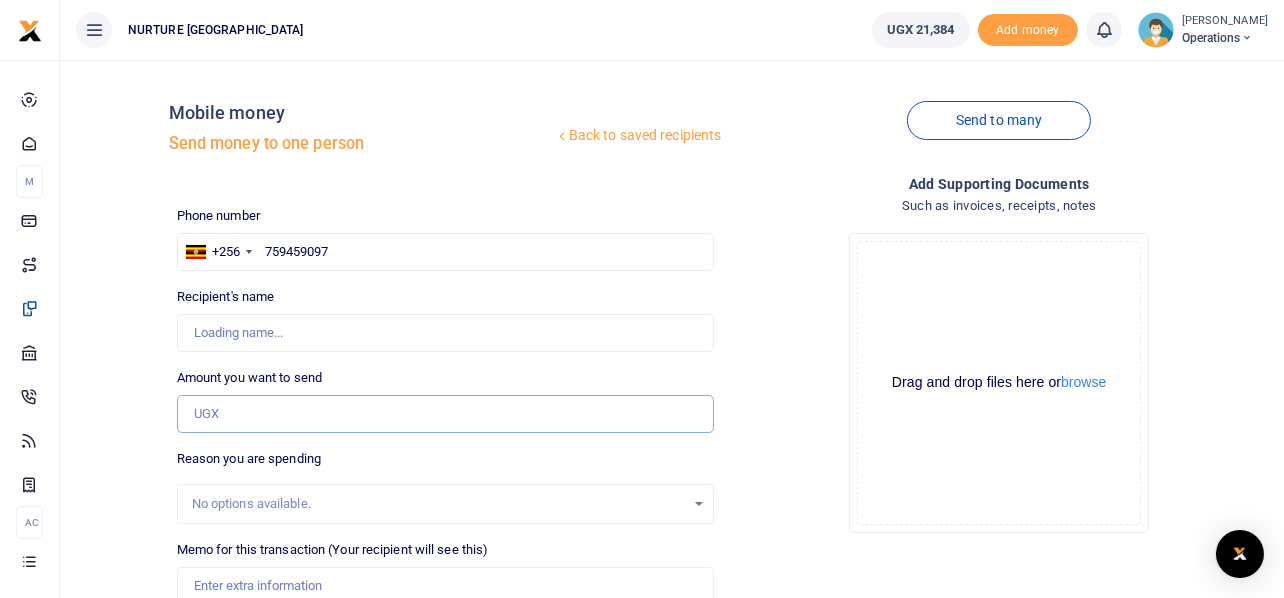 click on "Amount you want to send" at bounding box center (446, 414) 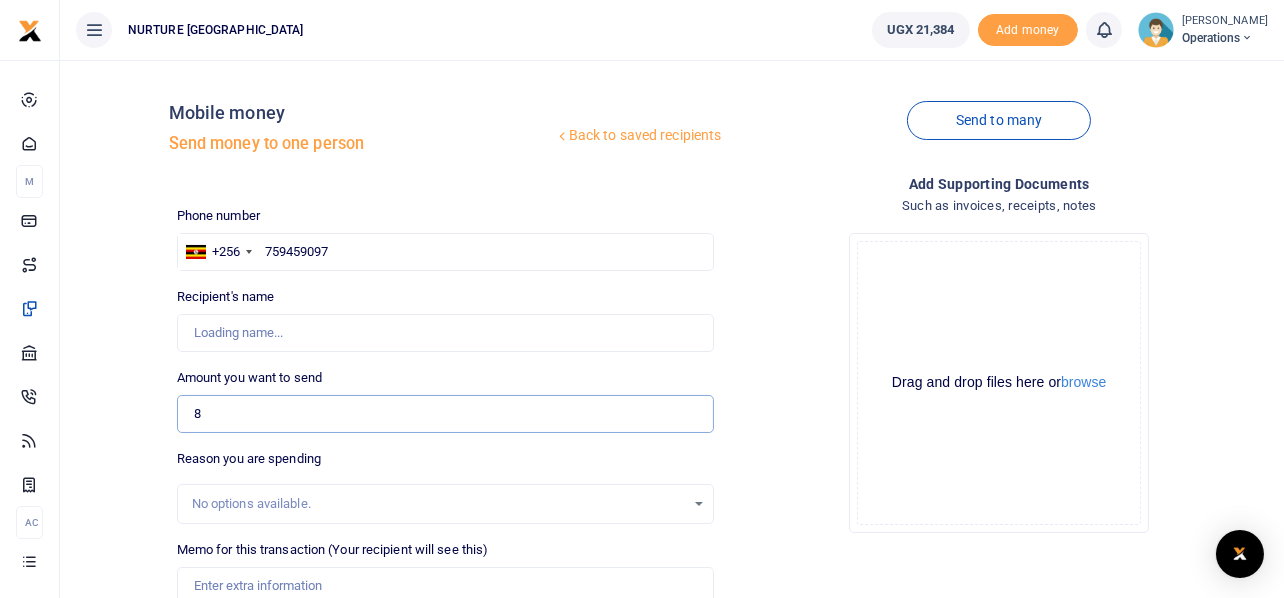type on "80" 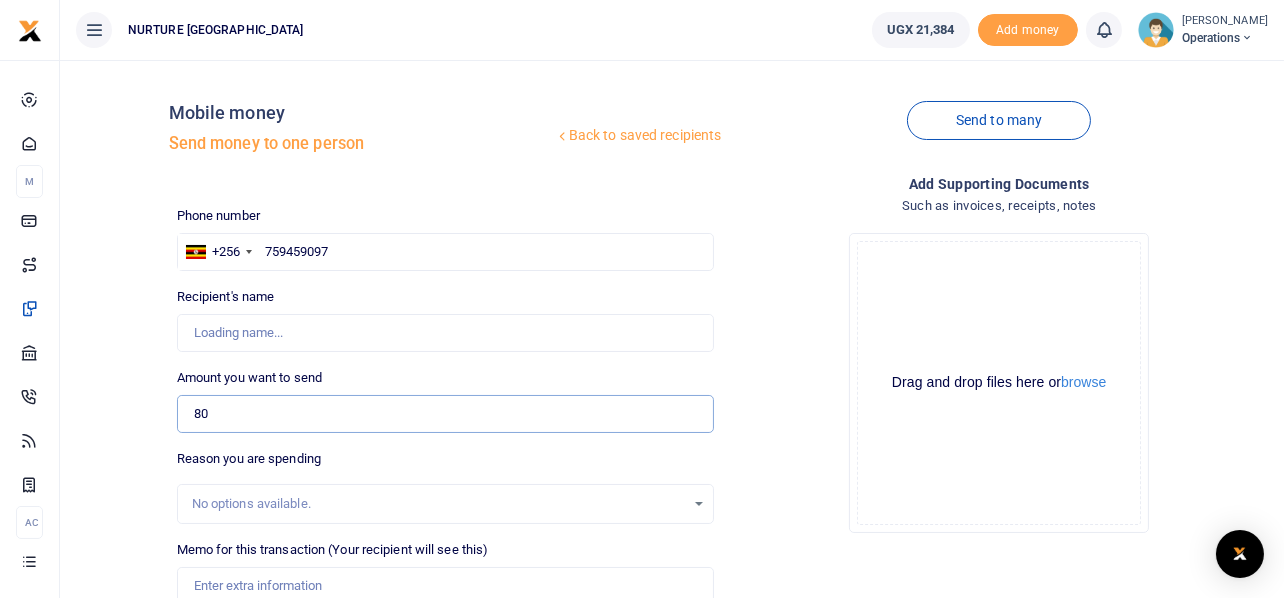 type on "[PERSON_NAME]" 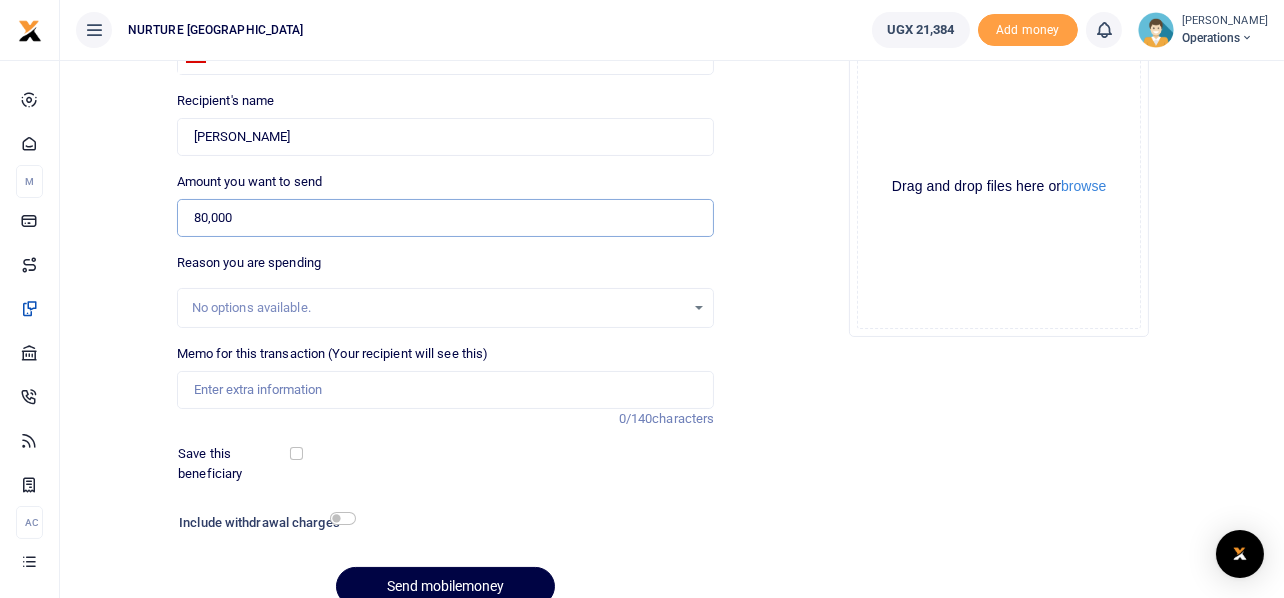 scroll, scrollTop: 287, scrollLeft: 0, axis: vertical 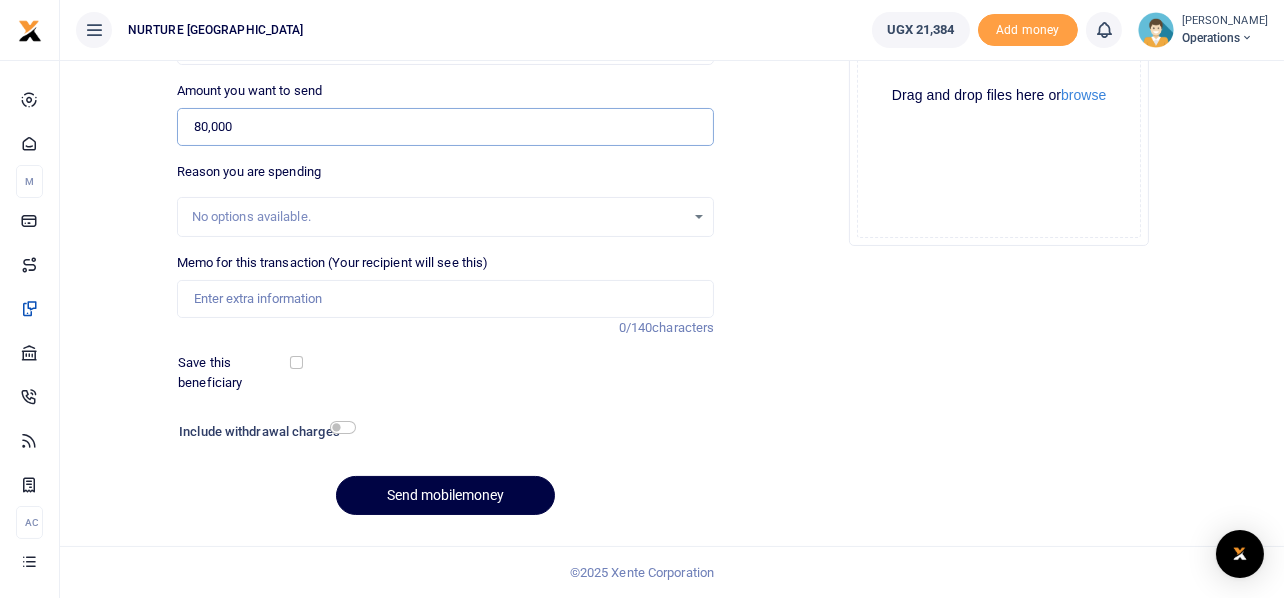 type on "80,000" 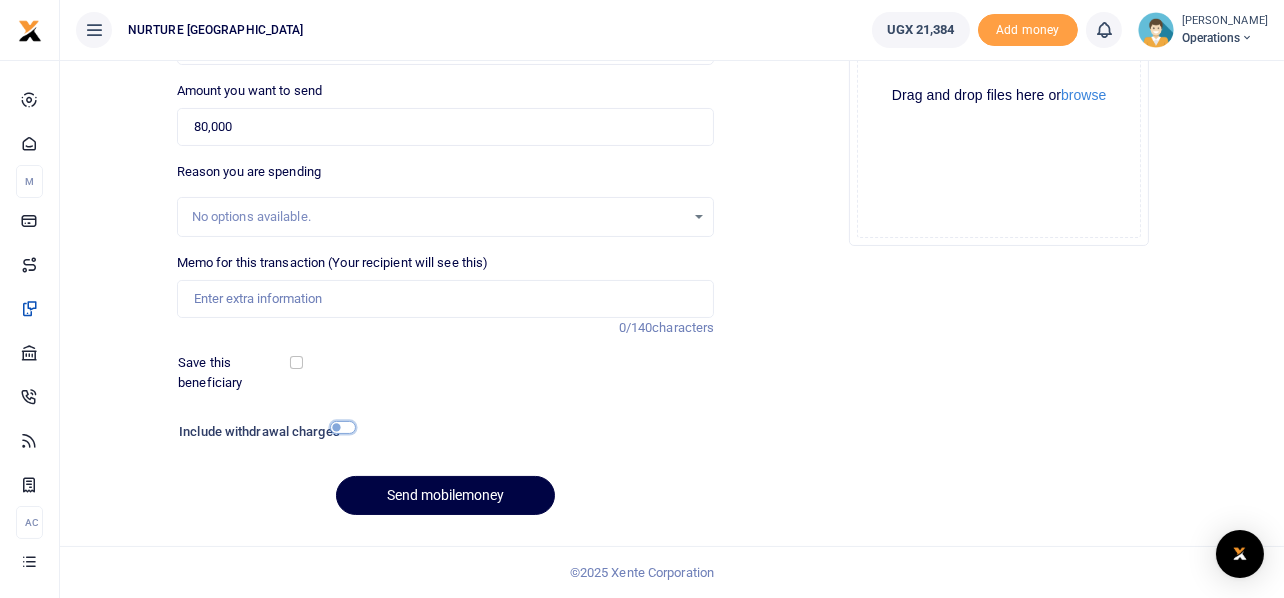 click at bounding box center [343, 427] 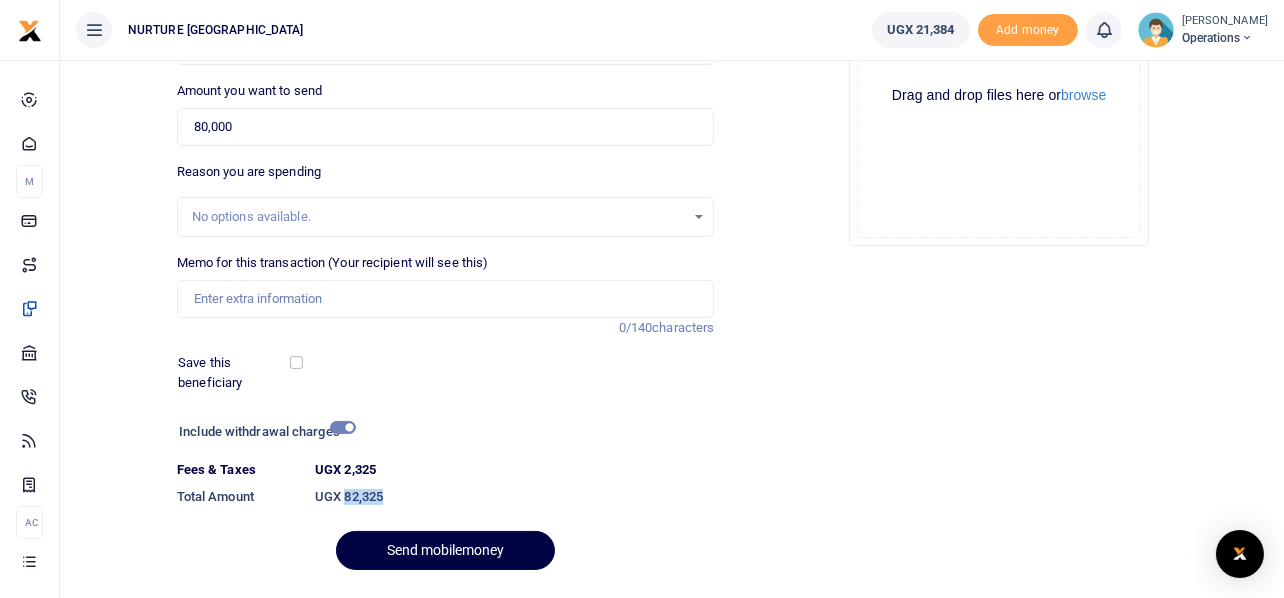 drag, startPoint x: 383, startPoint y: 494, endPoint x: 345, endPoint y: 483, distance: 39.56008 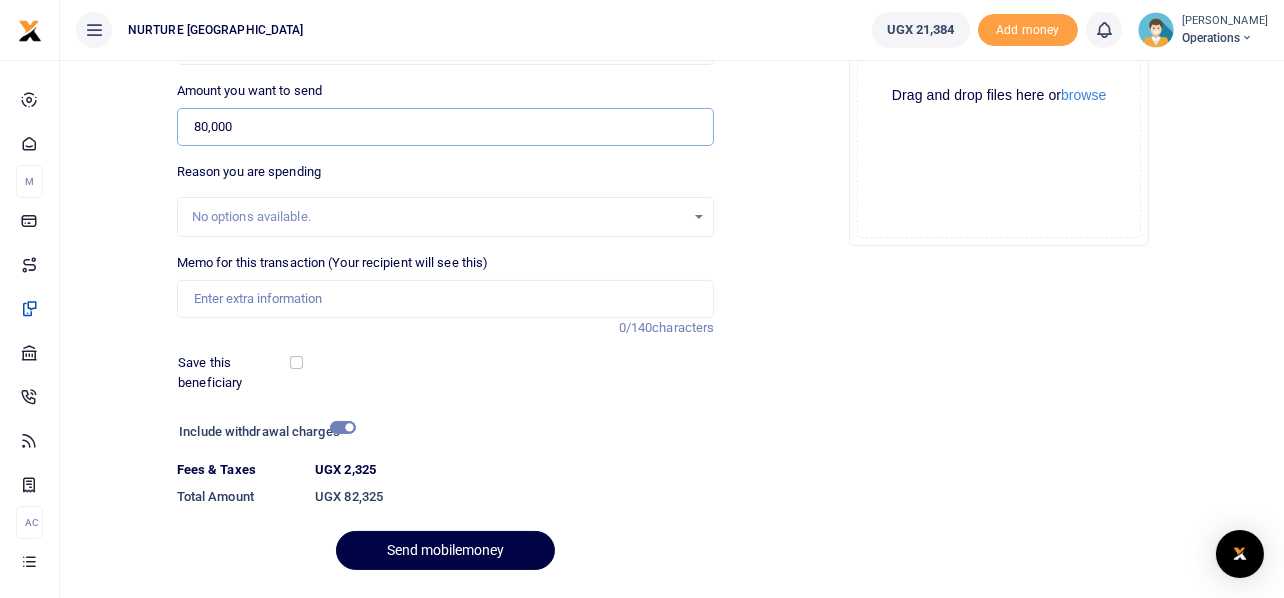 click on "80,000" at bounding box center (446, 127) 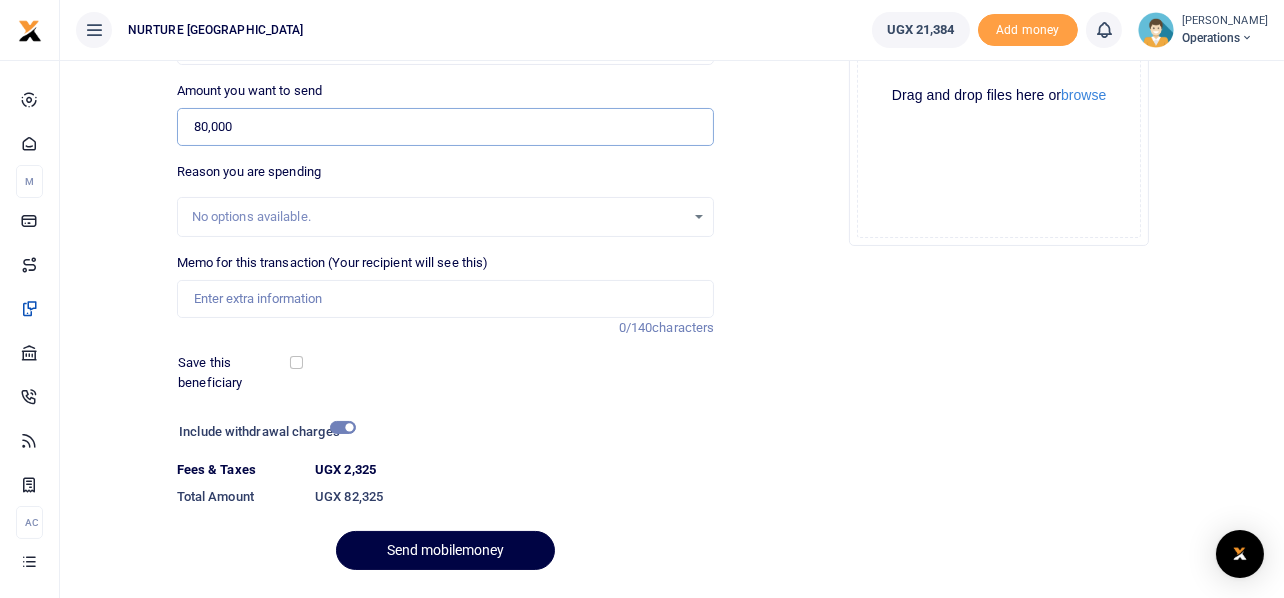 paste on "120" 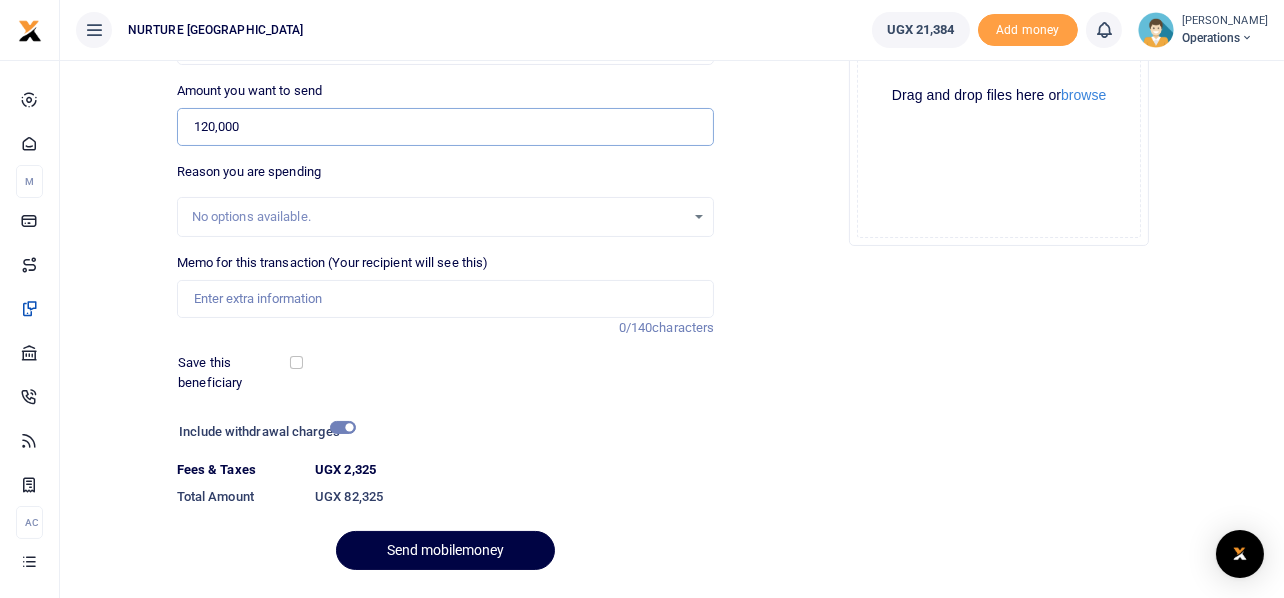 type on "120,000" 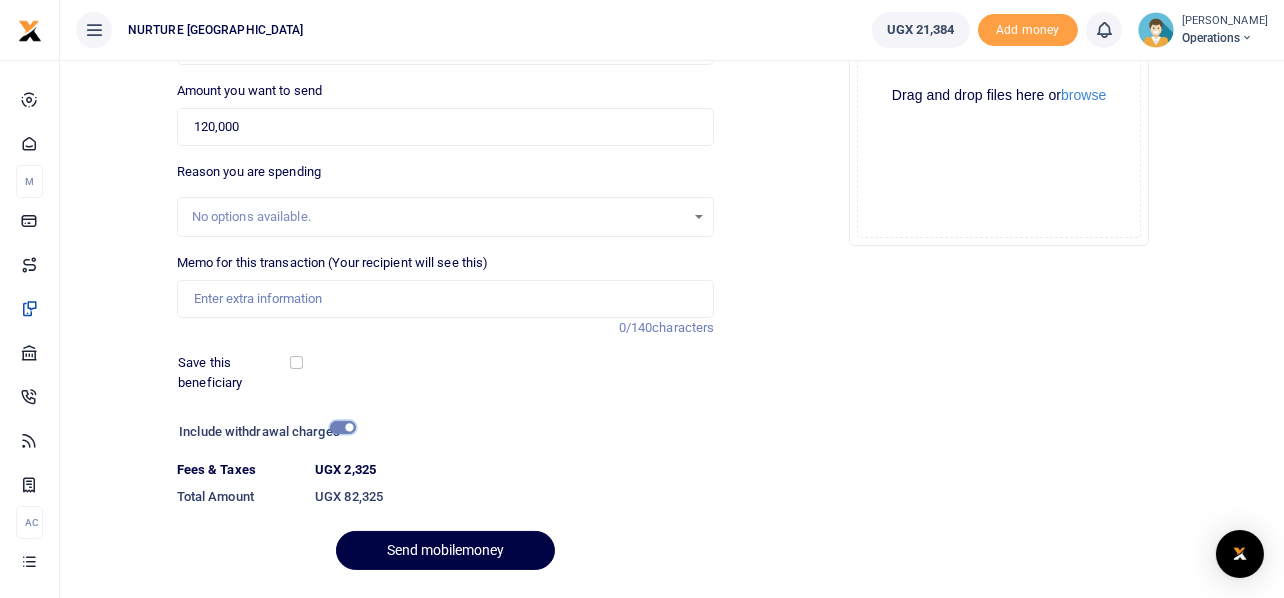 click at bounding box center [343, 427] 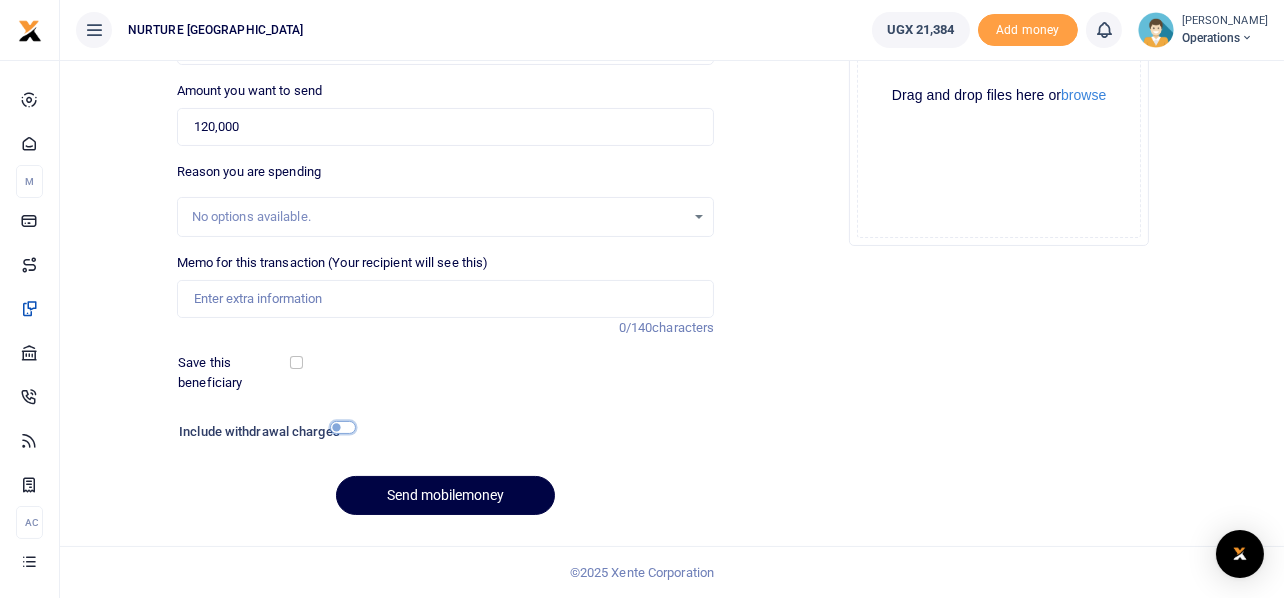click at bounding box center (343, 427) 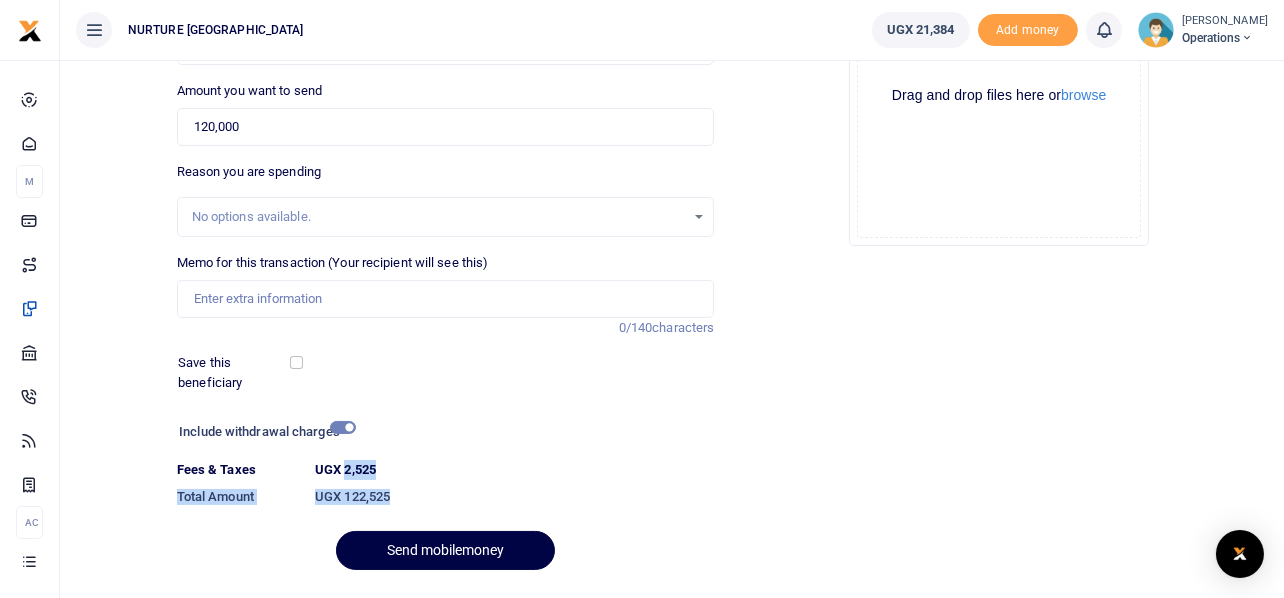 drag, startPoint x: 395, startPoint y: 494, endPoint x: 346, endPoint y: 476, distance: 52.201534 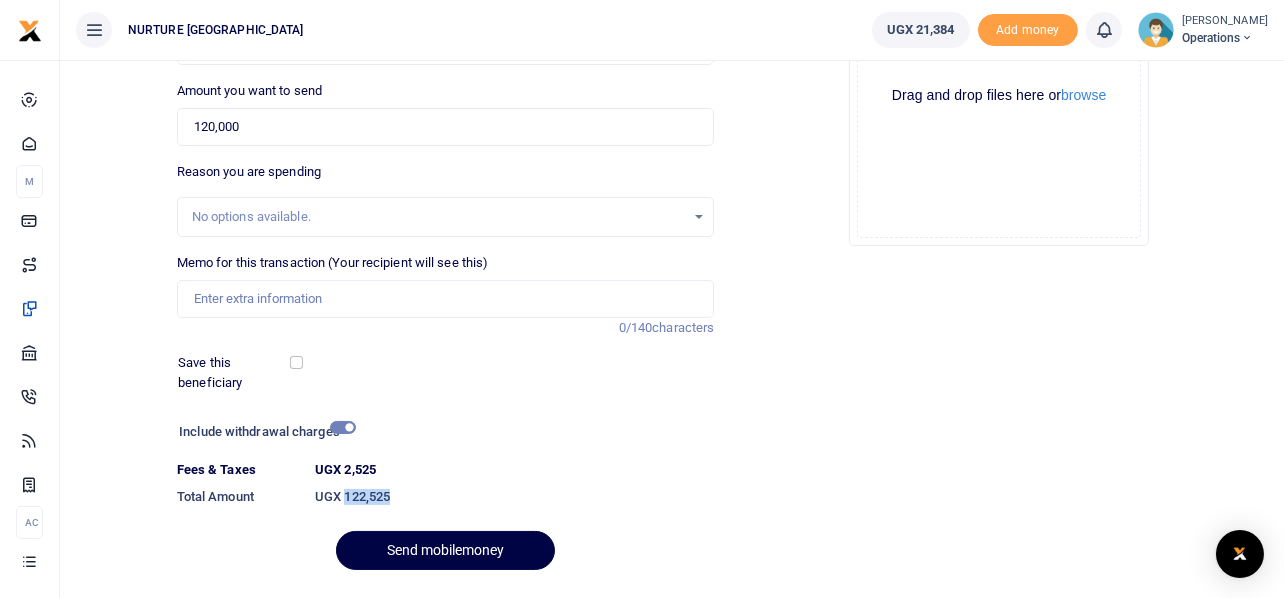 drag, startPoint x: 399, startPoint y: 498, endPoint x: 346, endPoint y: 483, distance: 55.081757 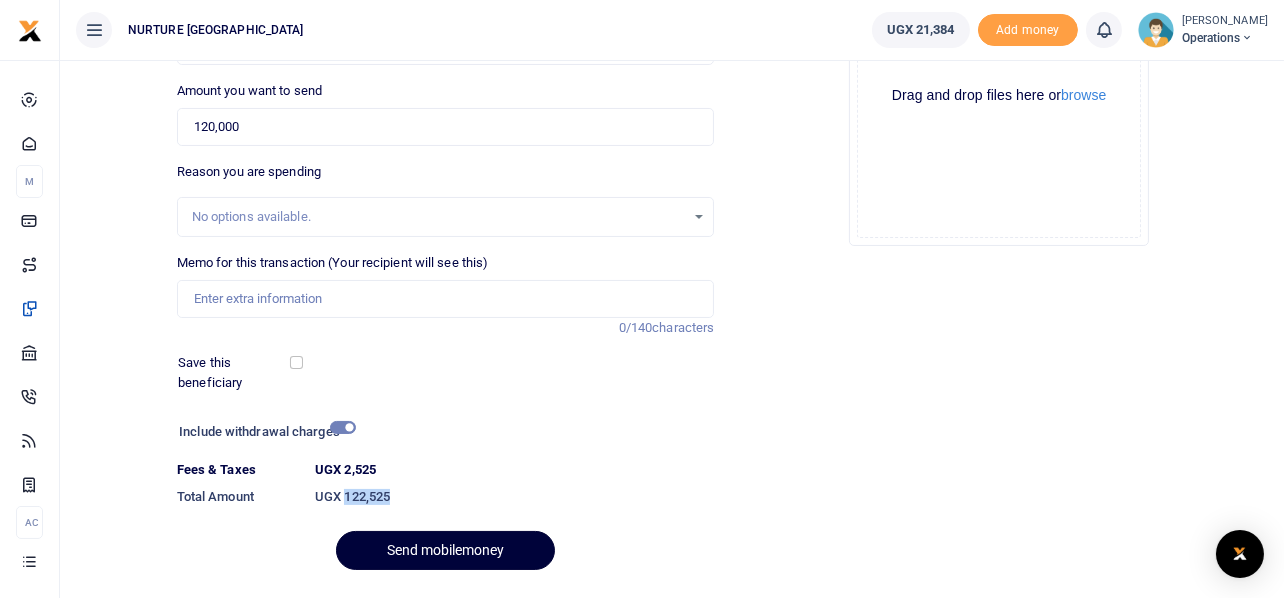 copy on "122,525" 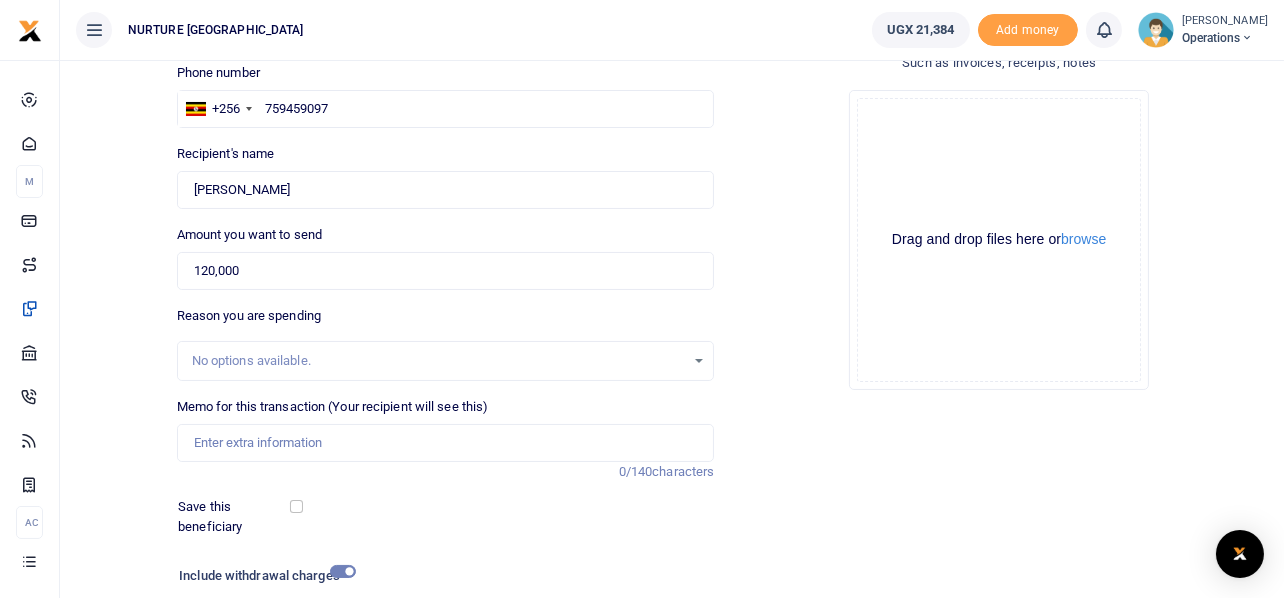 scroll, scrollTop: 0, scrollLeft: 0, axis: both 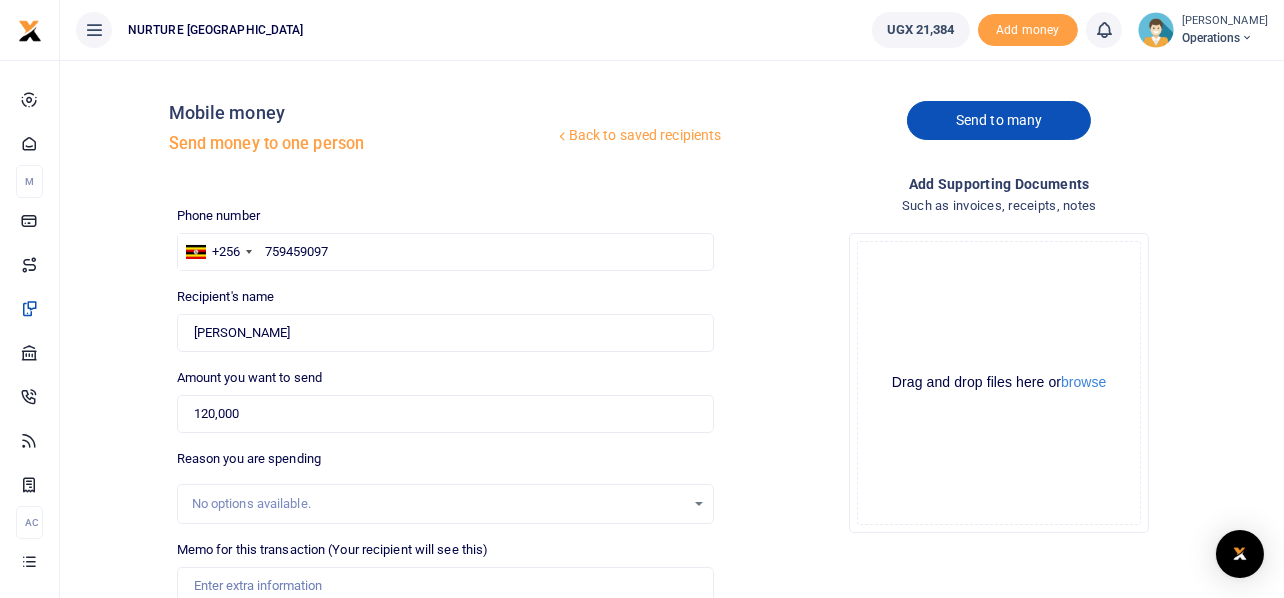 click on "Send to many" at bounding box center [999, 120] 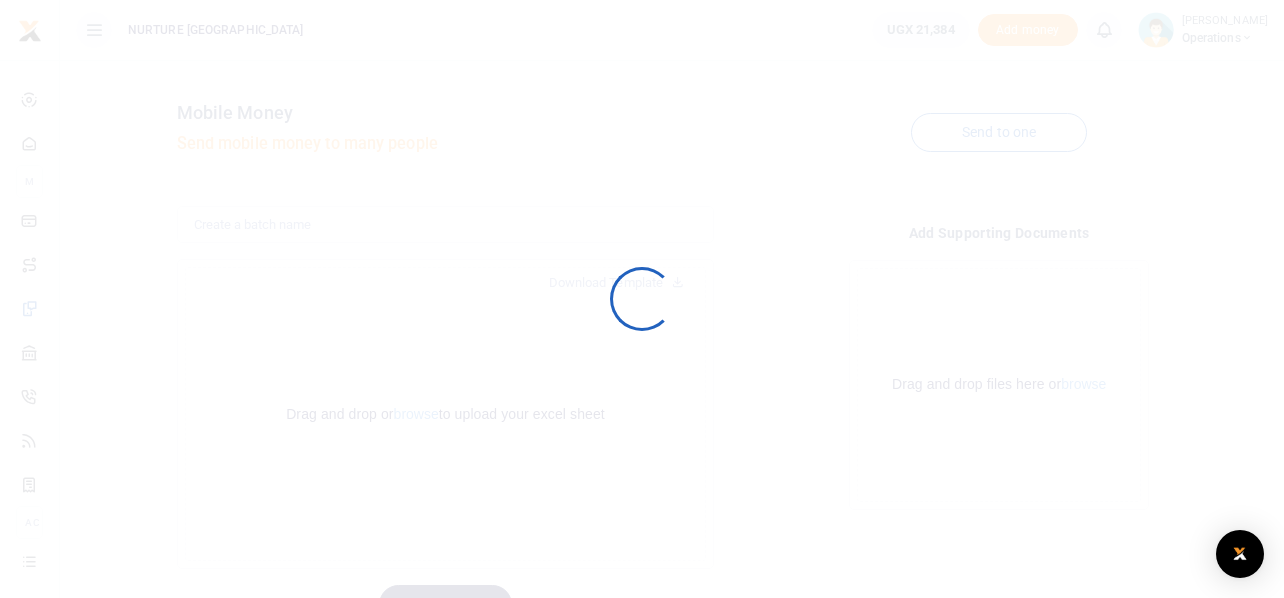 scroll, scrollTop: 0, scrollLeft: 0, axis: both 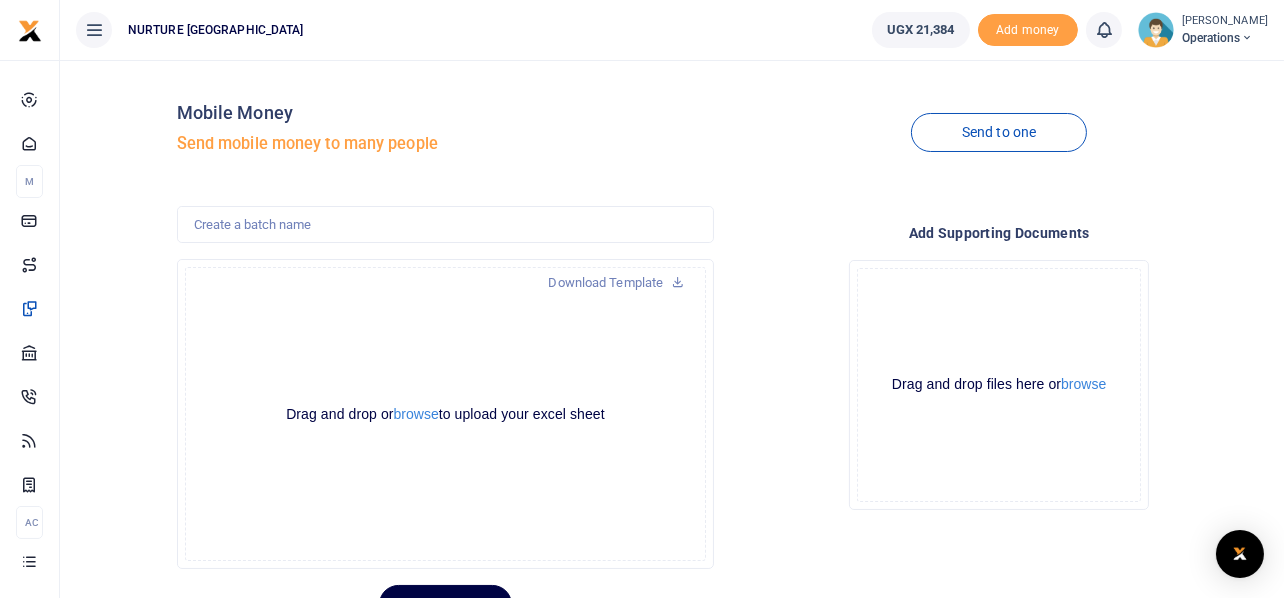 click on "Send to one" at bounding box center (999, 133) 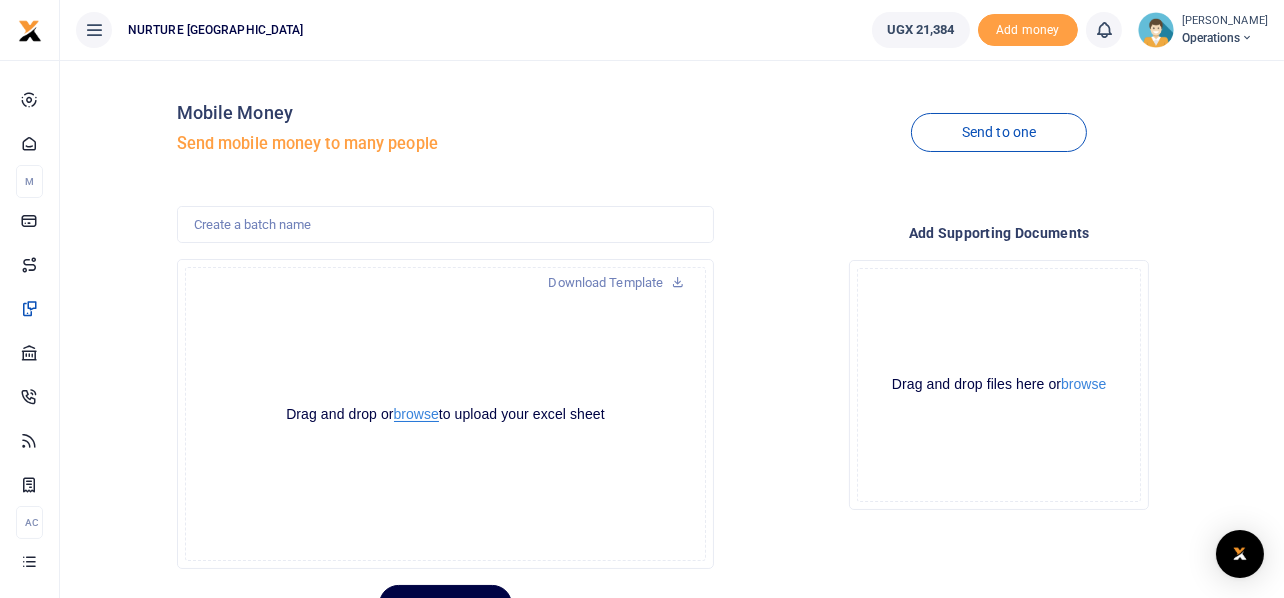 click on "browse" at bounding box center (416, 414) 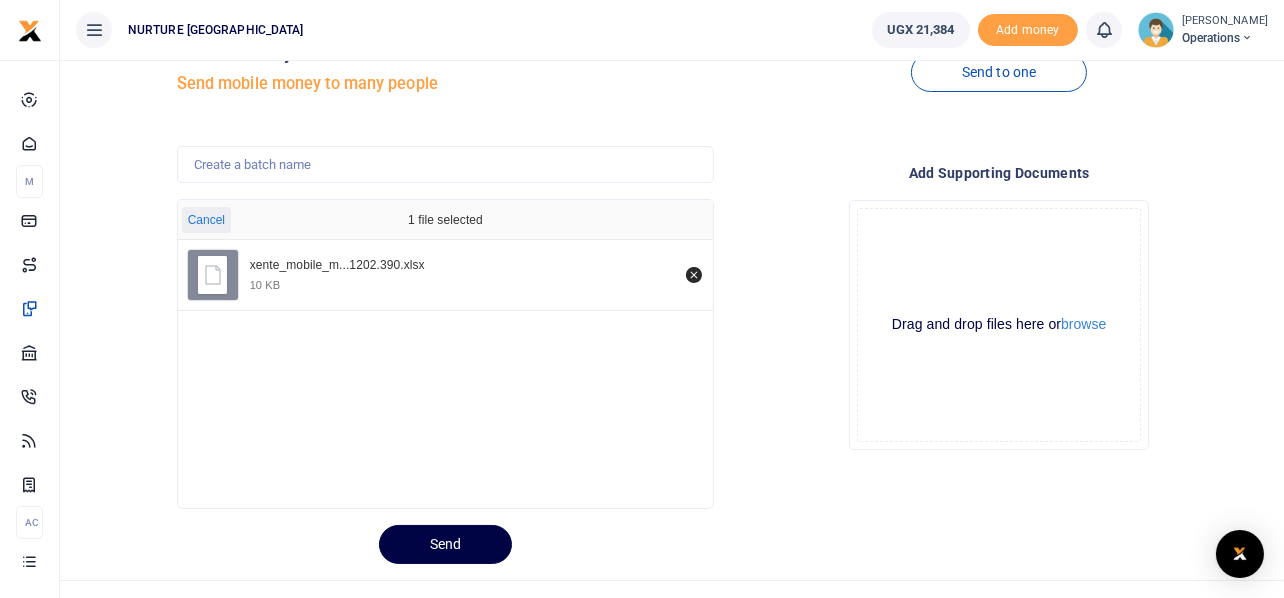 scroll, scrollTop: 94, scrollLeft: 0, axis: vertical 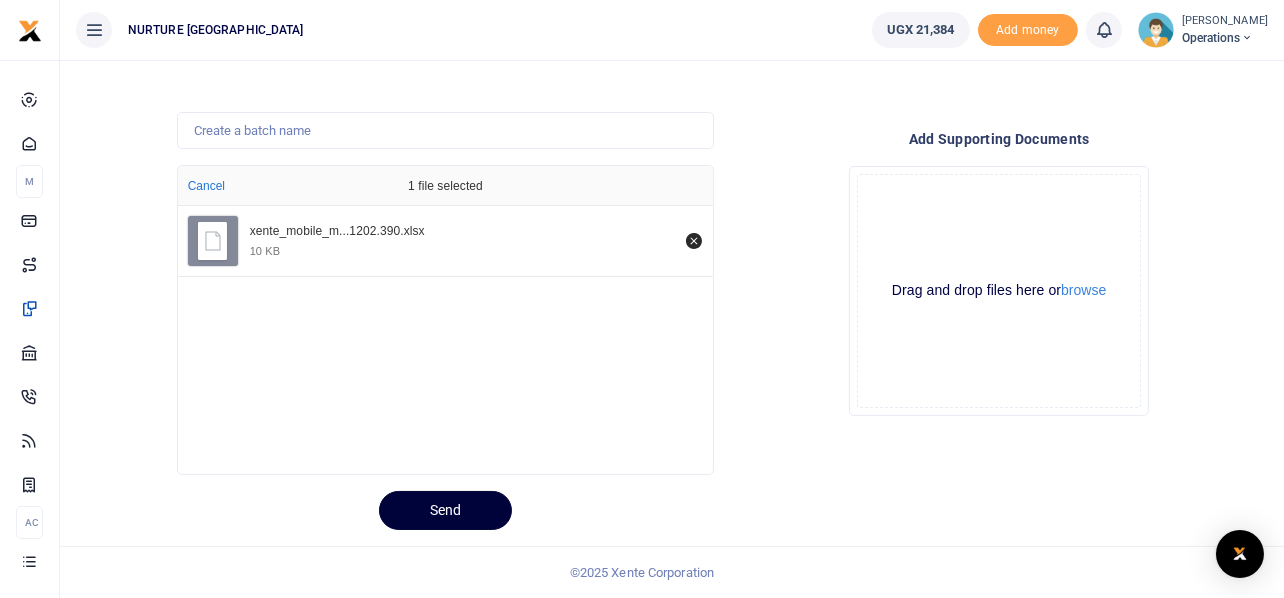 click on "Send" at bounding box center (445, 510) 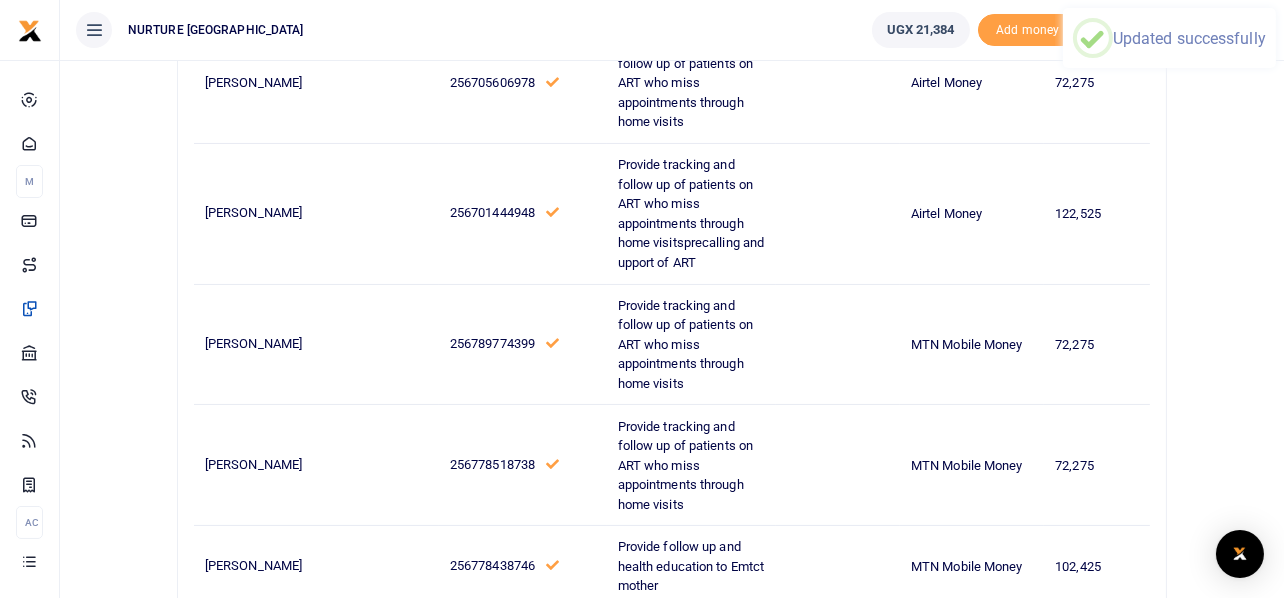 scroll, scrollTop: 0, scrollLeft: 0, axis: both 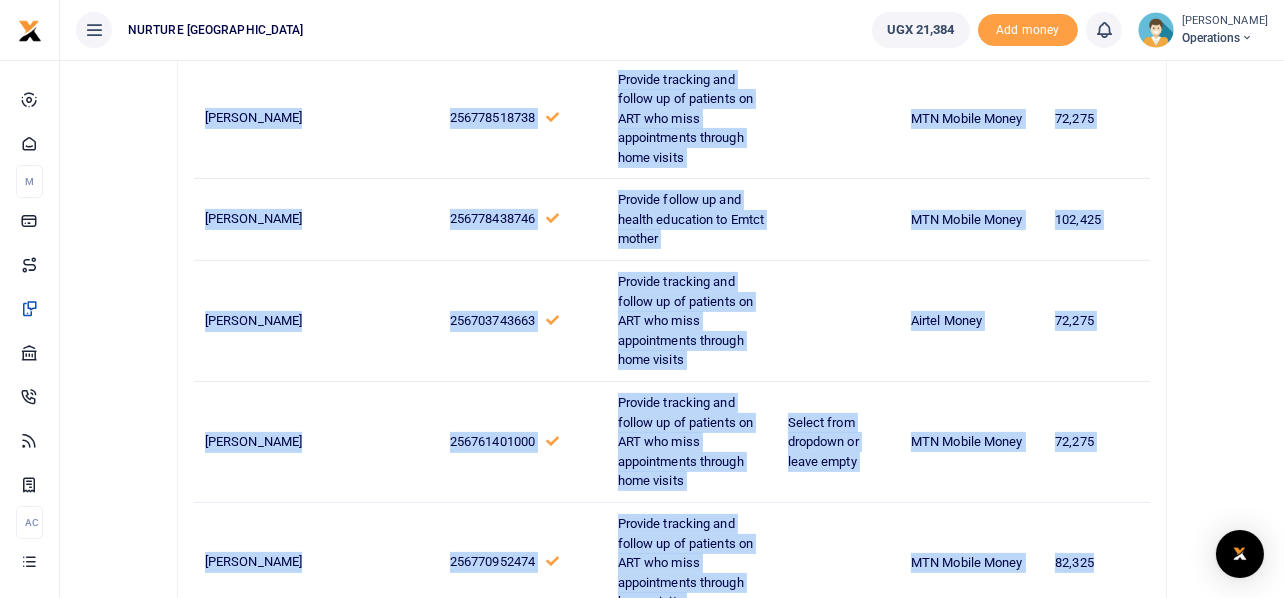drag, startPoint x: 206, startPoint y: 332, endPoint x: 1132, endPoint y: 373, distance: 926.9072 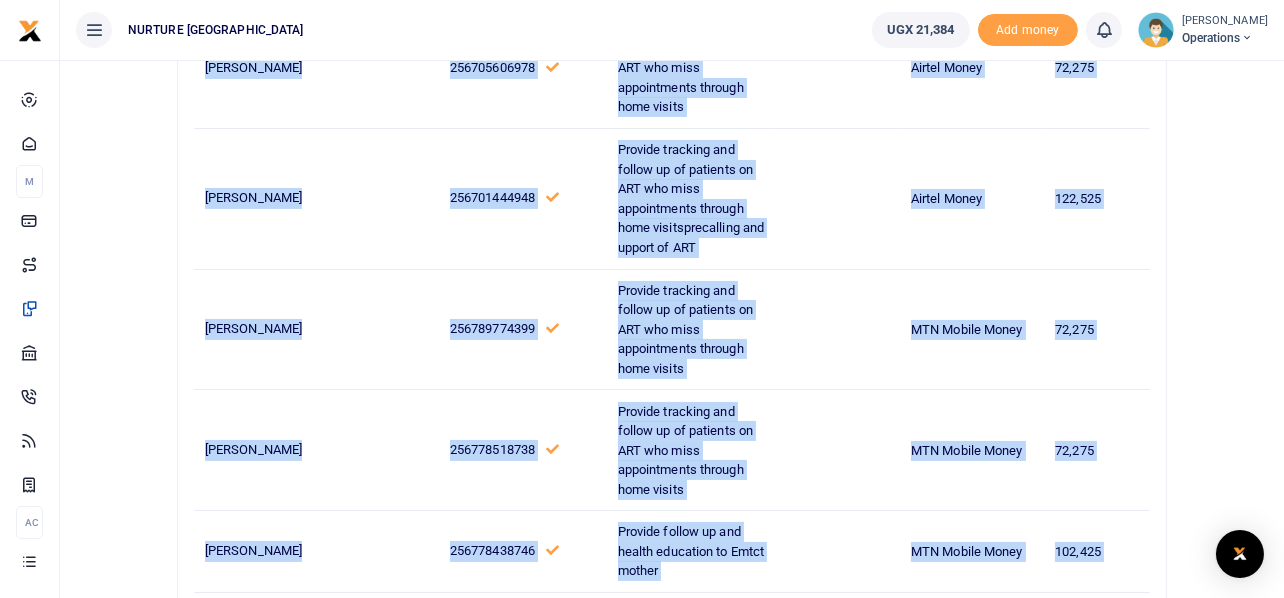 scroll, scrollTop: 0, scrollLeft: 0, axis: both 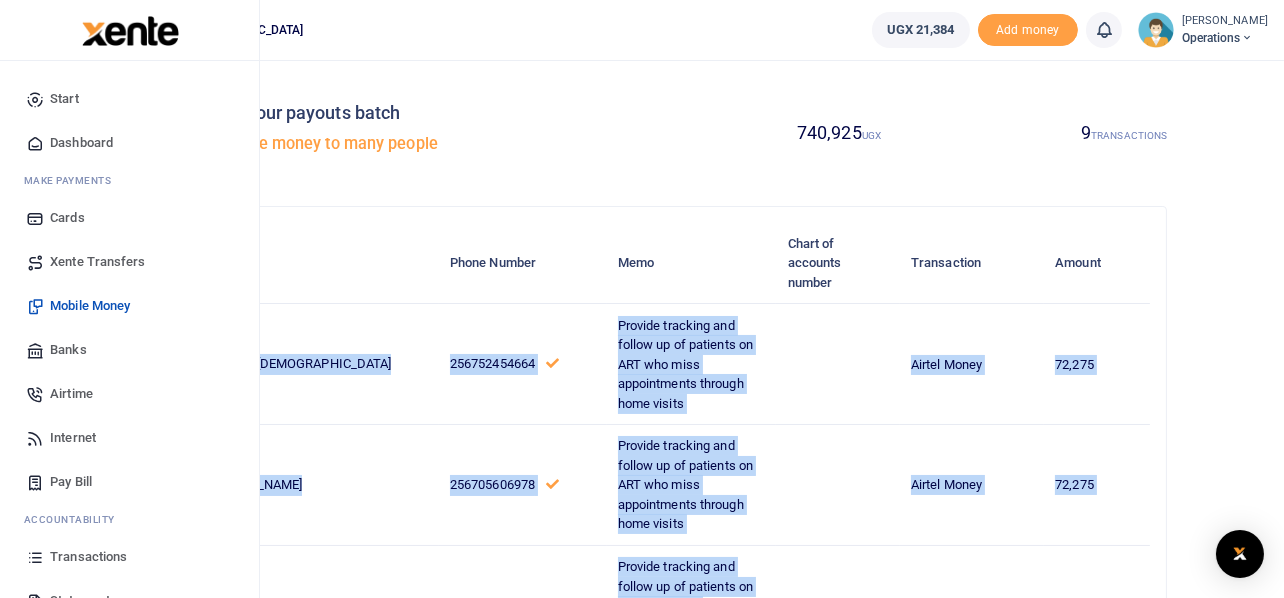 click on "Mobile Money" at bounding box center (90, 306) 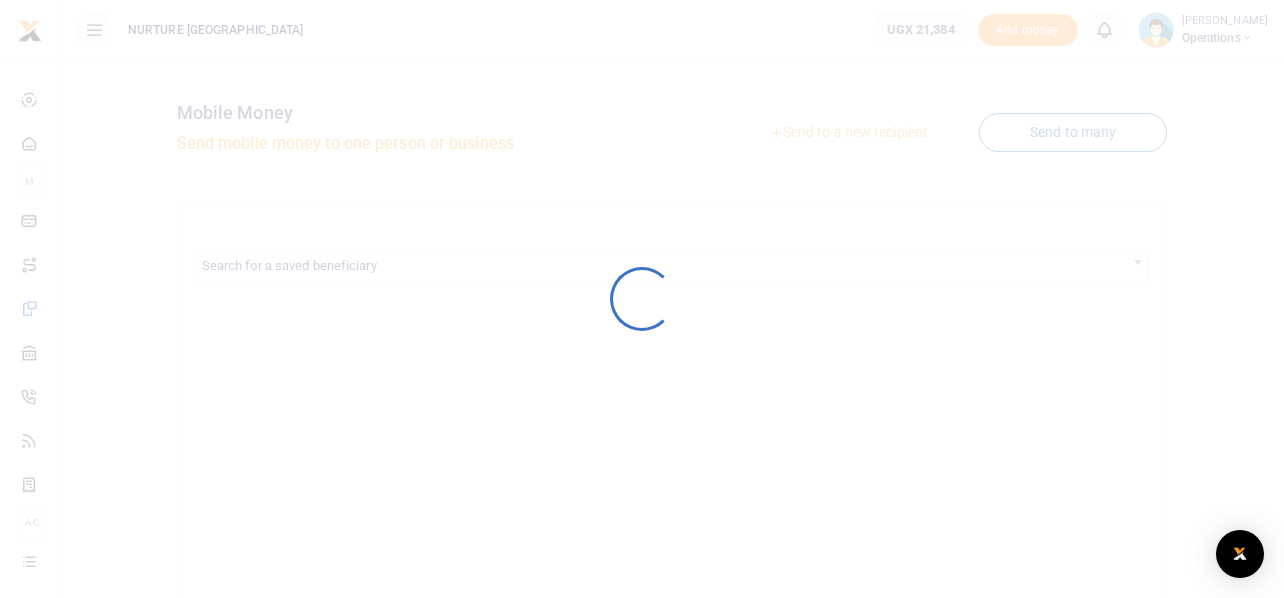 scroll, scrollTop: 0, scrollLeft: 0, axis: both 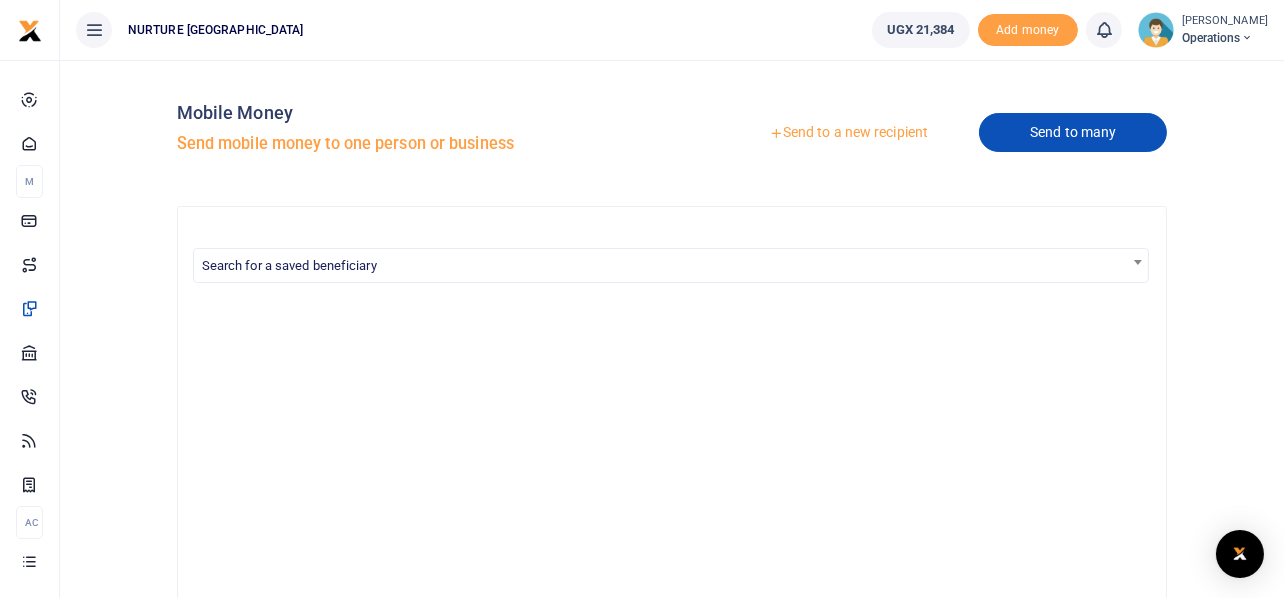 click on "Send to many" at bounding box center [1073, 132] 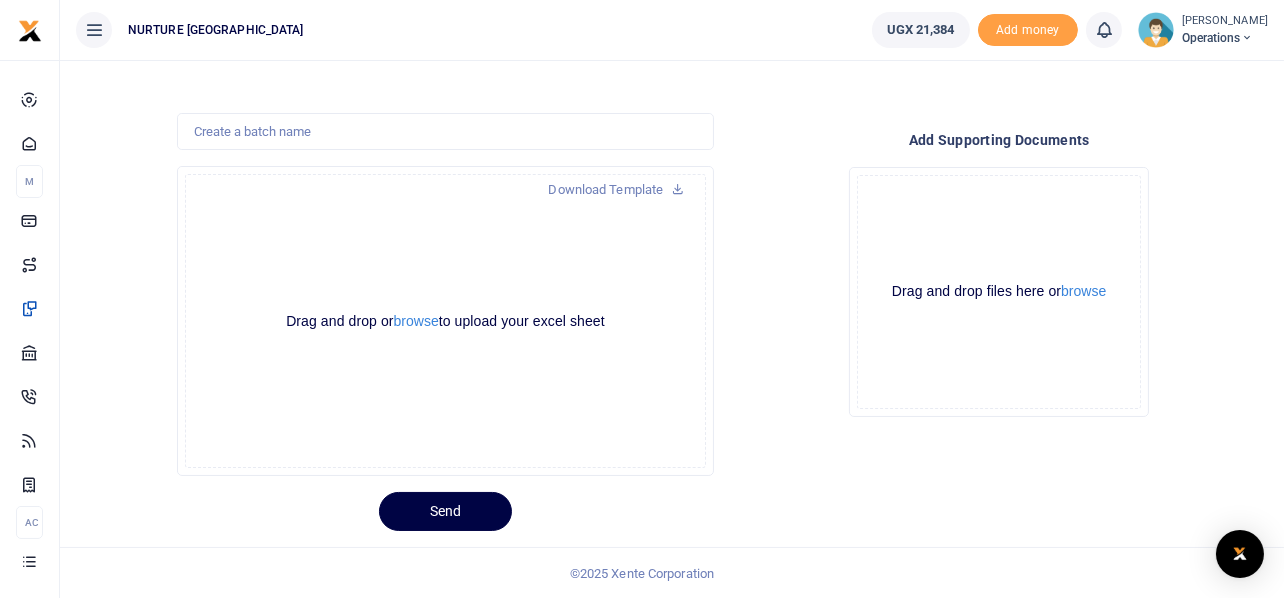 scroll, scrollTop: 94, scrollLeft: 0, axis: vertical 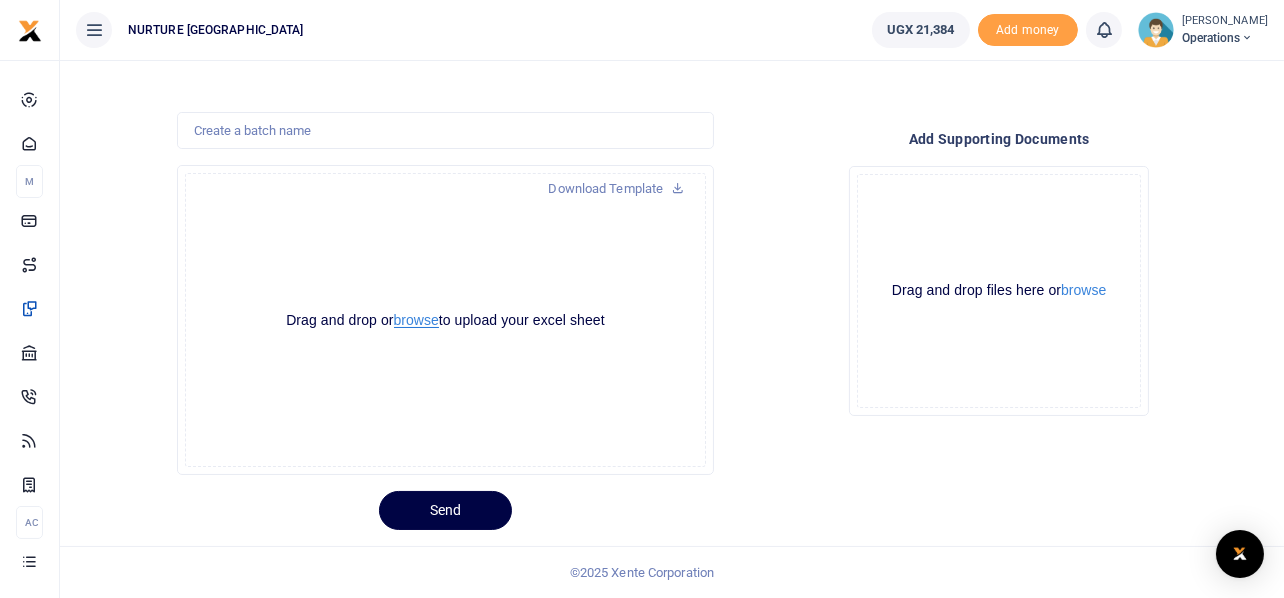 click on "browse" at bounding box center [416, 320] 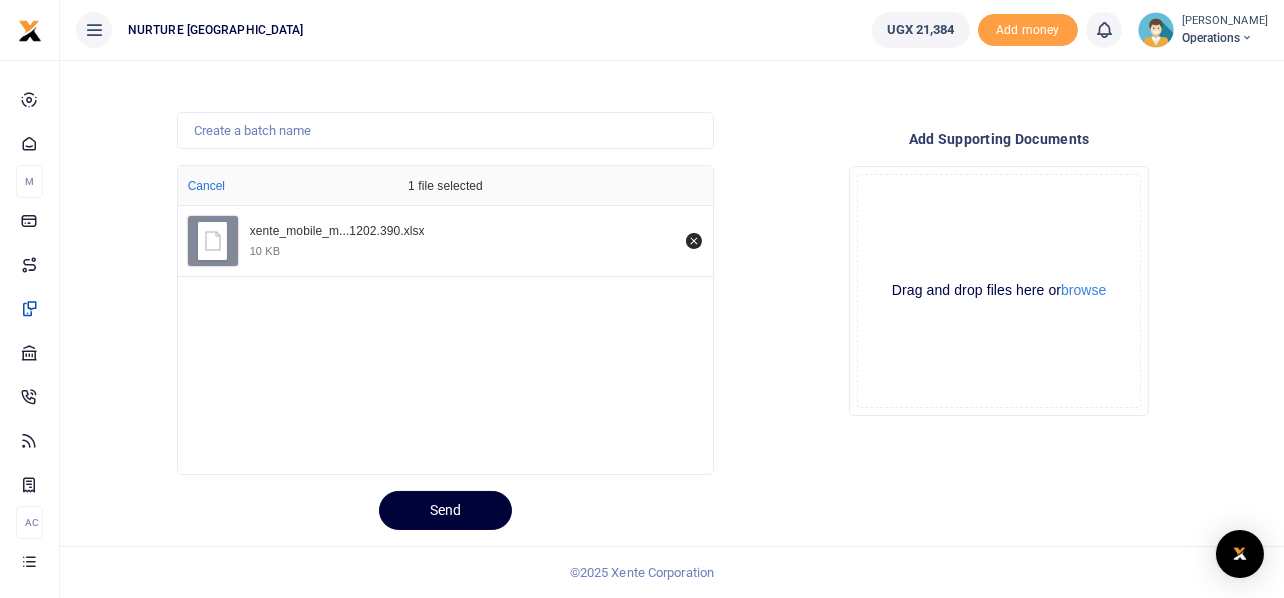 drag, startPoint x: 453, startPoint y: 500, endPoint x: 473, endPoint y: 496, distance: 20.396078 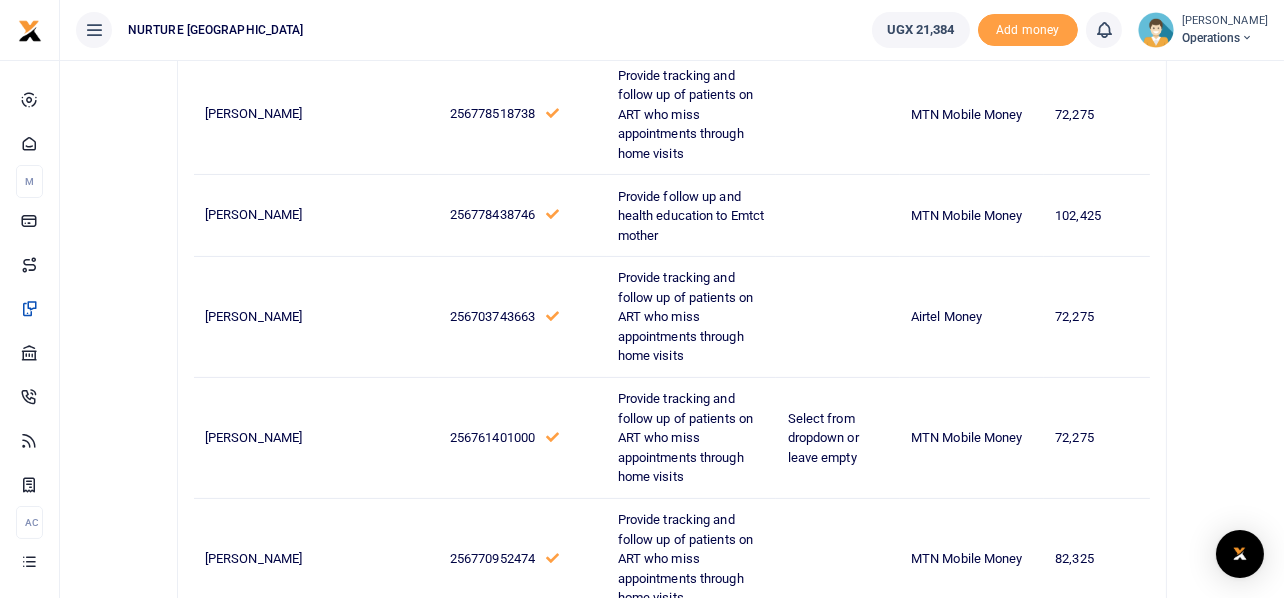 scroll, scrollTop: 648, scrollLeft: 0, axis: vertical 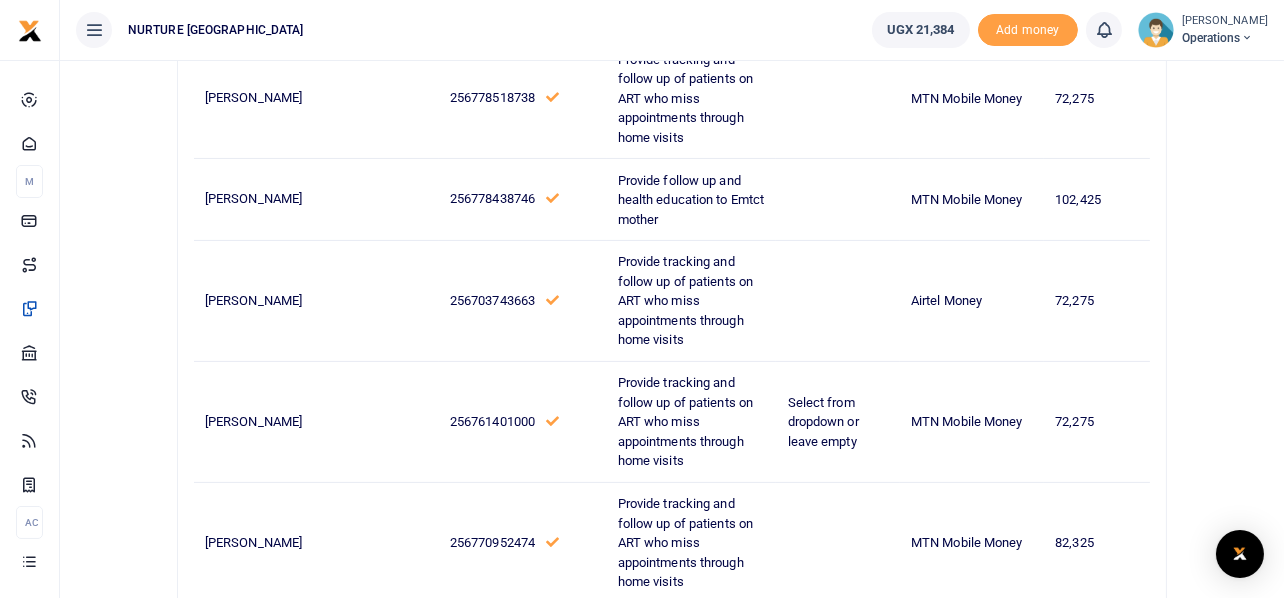 click on "Confirm and Send" at bounding box center (671, 687) 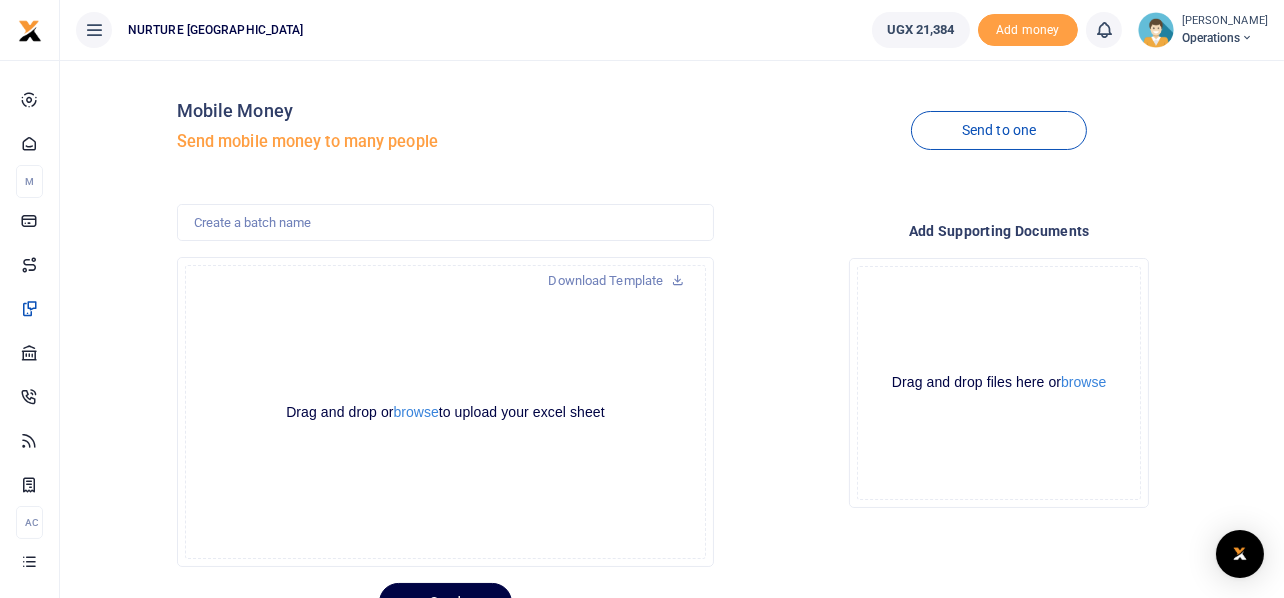 scroll, scrollTop: 0, scrollLeft: 0, axis: both 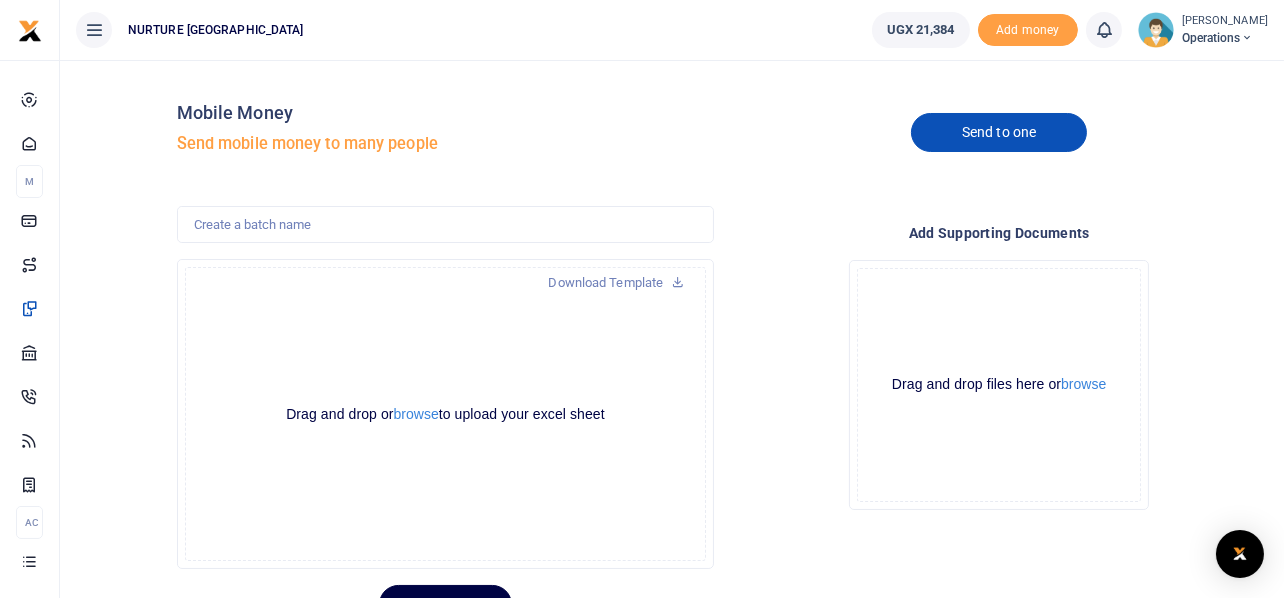 click on "Send to one" at bounding box center [999, 132] 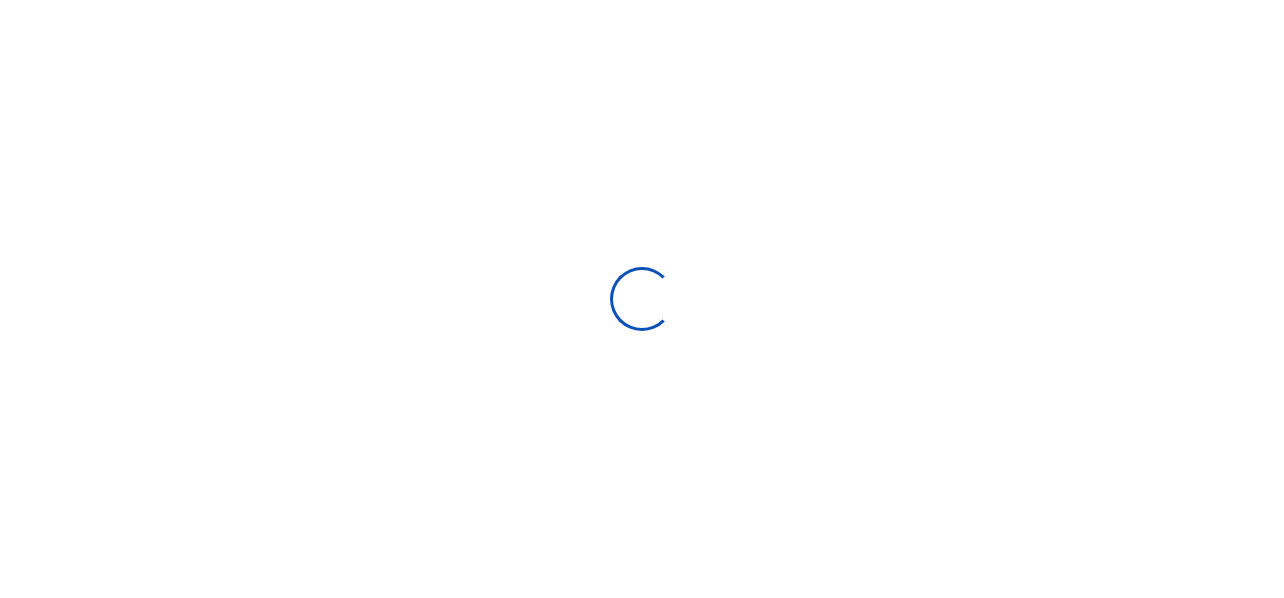 select 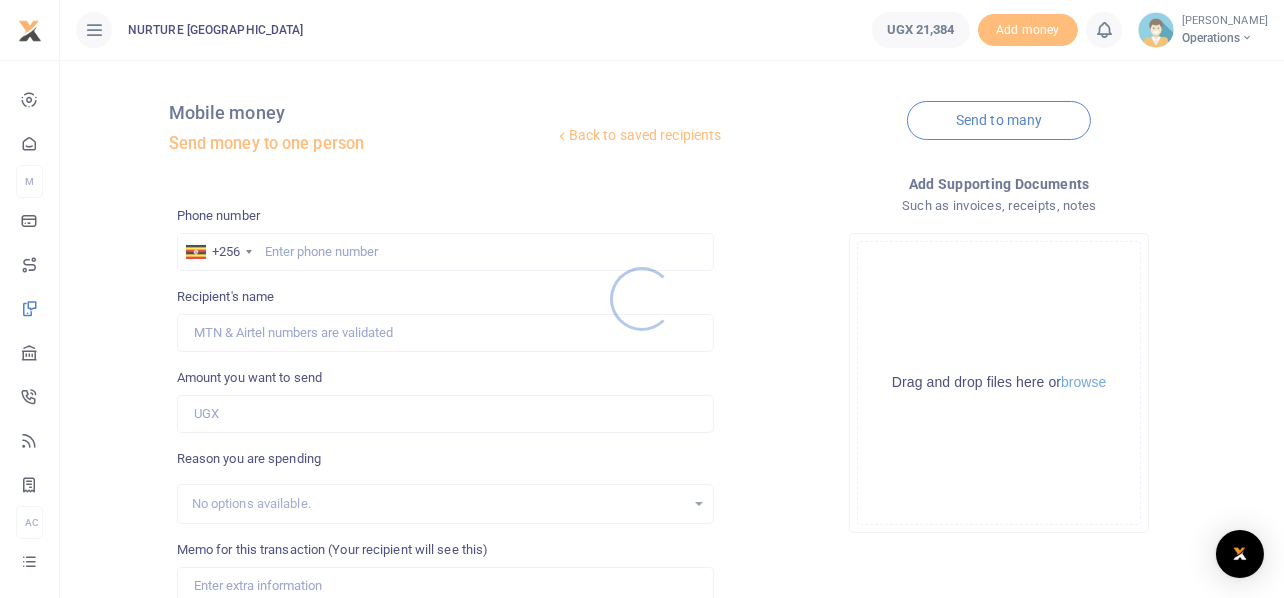 click at bounding box center (642, 299) 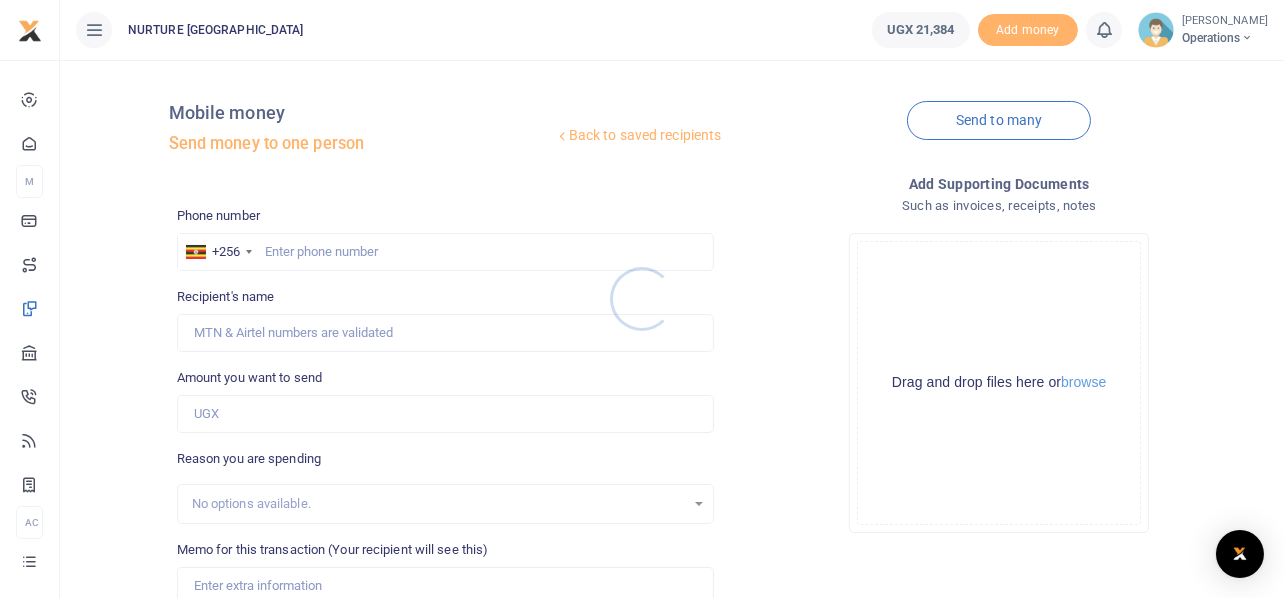 click at bounding box center (642, 299) 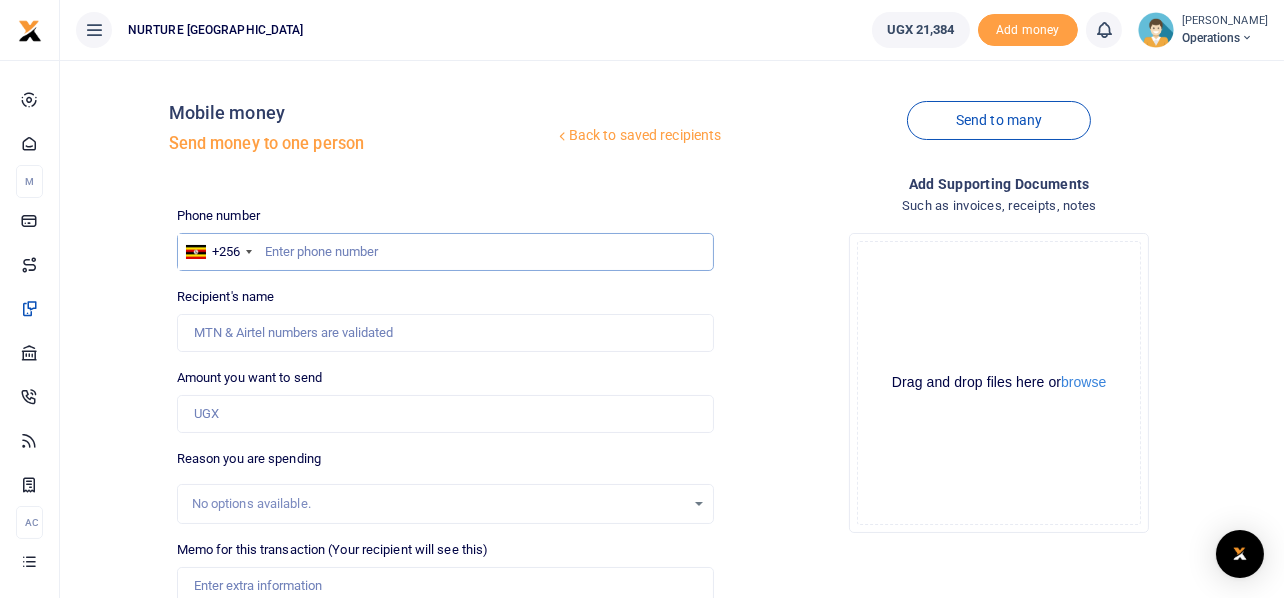 click at bounding box center (446, 252) 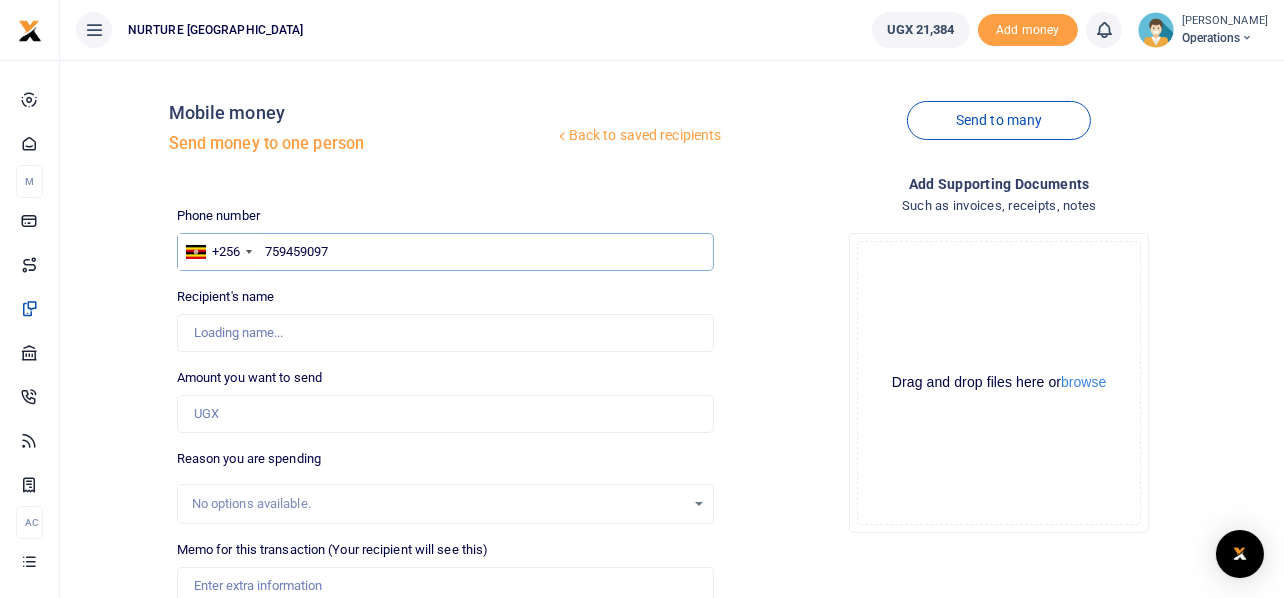 type on "759459097" 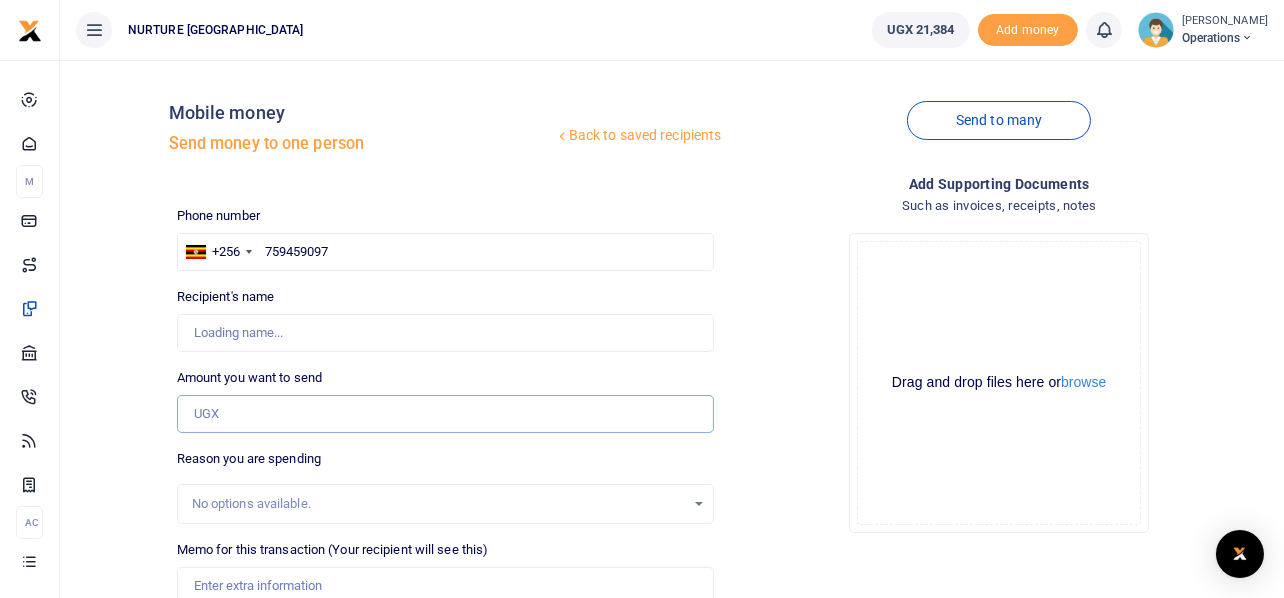 click on "Amount you want to send" at bounding box center (446, 414) 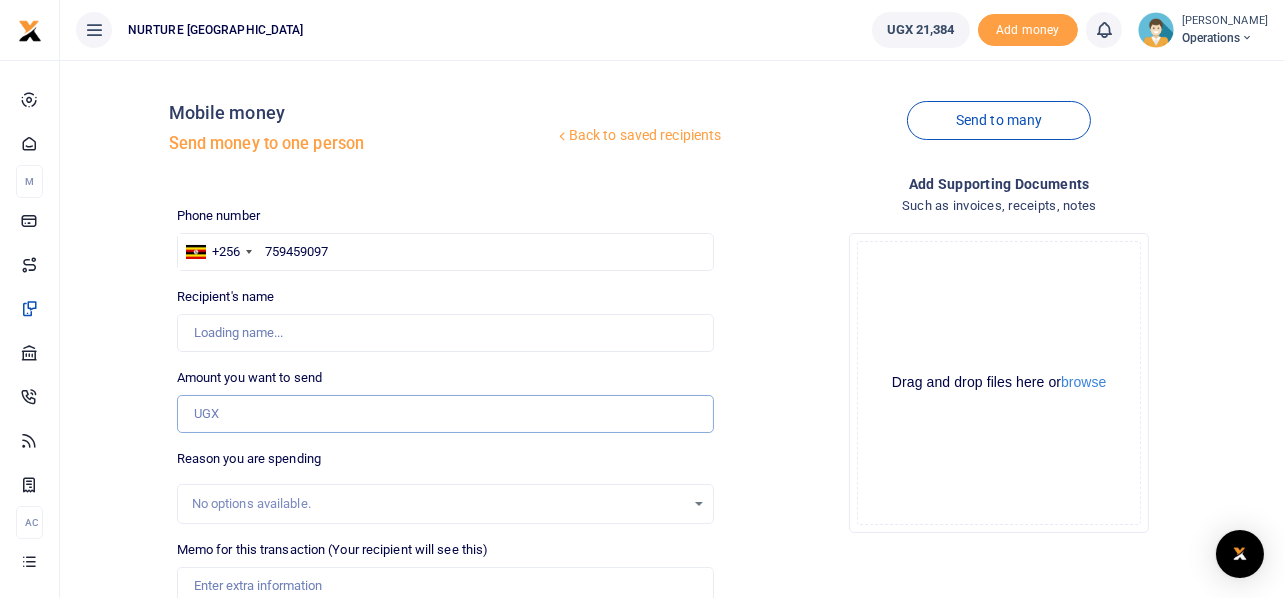 paste on "25,000" 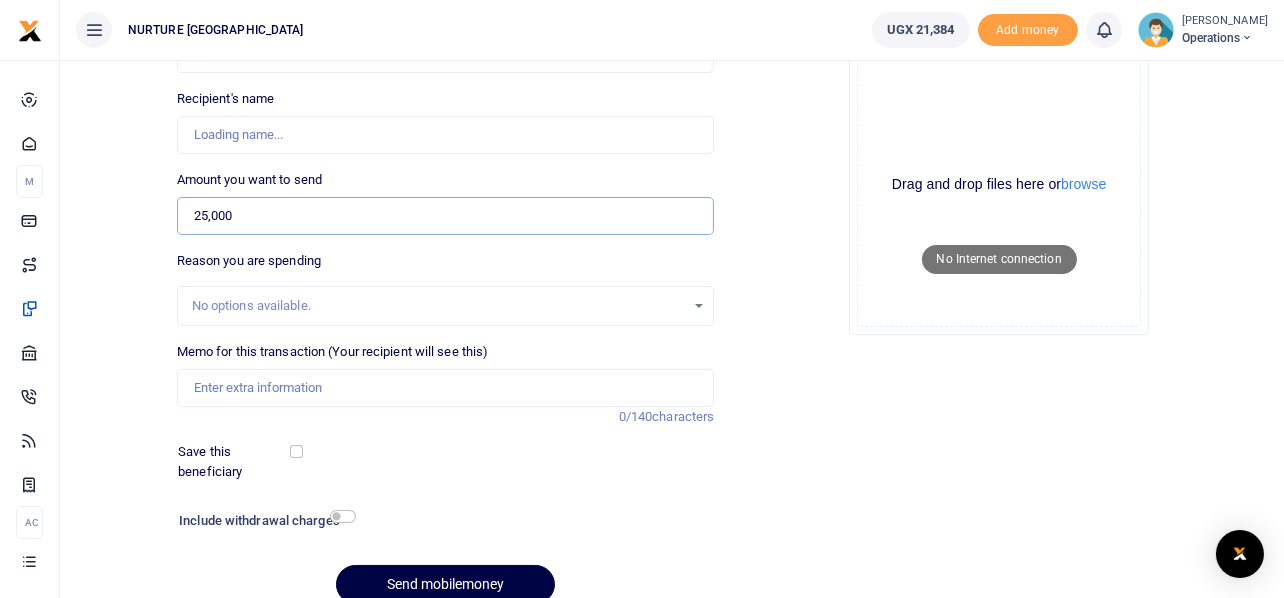 scroll, scrollTop: 199, scrollLeft: 0, axis: vertical 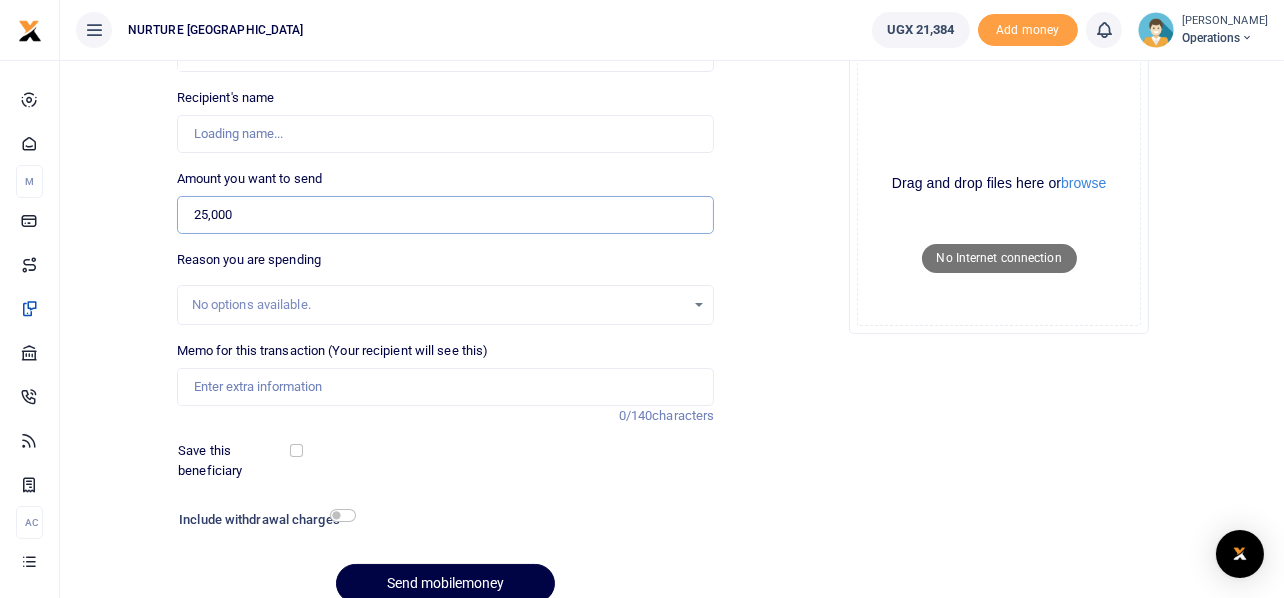 type on "25,000" 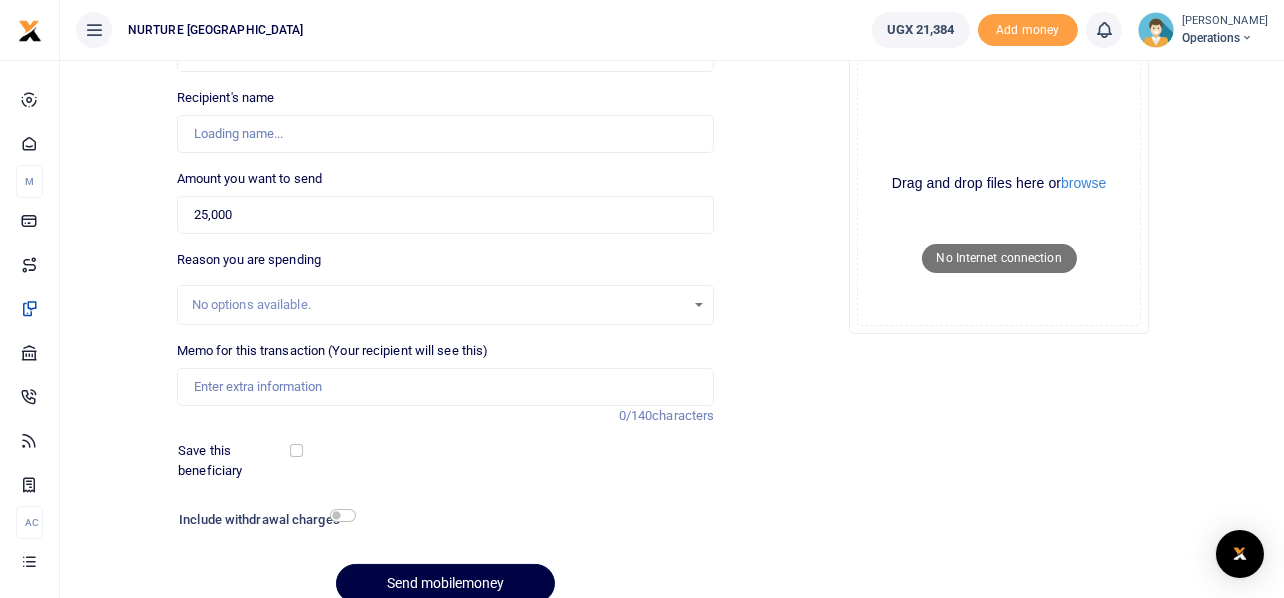 click on "Include withdrawal charges" at bounding box center [263, 520] 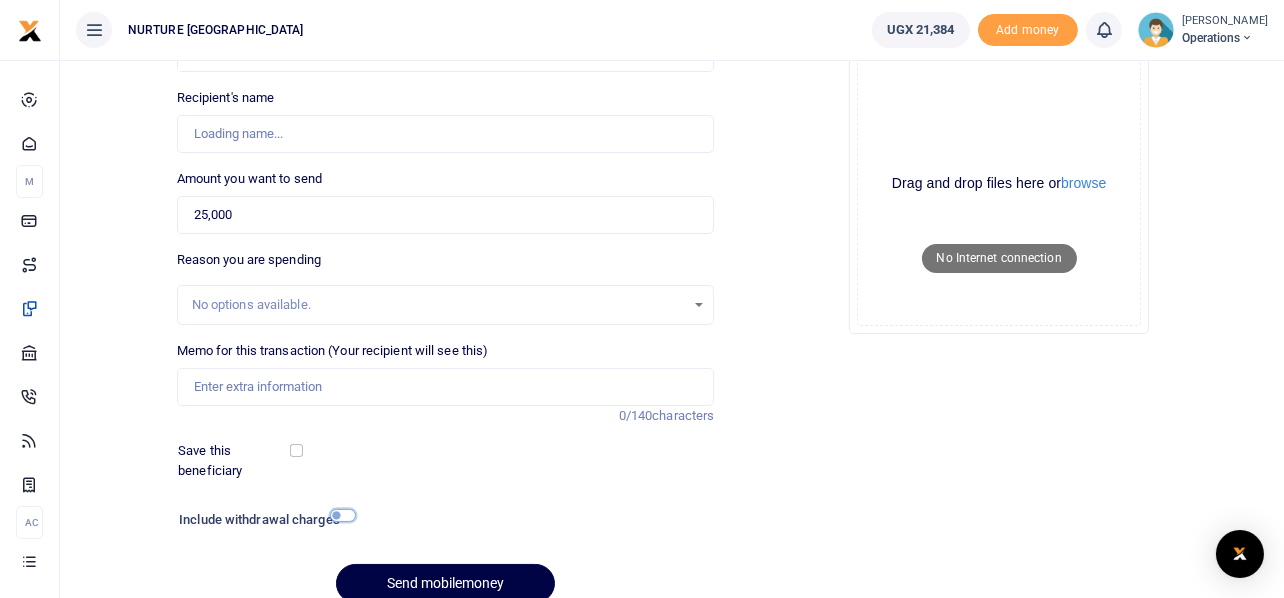 click at bounding box center (343, 515) 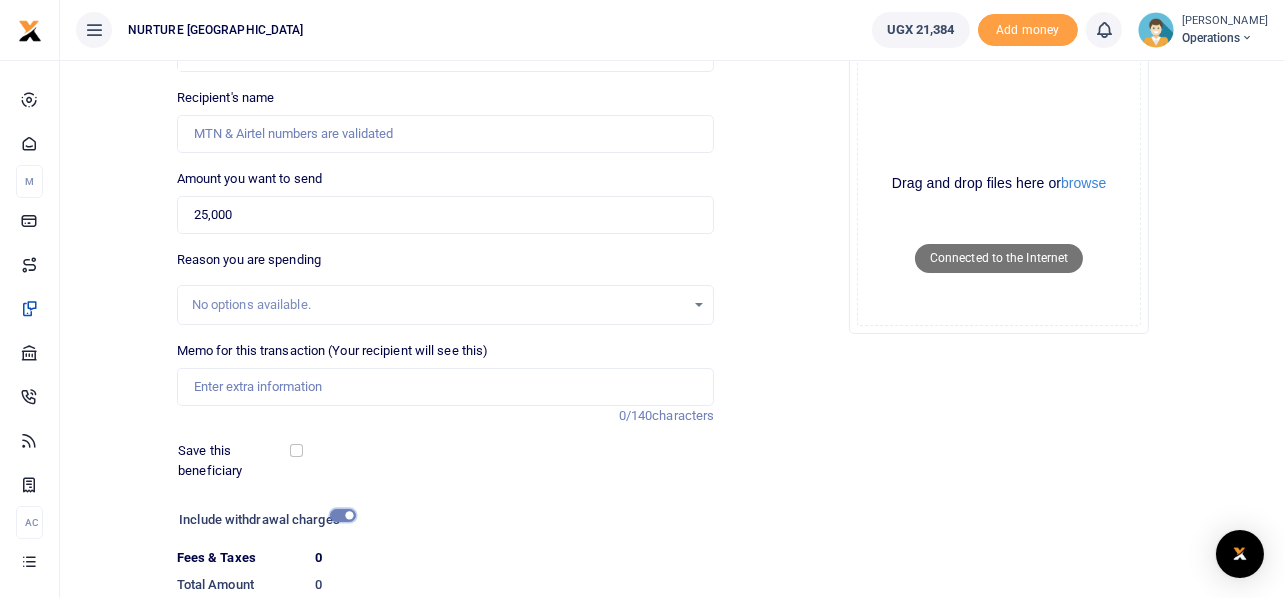 click at bounding box center (343, 515) 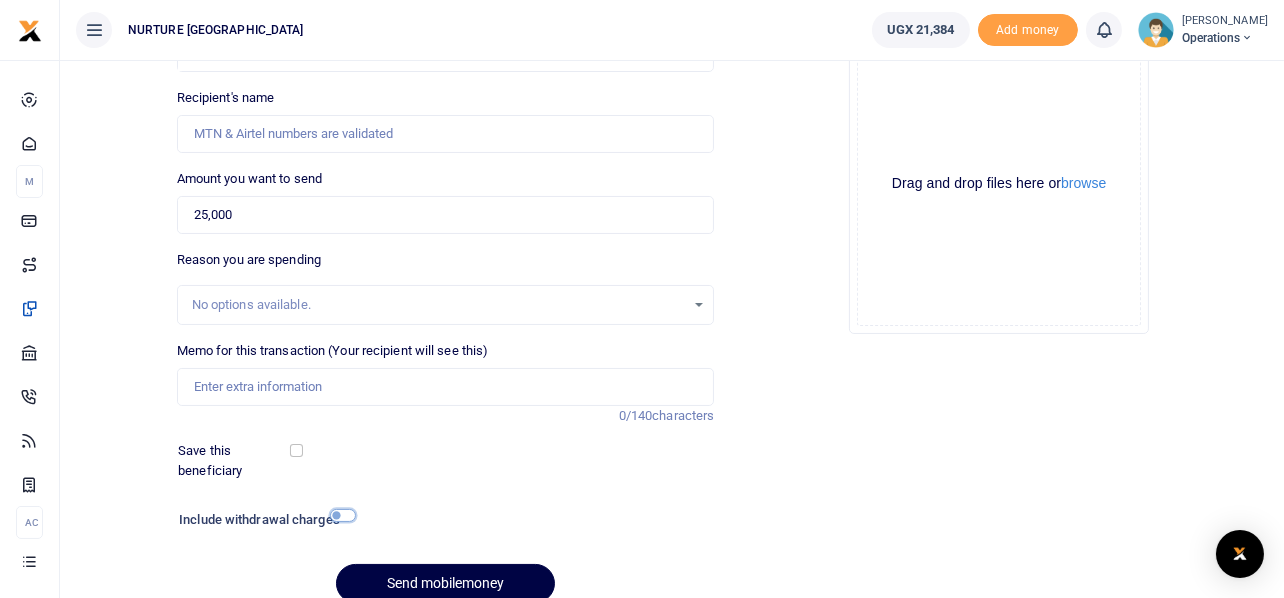 click at bounding box center (343, 515) 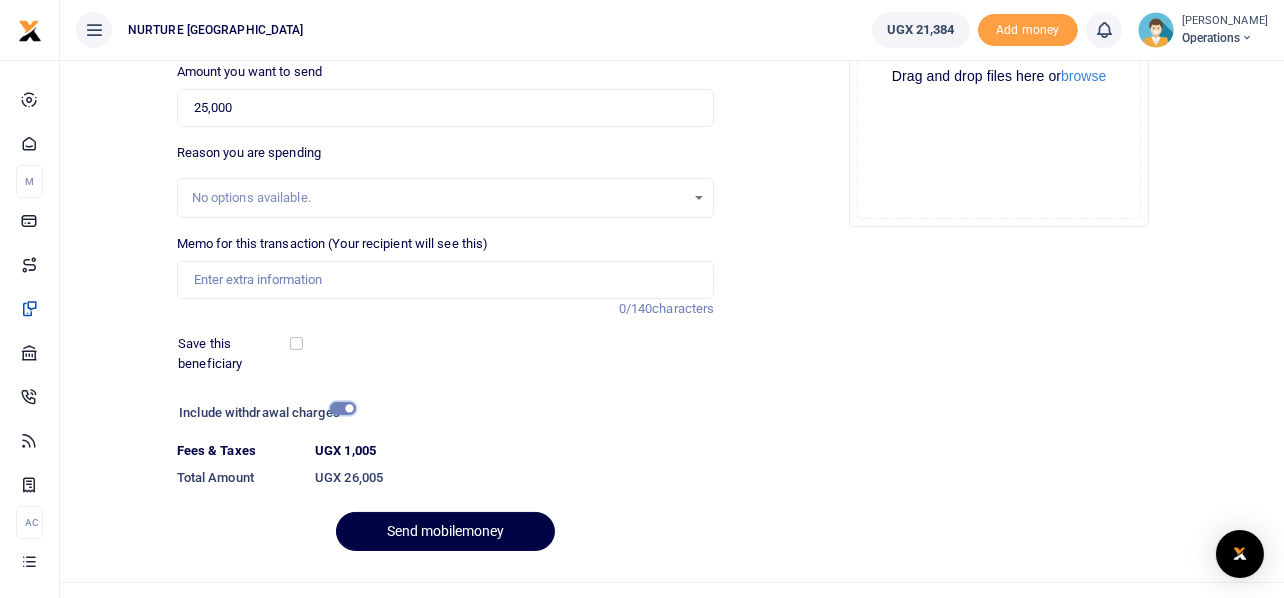 scroll, scrollTop: 342, scrollLeft: 0, axis: vertical 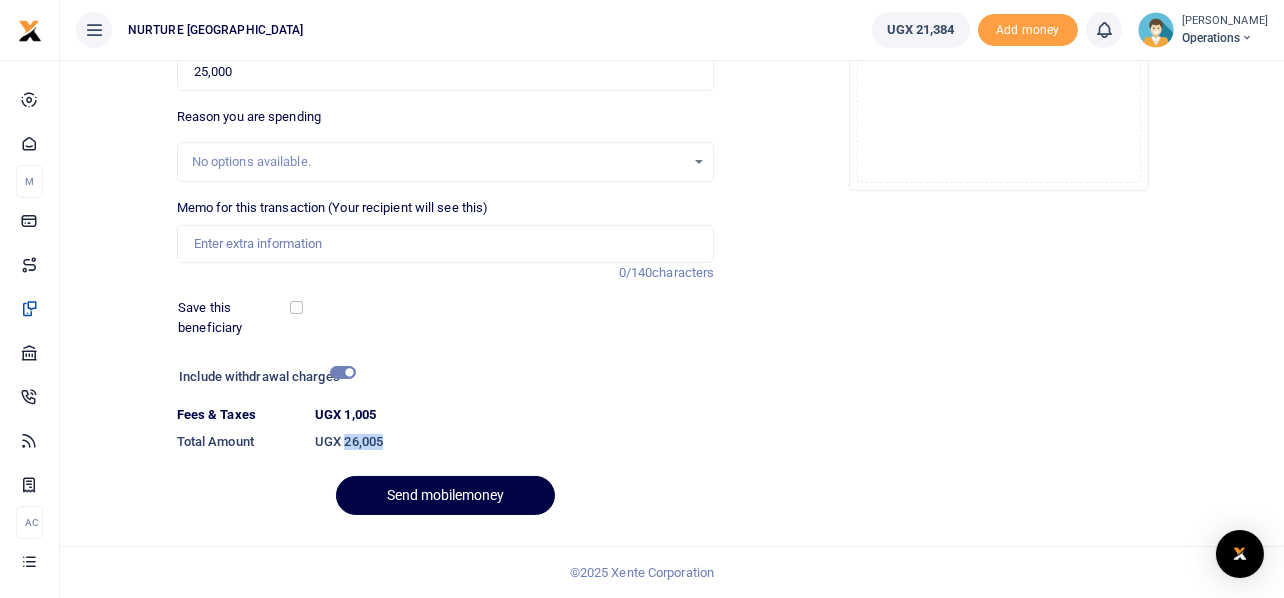 drag, startPoint x: 391, startPoint y: 441, endPoint x: 346, endPoint y: 441, distance: 45 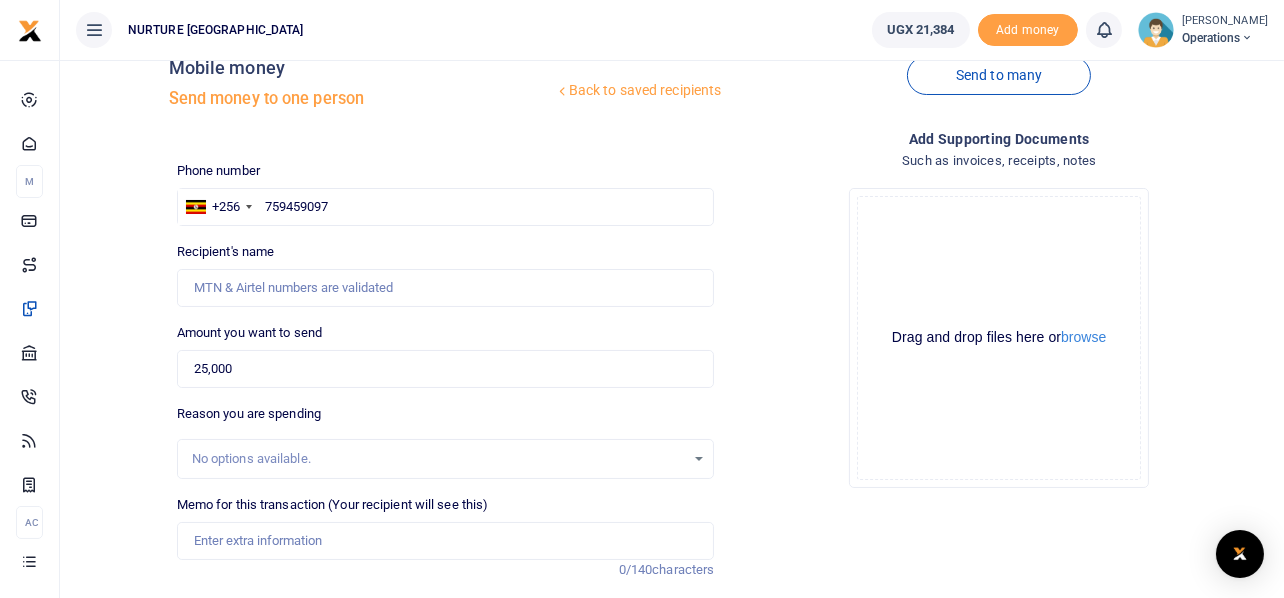 scroll, scrollTop: 41, scrollLeft: 0, axis: vertical 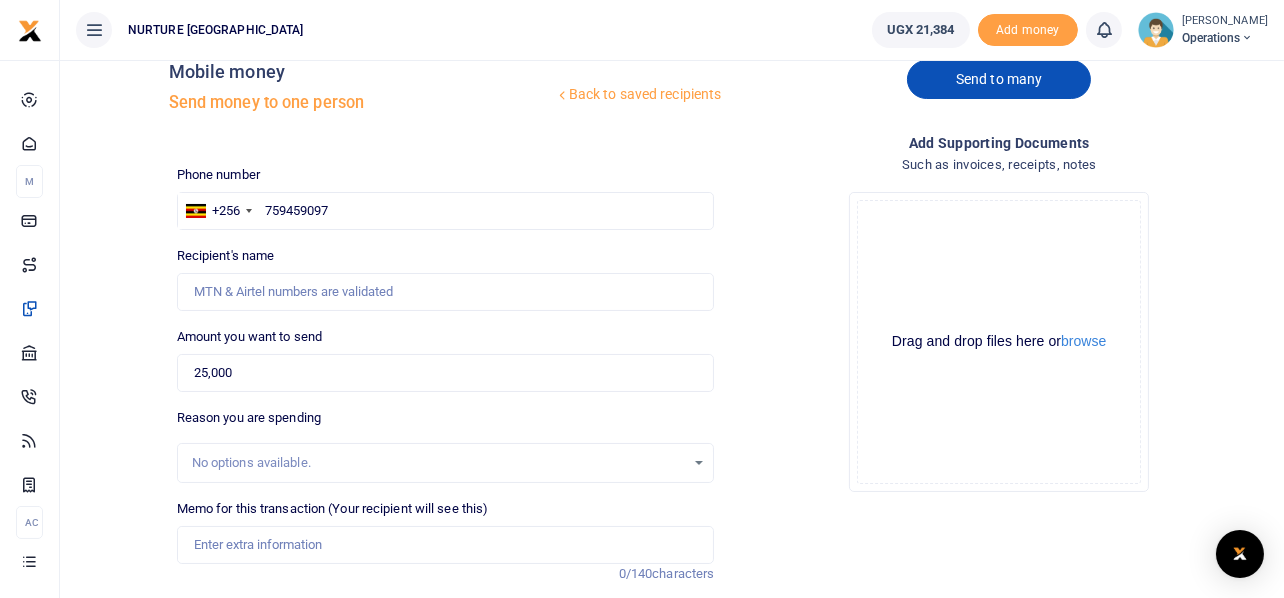 click on "Send to many" at bounding box center [999, 79] 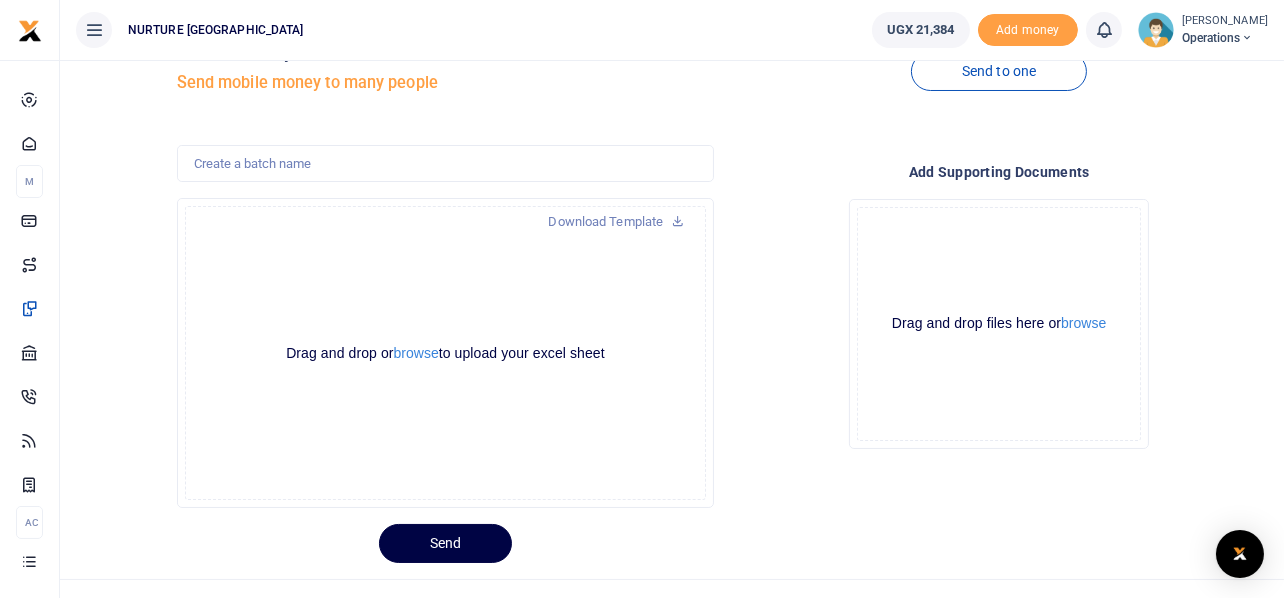 scroll, scrollTop: 94, scrollLeft: 0, axis: vertical 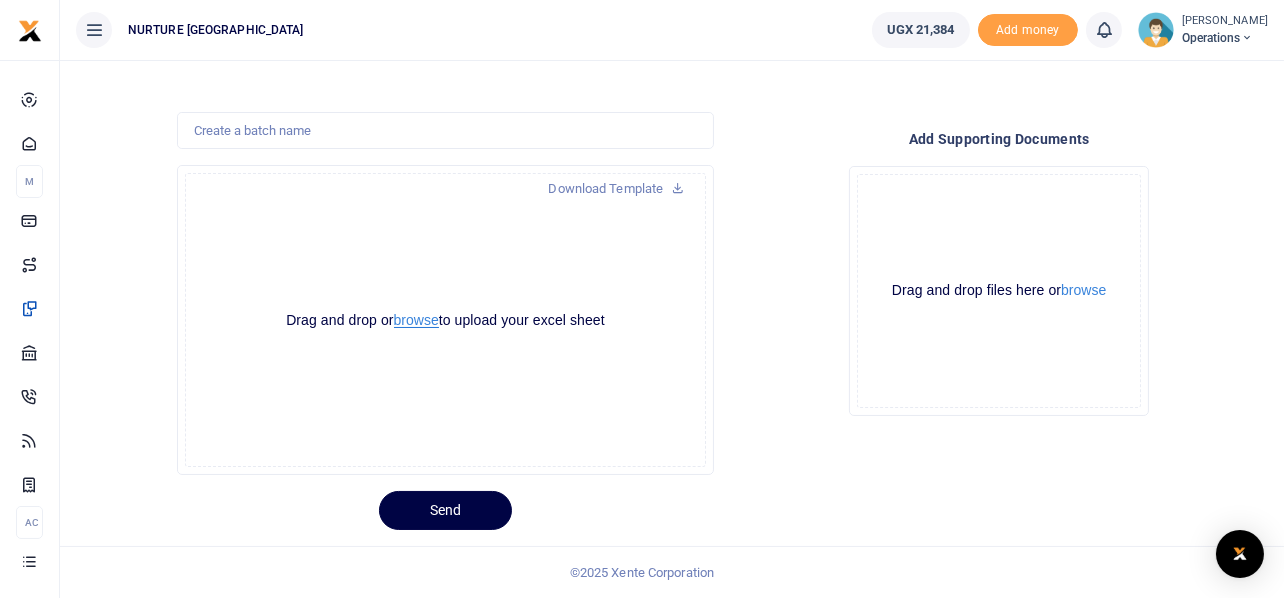 click on "browse" at bounding box center (416, 320) 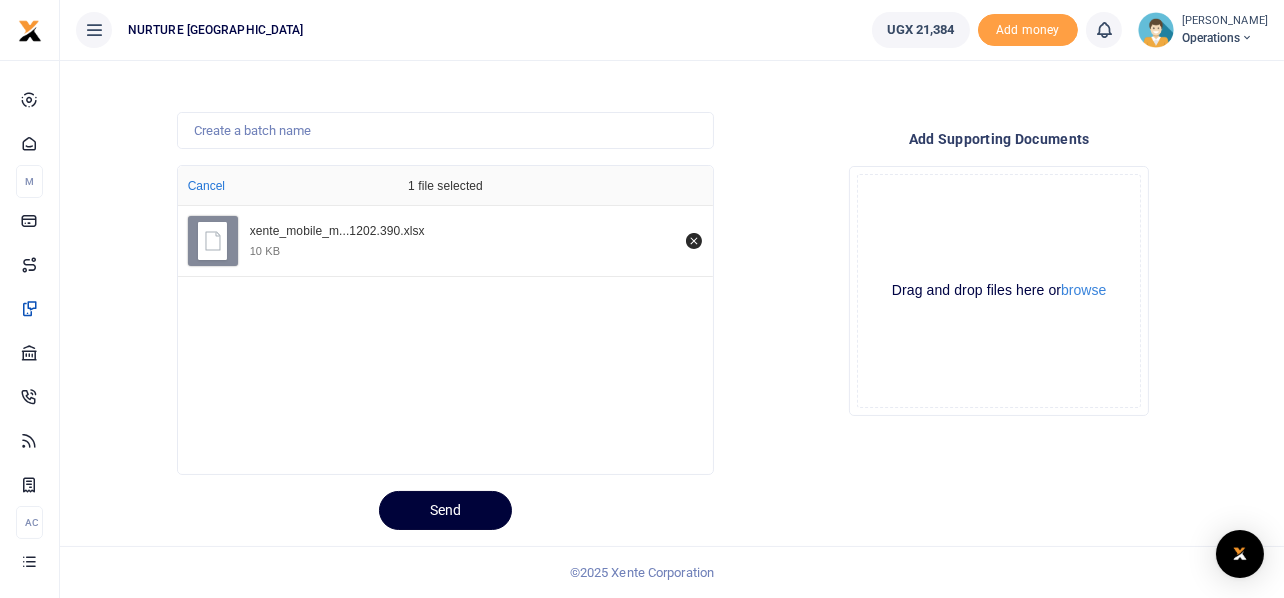 click on "Send" at bounding box center [445, 510] 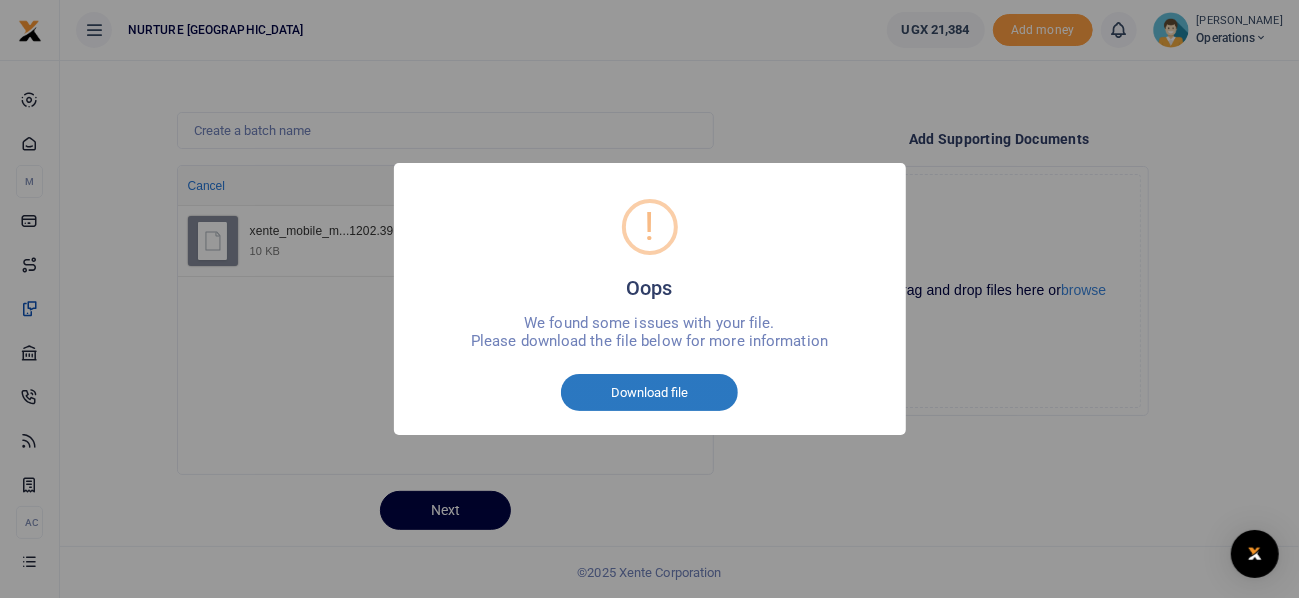 click on "Download file" at bounding box center [649, 393] 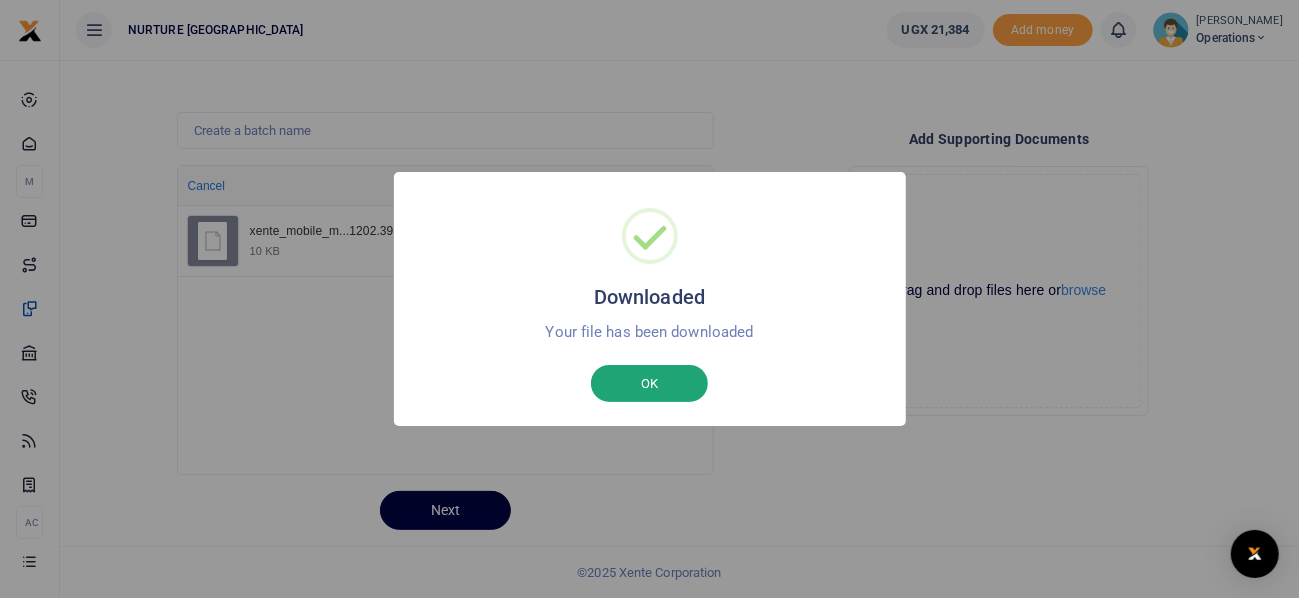 click on "OK" at bounding box center [649, 384] 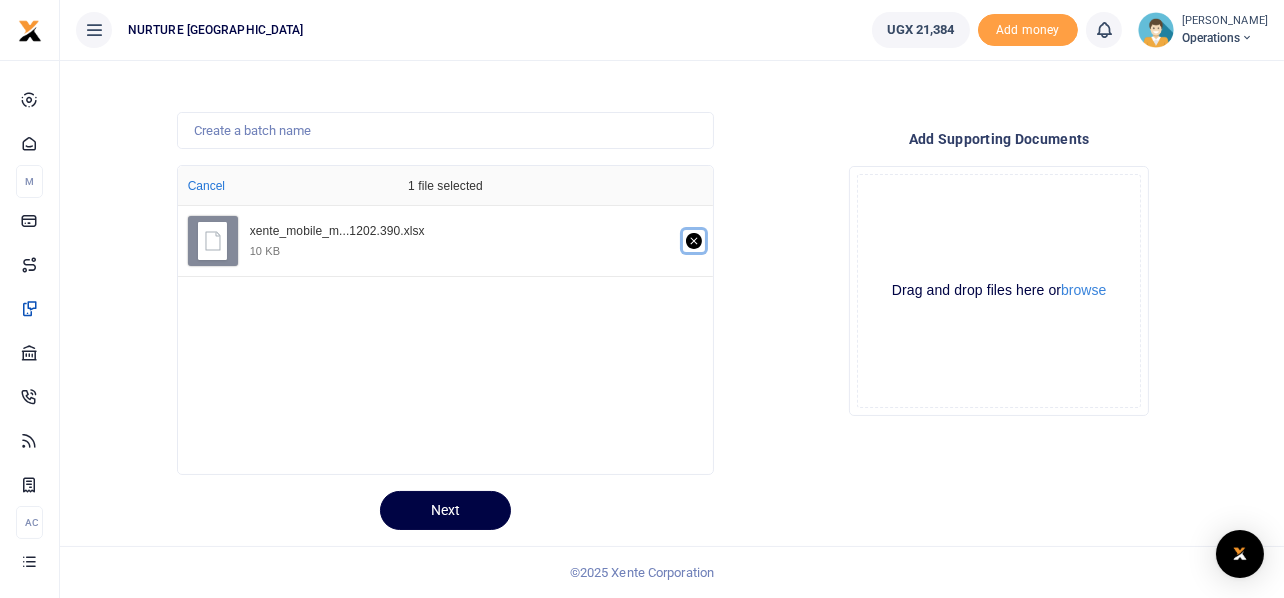click 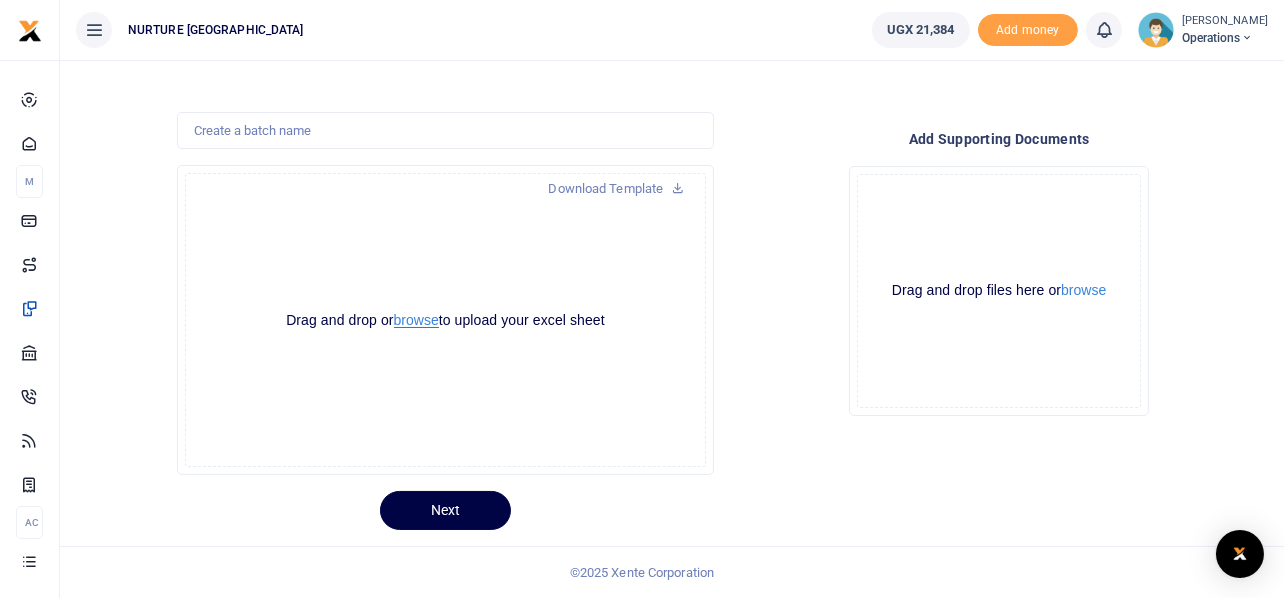 click on "browse" at bounding box center (416, 320) 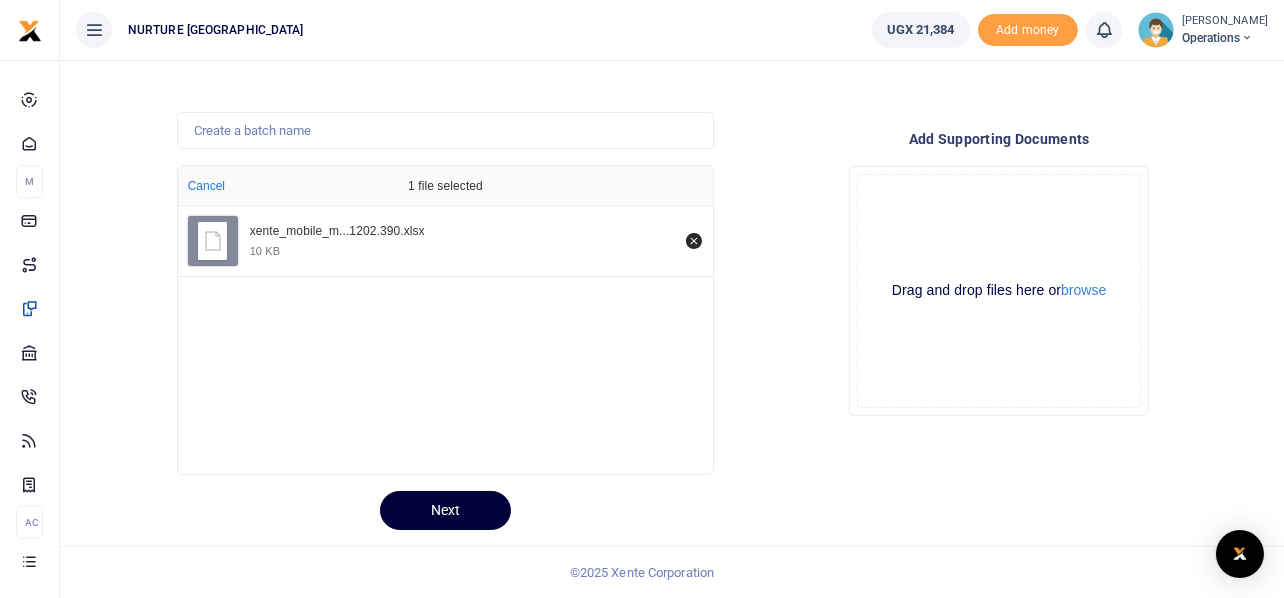 click on "Next" at bounding box center (445, 510) 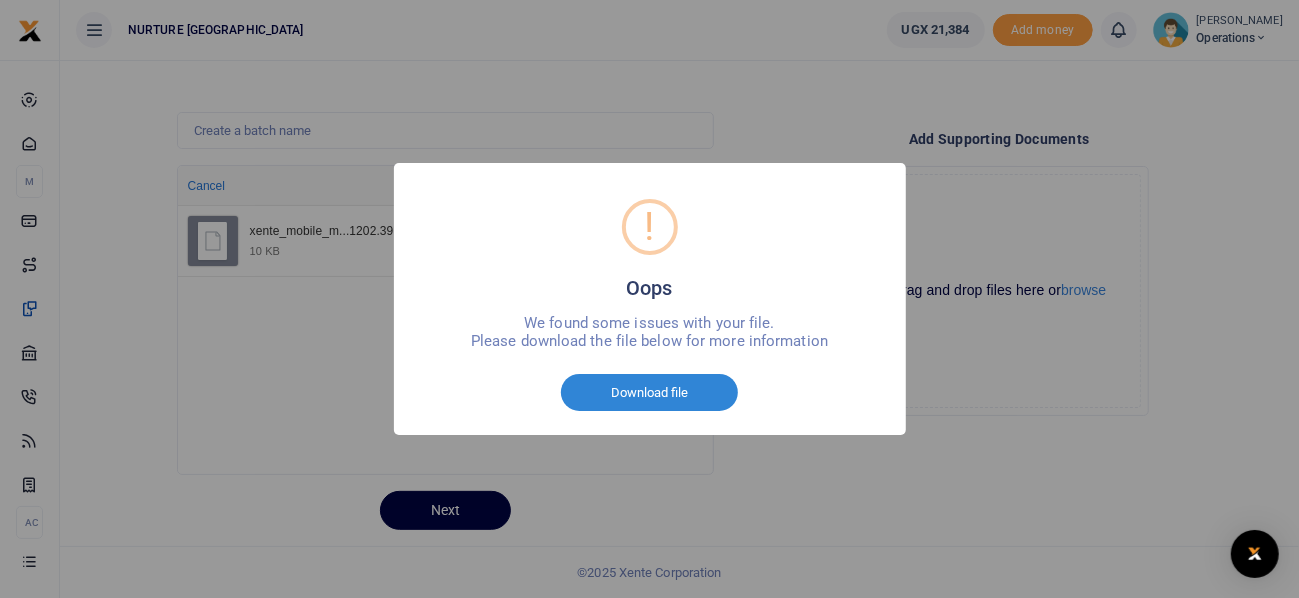 click on "! Oops × We found some issues with your file.  Please download the file below for more information Cancel No Download file" at bounding box center [649, 299] 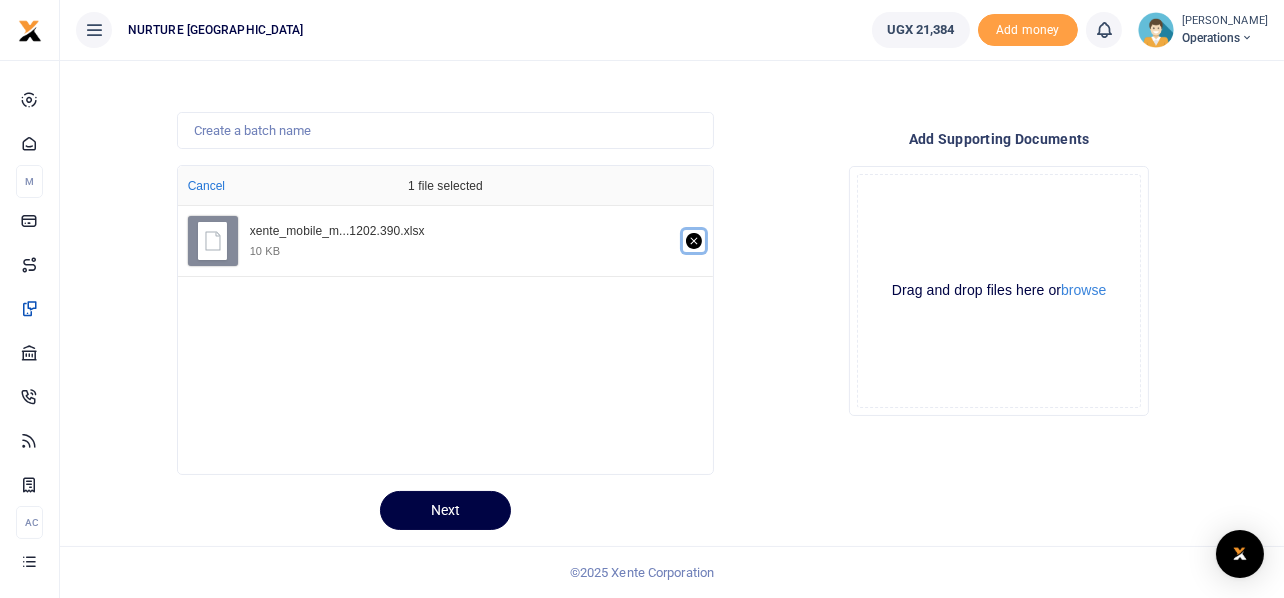 click 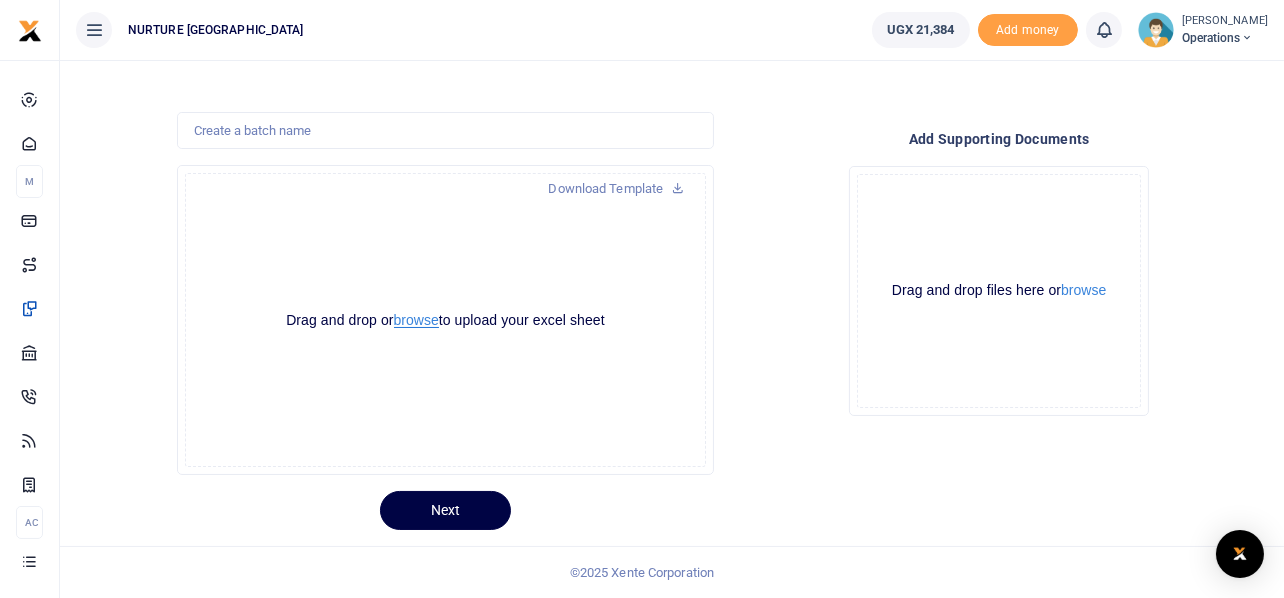click on "browse" at bounding box center [416, 320] 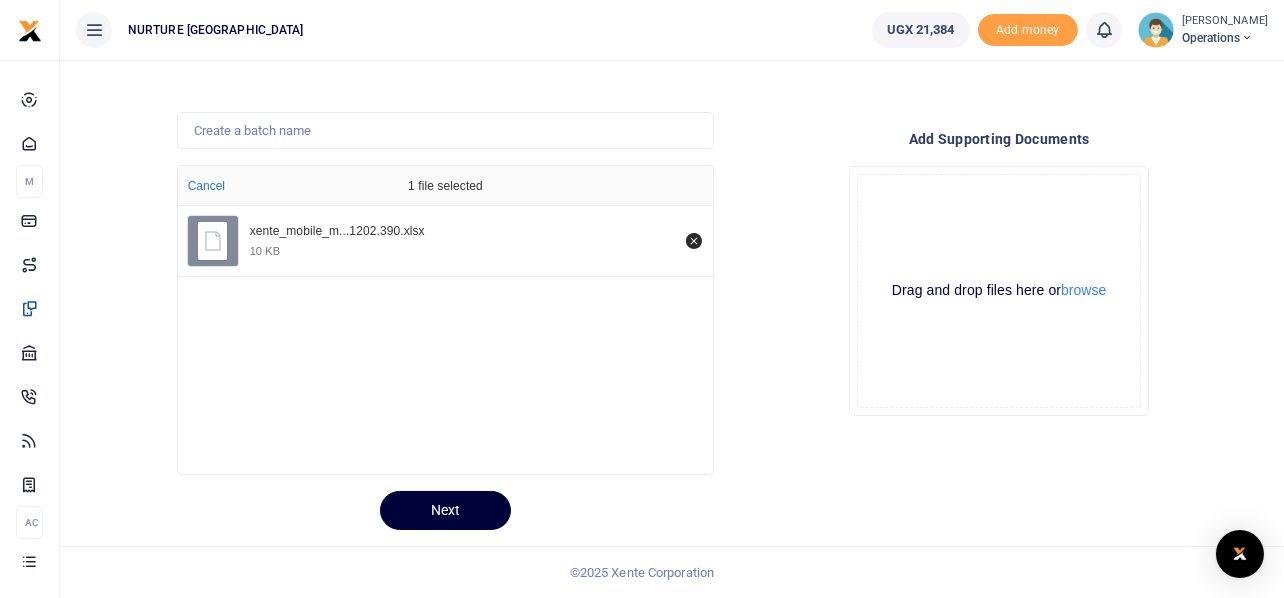 click on "Next" at bounding box center [445, 510] 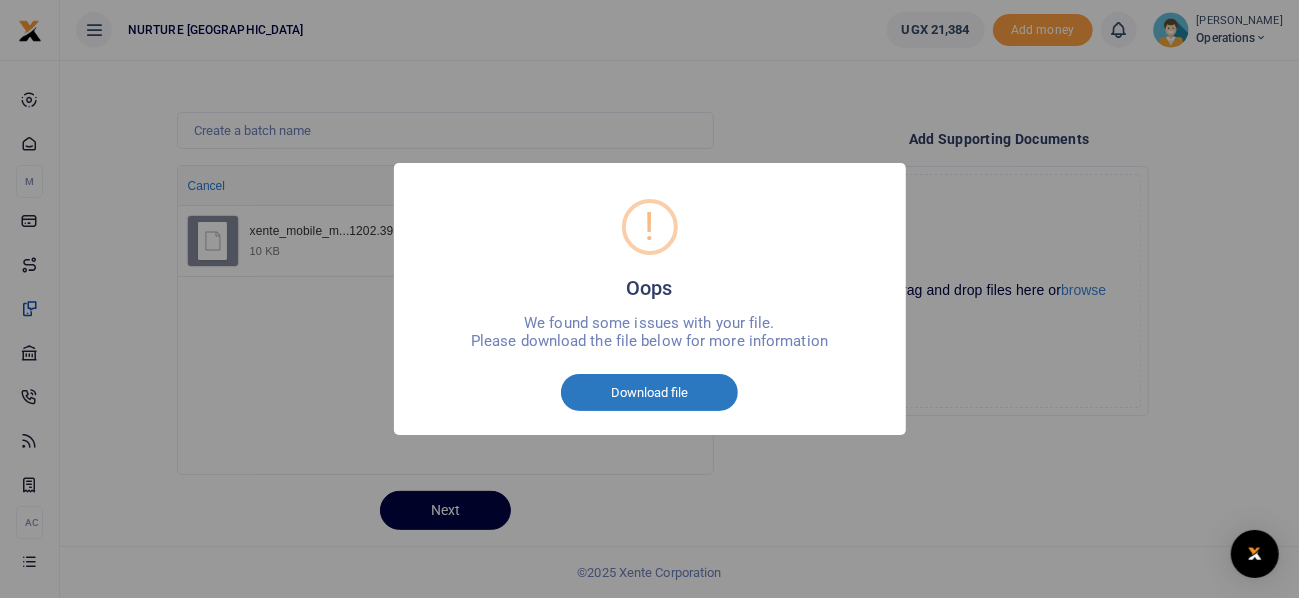 click on "Download file" at bounding box center [649, 393] 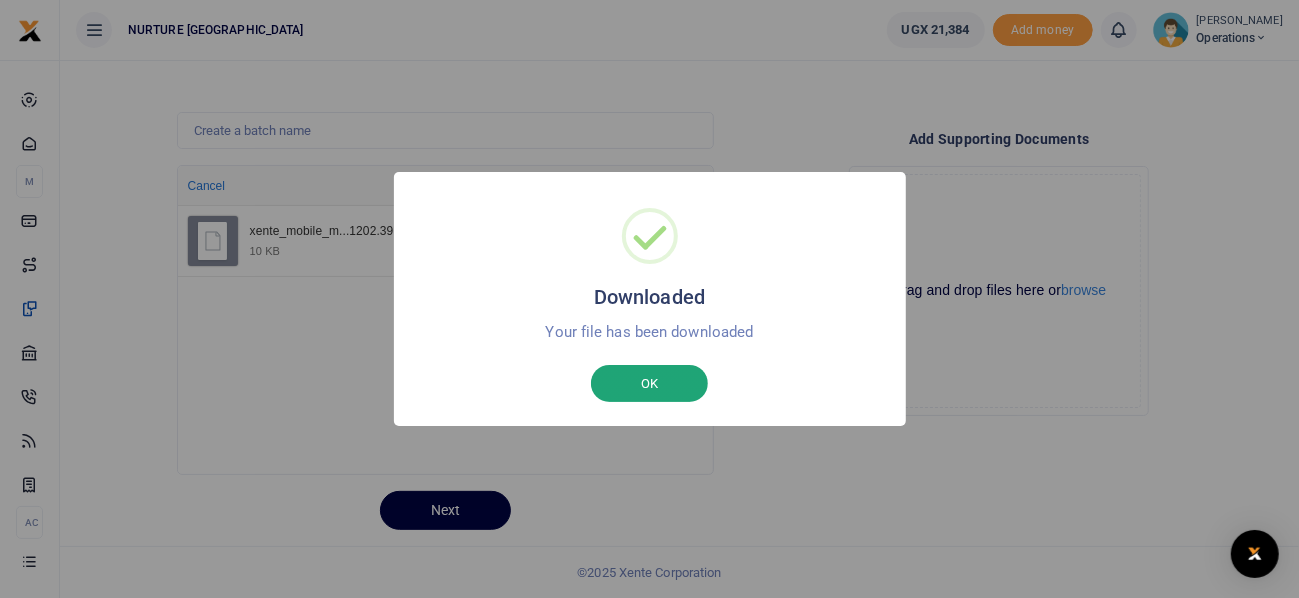 click on "OK" at bounding box center [649, 384] 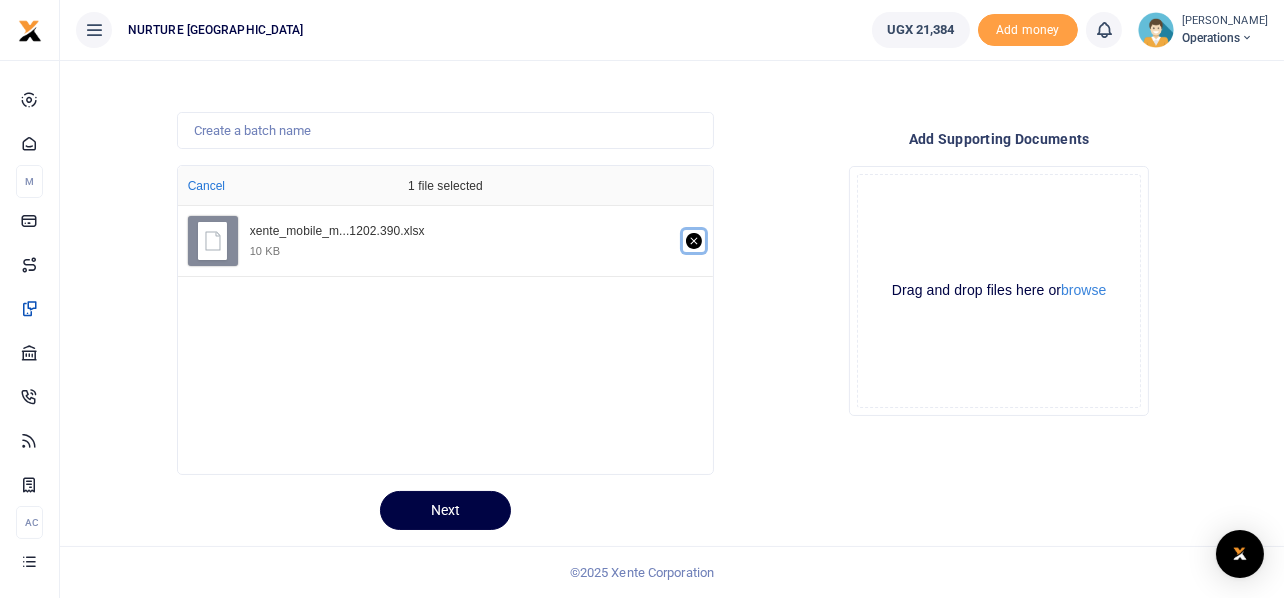click 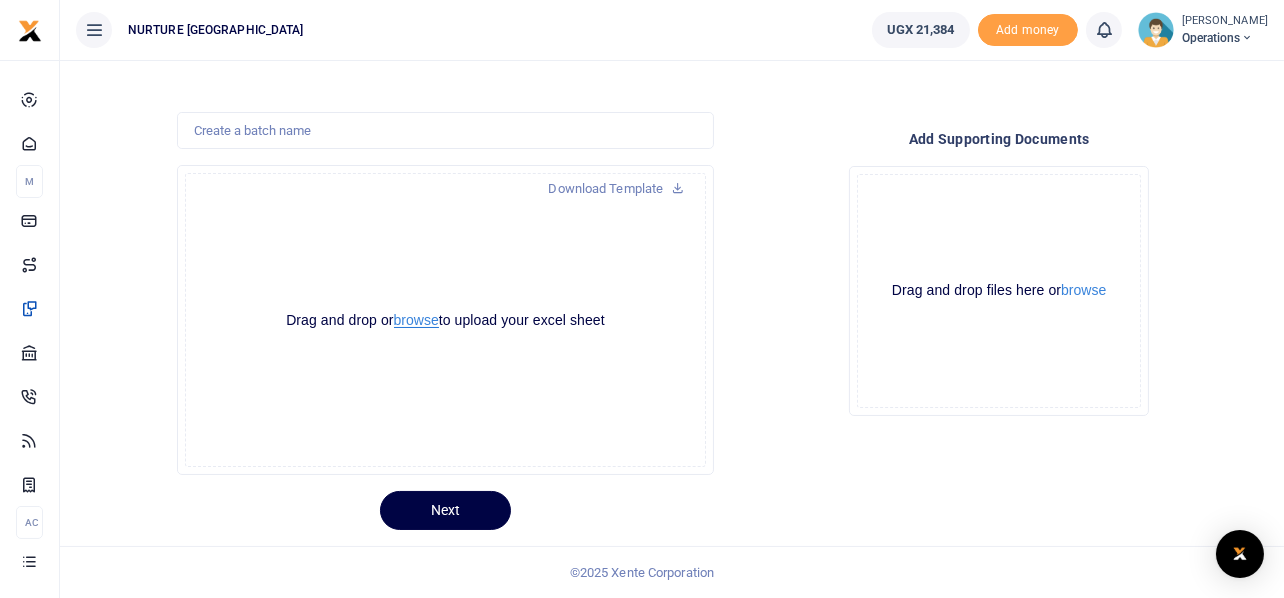 click on "browse" at bounding box center (416, 320) 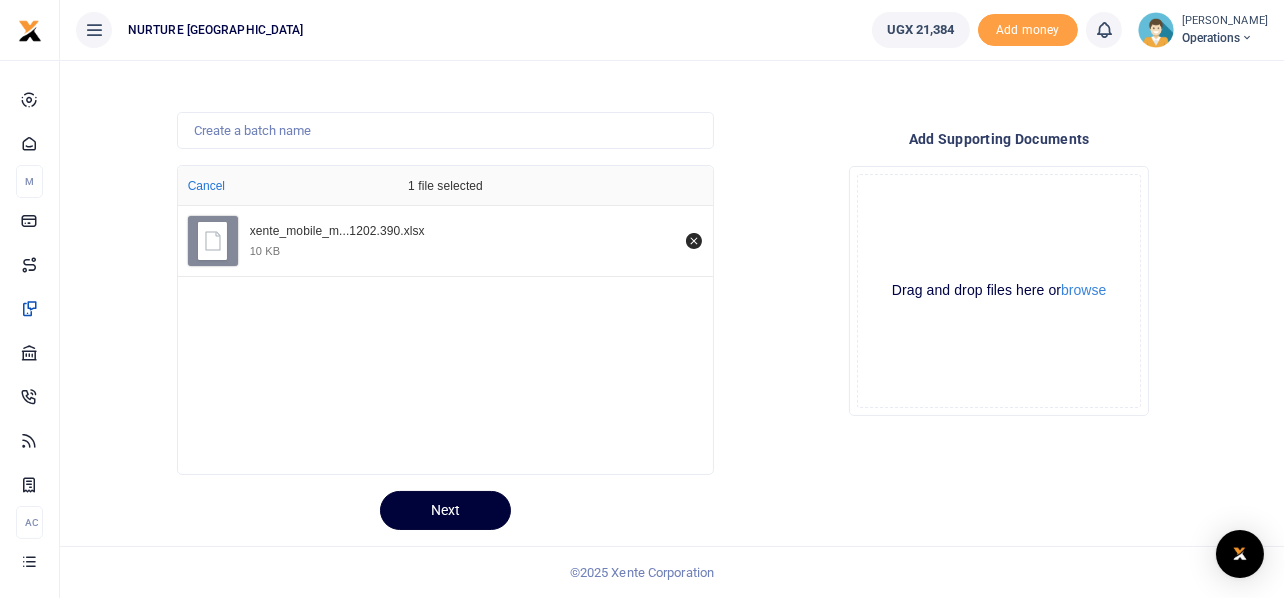 click on "Next" at bounding box center [445, 510] 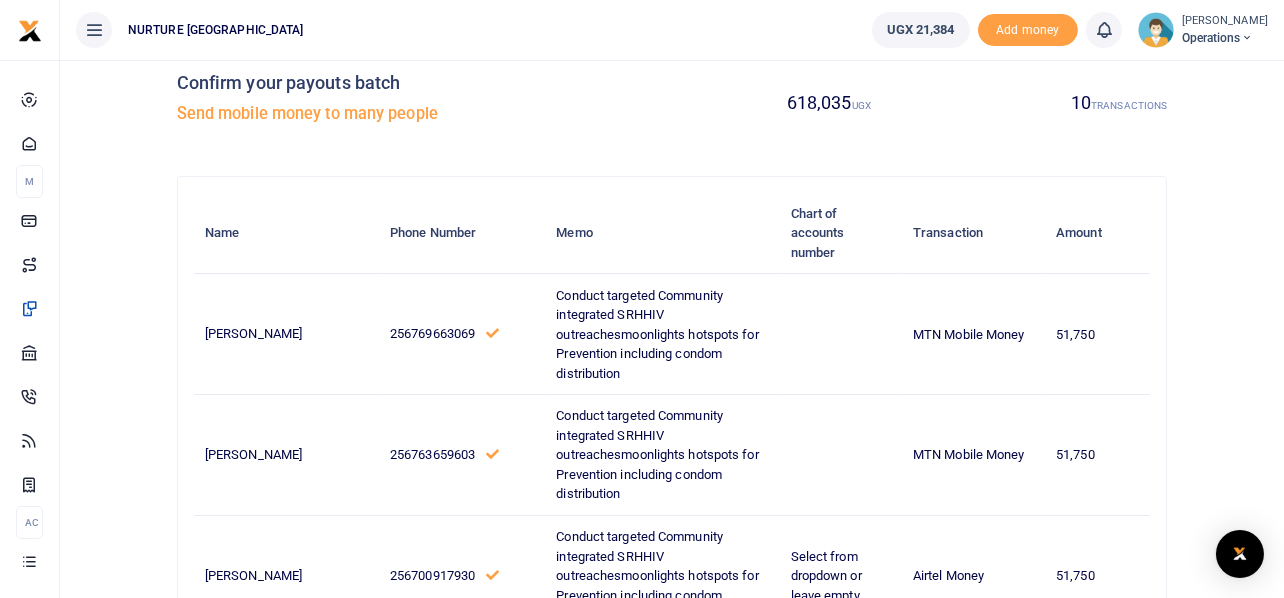 scroll, scrollTop: 0, scrollLeft: 0, axis: both 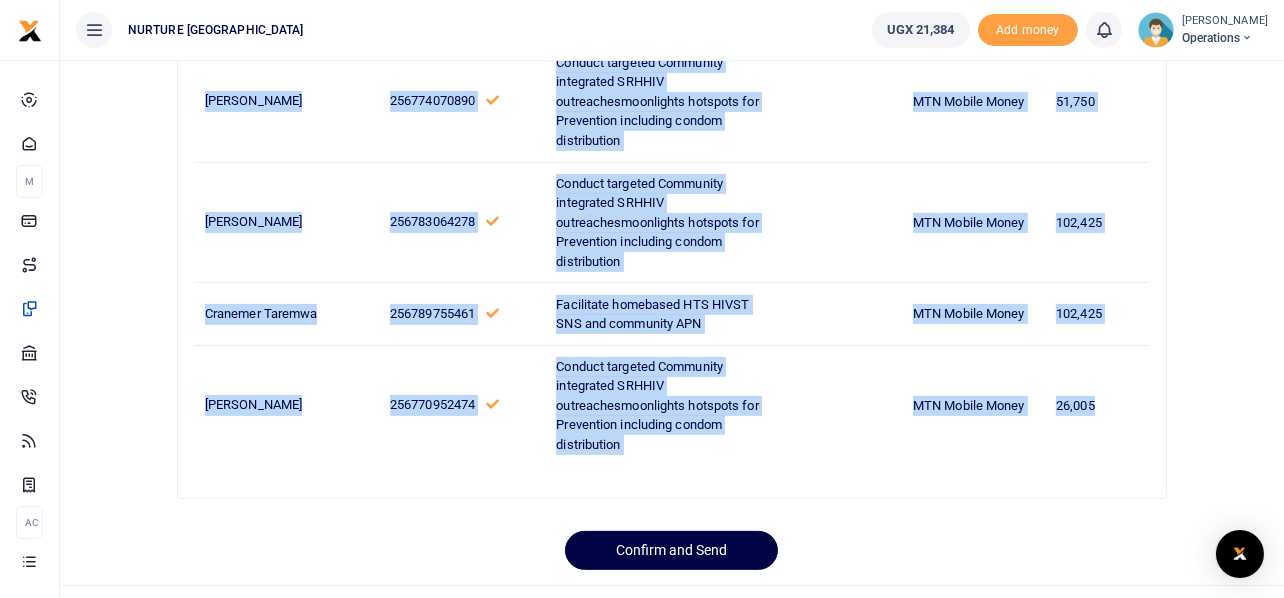 drag, startPoint x: 204, startPoint y: 343, endPoint x: 1125, endPoint y: 360, distance: 921.15686 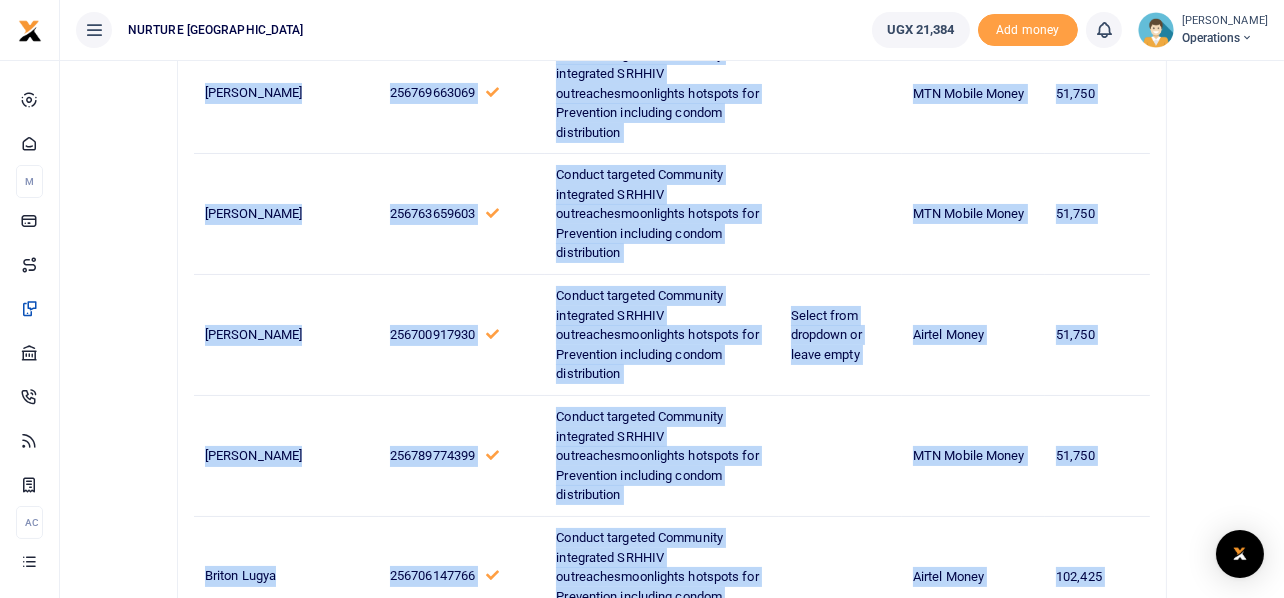 scroll, scrollTop: 0, scrollLeft: 0, axis: both 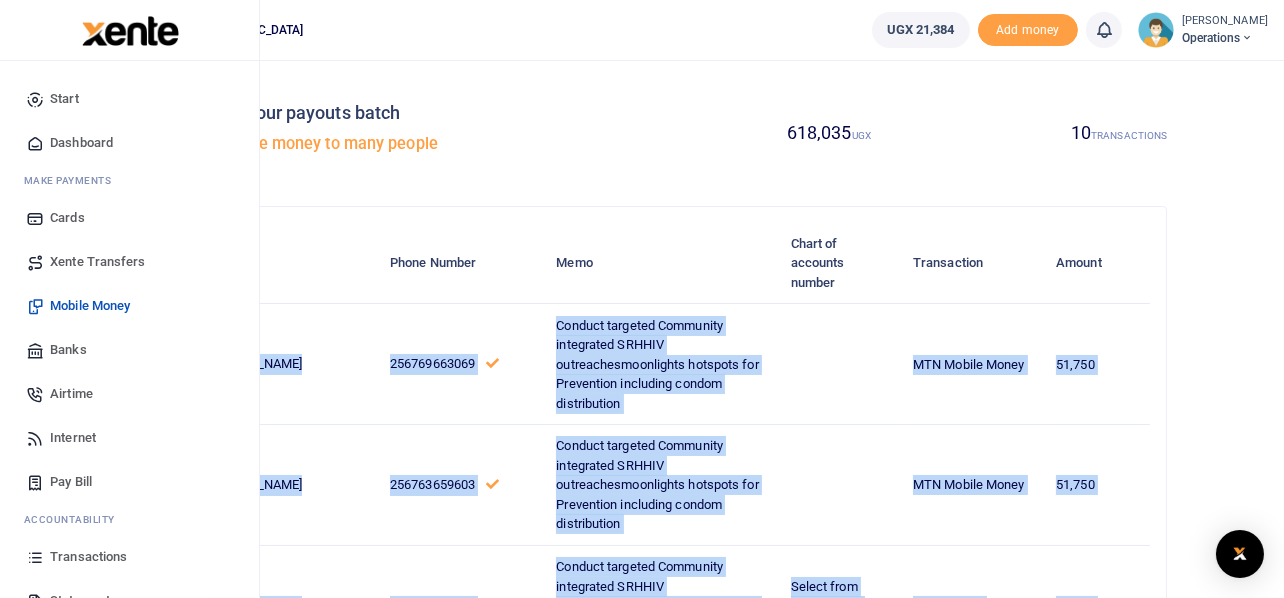 click on "Mobile Money" at bounding box center [90, 306] 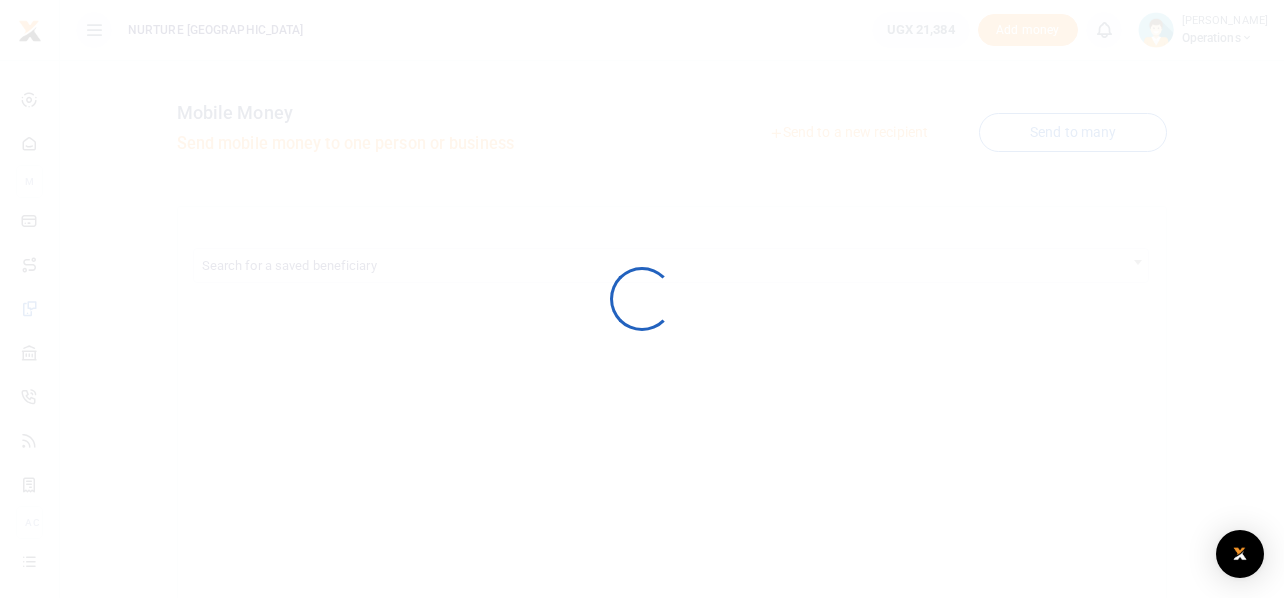 scroll, scrollTop: 0, scrollLeft: 0, axis: both 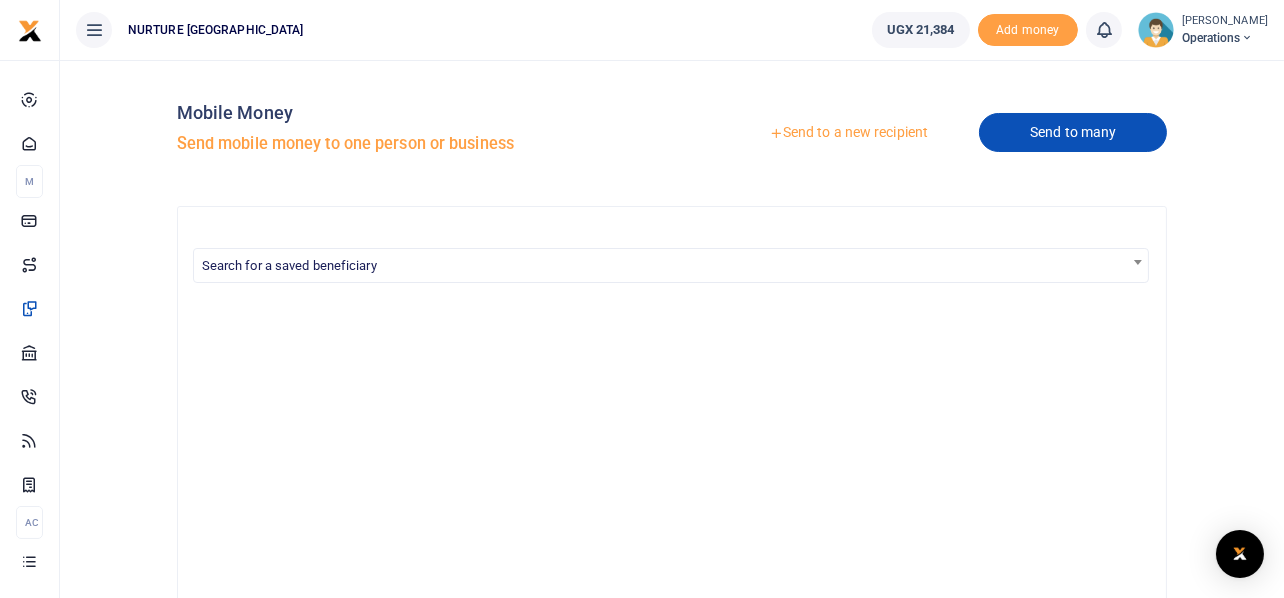 click on "Send to many" at bounding box center (1073, 132) 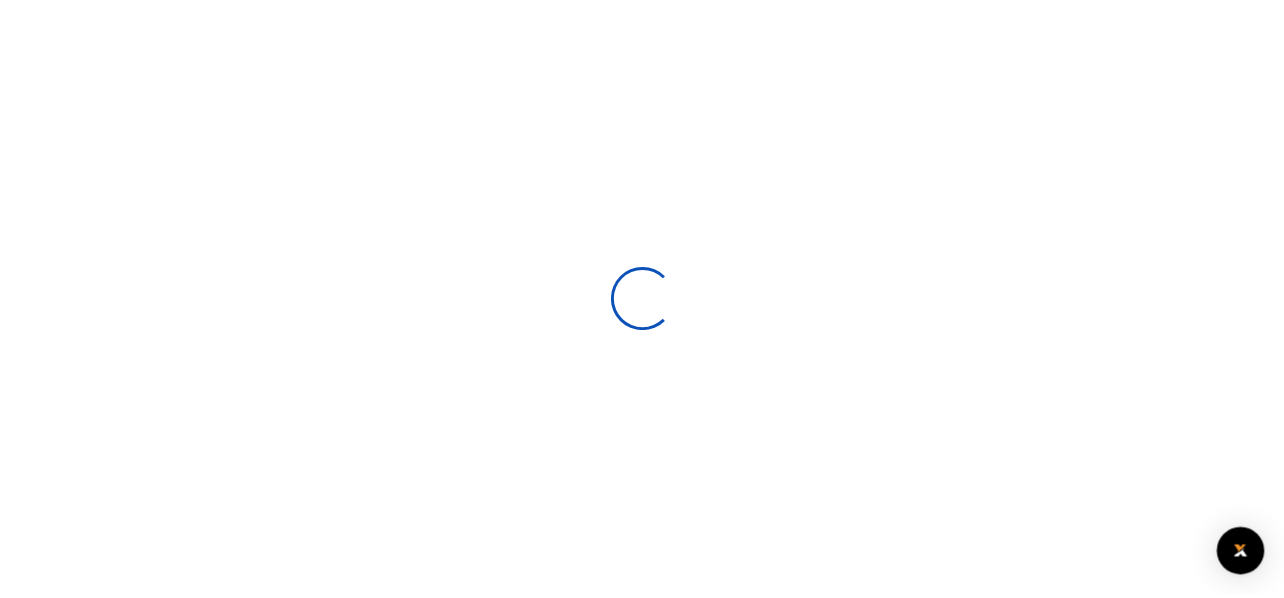 scroll, scrollTop: 0, scrollLeft: 0, axis: both 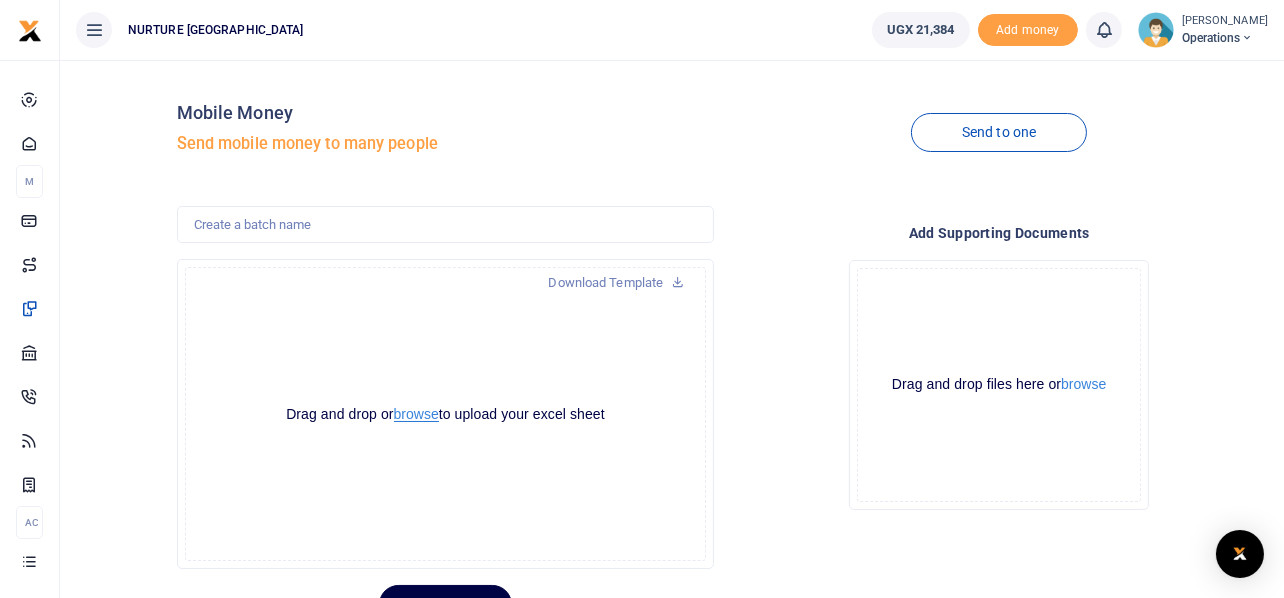 click on "browse" at bounding box center [416, 414] 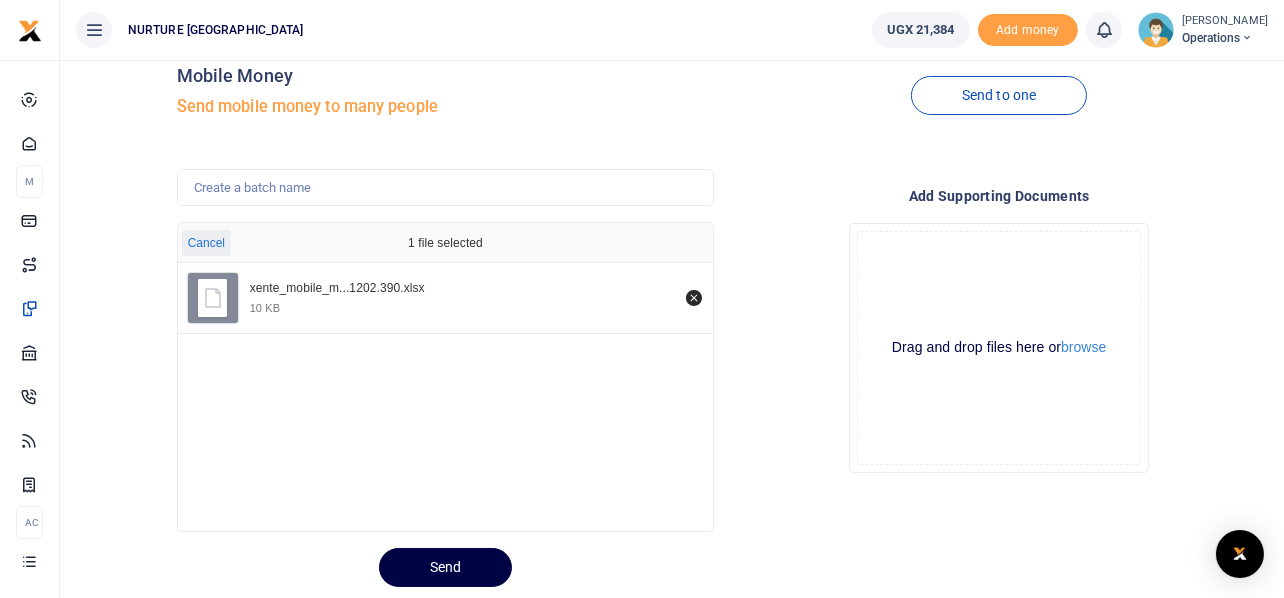 scroll, scrollTop: 94, scrollLeft: 0, axis: vertical 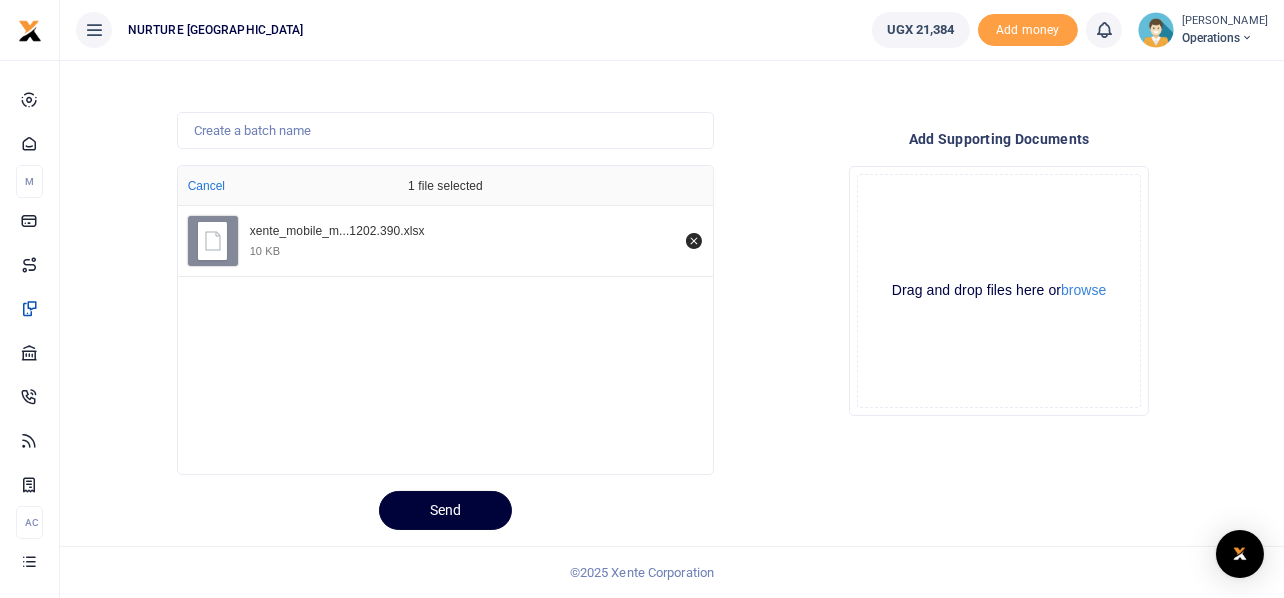 click on "Send" at bounding box center (445, 510) 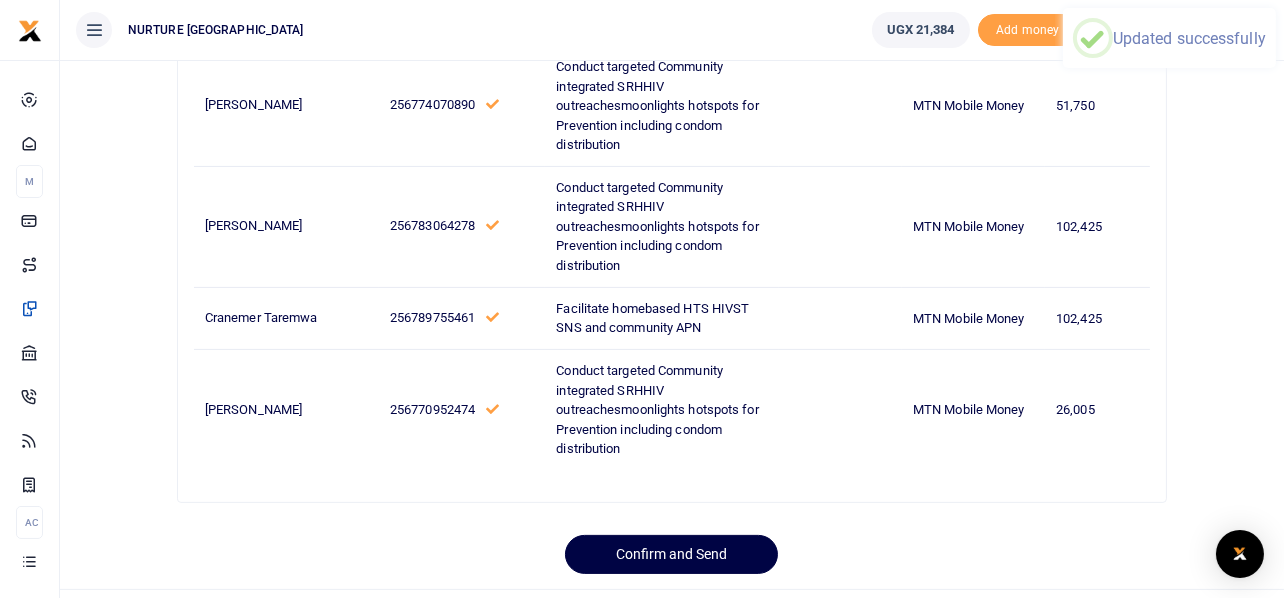 scroll, scrollTop: 765, scrollLeft: 0, axis: vertical 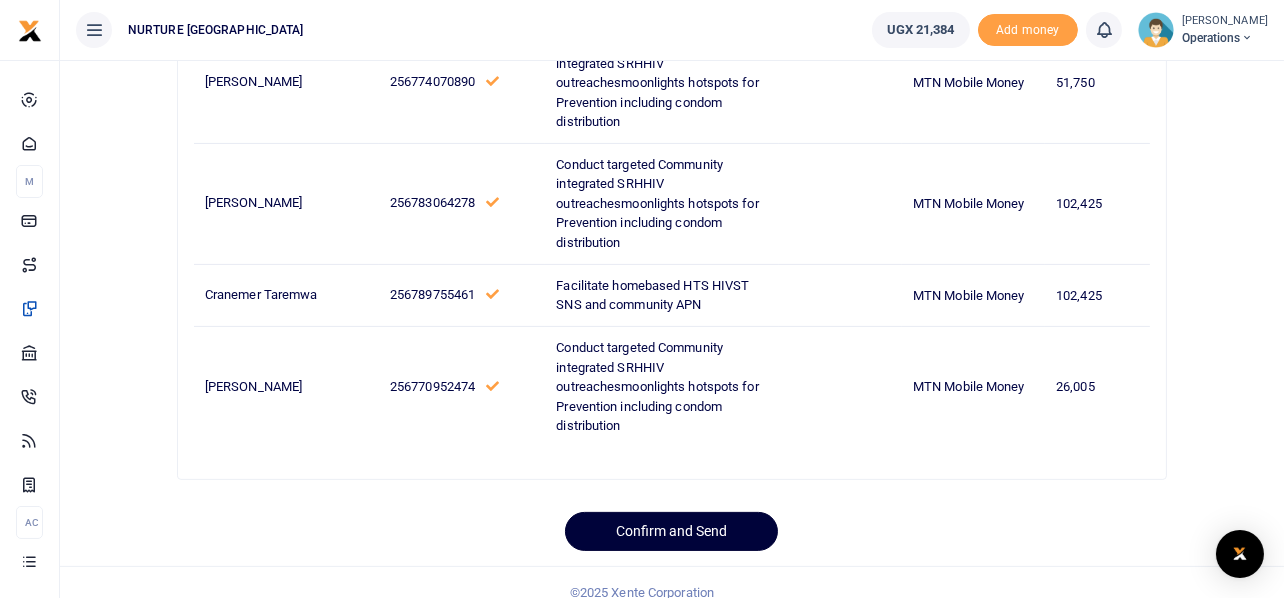 click on "Confirm and Send" at bounding box center [671, 531] 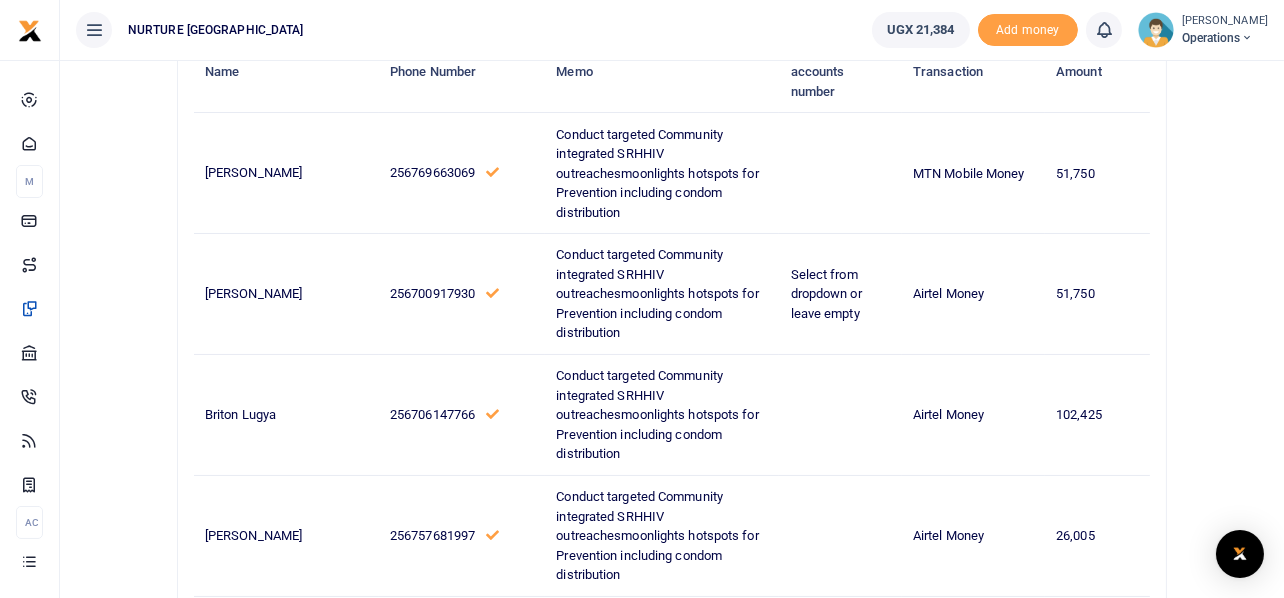 scroll, scrollTop: 165, scrollLeft: 0, axis: vertical 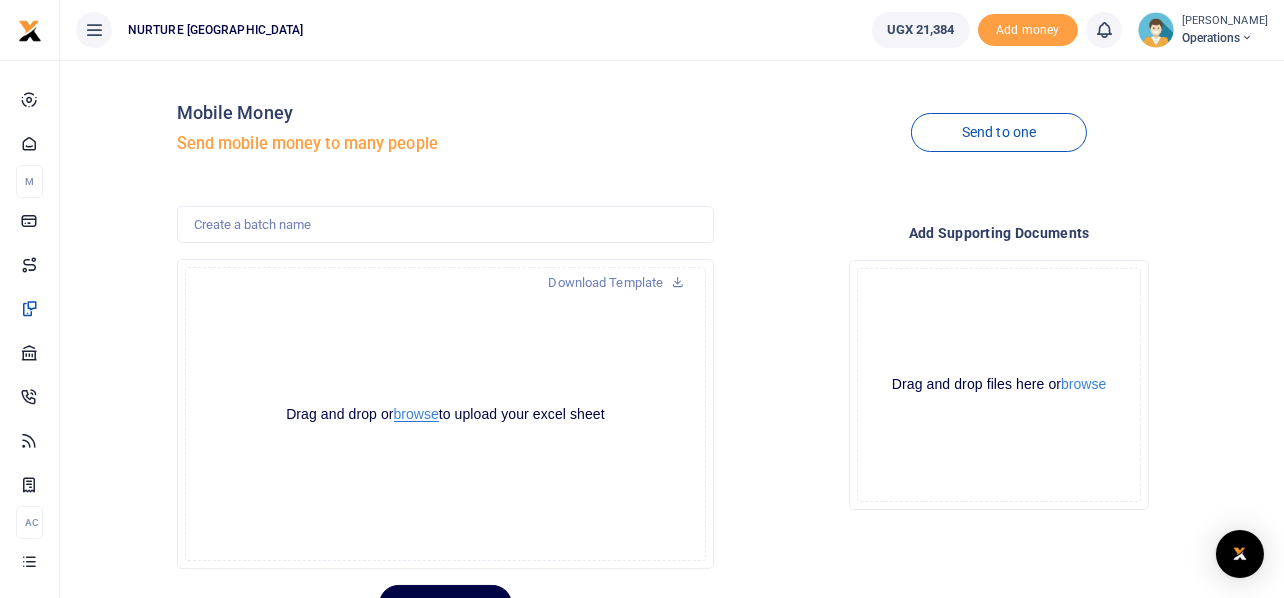 click on "browse" at bounding box center (416, 414) 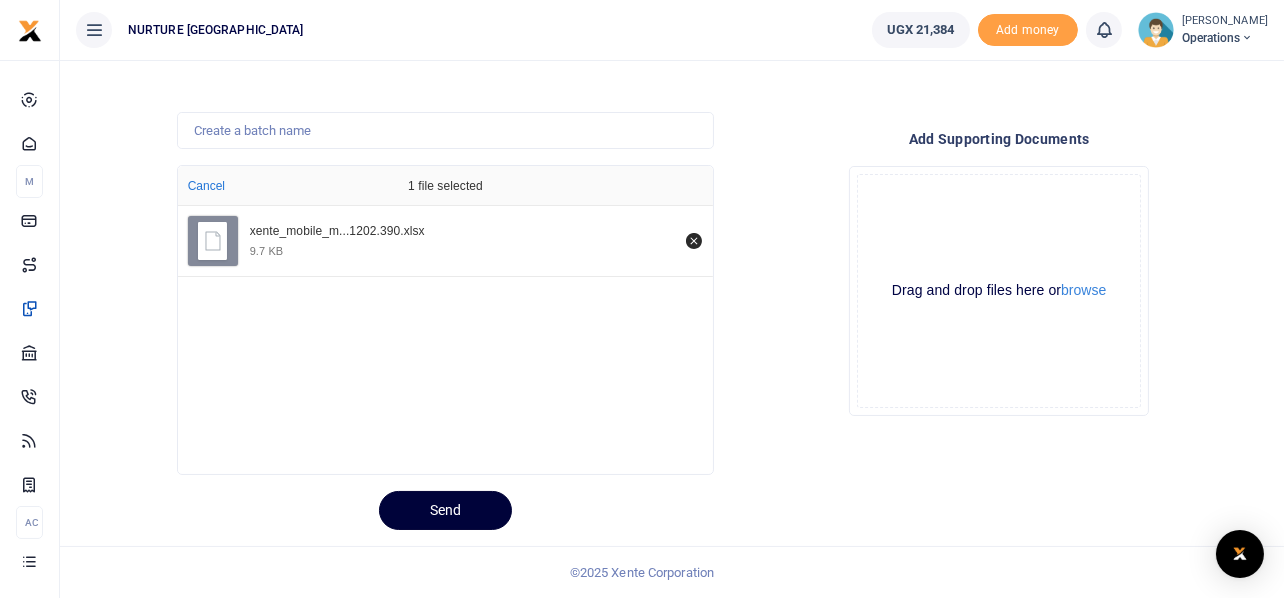 click on "Send" at bounding box center (445, 510) 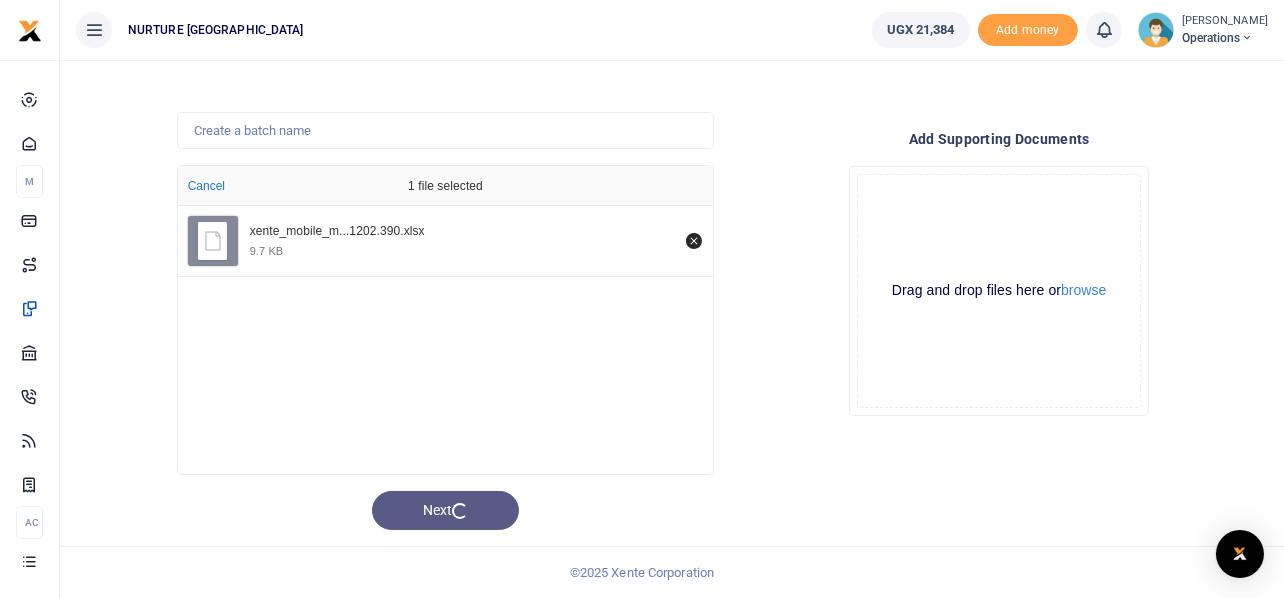 scroll, scrollTop: 20, scrollLeft: 0, axis: vertical 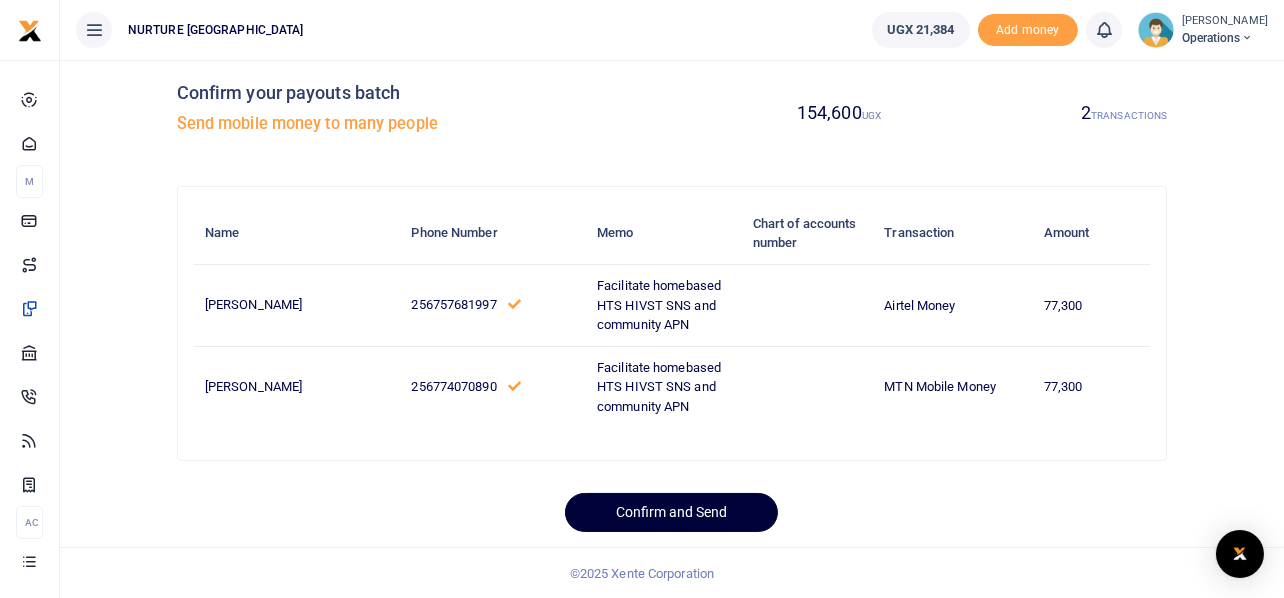 click on "Confirm and Send" at bounding box center (671, 512) 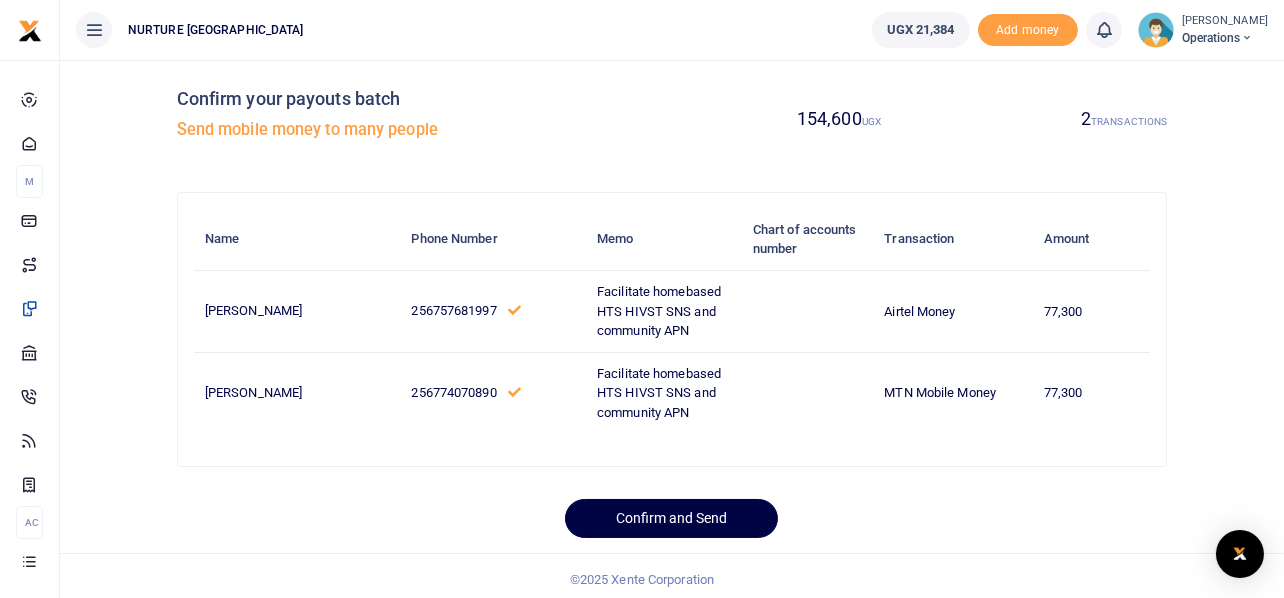 scroll, scrollTop: 20, scrollLeft: 0, axis: vertical 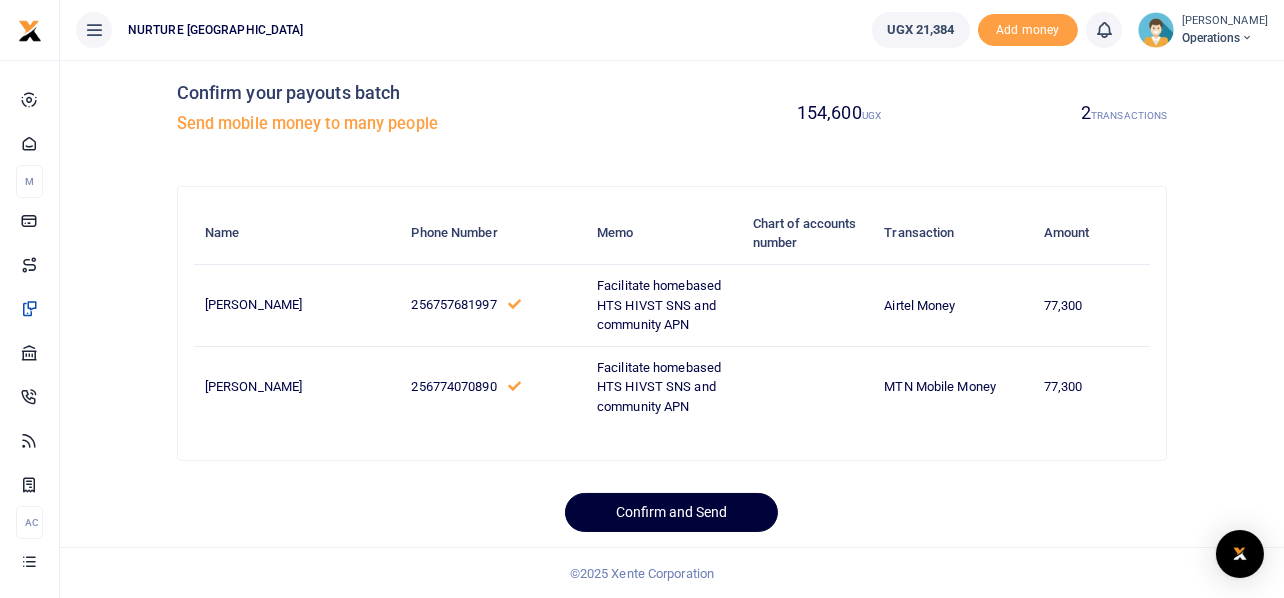 click on "Confirm and Send" at bounding box center [671, 512] 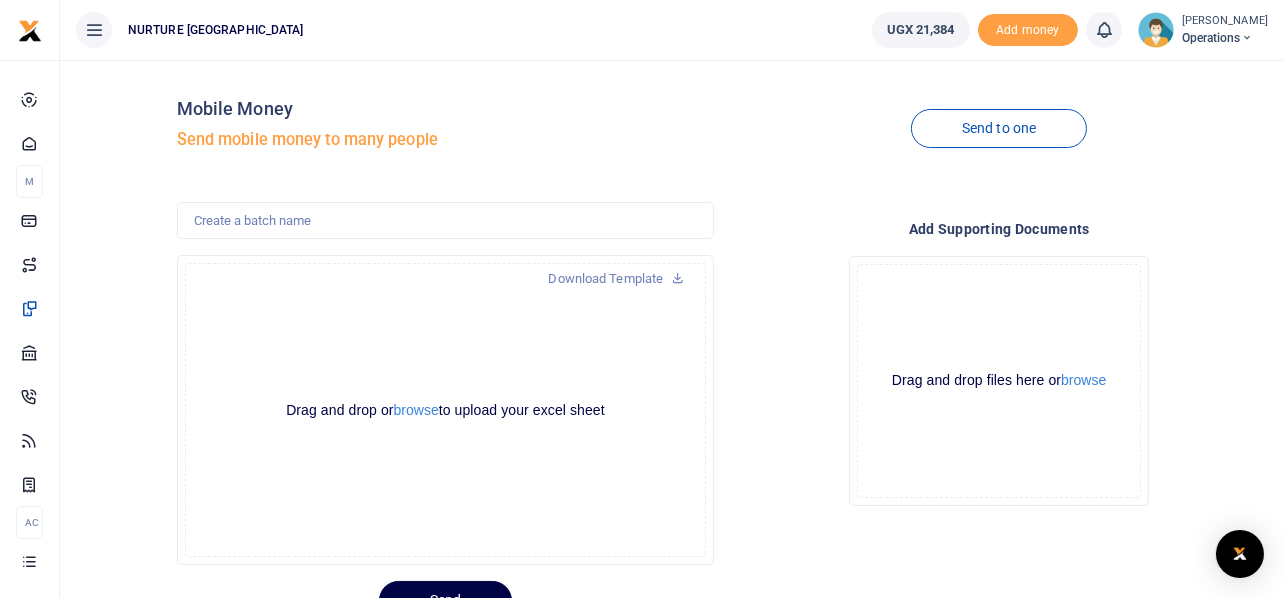 scroll, scrollTop: 0, scrollLeft: 0, axis: both 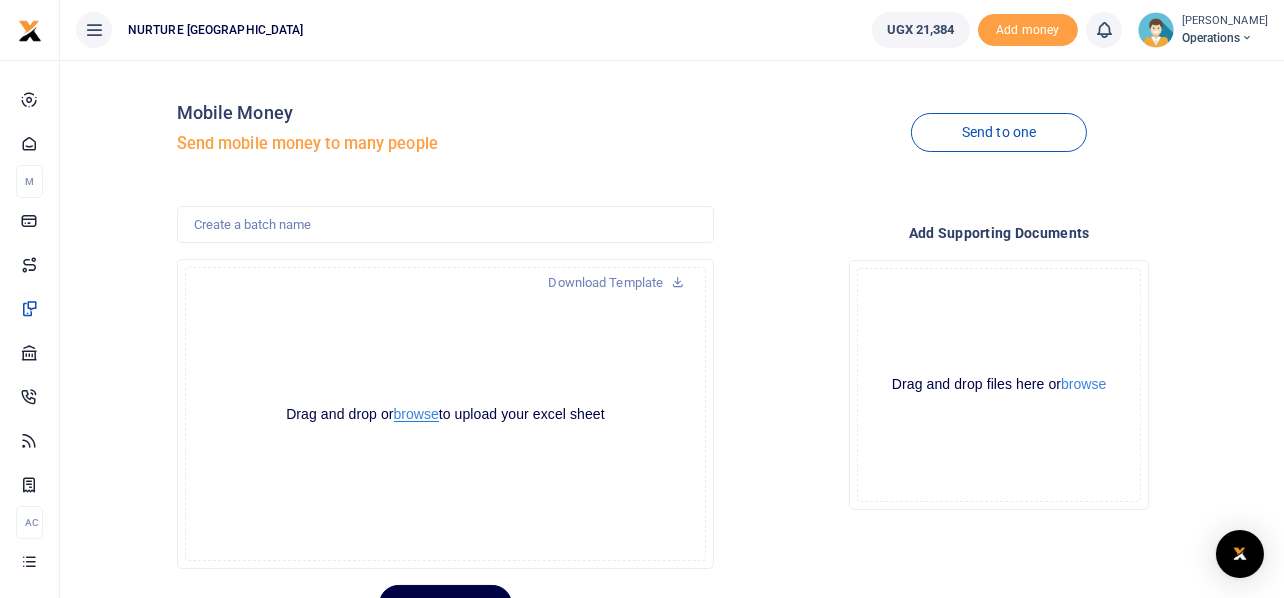 click on "browse" at bounding box center [416, 414] 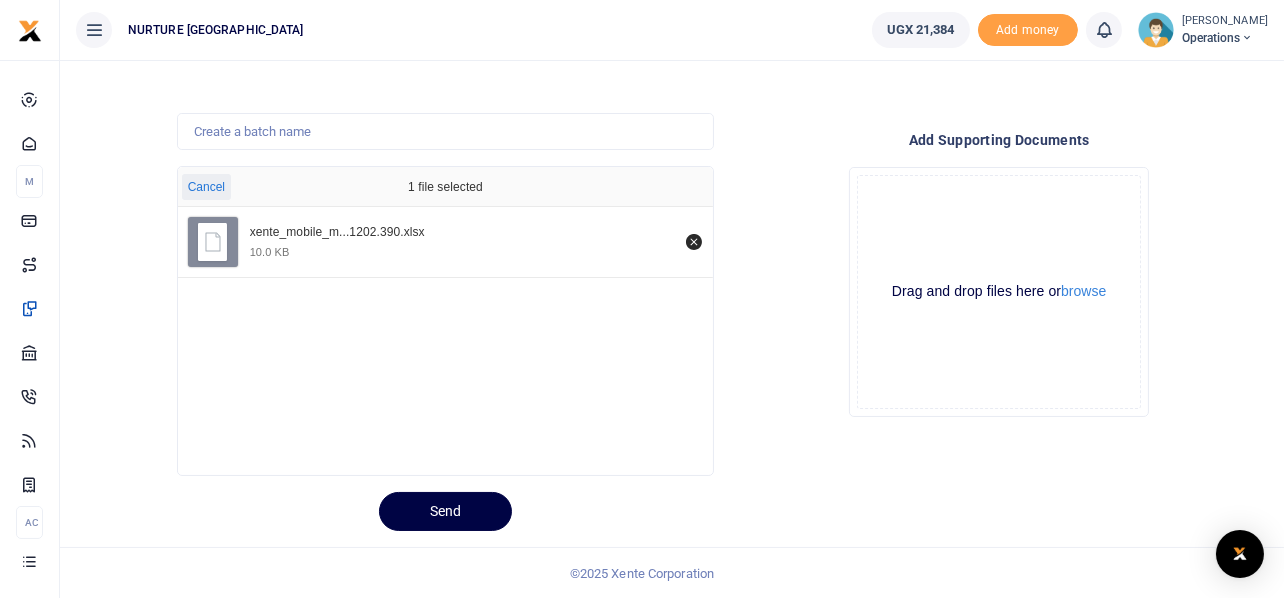 scroll, scrollTop: 94, scrollLeft: 0, axis: vertical 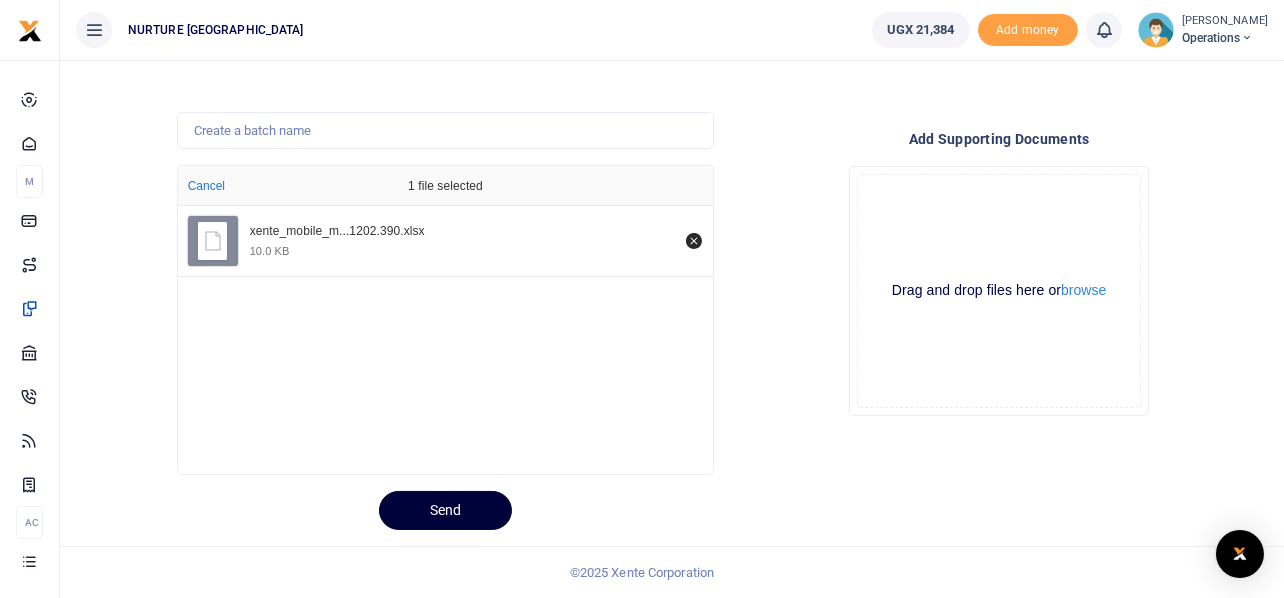 click on "Send" at bounding box center (445, 510) 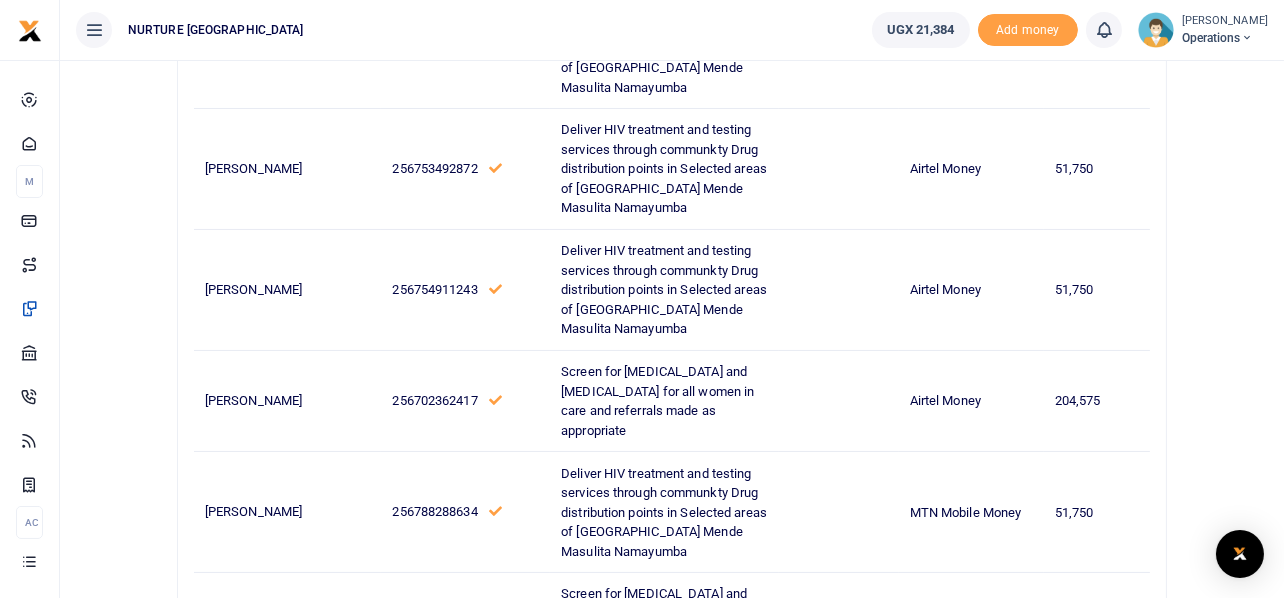 scroll, scrollTop: 738, scrollLeft: 0, axis: vertical 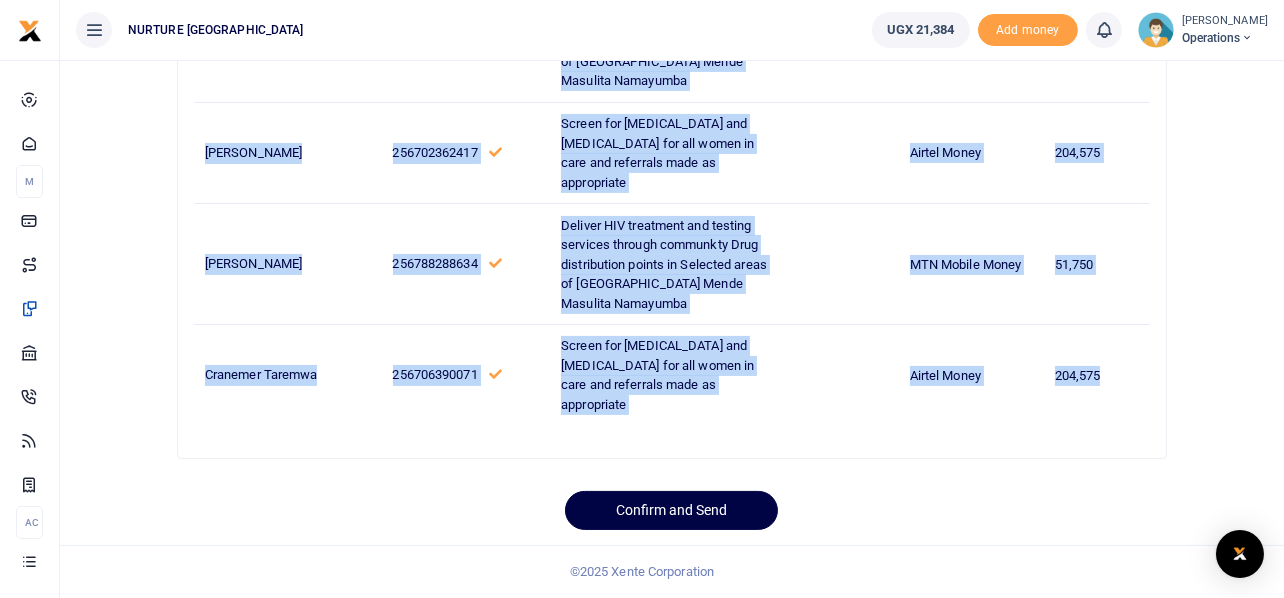 drag, startPoint x: 207, startPoint y: 269, endPoint x: 1110, endPoint y: 369, distance: 908.5202 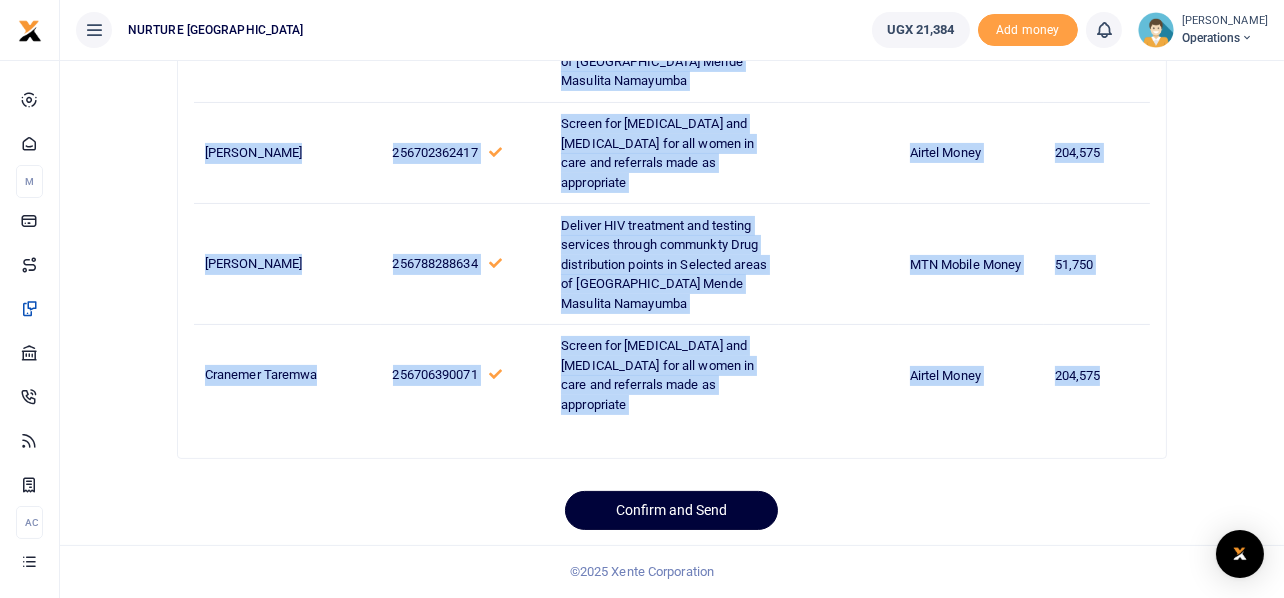 click on "Confirm and Send" at bounding box center (671, 510) 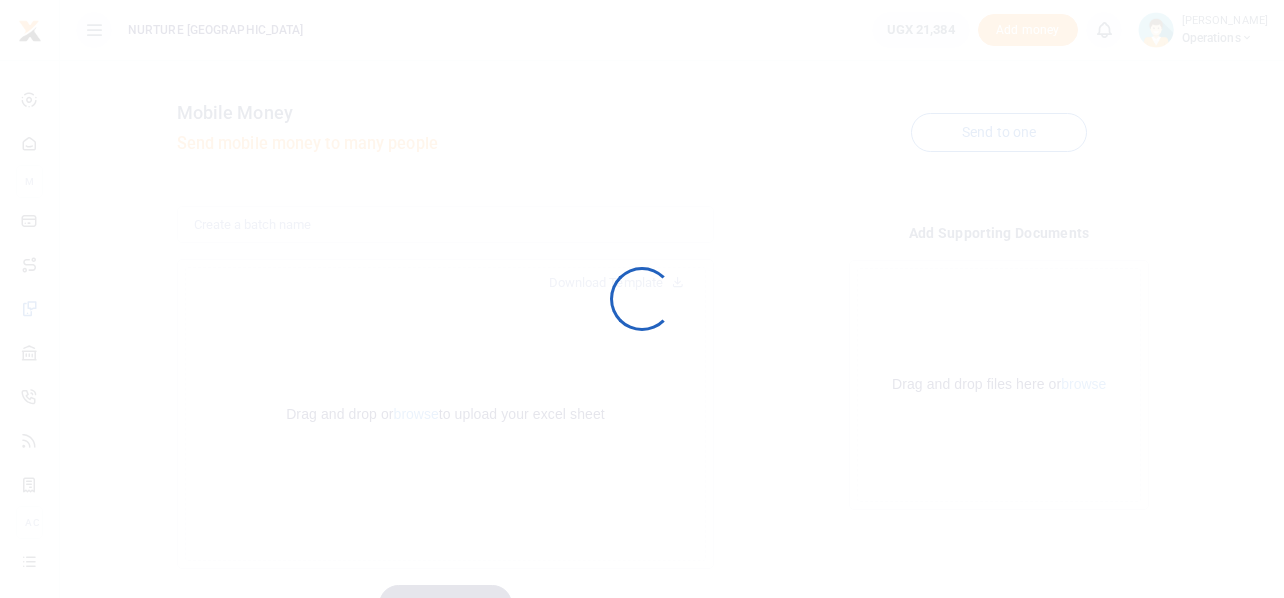 scroll, scrollTop: 94, scrollLeft: 0, axis: vertical 